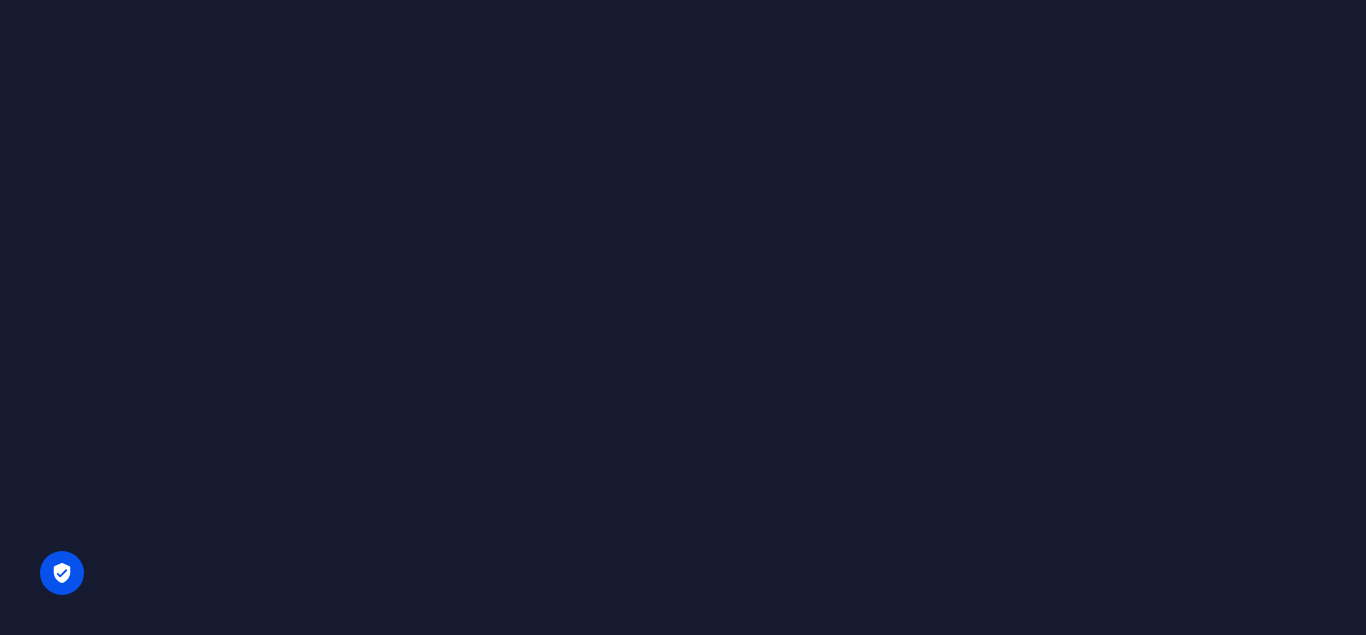 scroll, scrollTop: 0, scrollLeft: 0, axis: both 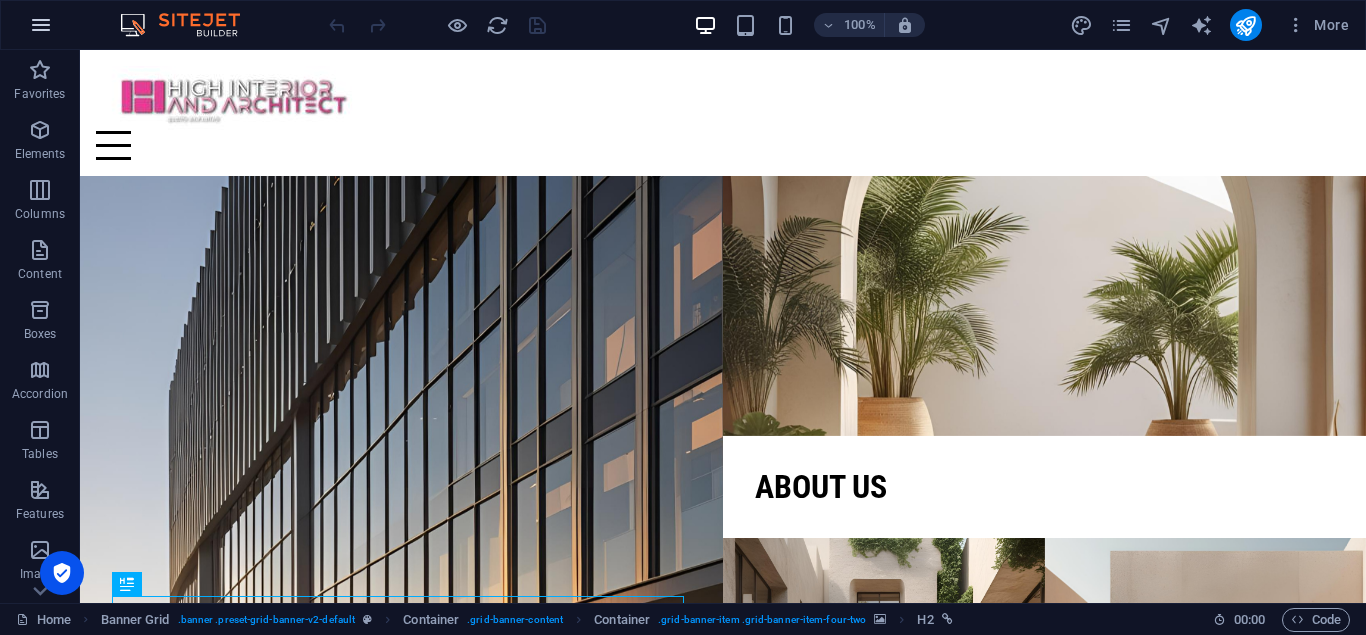 click at bounding box center (41, 25) 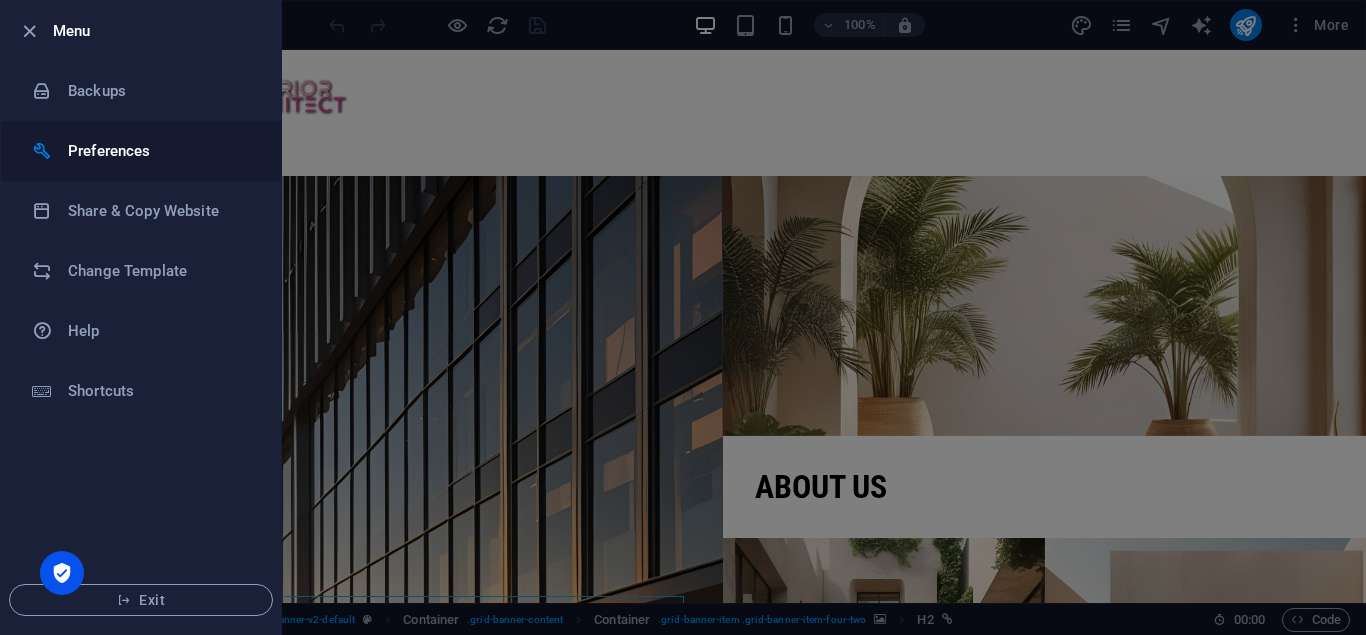 click on "Preferences" at bounding box center [160, 151] 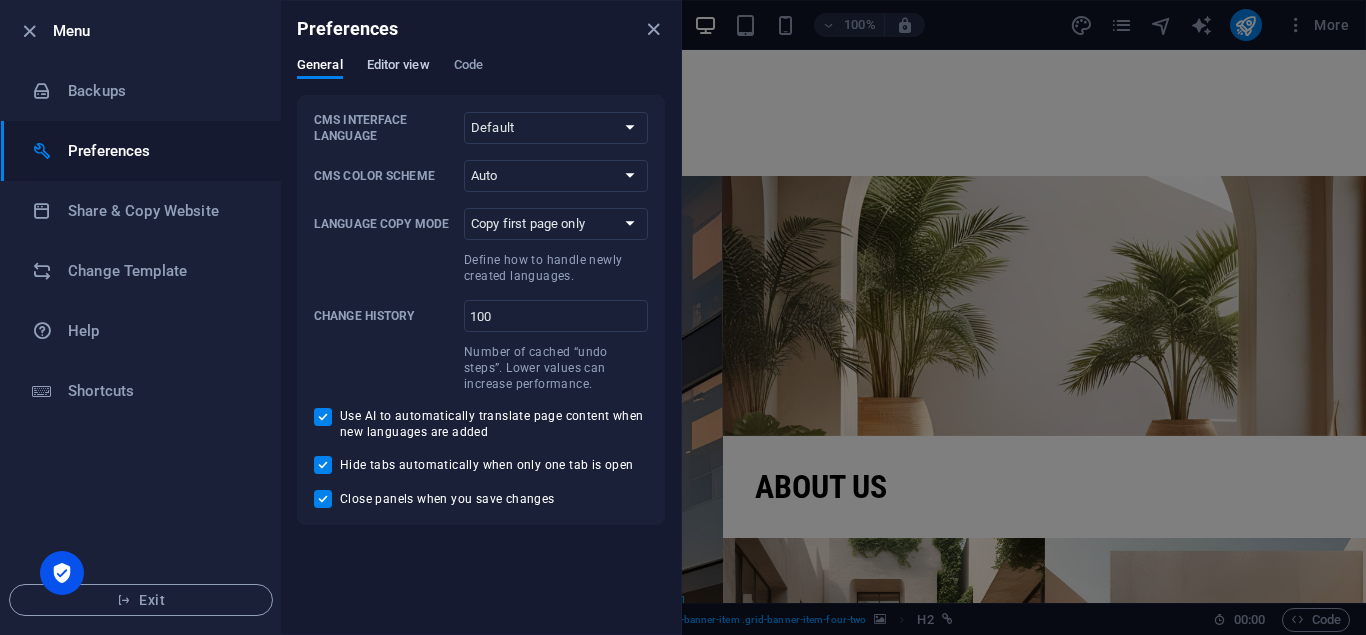 click on "Editor view" at bounding box center (398, 67) 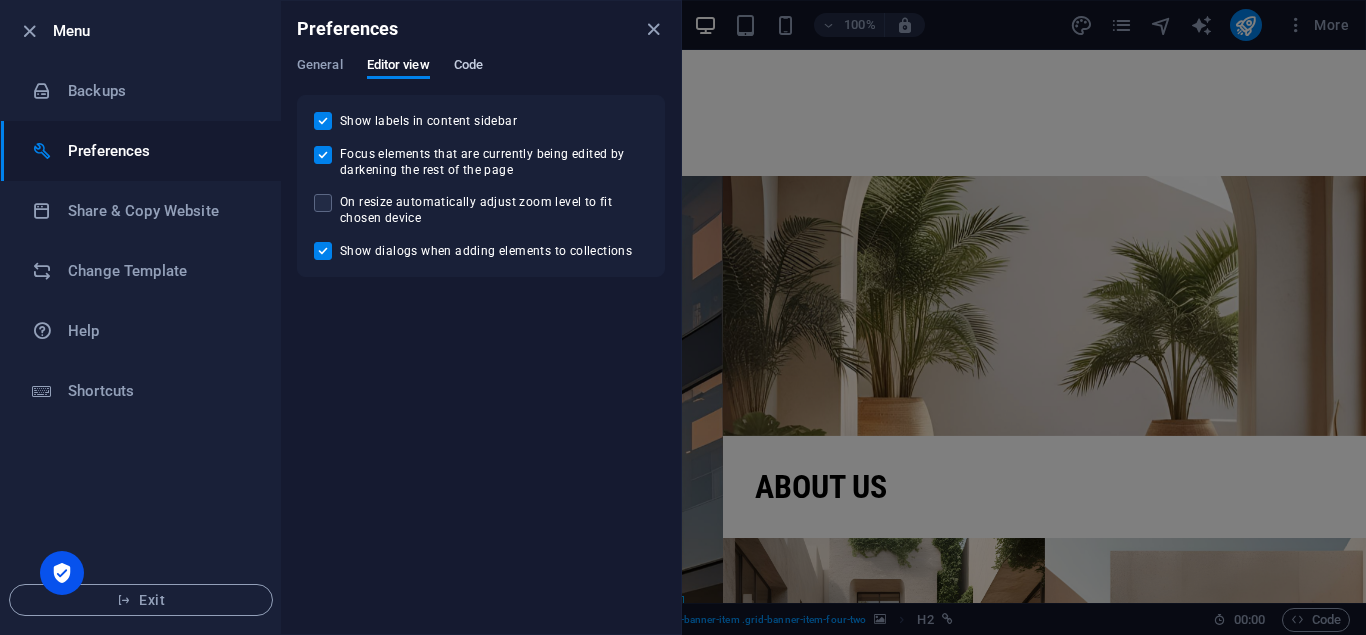click on "Code" at bounding box center [468, 67] 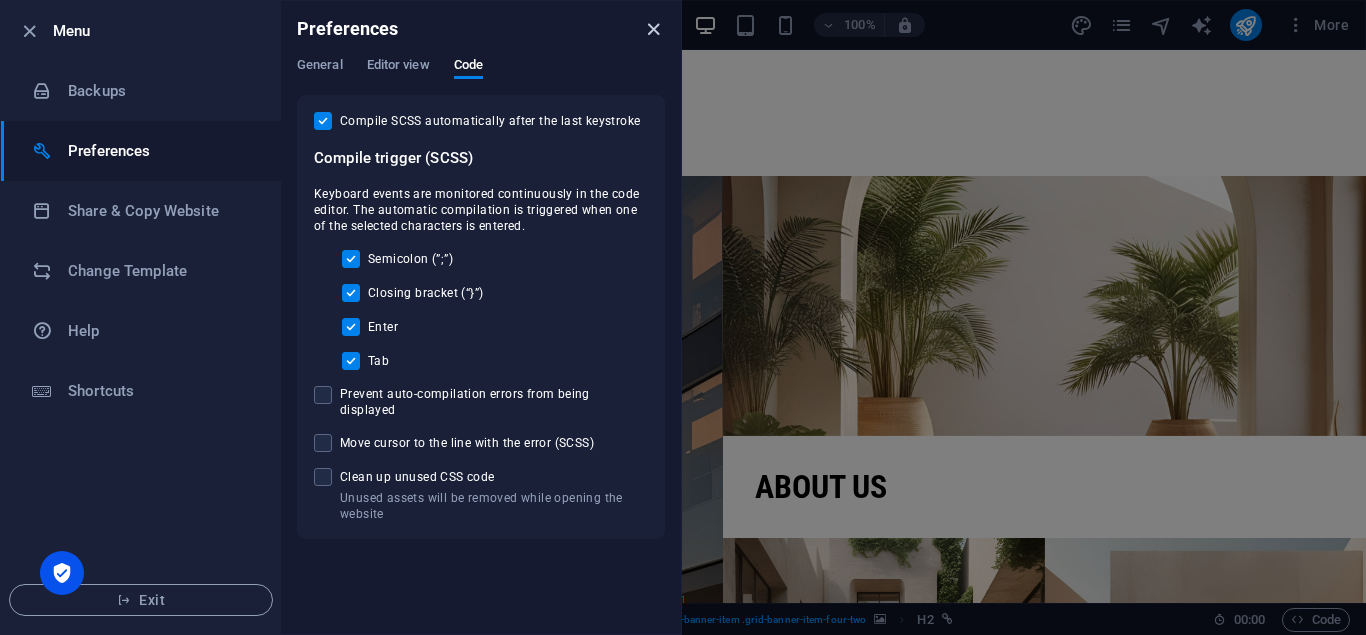 click at bounding box center [653, 29] 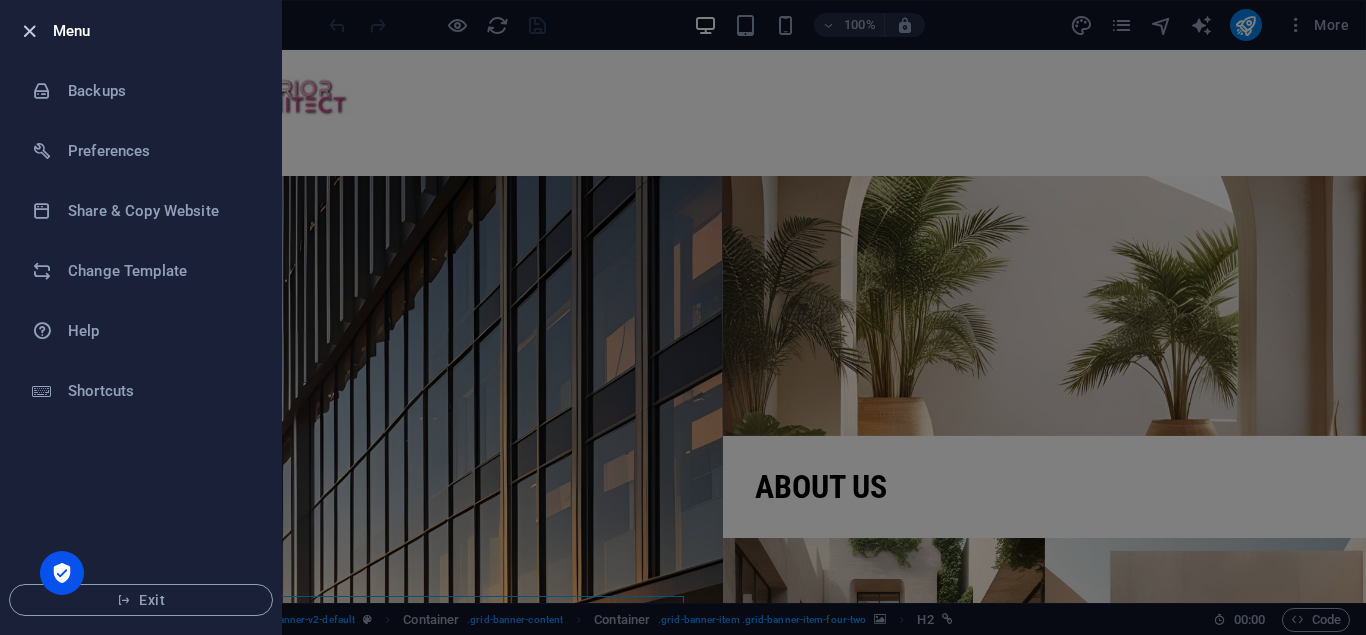 click at bounding box center [29, 31] 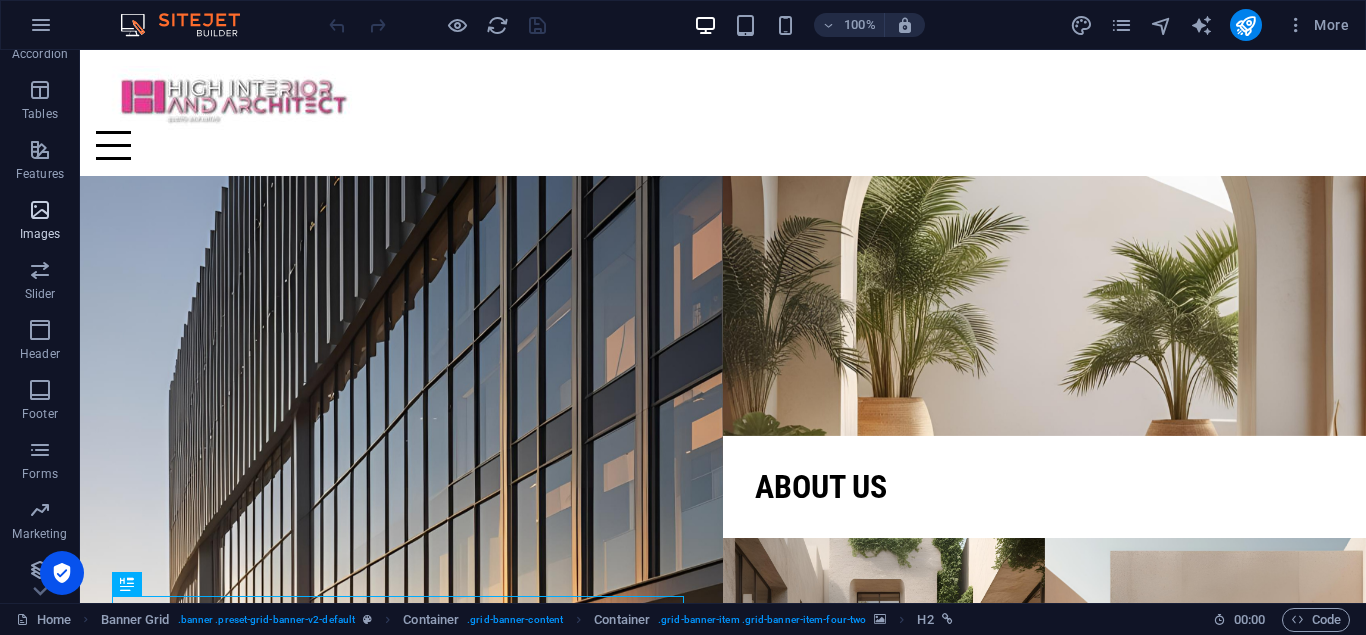 scroll, scrollTop: 347, scrollLeft: 0, axis: vertical 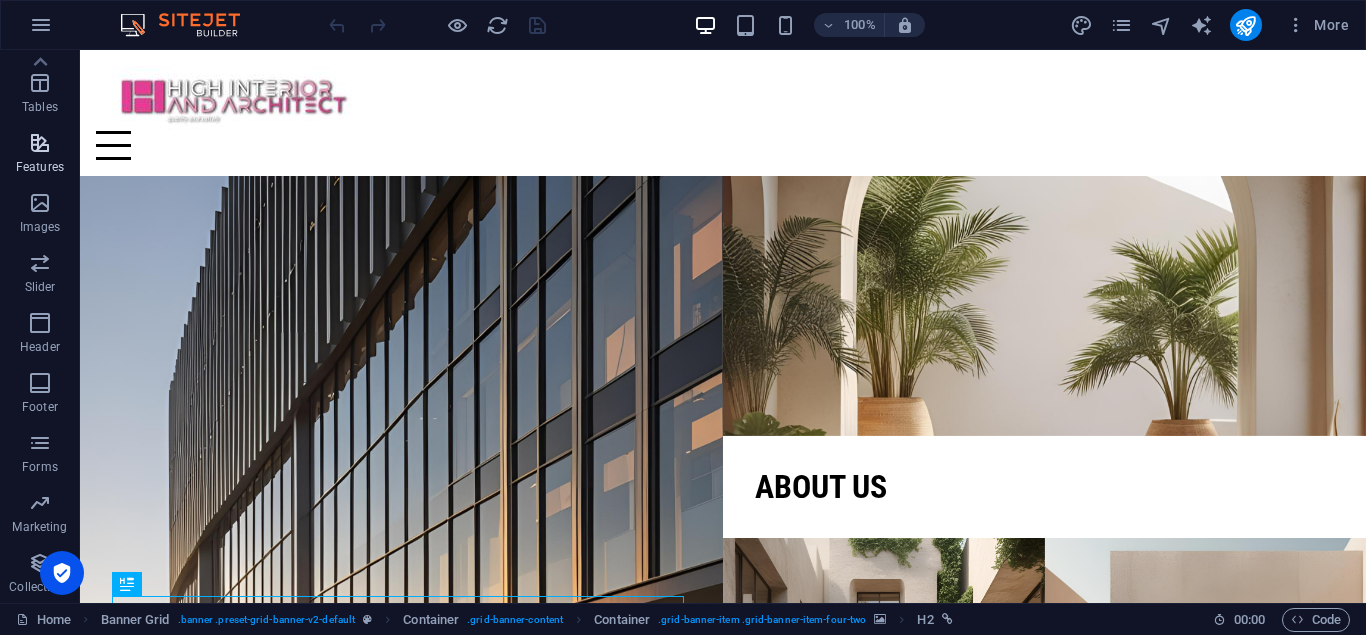 click on "Features" at bounding box center [40, 167] 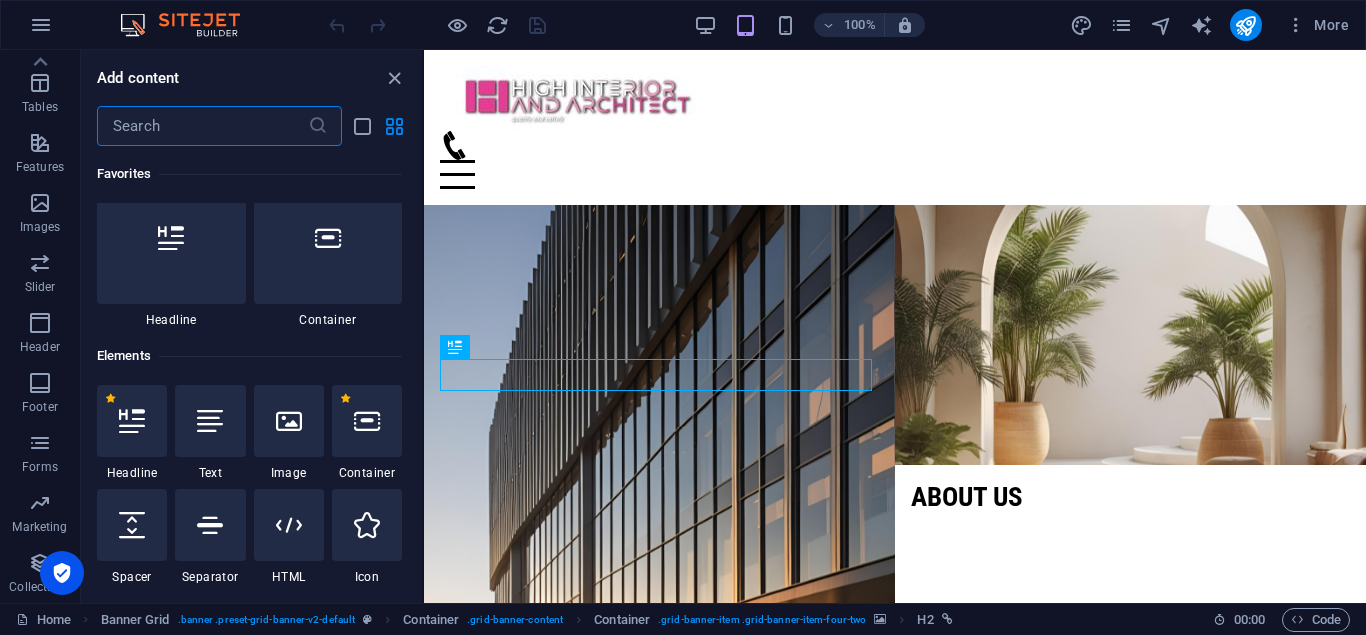 scroll, scrollTop: 0, scrollLeft: 0, axis: both 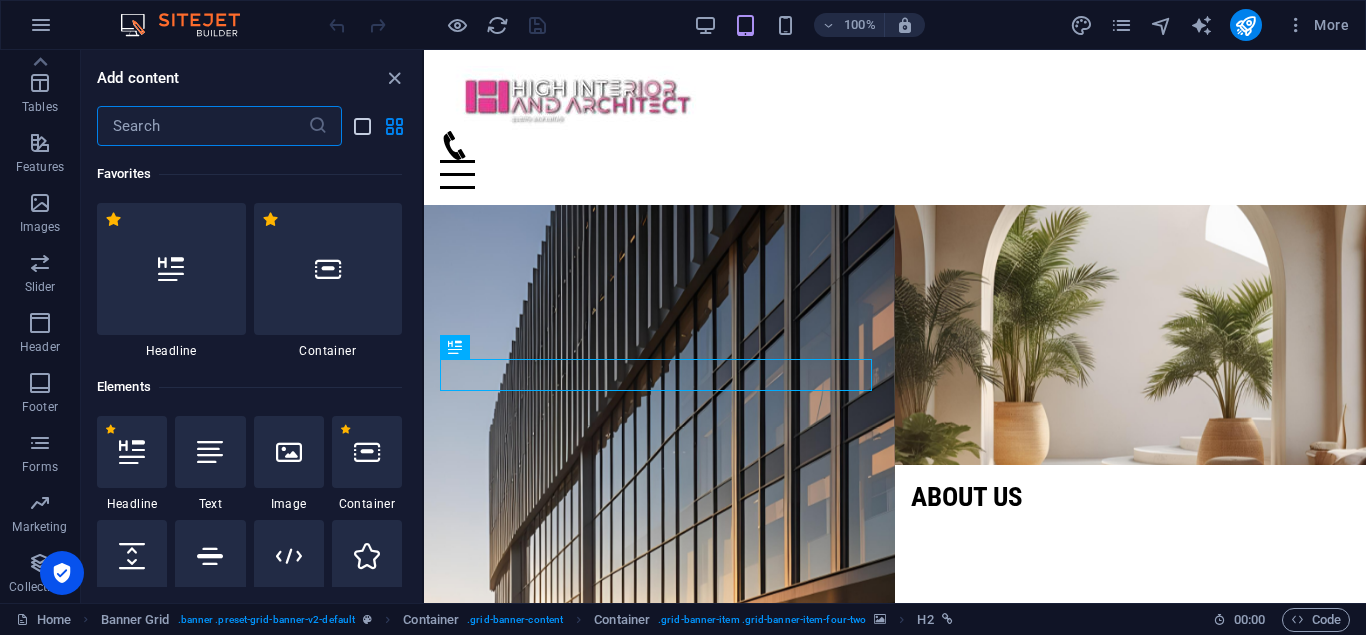 click at bounding box center (362, 126) 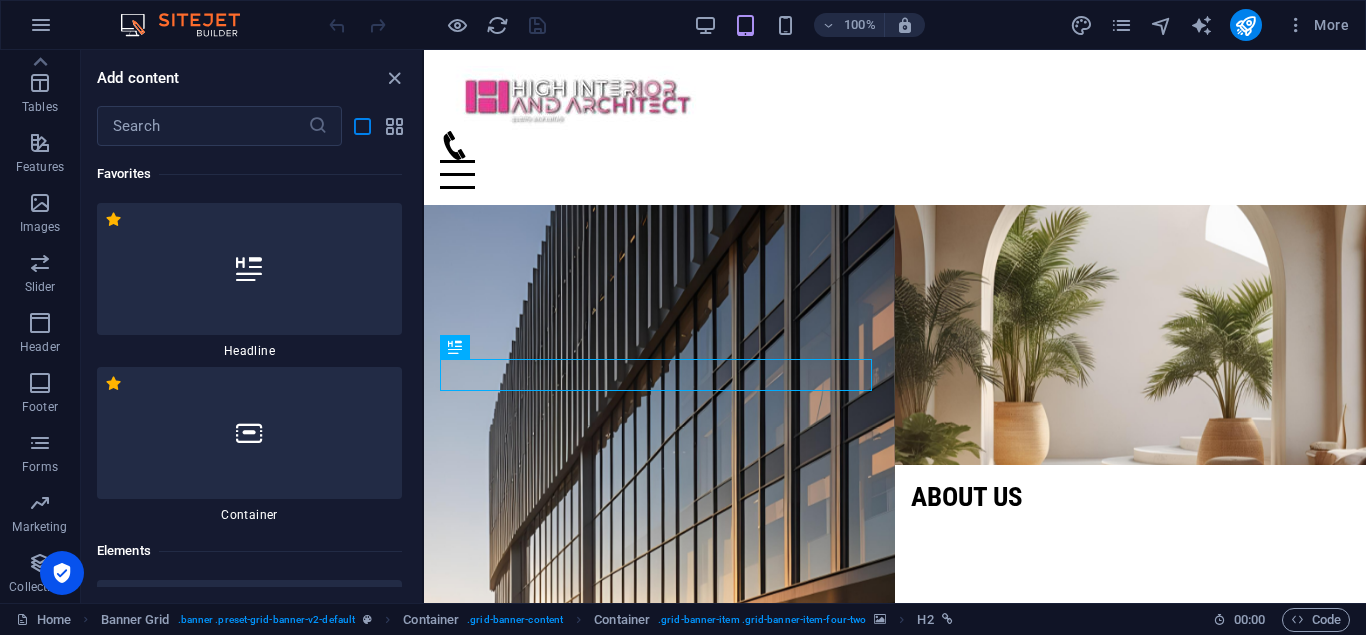 drag, startPoint x: 400, startPoint y: 131, endPoint x: 358, endPoint y: 143, distance: 43.68066 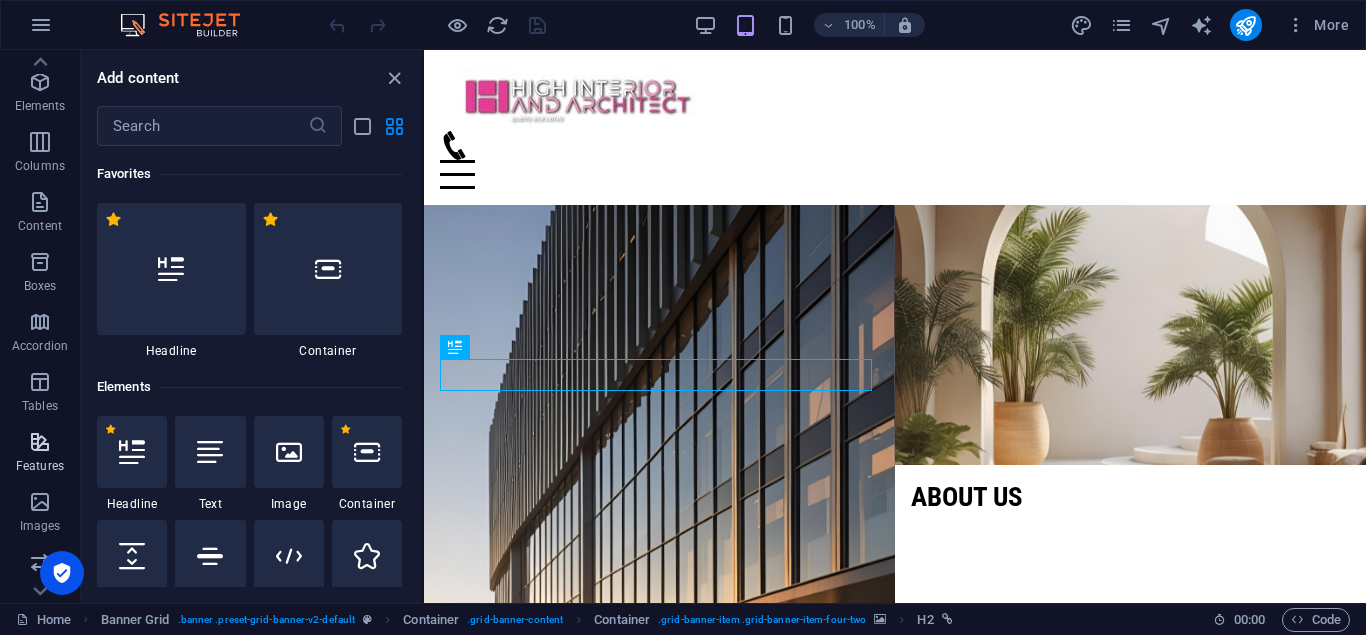 scroll, scrollTop: 47, scrollLeft: 0, axis: vertical 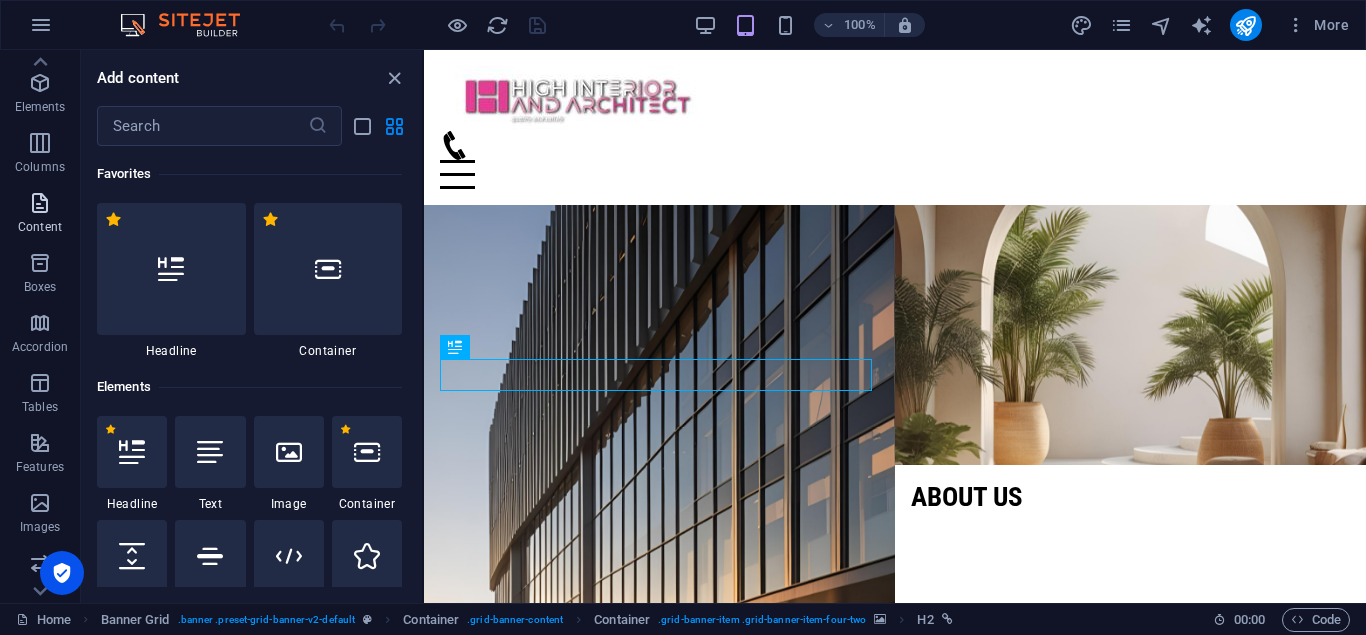 click on "Content" at bounding box center [40, 215] 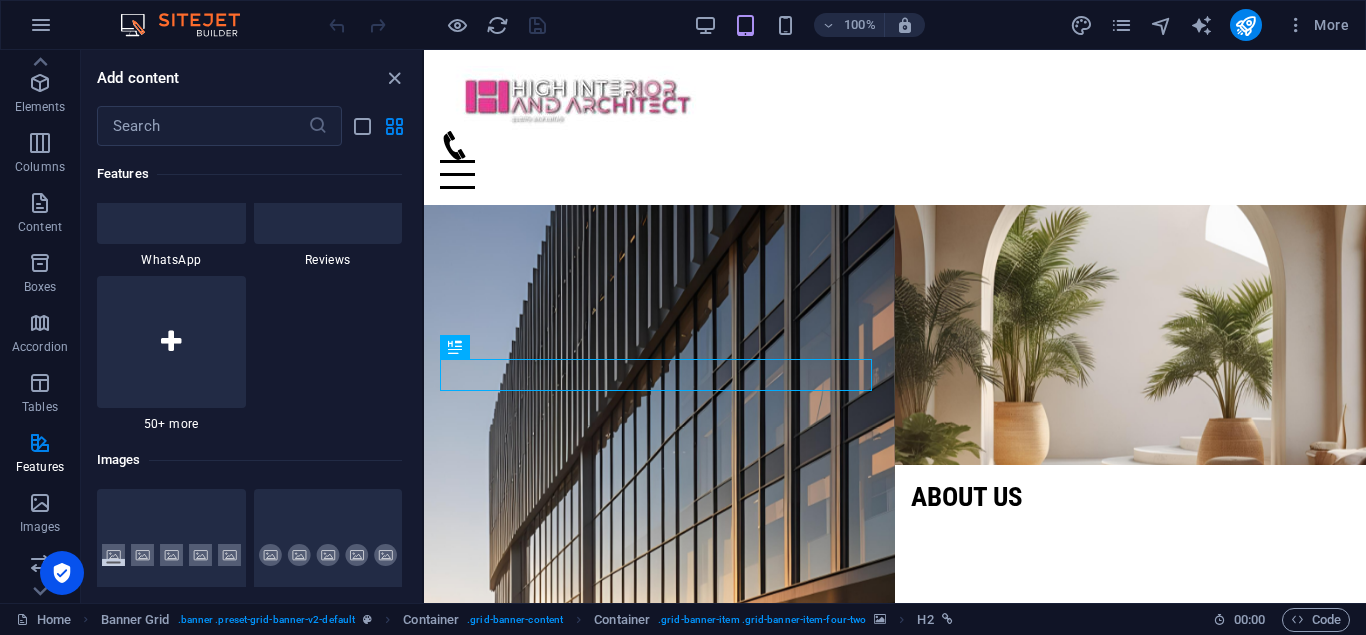 scroll, scrollTop: 9699, scrollLeft: 0, axis: vertical 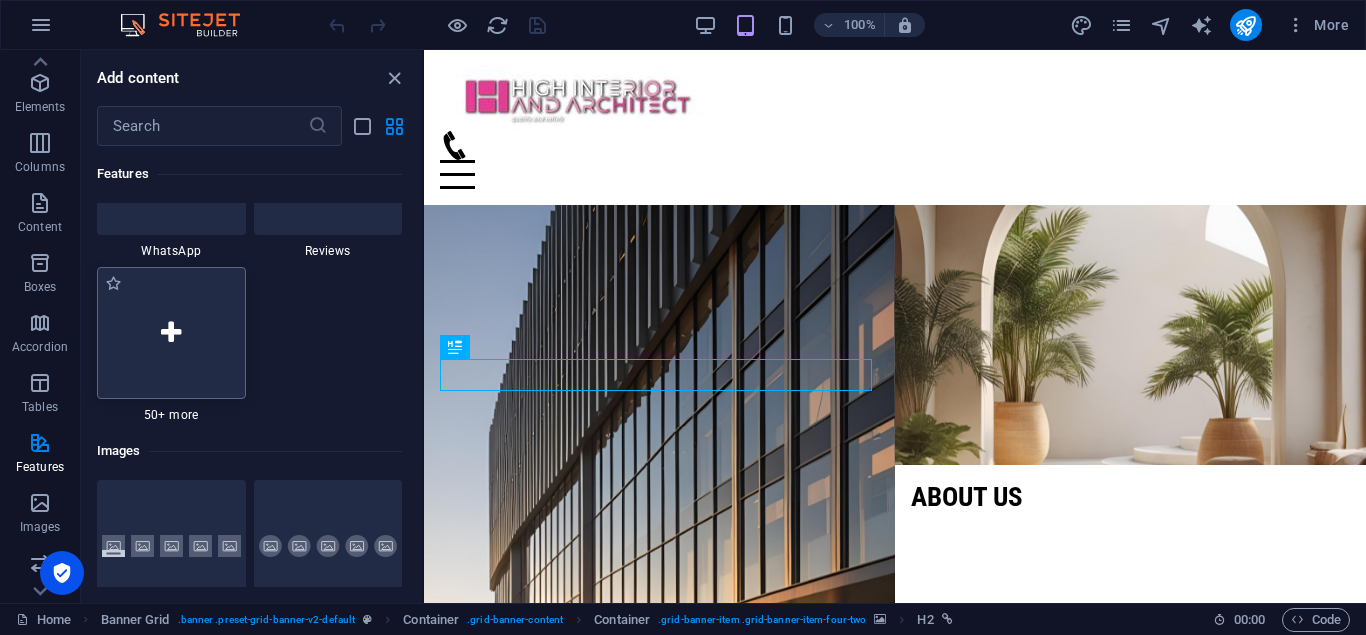 click at bounding box center (171, 333) 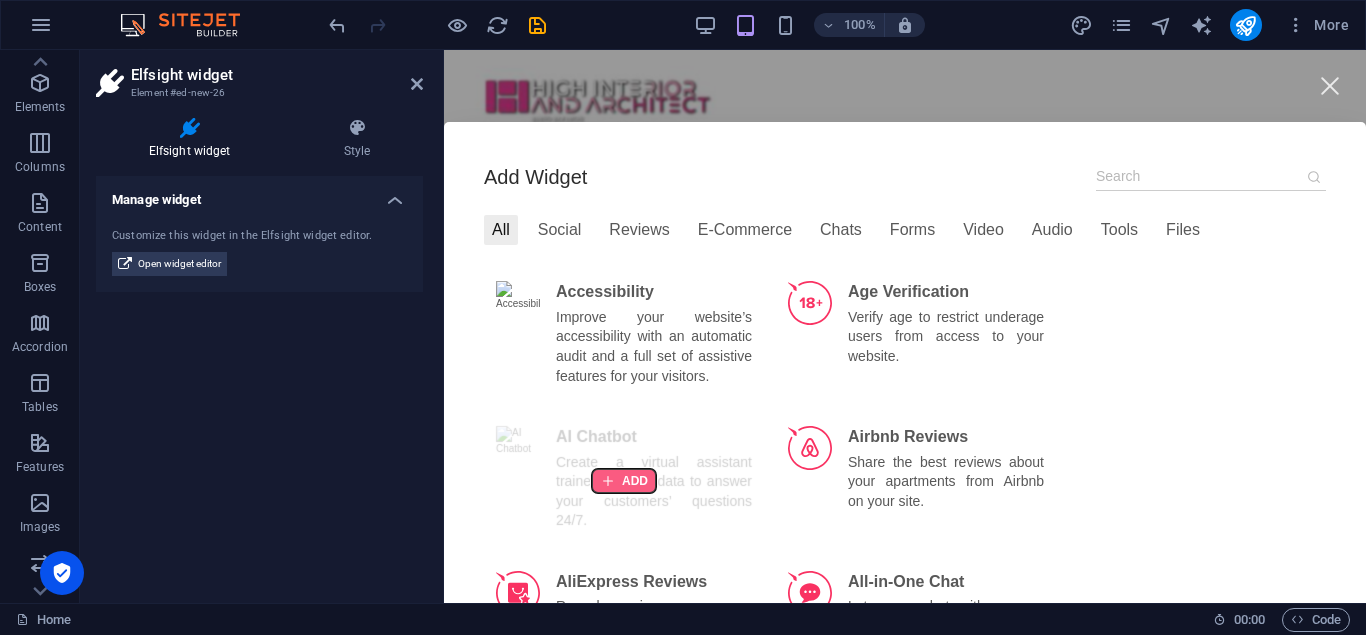 click at bounding box center (624, 481) 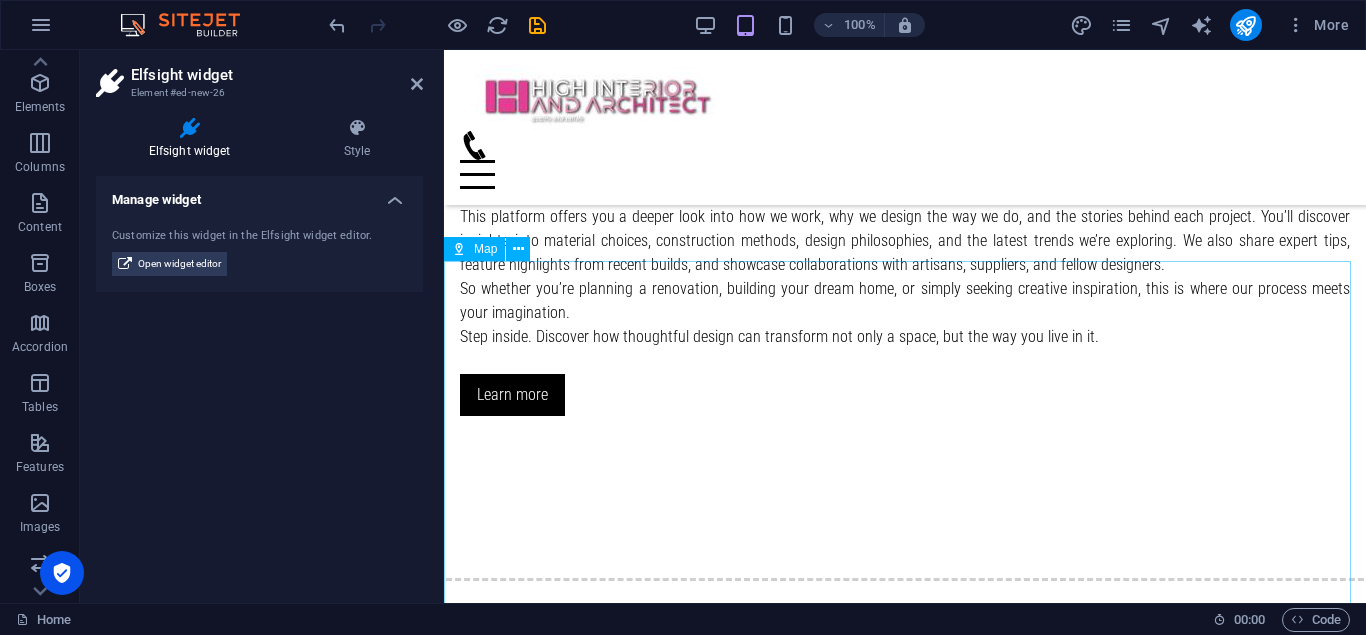 scroll, scrollTop: 3742, scrollLeft: 0, axis: vertical 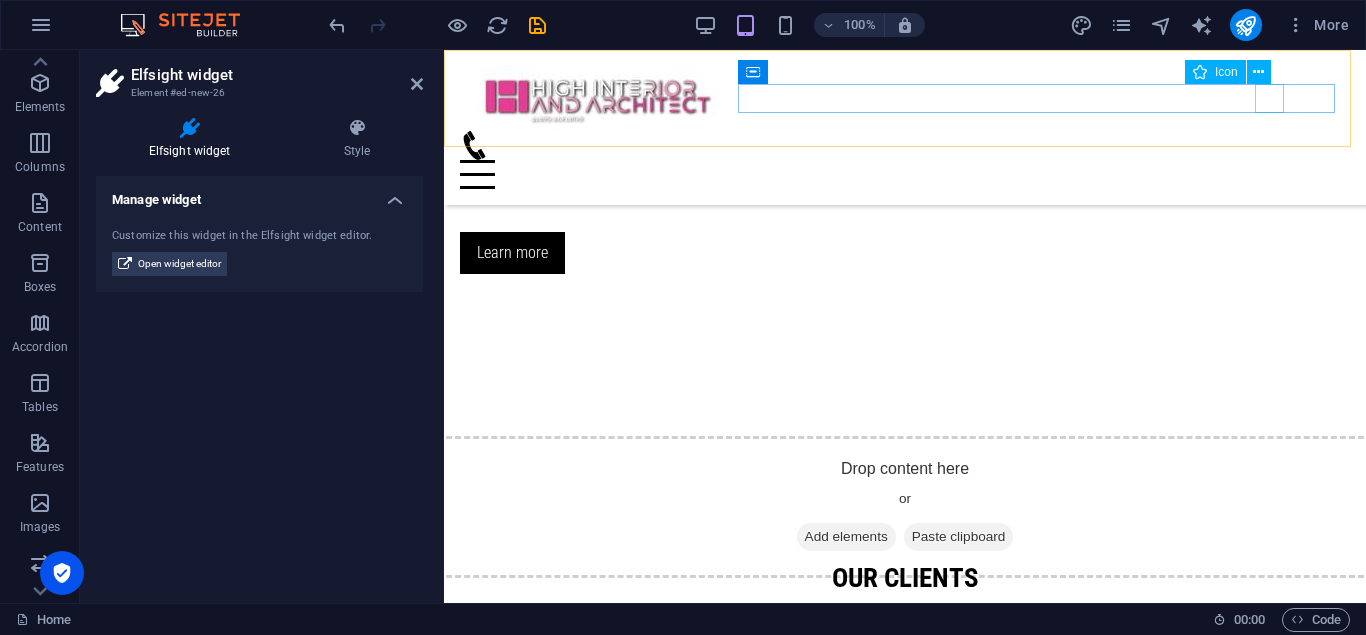 click at bounding box center [897, 145] 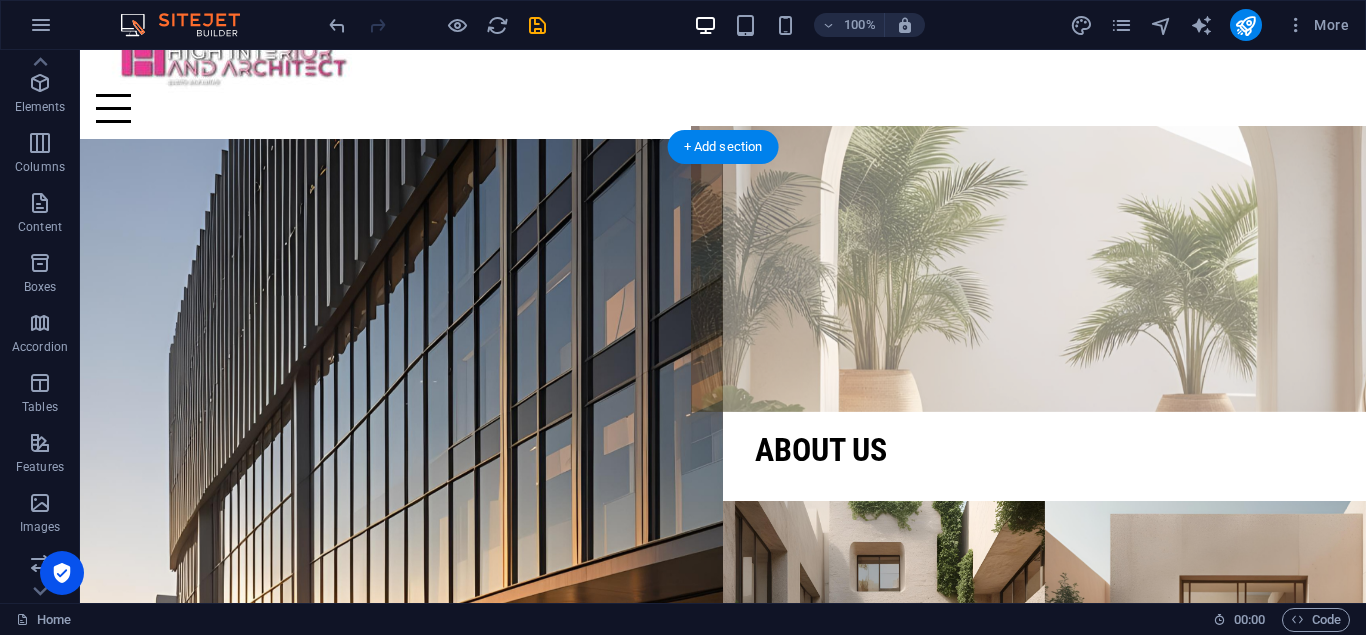 scroll, scrollTop: 0, scrollLeft: 0, axis: both 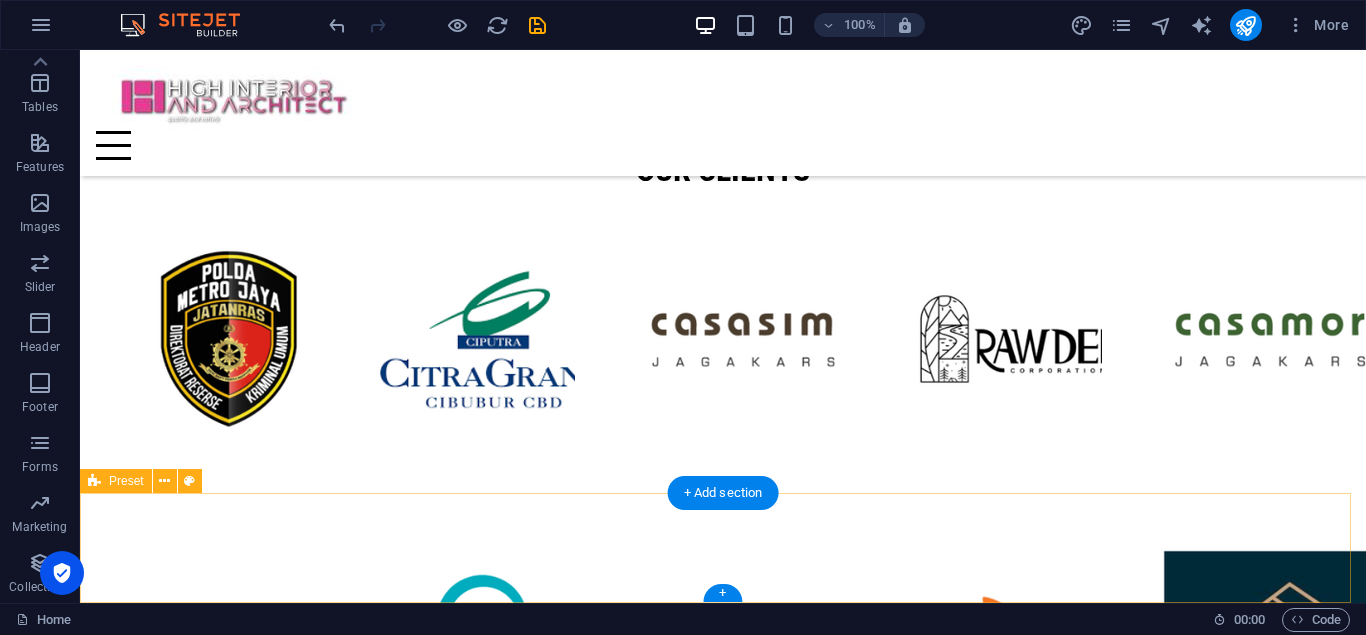 click on "Add elements" at bounding box center [664, 2737] 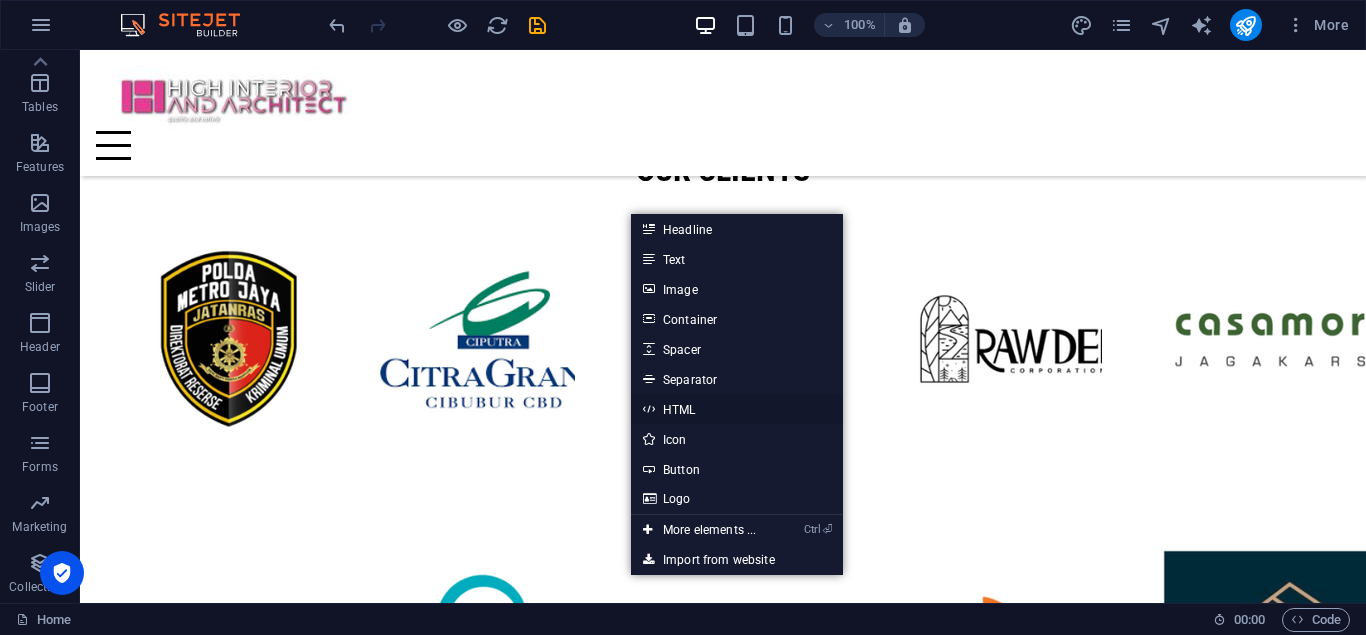 click on "HTML" at bounding box center [737, 409] 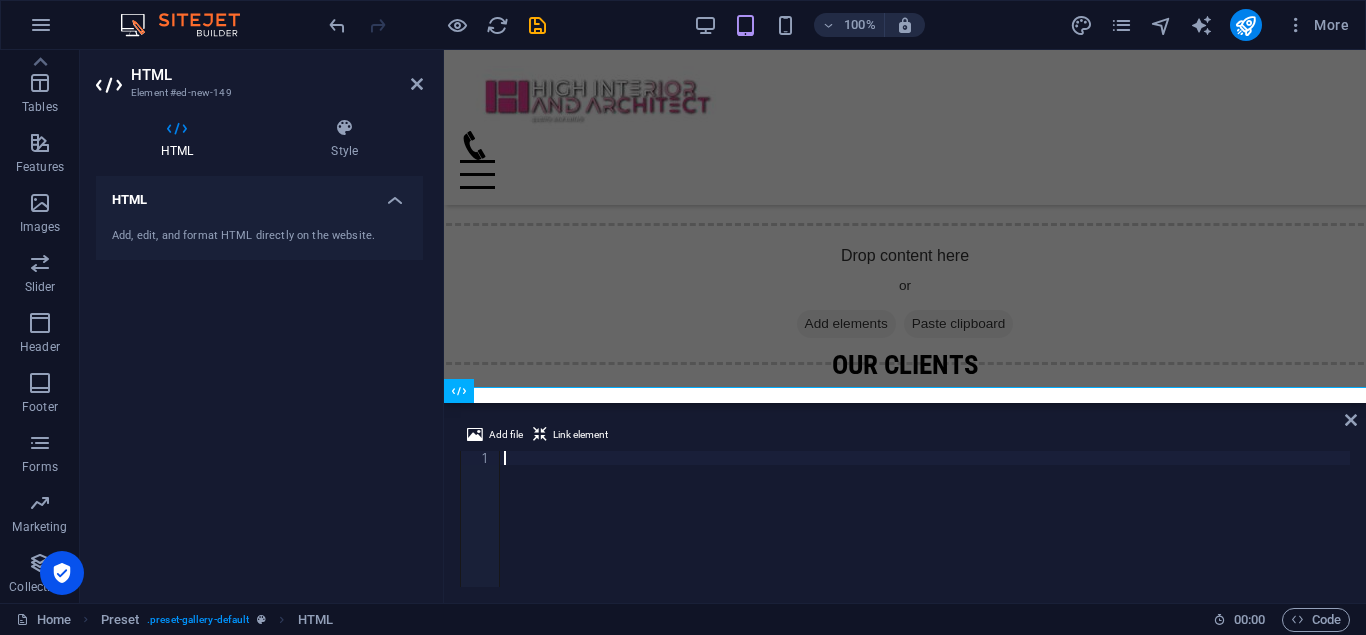 scroll, scrollTop: 3644, scrollLeft: 0, axis: vertical 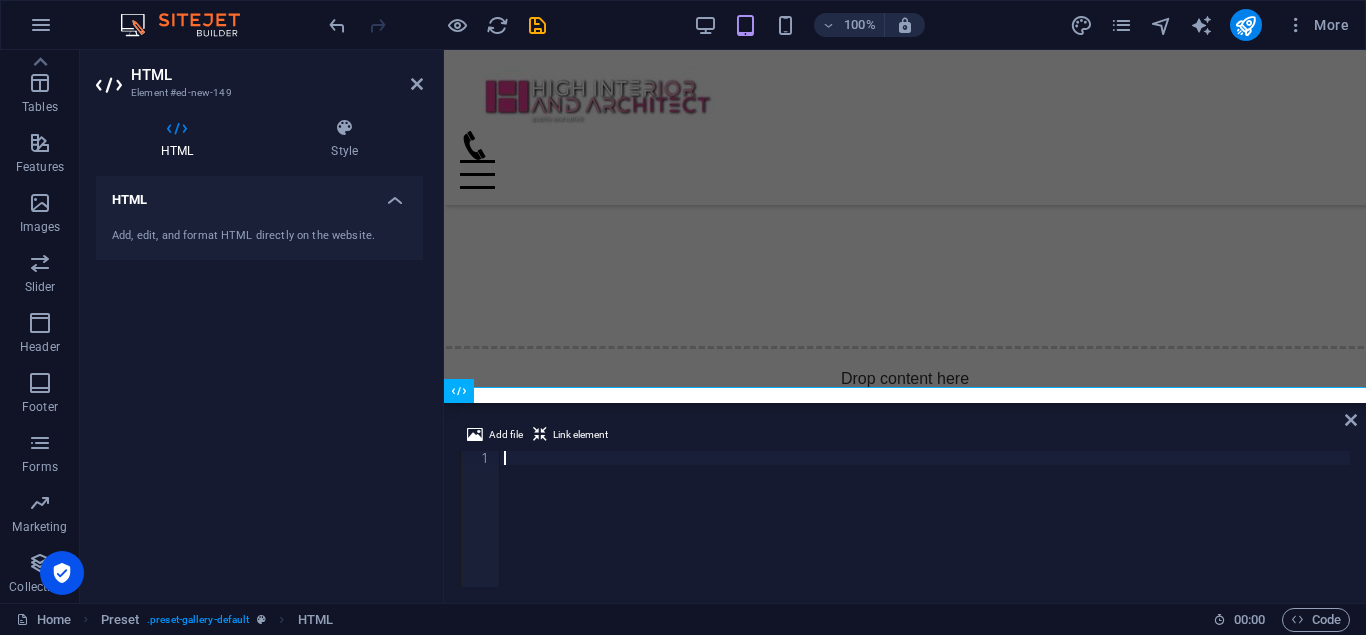 type on "<div class="elfsight-app-f822cd31-0852-461e-adb9-eb9a84647697" data-elfsight-app-lazy></div>" 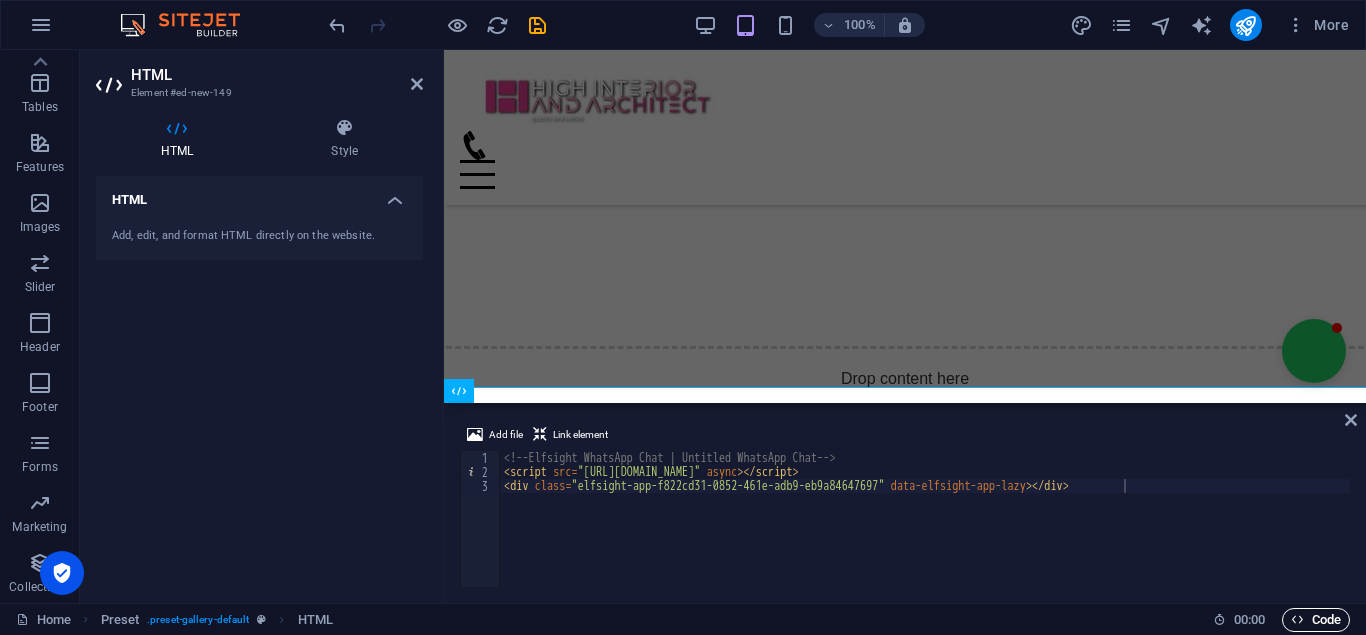 click on "Code" at bounding box center [1316, 620] 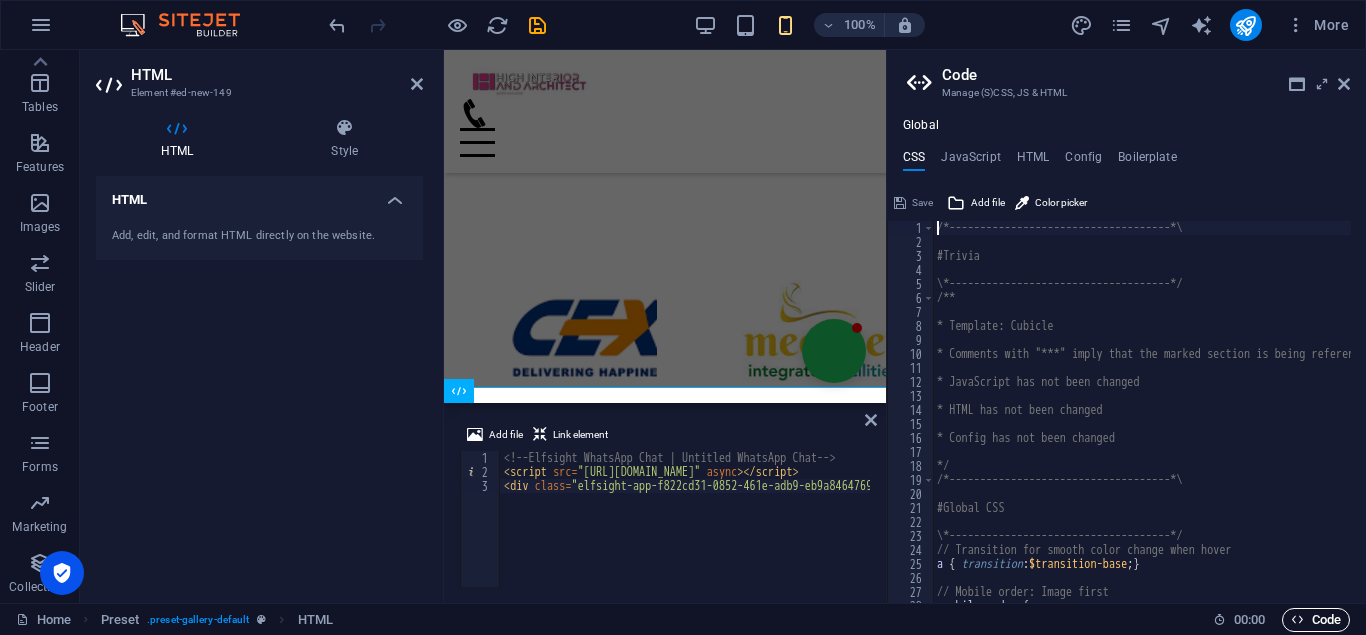 scroll, scrollTop: 5675, scrollLeft: 0, axis: vertical 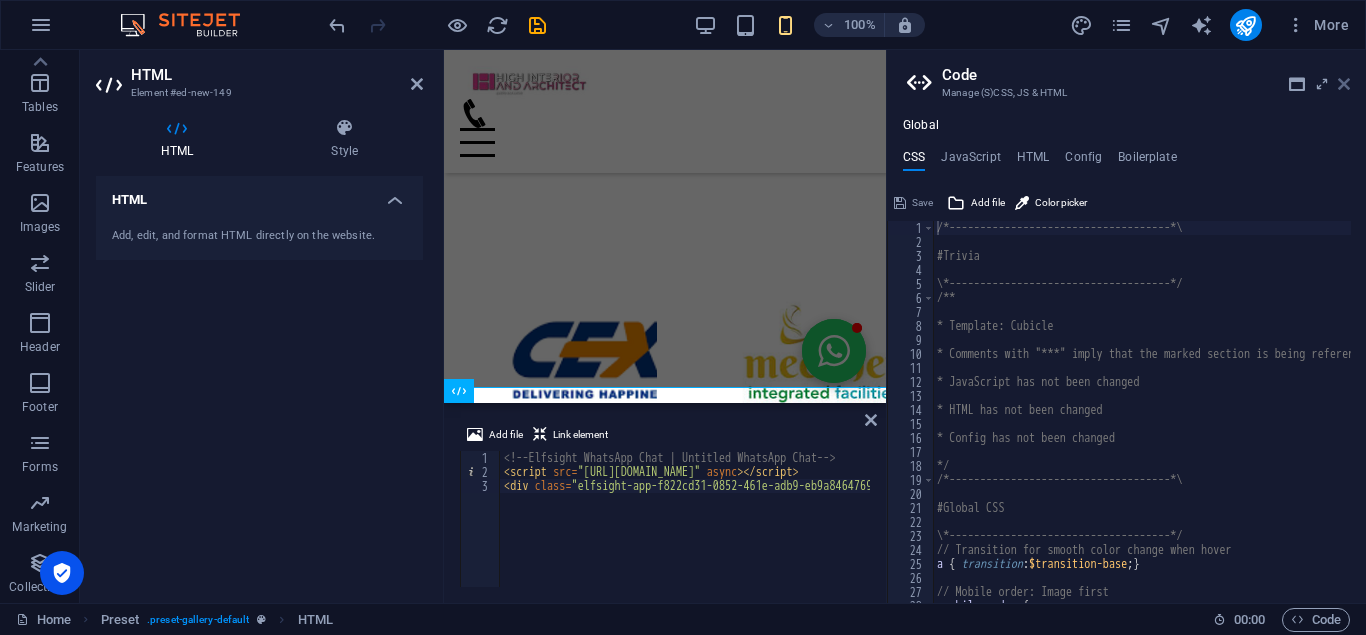 click at bounding box center [1344, 84] 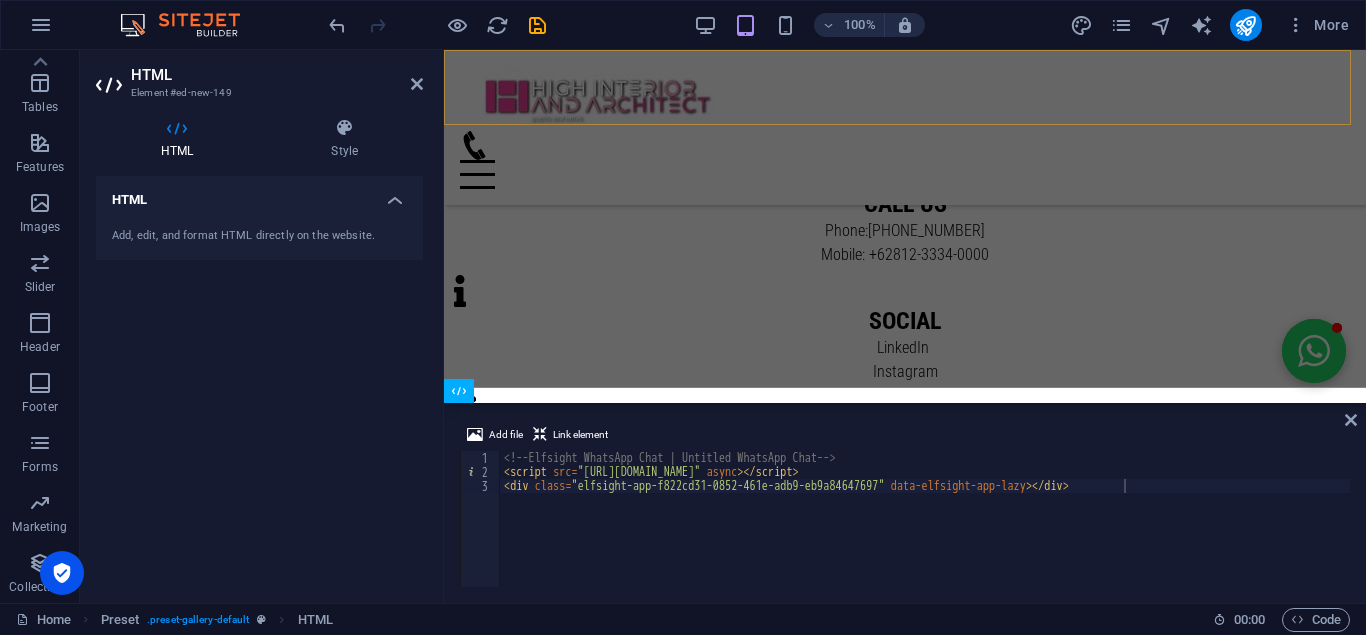scroll, scrollTop: 3644, scrollLeft: 0, axis: vertical 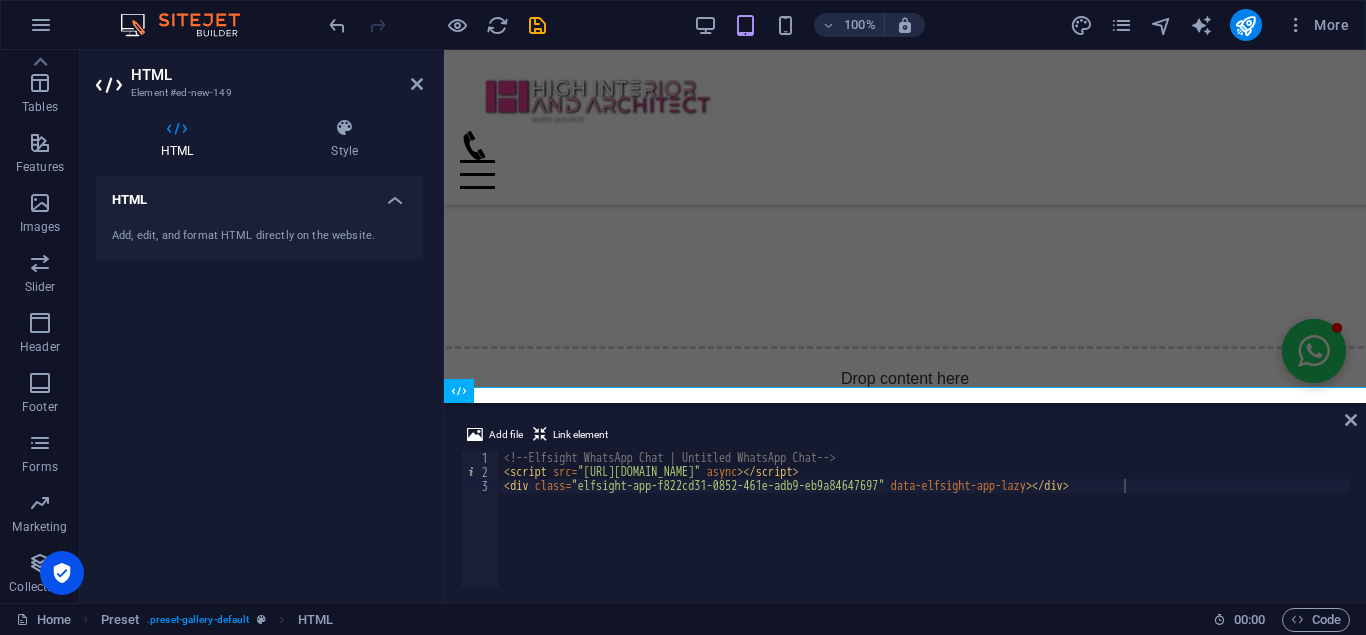 click on "Add file Link element <div class="elfsight-app-f822cd31-0852-461e-adb9-eb9a84647697" data-elfsight-app-lazy></div> 1 2 3 <!--  Elfsight WhatsApp Chat | Untitled WhatsApp Chat  --> < script   src = "https://static.elfsight.com/platform/platform.js"   async > </ script > < div   class = "elfsight-app-f822cd31-0852-461e-adb9-eb9a84647697"   data-elfsight-app-lazy > </ div >     הההההההההההההההההההההההההההההההההההההההההההההההההההההההההההההההההההההההההההההההההההההההההההההההההההההההההההההההההההההההההההההההההההההההההההההההההההההההההההההההההההההההההההההההההההההההההההההההההההההההההההההההההההההההההההההההההההההההההההההההההההההההההההההההה" at bounding box center [905, 505] 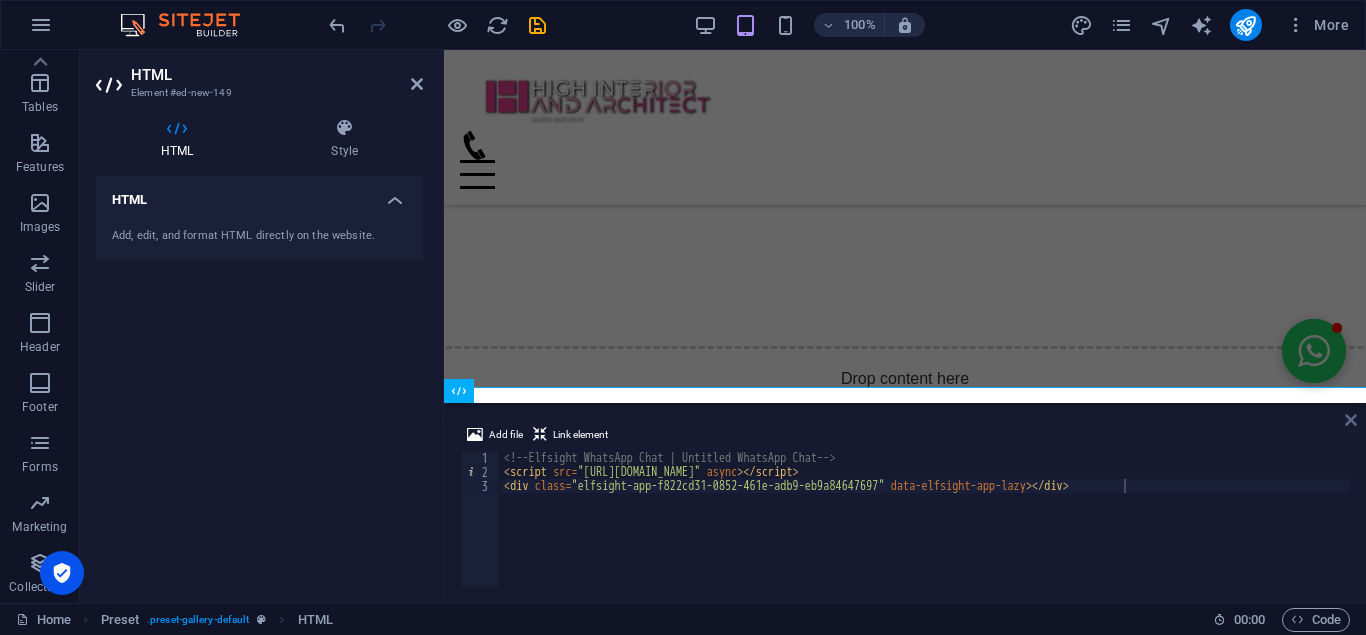 click at bounding box center (1351, 420) 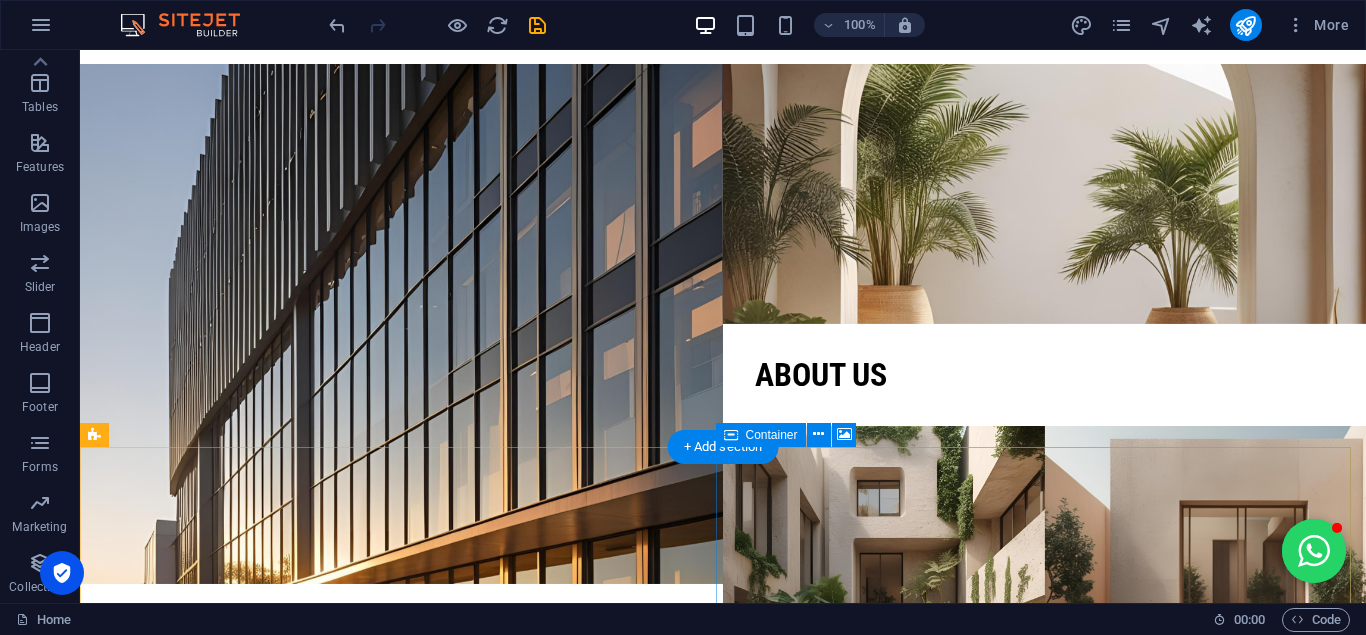 scroll, scrollTop: 0, scrollLeft: 0, axis: both 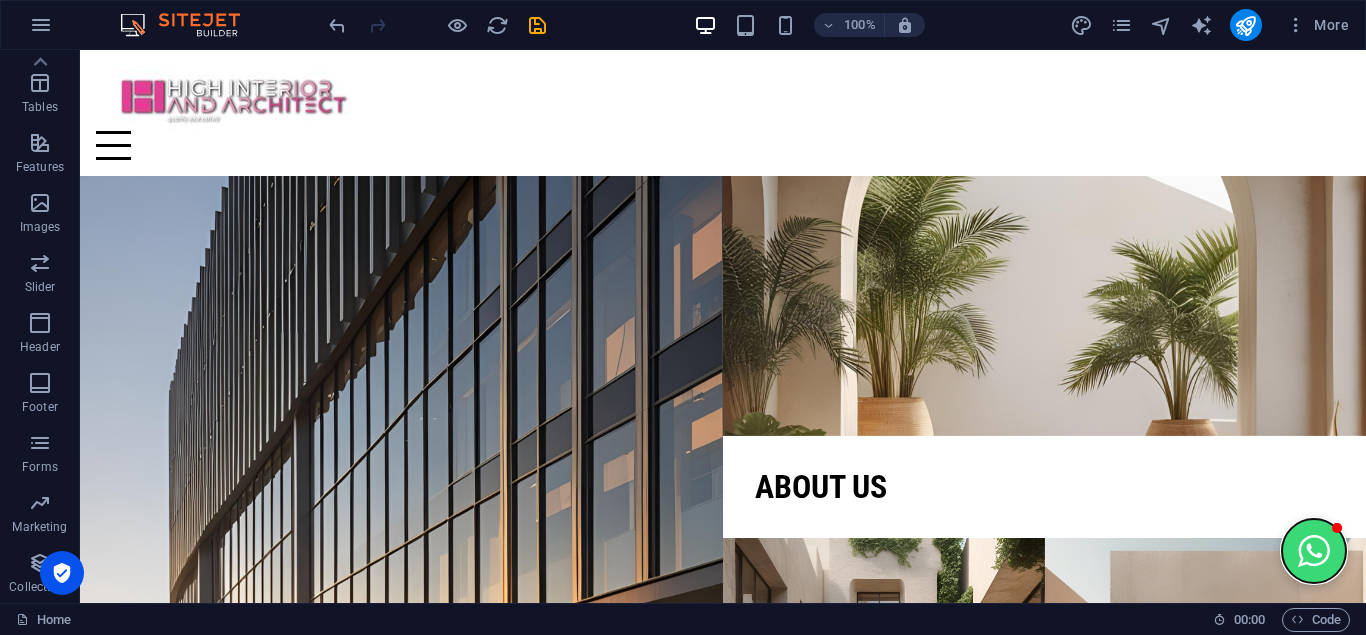 click at bounding box center (1314, 551) 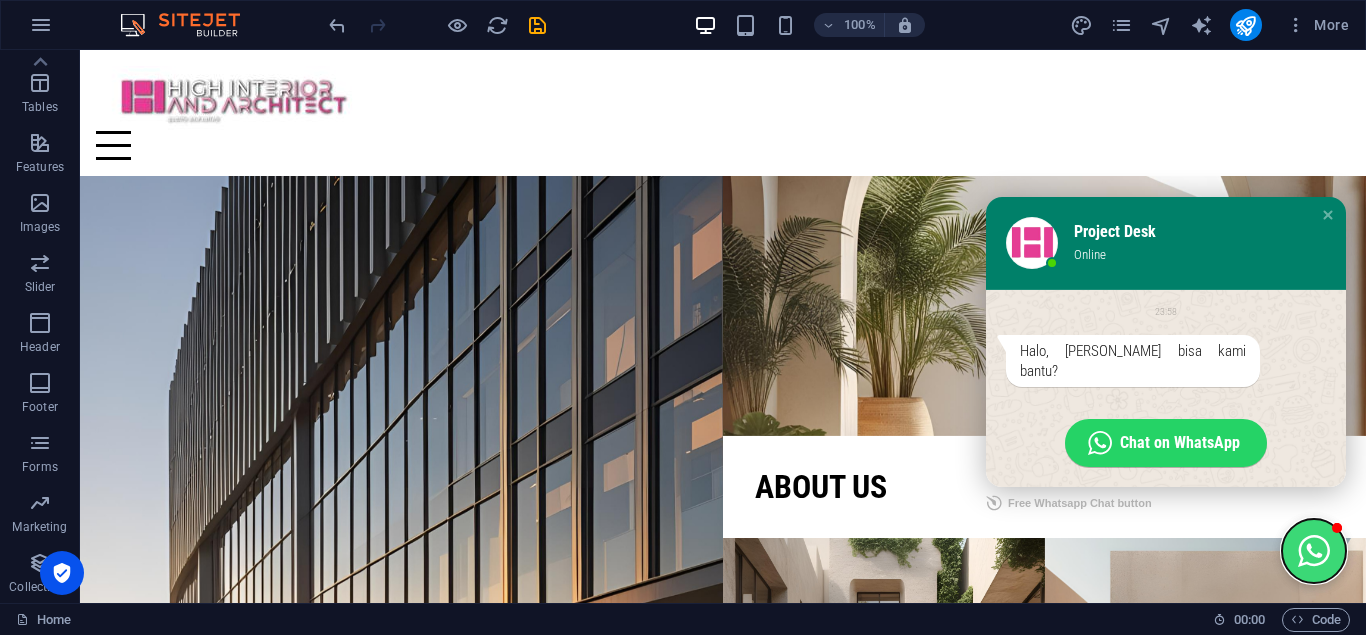 click at bounding box center (1314, 551) 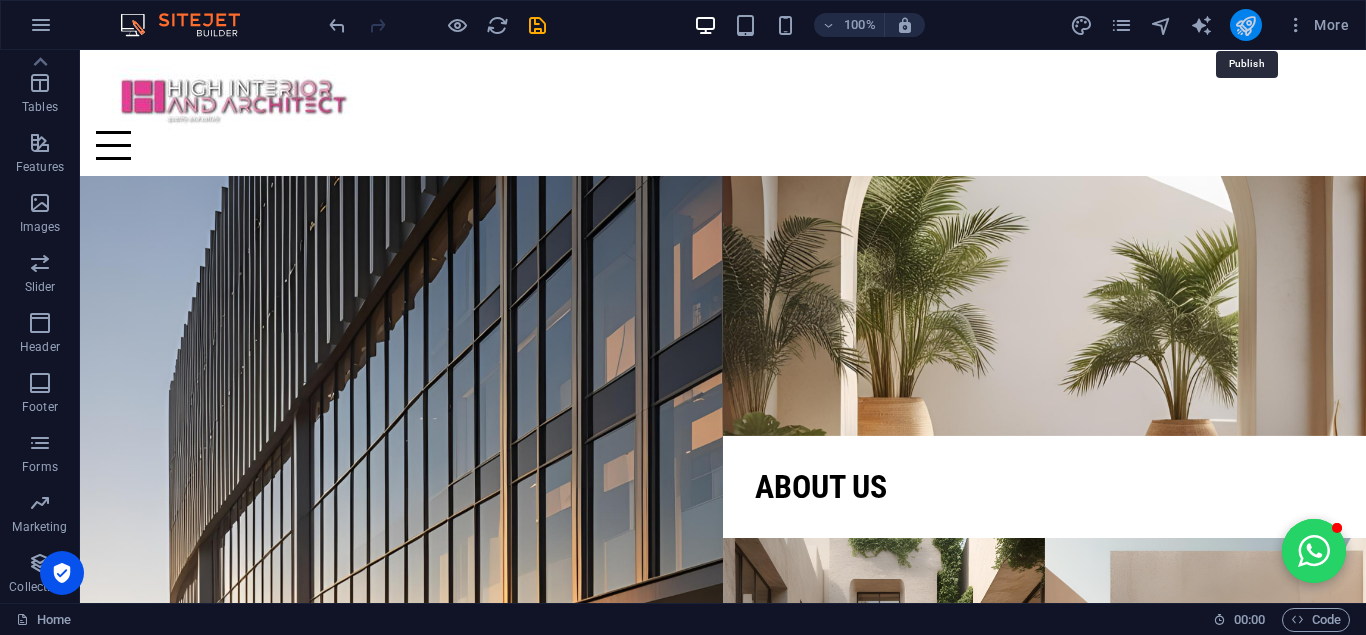 click at bounding box center [1245, 25] 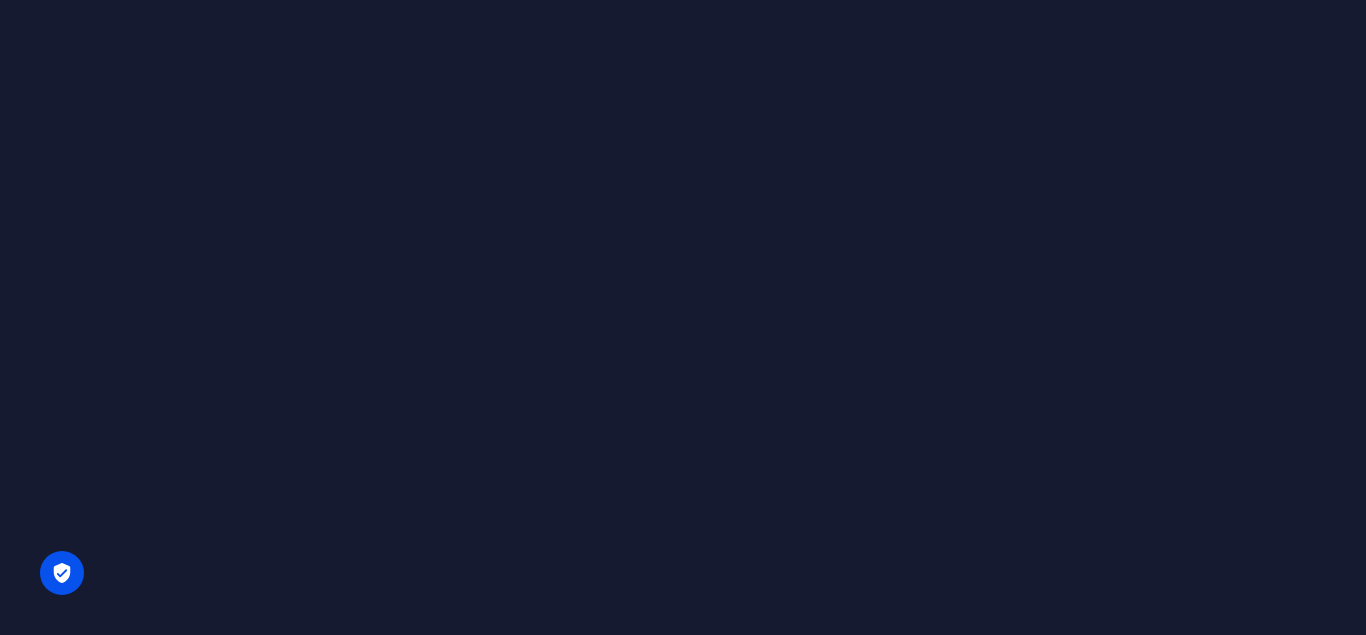 scroll, scrollTop: 0, scrollLeft: 0, axis: both 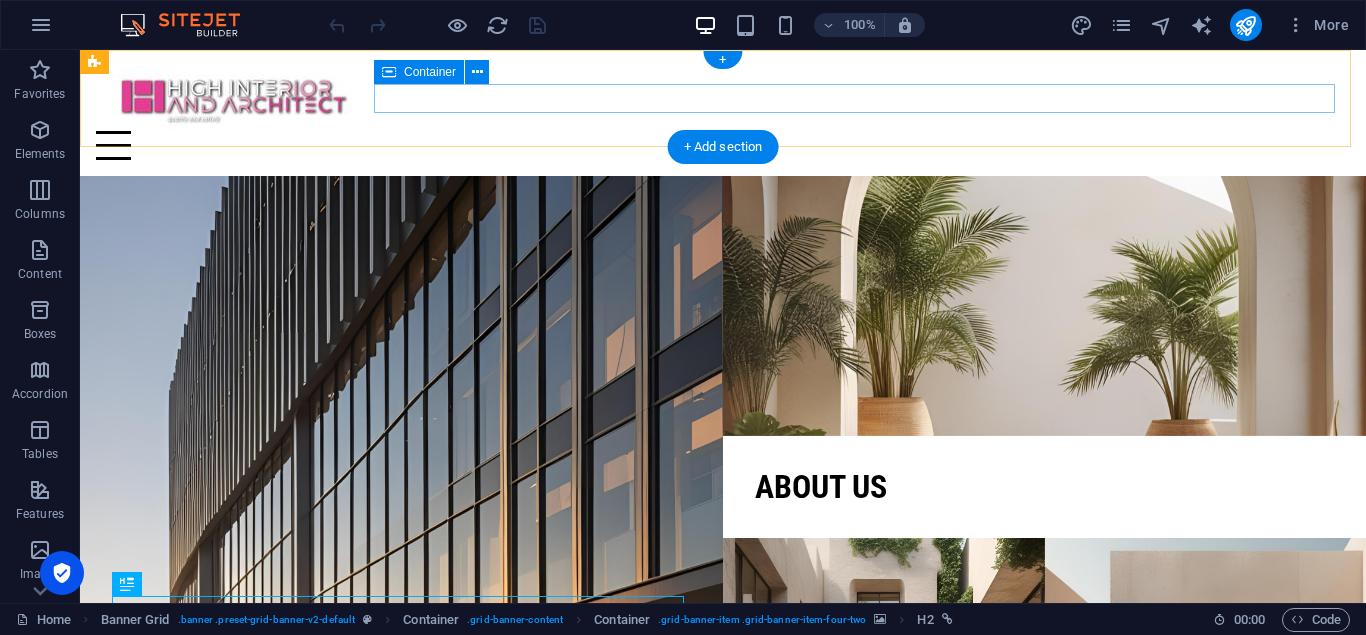 click at bounding box center (723, 145) 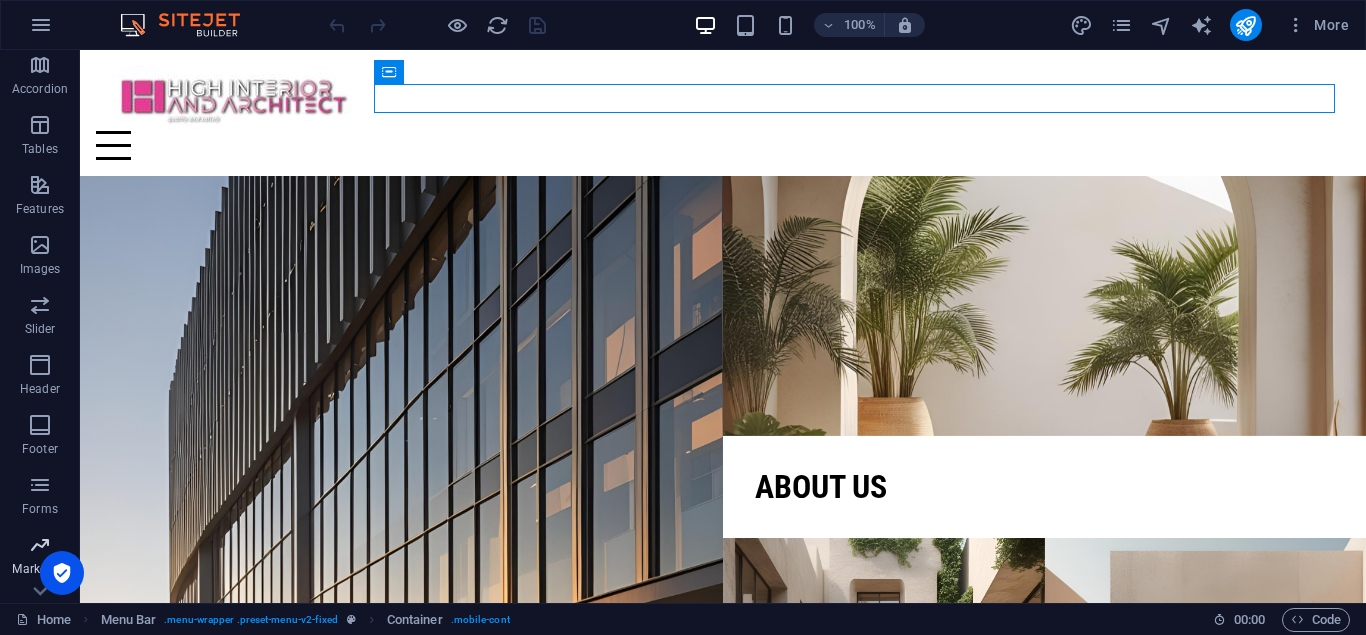 scroll, scrollTop: 347, scrollLeft: 0, axis: vertical 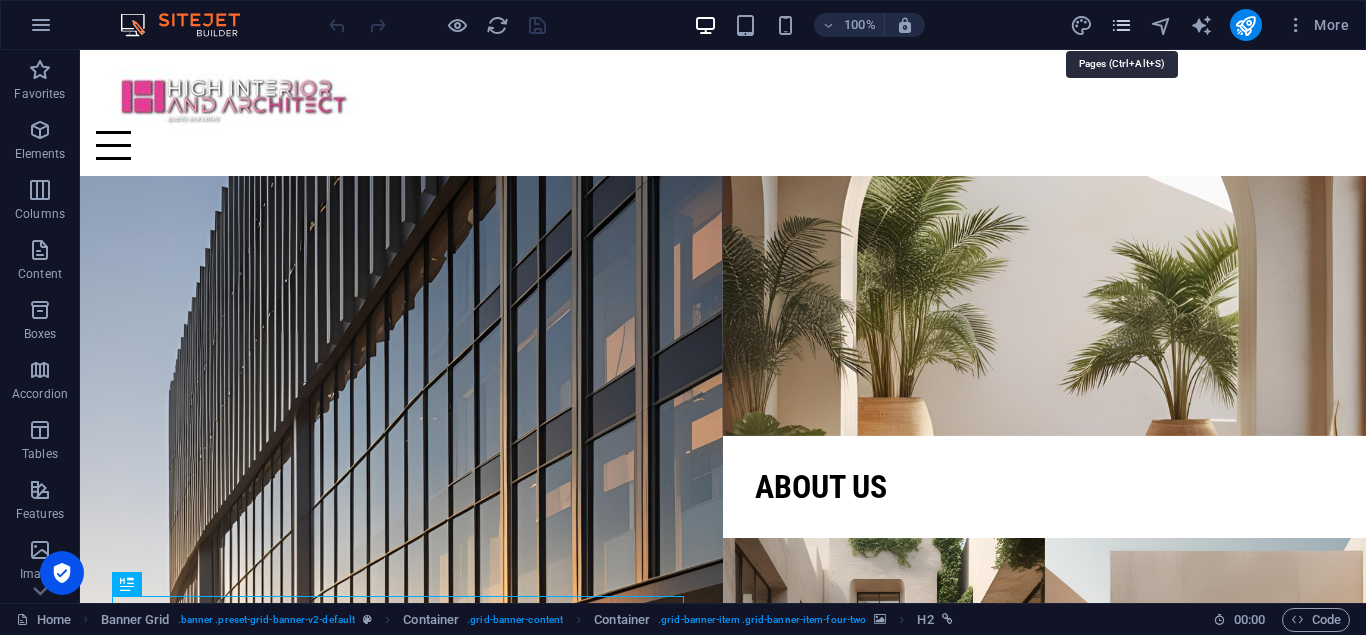 click at bounding box center [1121, 25] 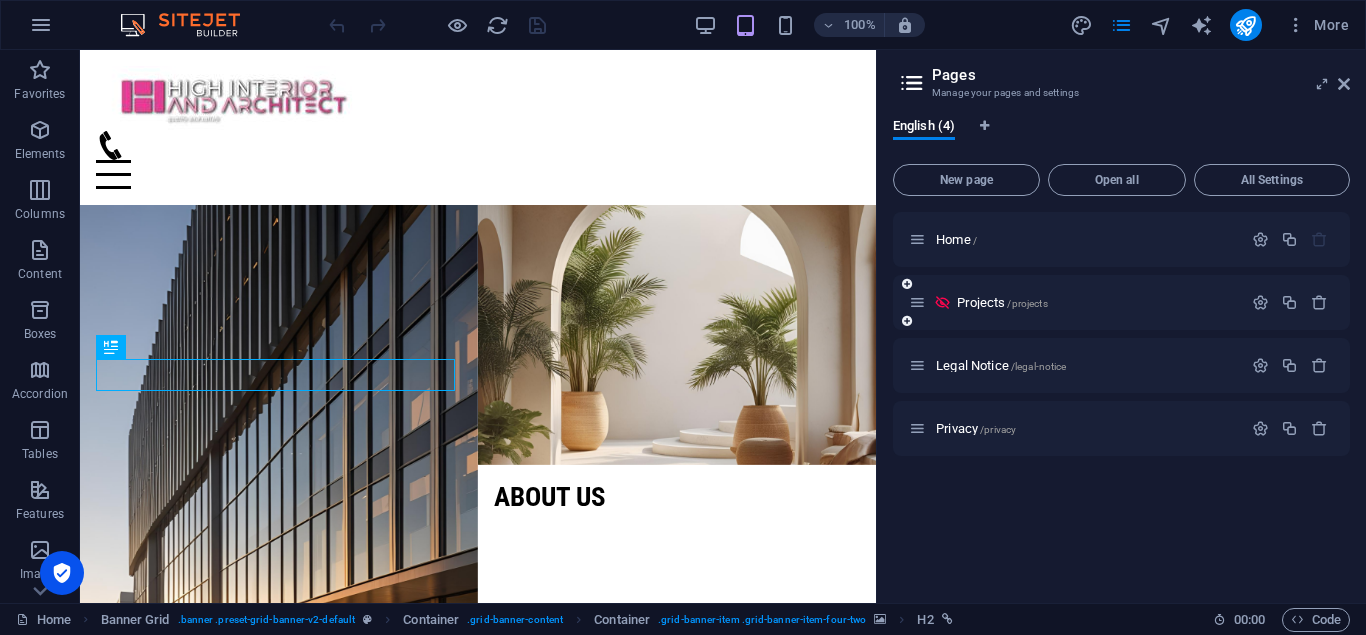 click at bounding box center (942, 302) 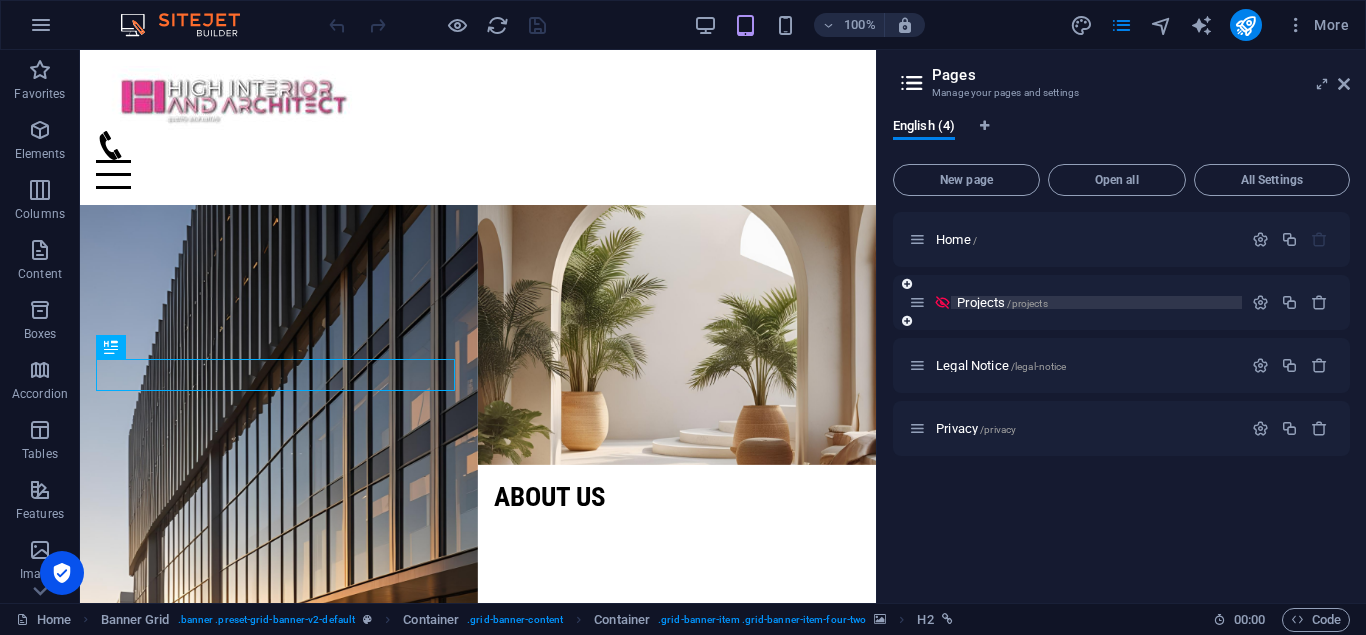 click on "Projects /projects" at bounding box center (1096, 302) 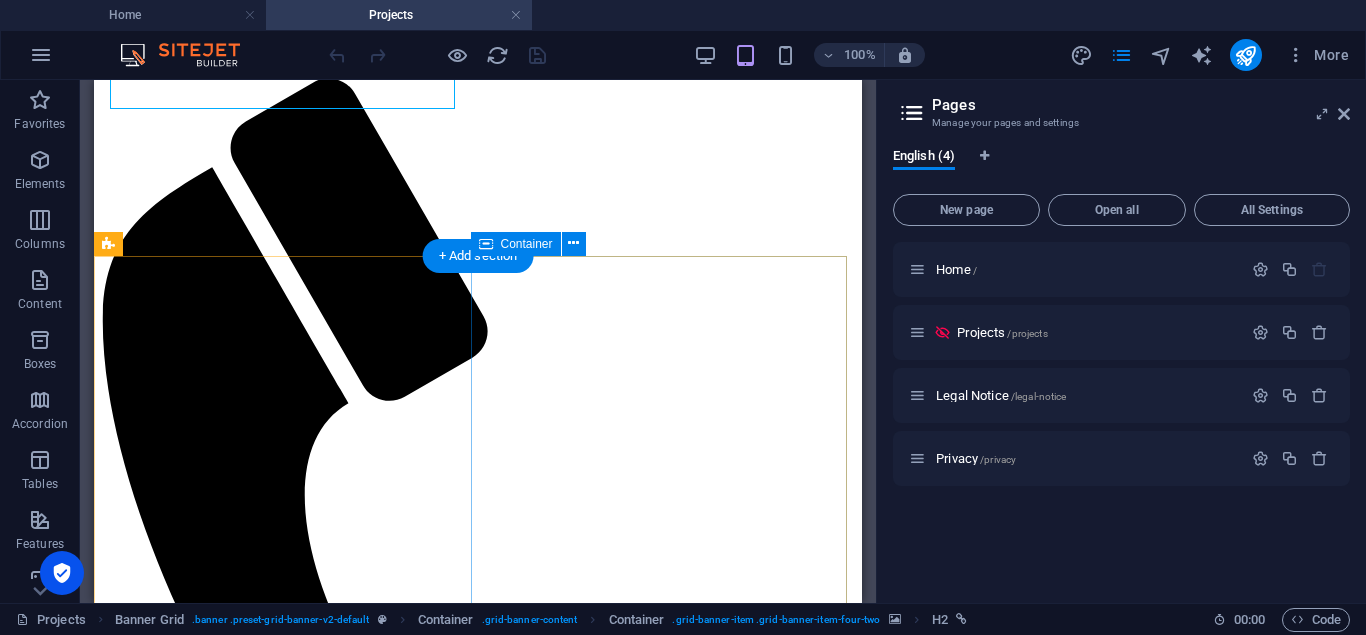 scroll, scrollTop: 0, scrollLeft: 0, axis: both 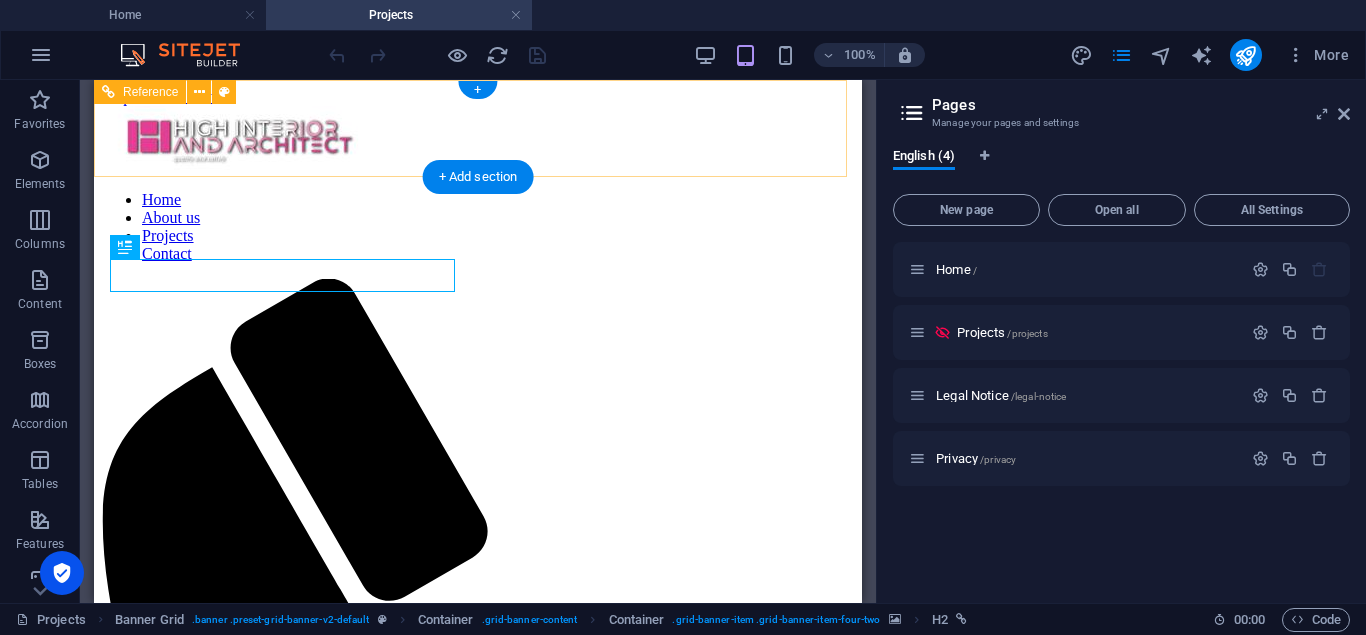 click at bounding box center (470, 769) 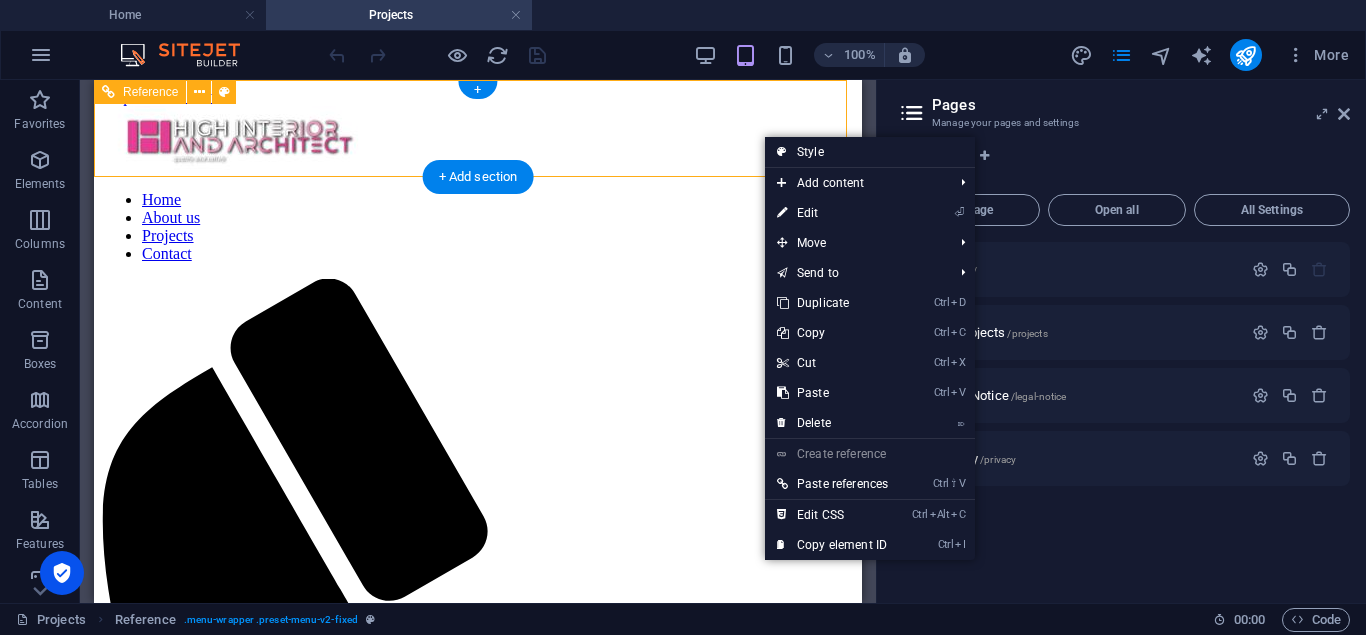 click at bounding box center [470, 769] 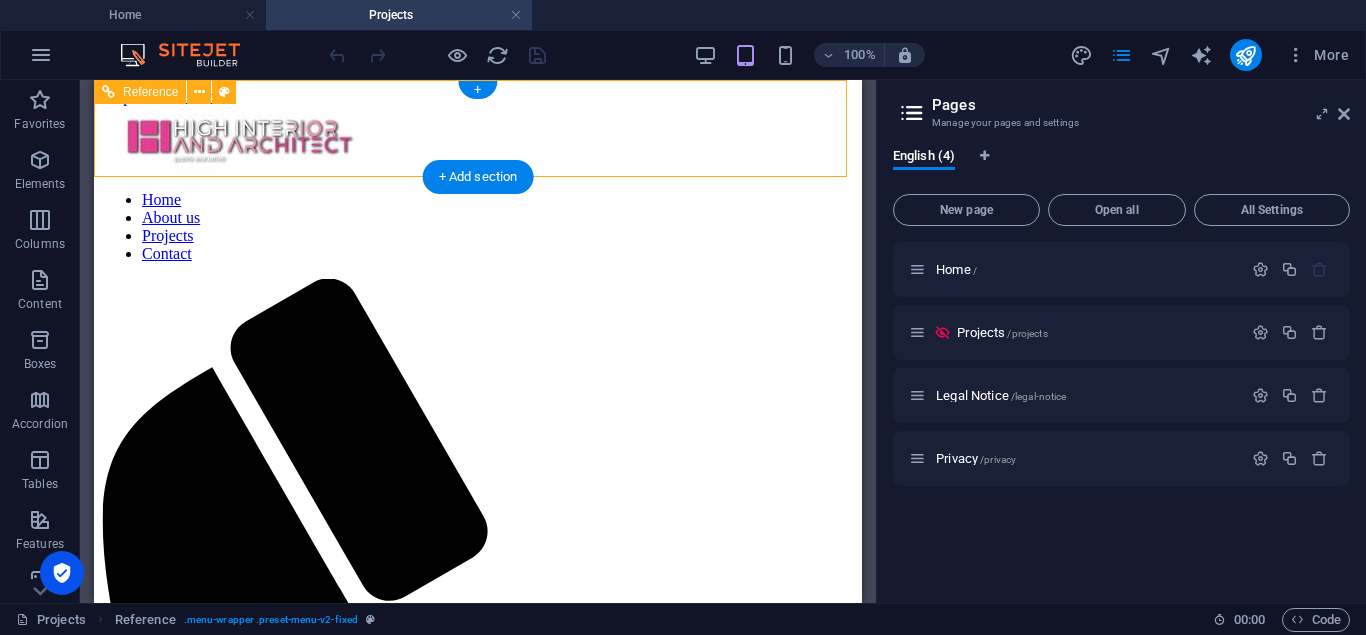 click at bounding box center [470, 769] 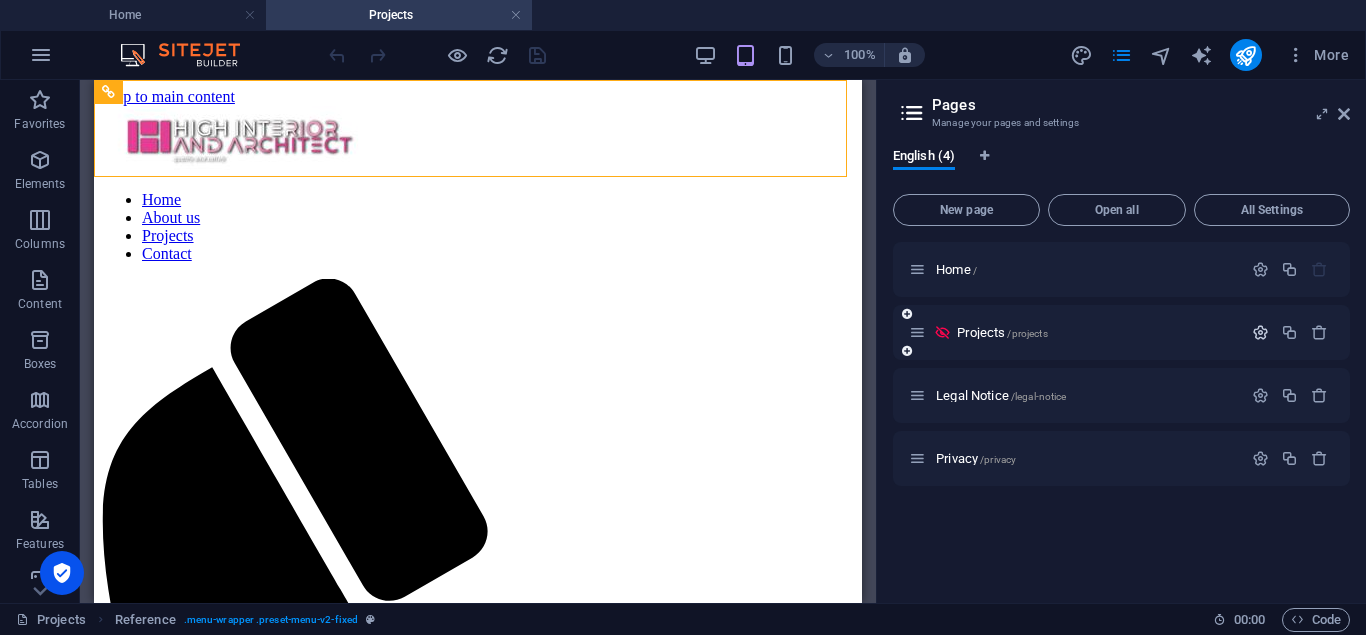 click at bounding box center [1260, 332] 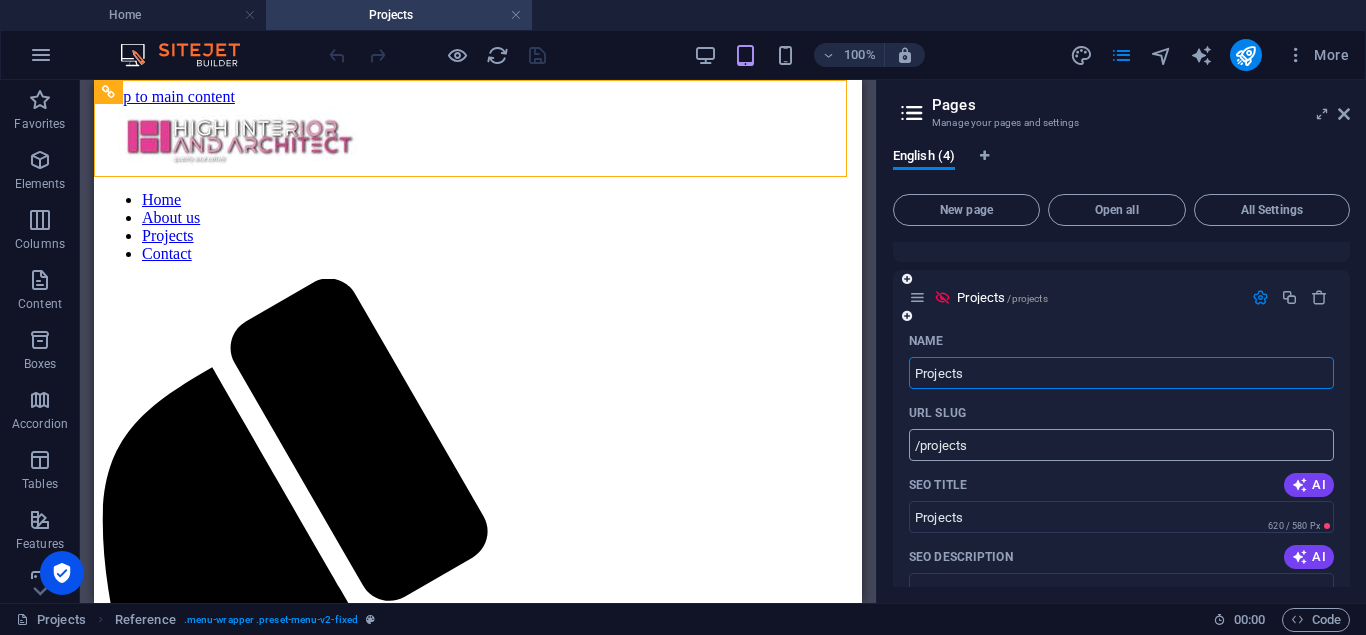 scroll, scrollTop: 0, scrollLeft: 0, axis: both 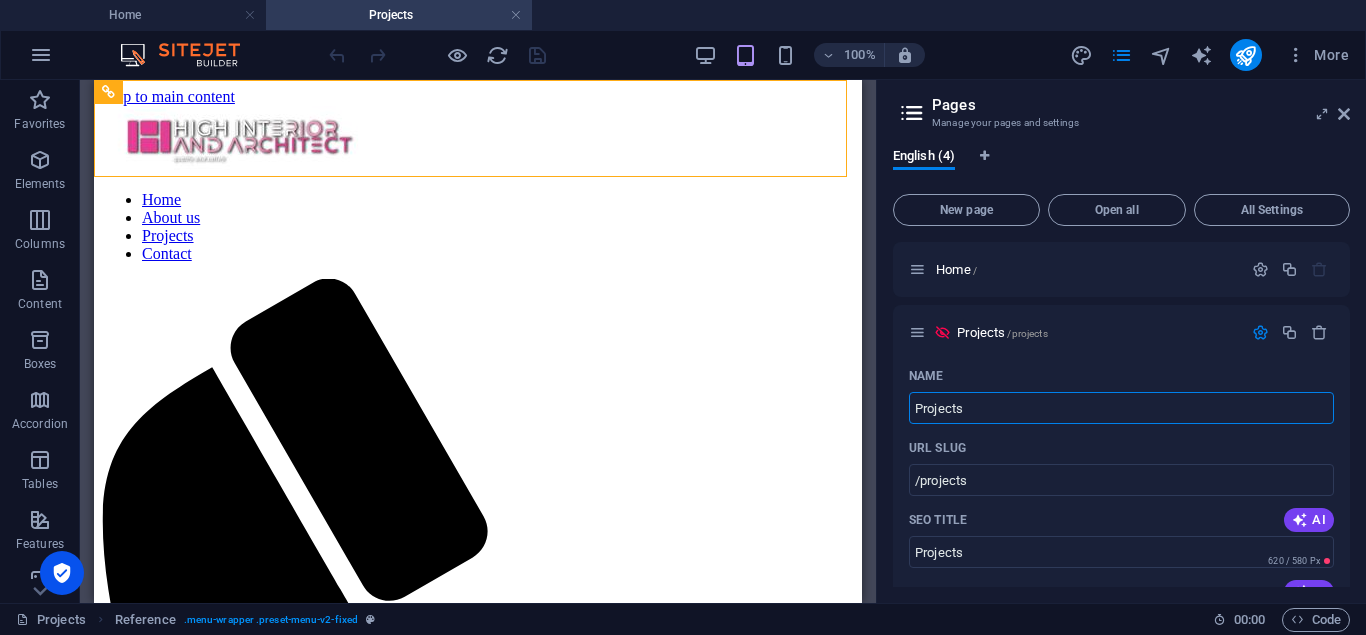 click on "Pages Manage your pages and settings" at bounding box center [1123, 106] 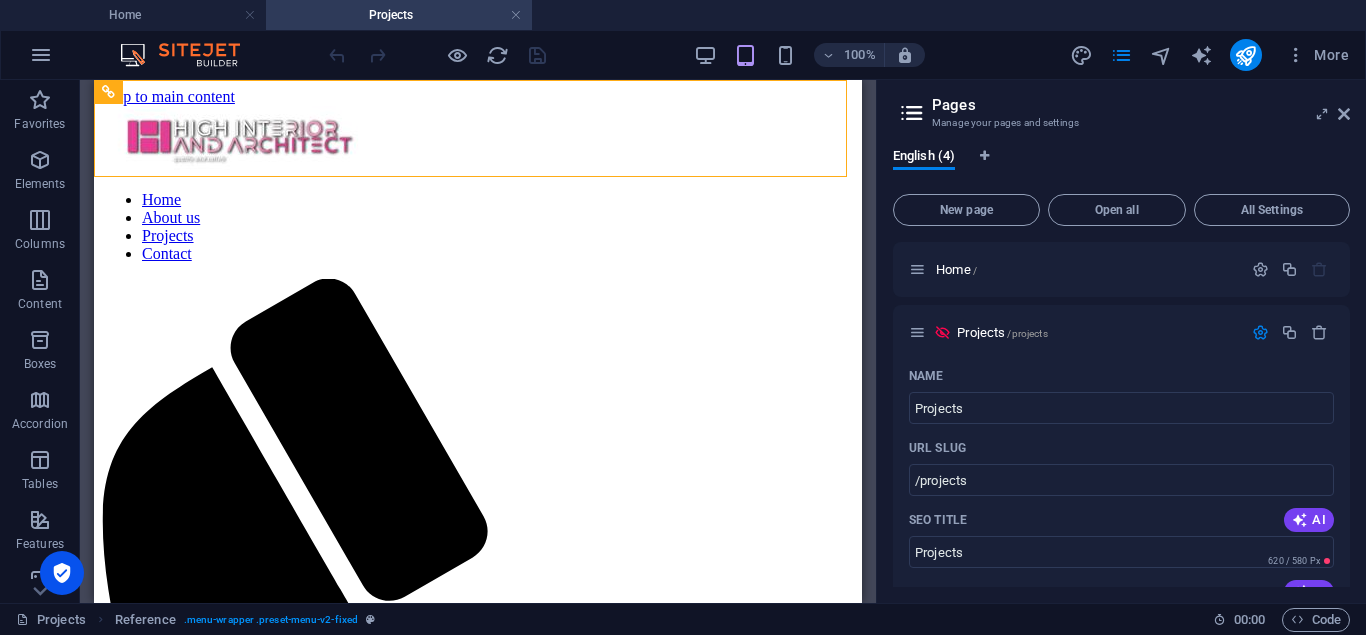 click at bounding box center (912, 113) 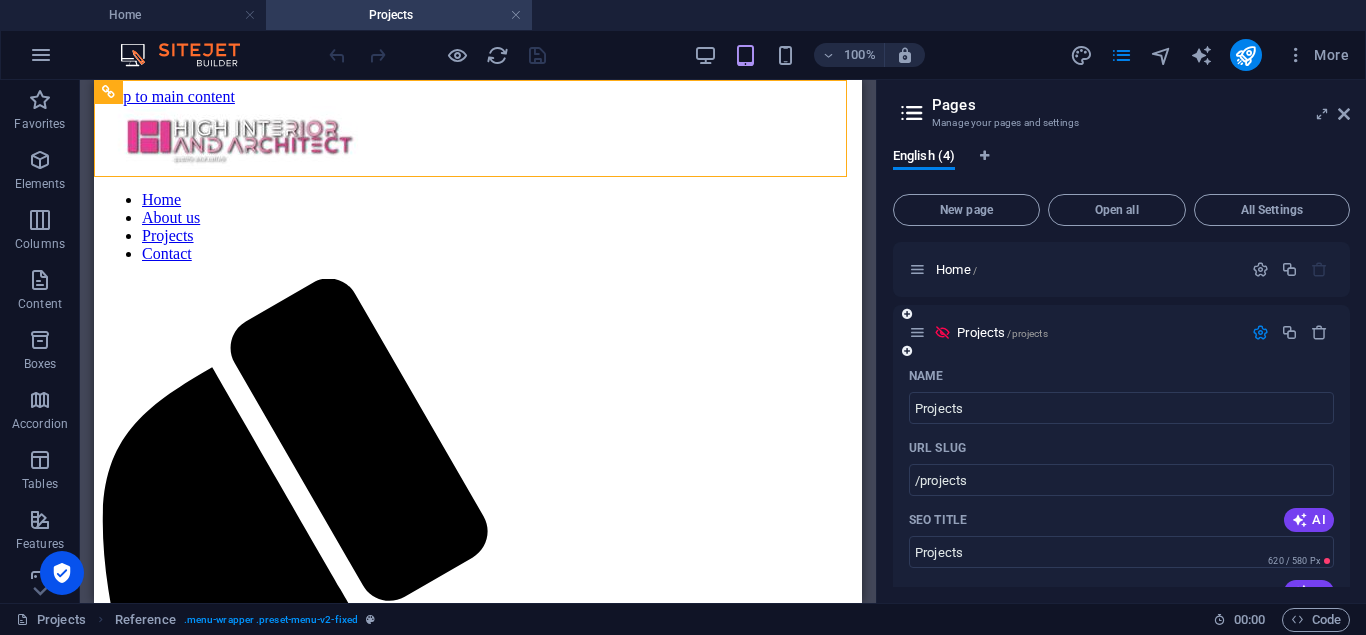 click on "Projects /projects" at bounding box center [1075, 332] 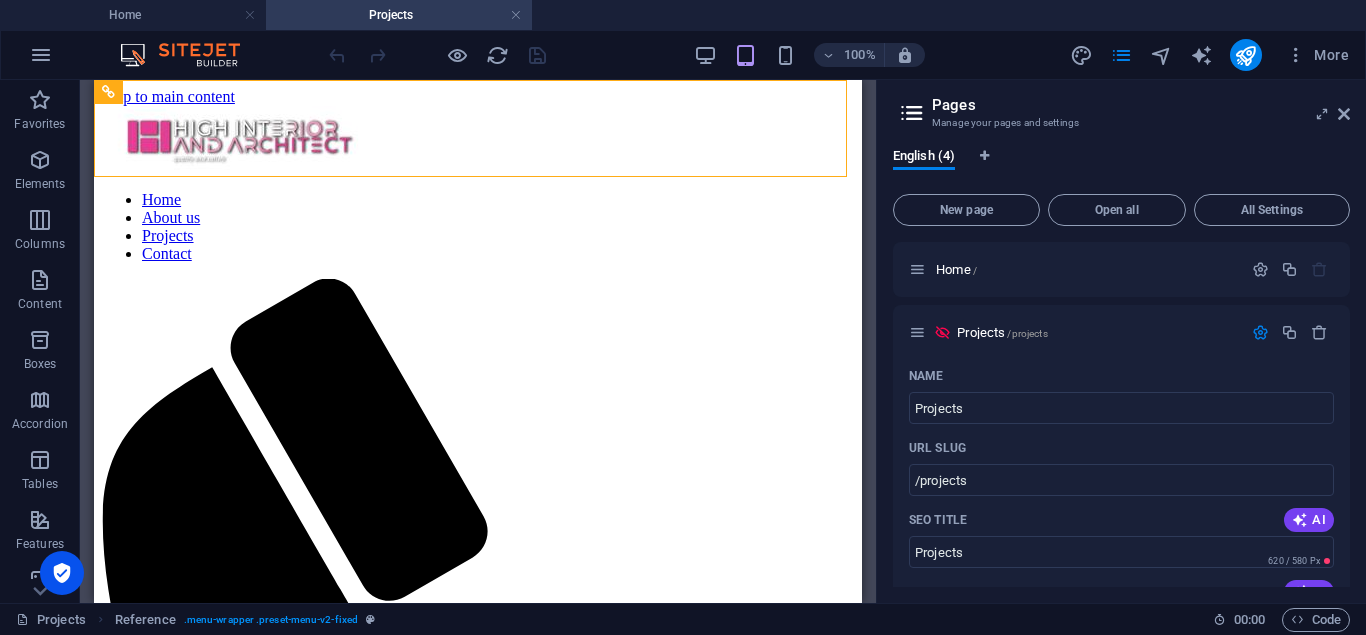 drag, startPoint x: 1342, startPoint y: 117, endPoint x: 1322, endPoint y: 133, distance: 25.612497 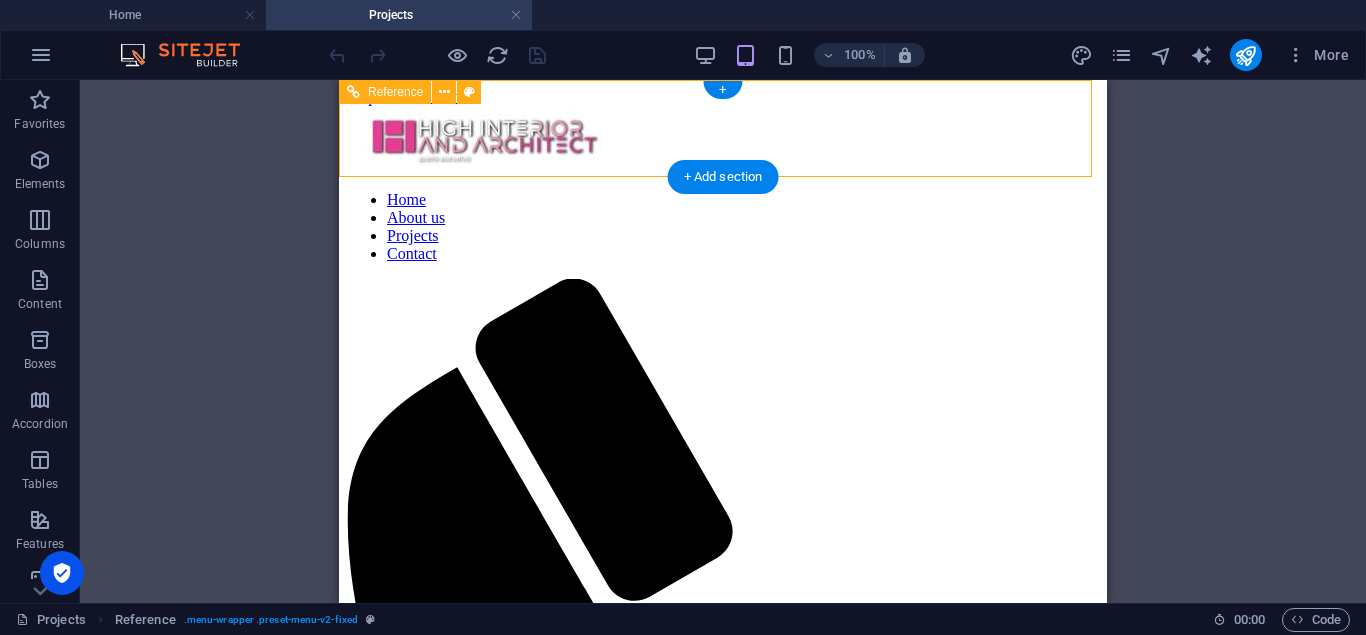 click at bounding box center [723, 1269] 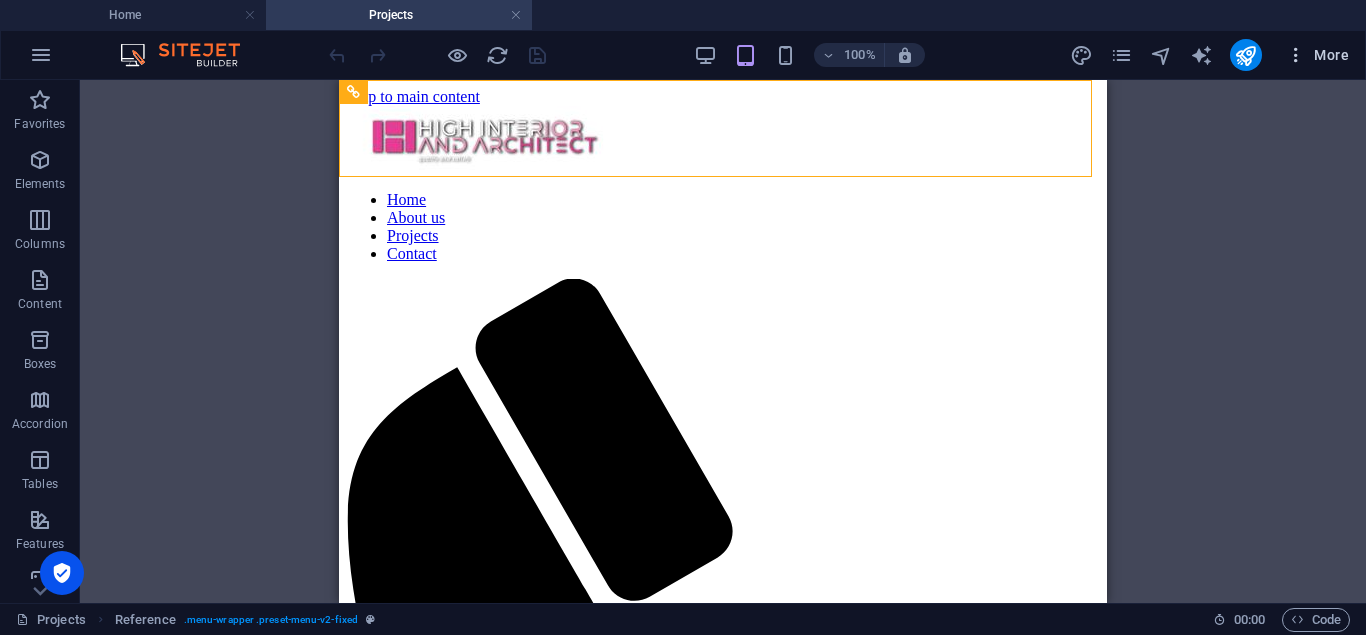 click at bounding box center [1296, 55] 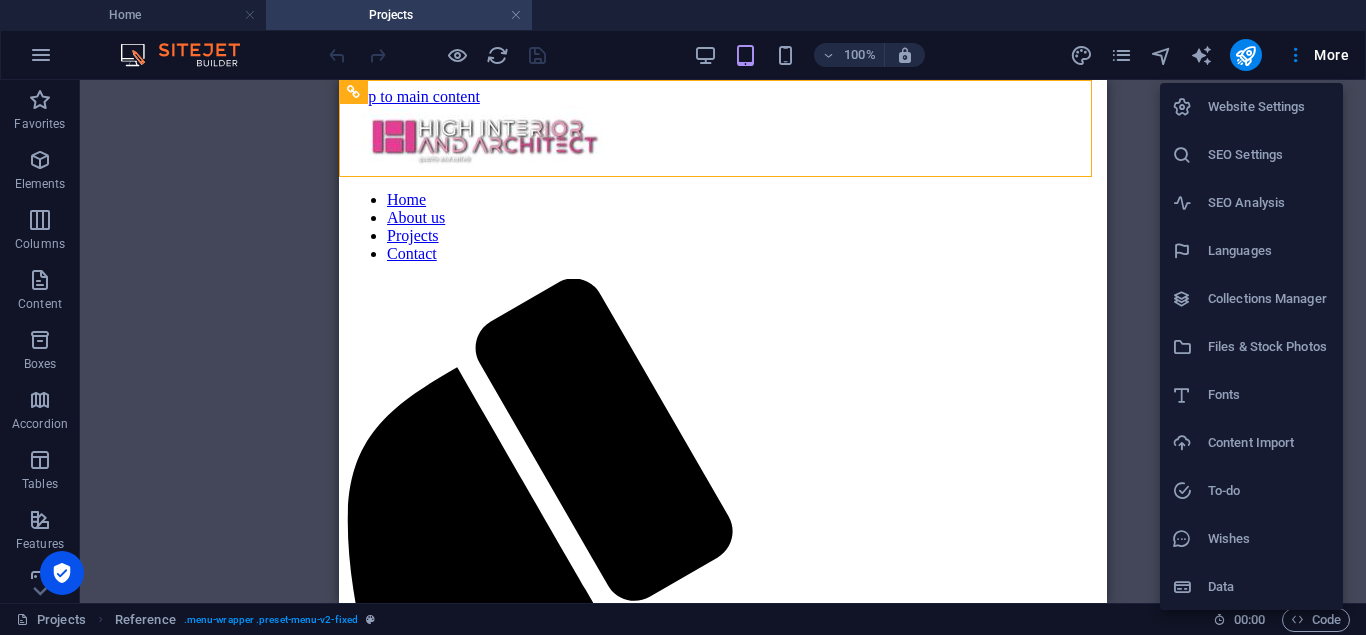 scroll, scrollTop: 1, scrollLeft: 0, axis: vertical 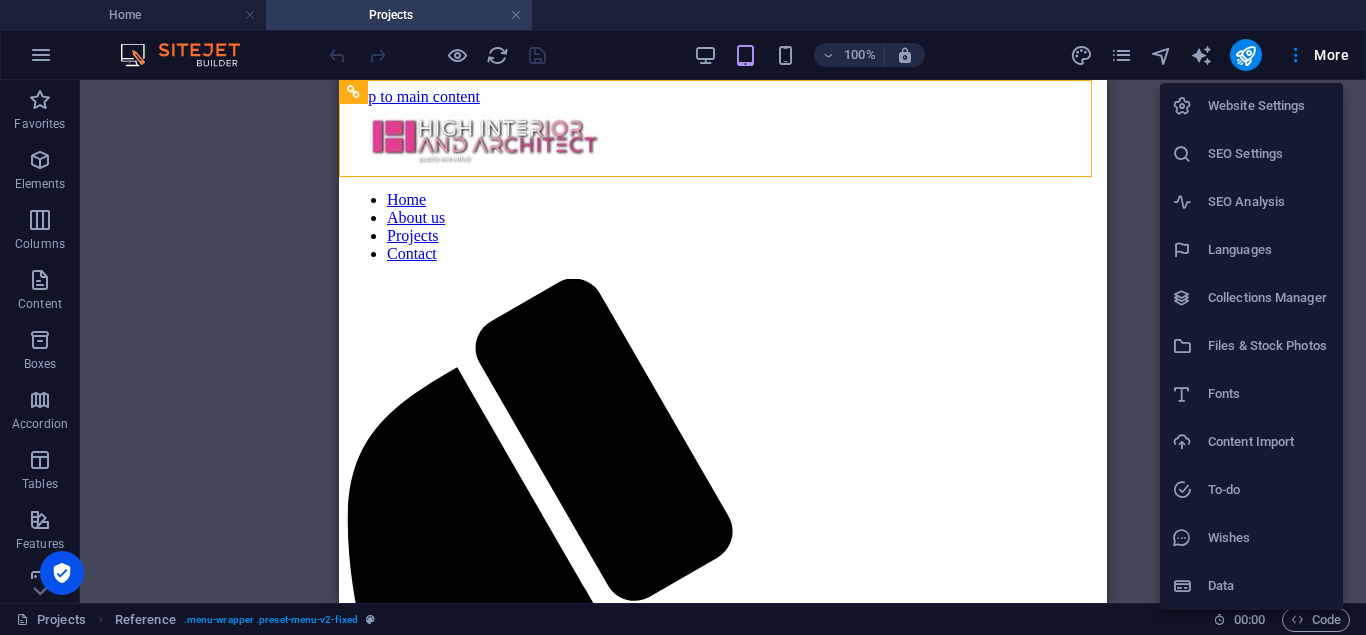 click at bounding box center (683, 317) 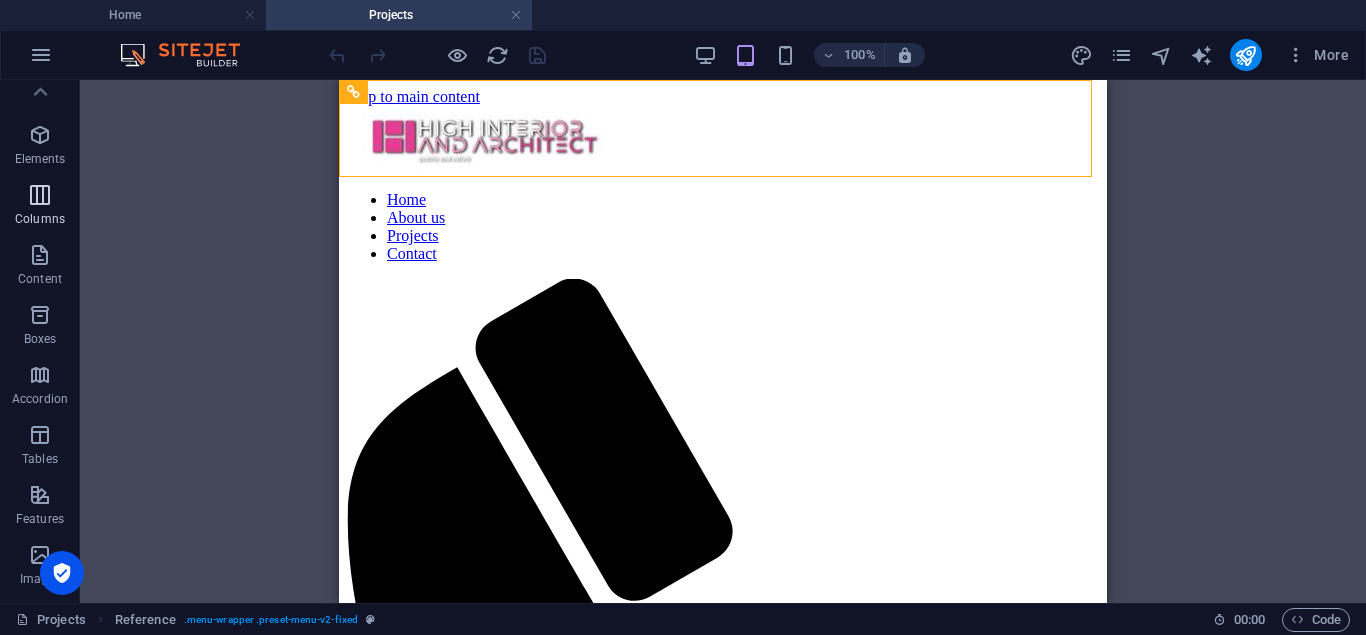 scroll, scrollTop: 0, scrollLeft: 0, axis: both 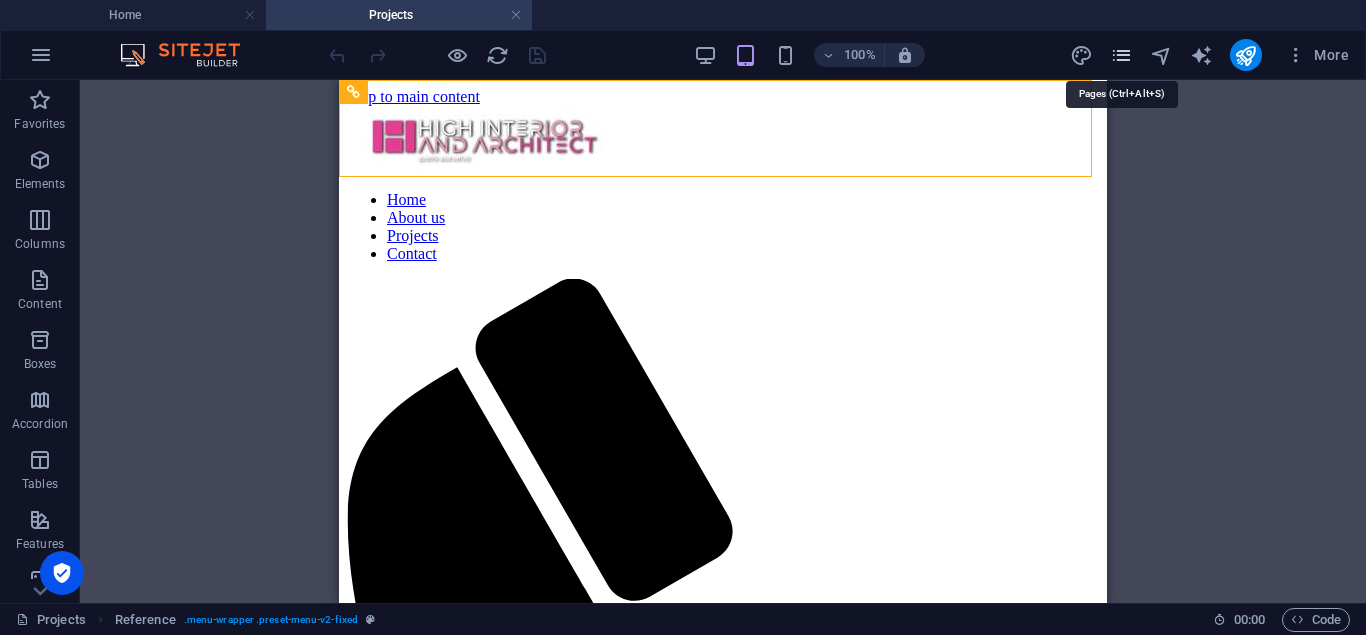 click at bounding box center [1121, 55] 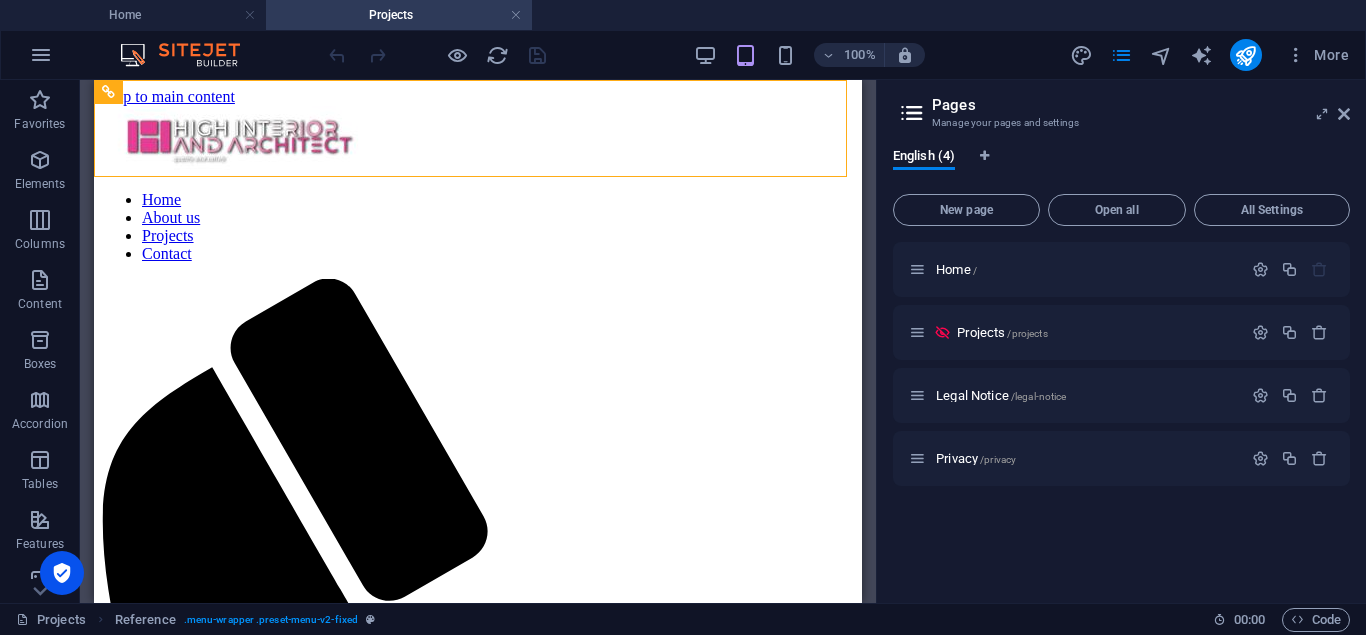 click at bounding box center [912, 113] 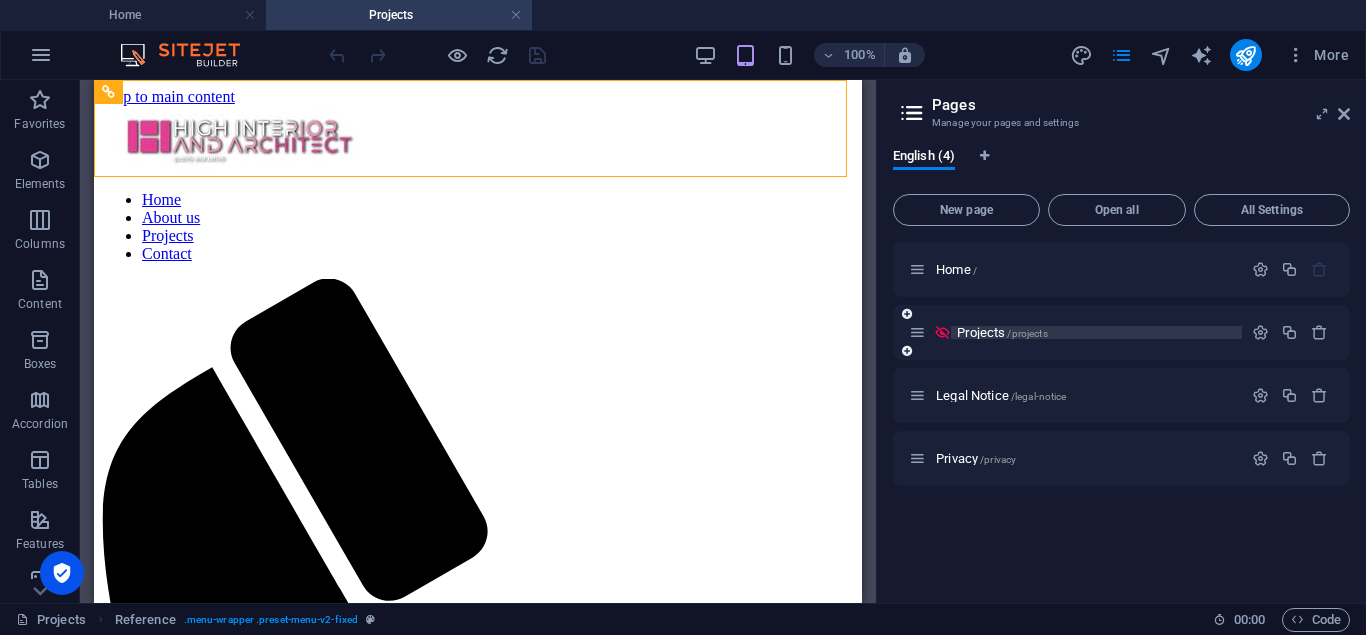 click on "Projects /projects" at bounding box center (1002, 332) 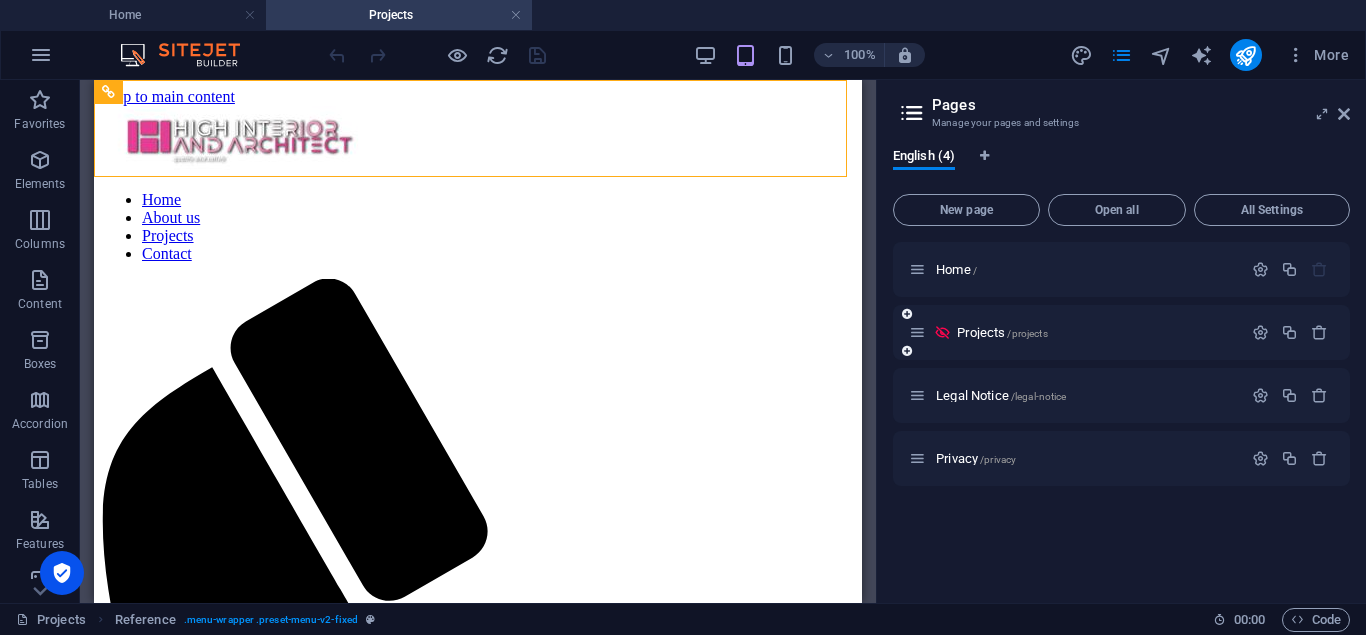 click at bounding box center [942, 332] 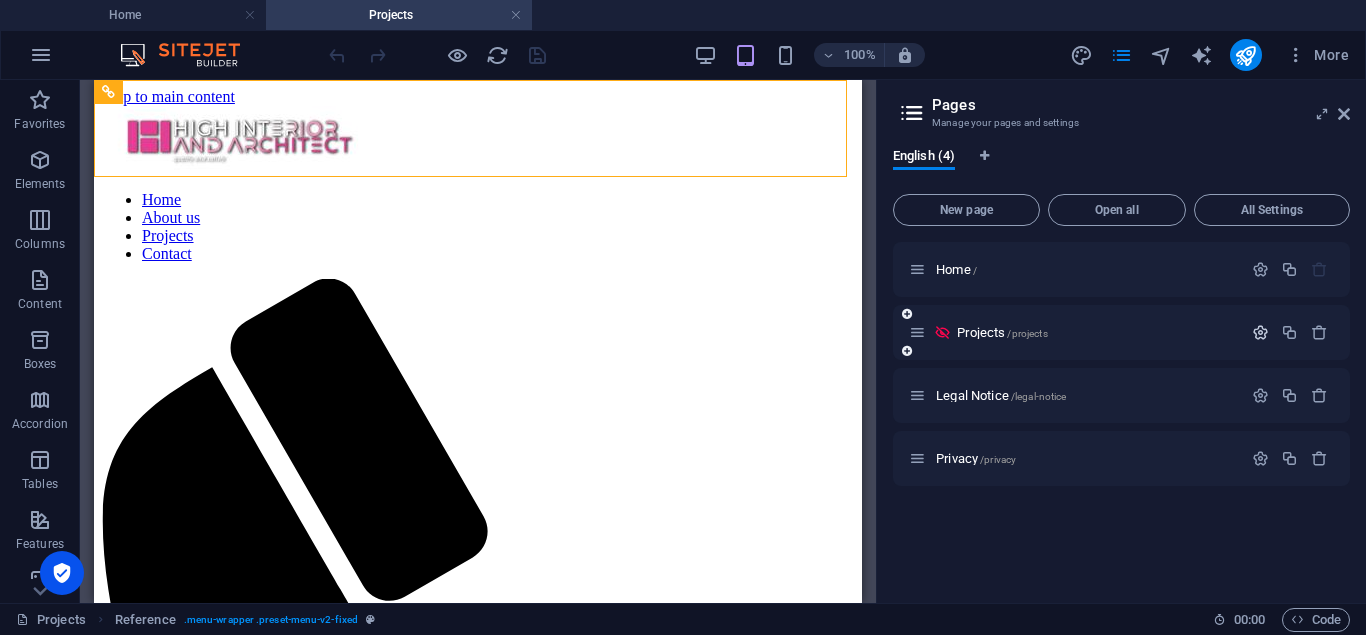 click at bounding box center (1260, 332) 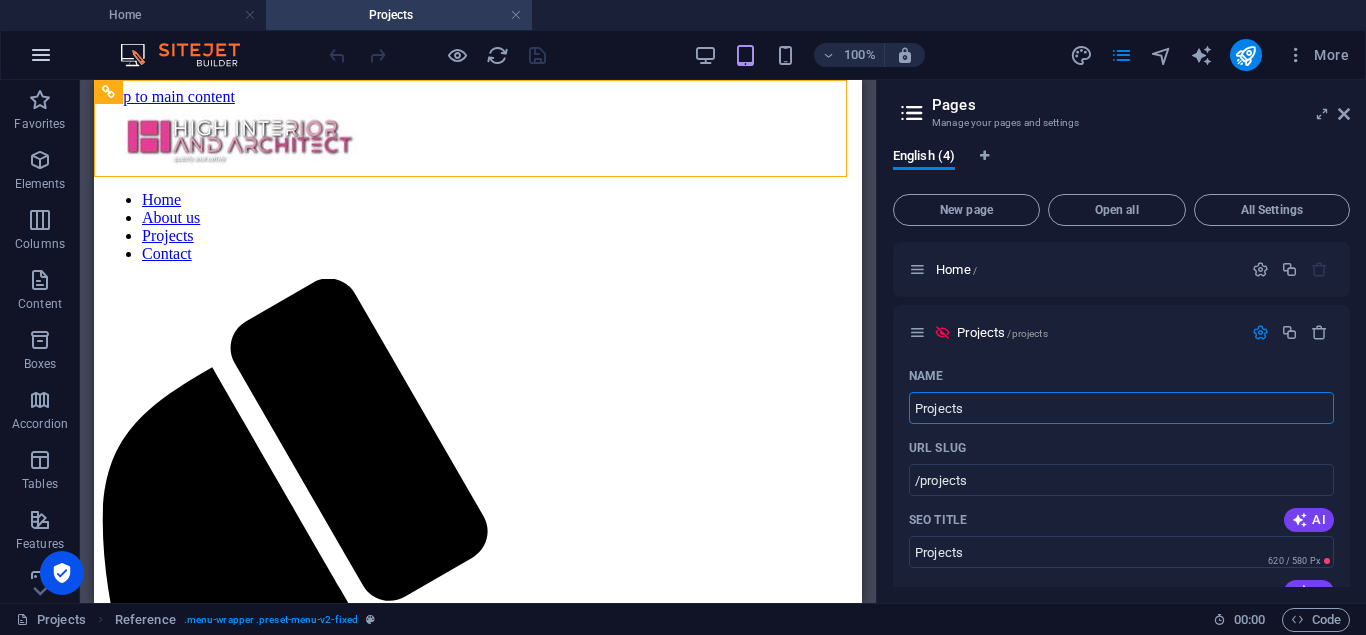 click at bounding box center (41, 55) 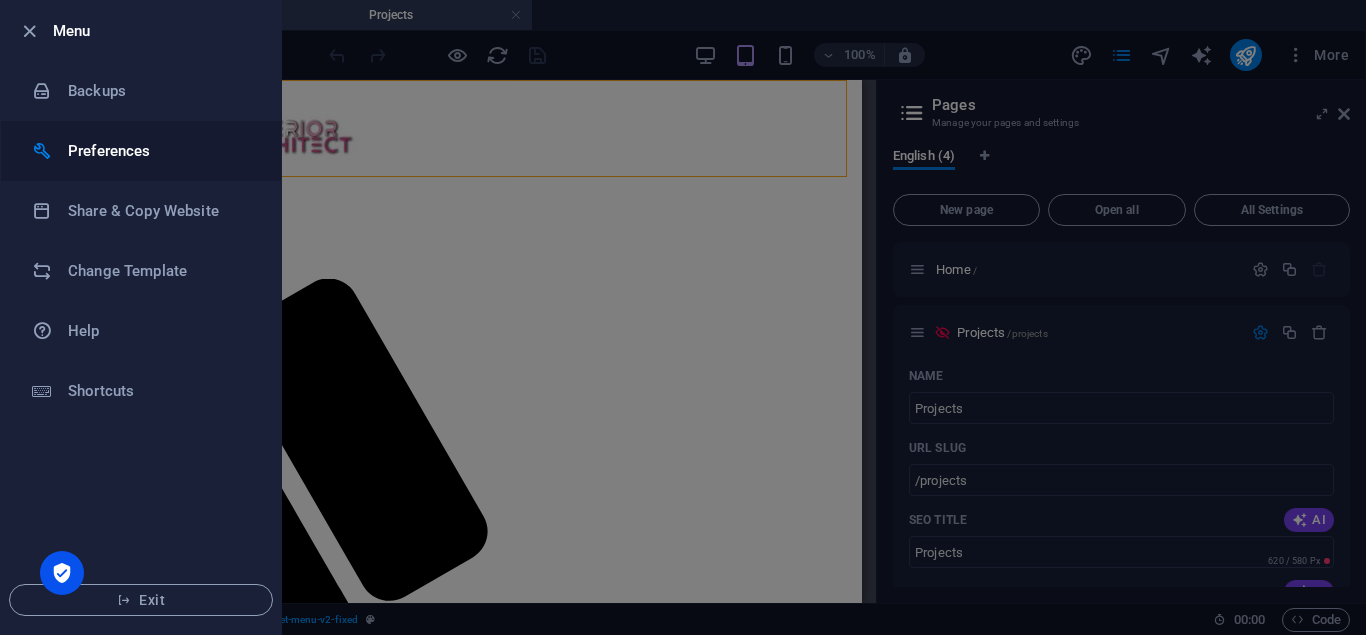 click on "Preferences" at bounding box center (160, 151) 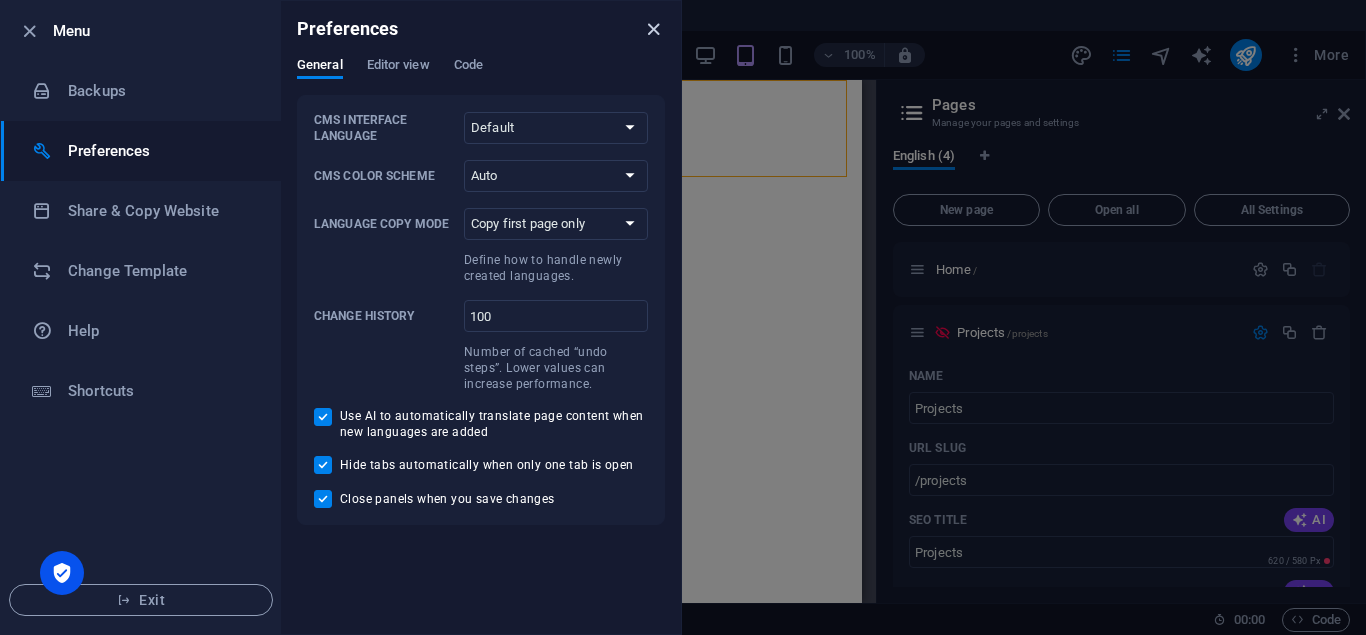 click at bounding box center [653, 29] 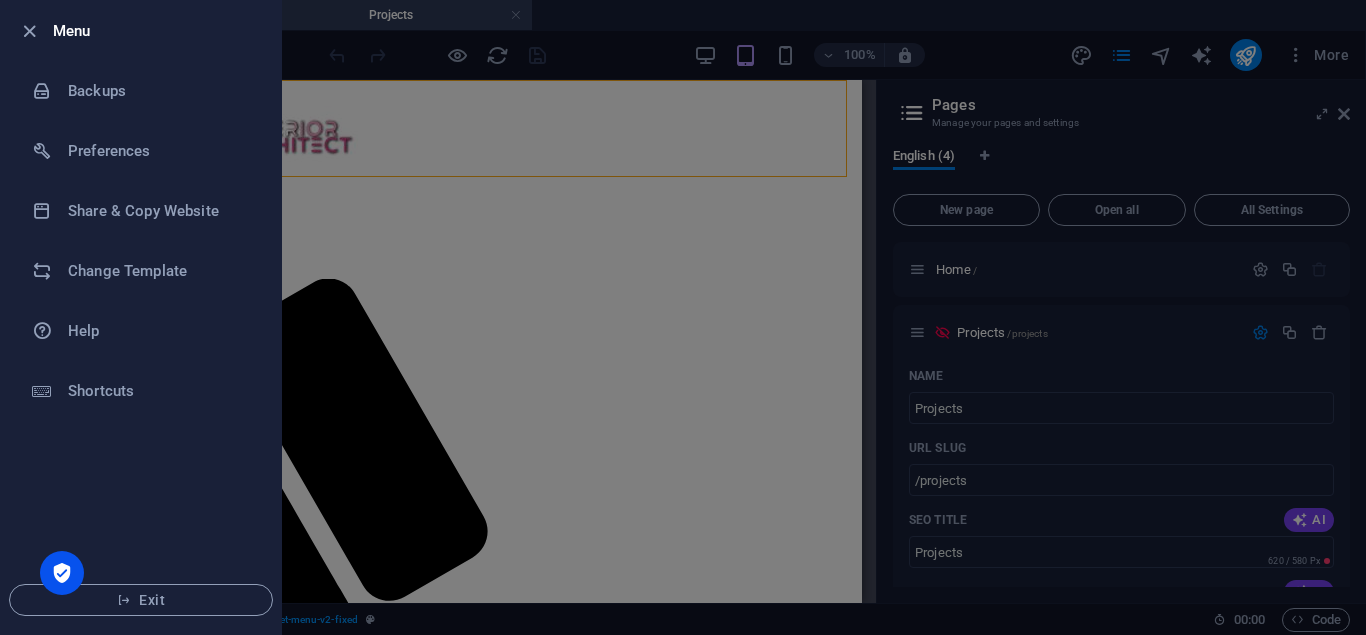 click at bounding box center [683, 317] 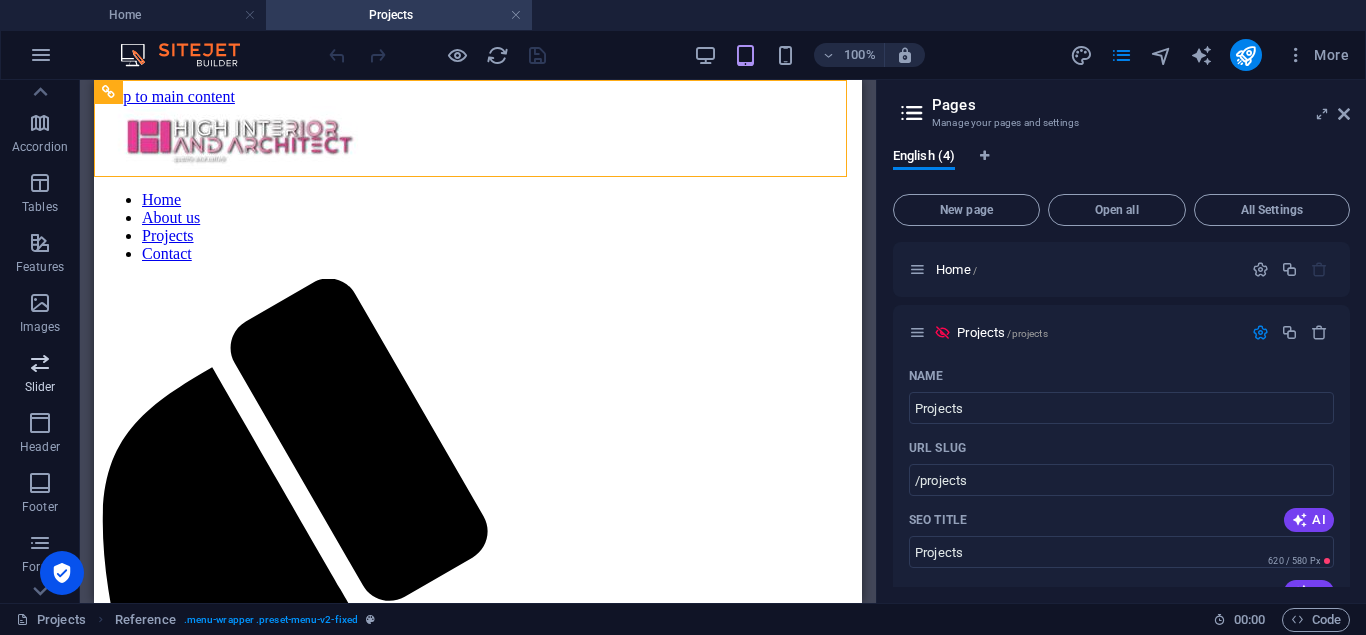 scroll, scrollTop: 177, scrollLeft: 0, axis: vertical 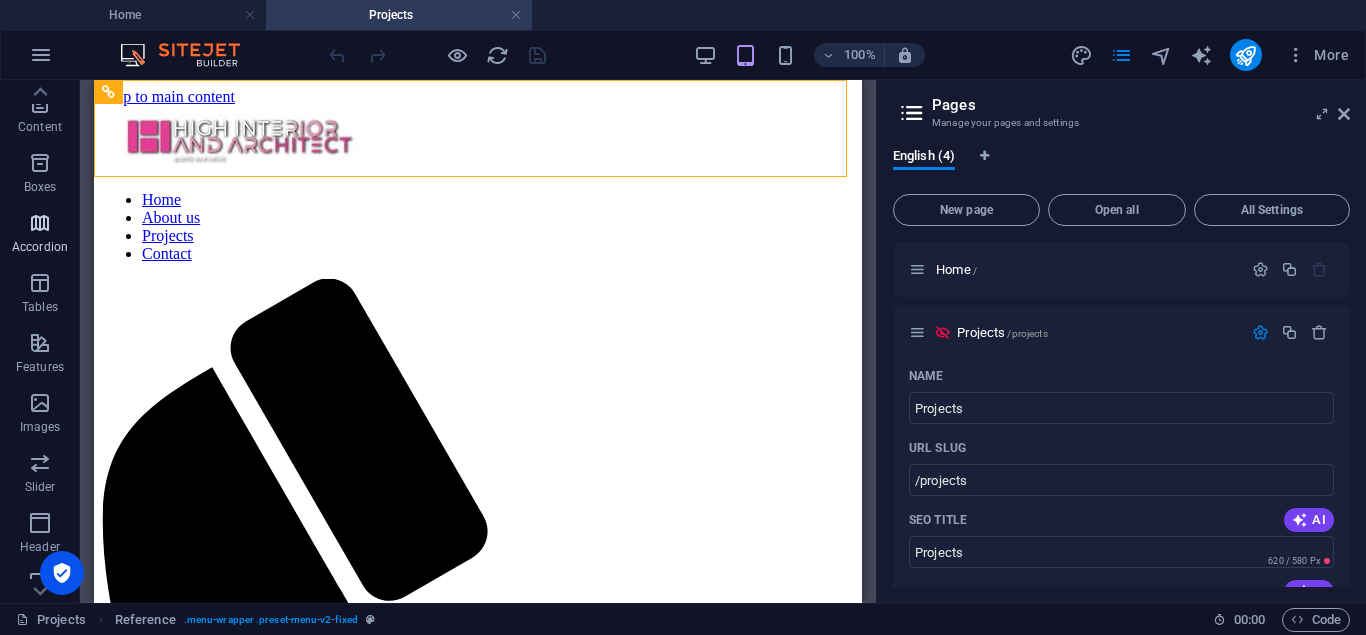 click at bounding box center [40, 343] 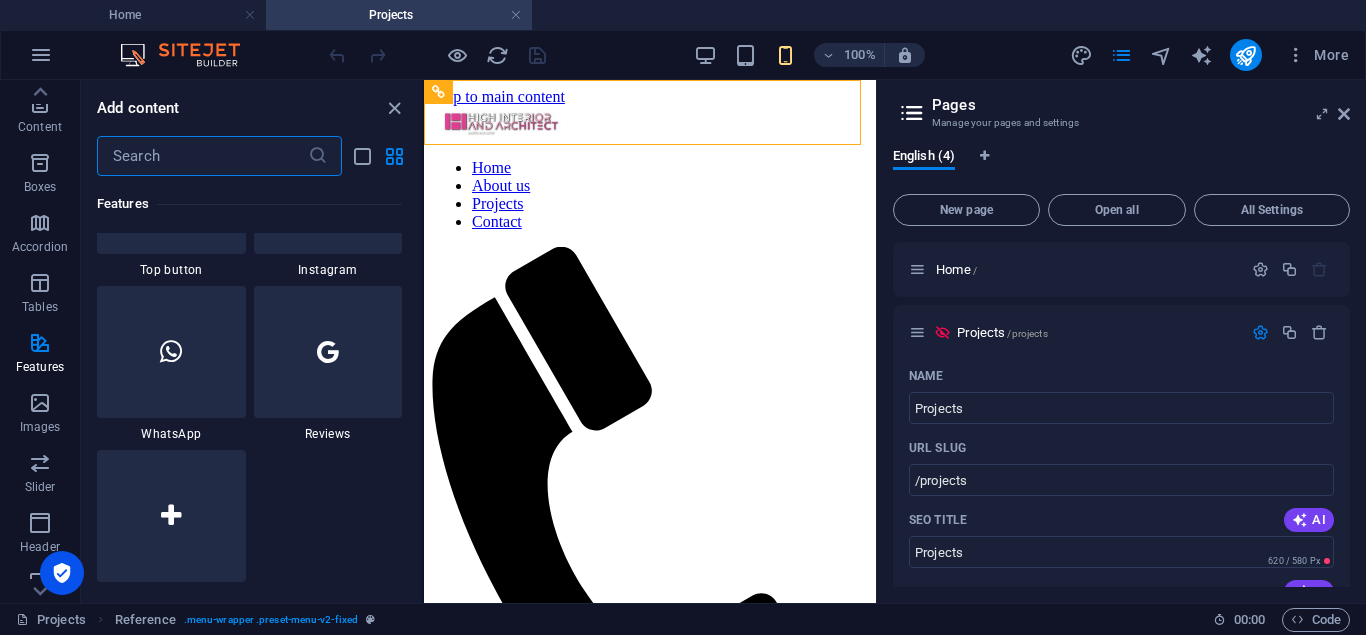 scroll, scrollTop: 9831, scrollLeft: 0, axis: vertical 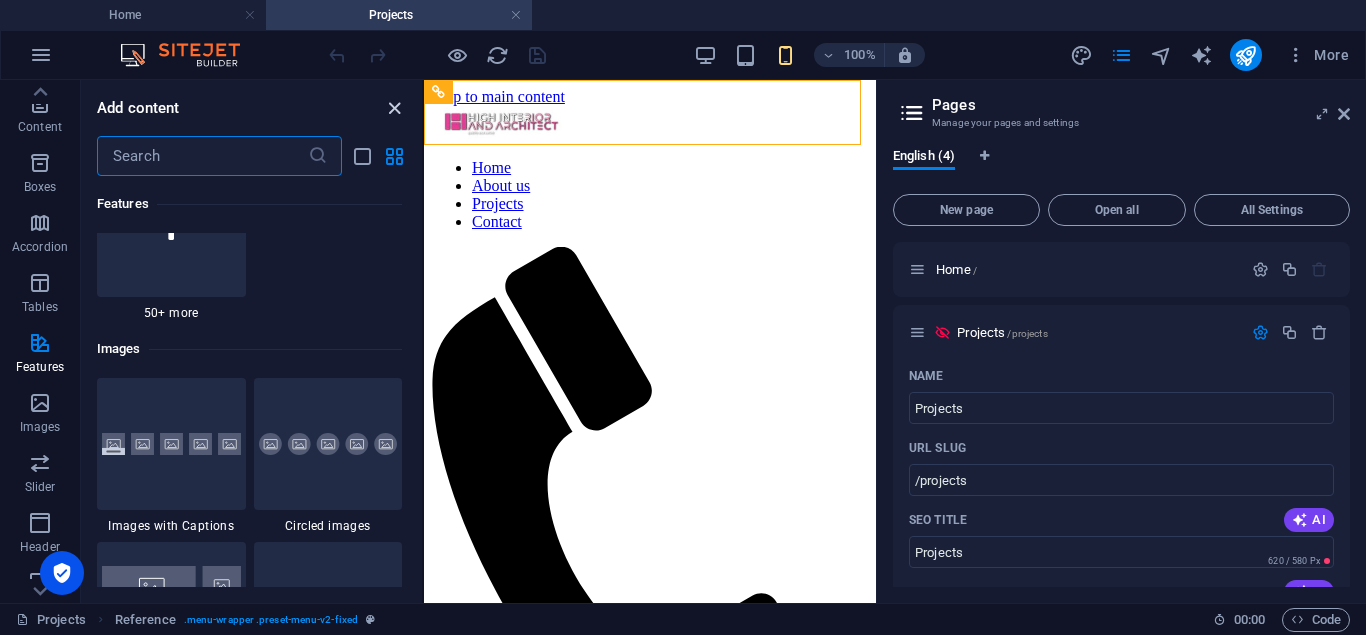 click at bounding box center [394, 108] 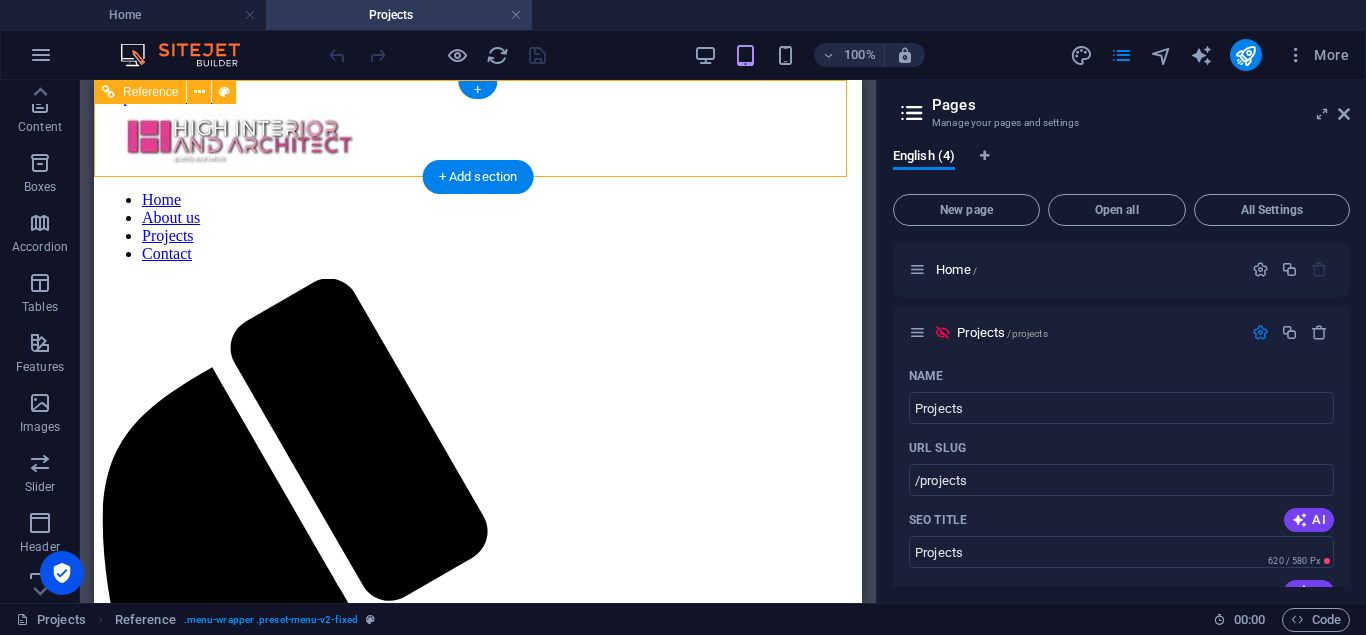 click on "Home About us Projects Contact" at bounding box center (478, 227) 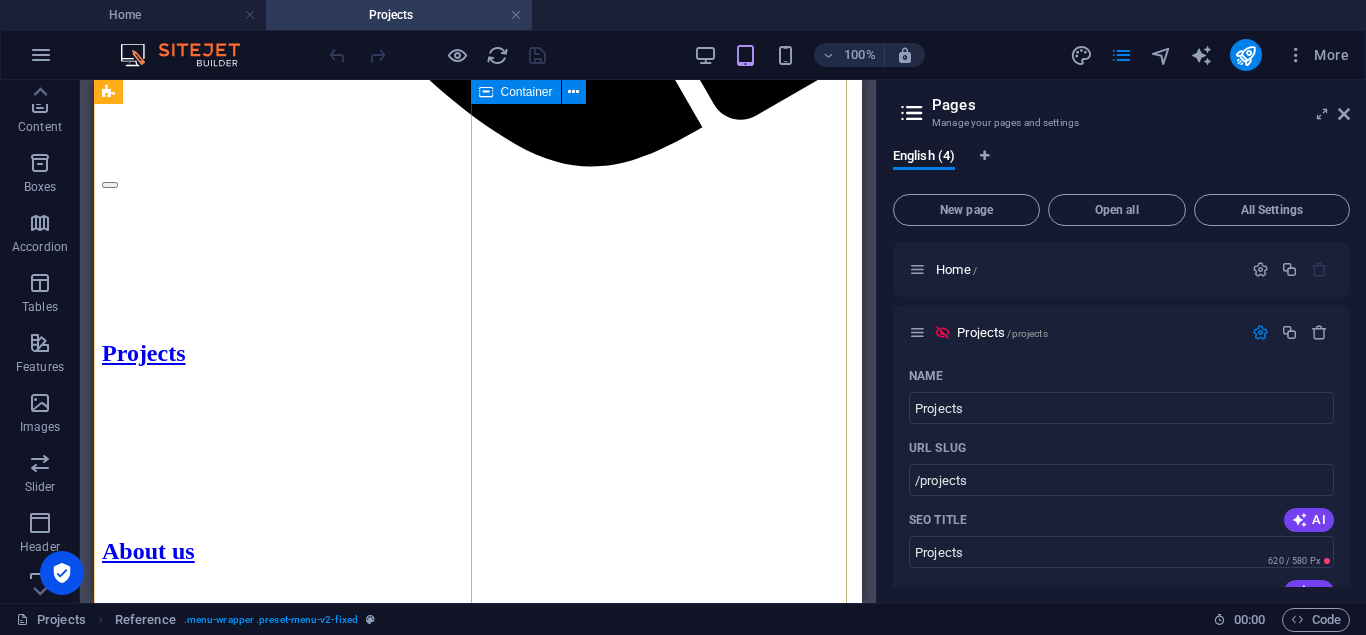 scroll, scrollTop: 1100, scrollLeft: 0, axis: vertical 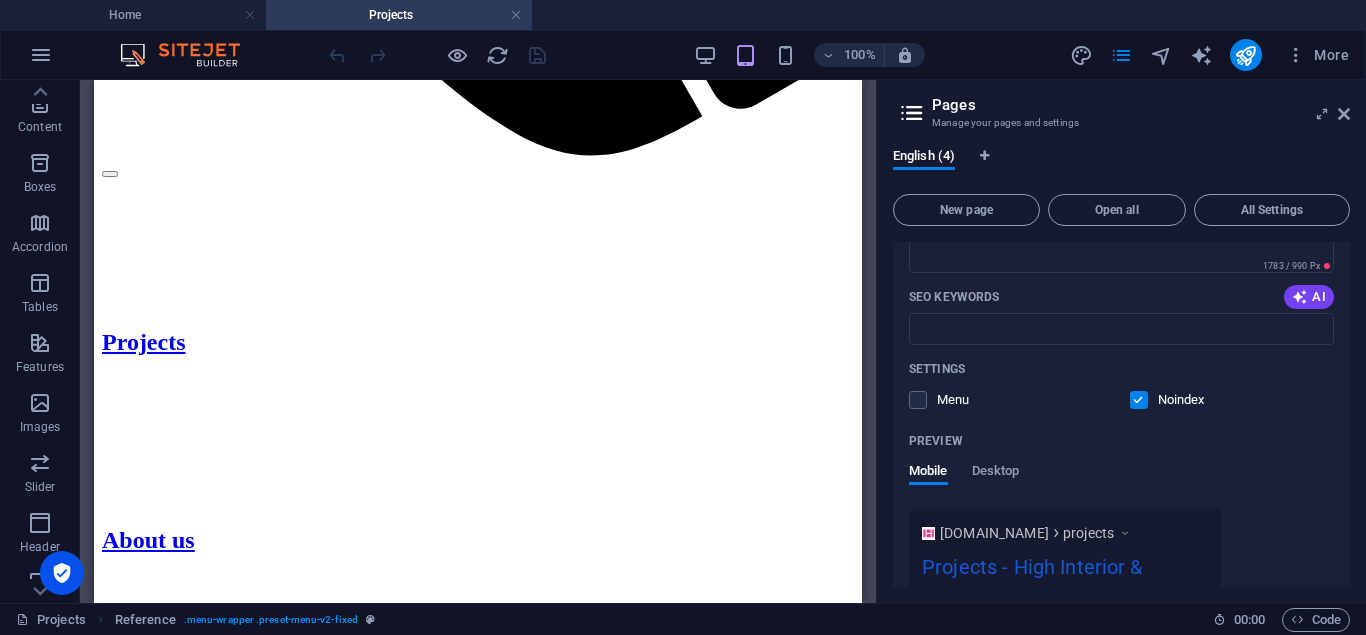 click at bounding box center (1139, 400) 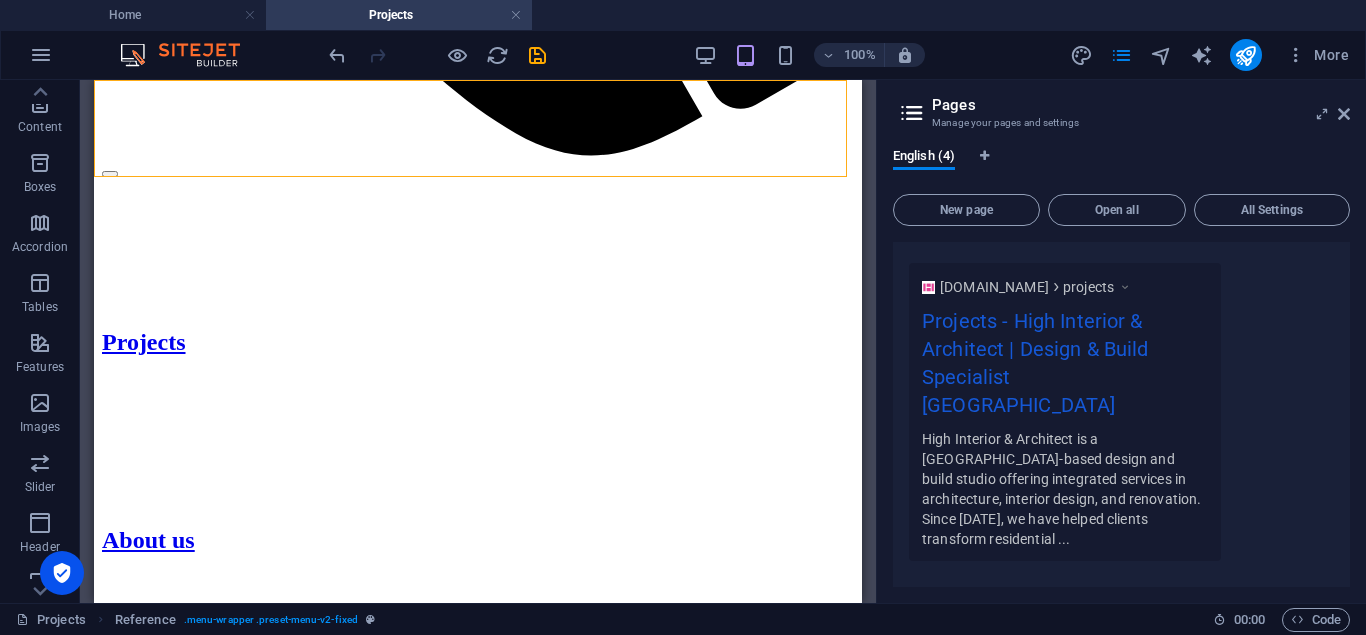 scroll, scrollTop: 788, scrollLeft: 0, axis: vertical 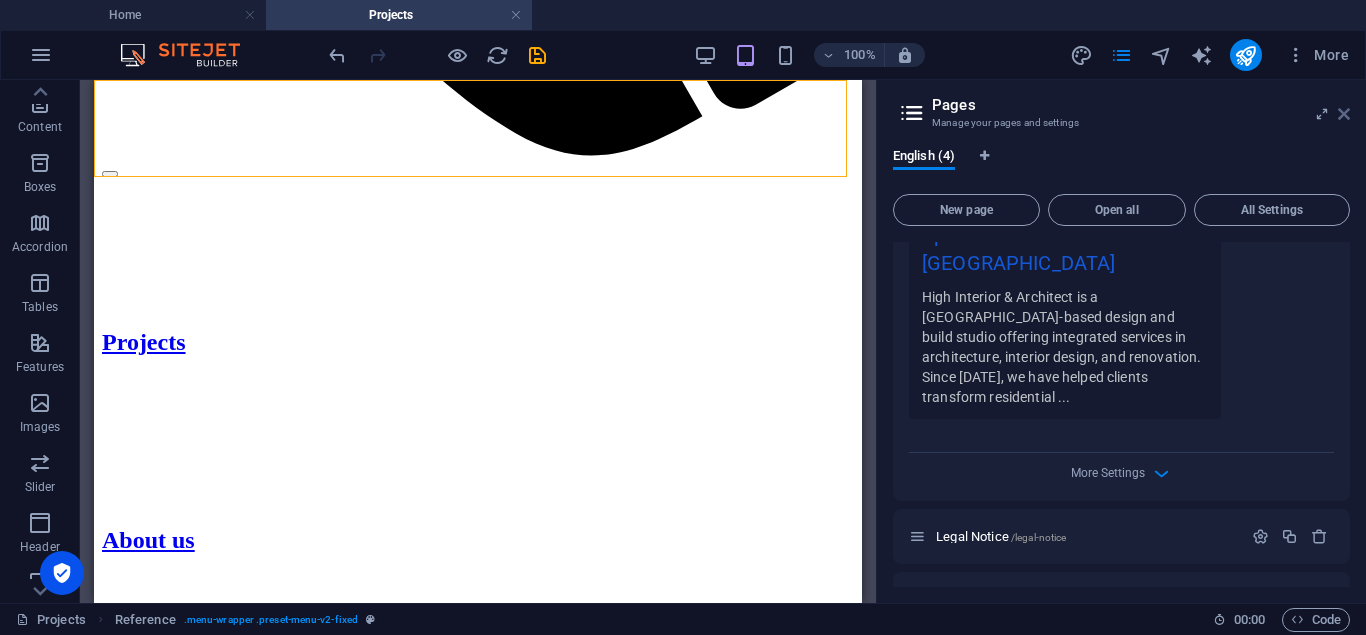 click at bounding box center [1344, 114] 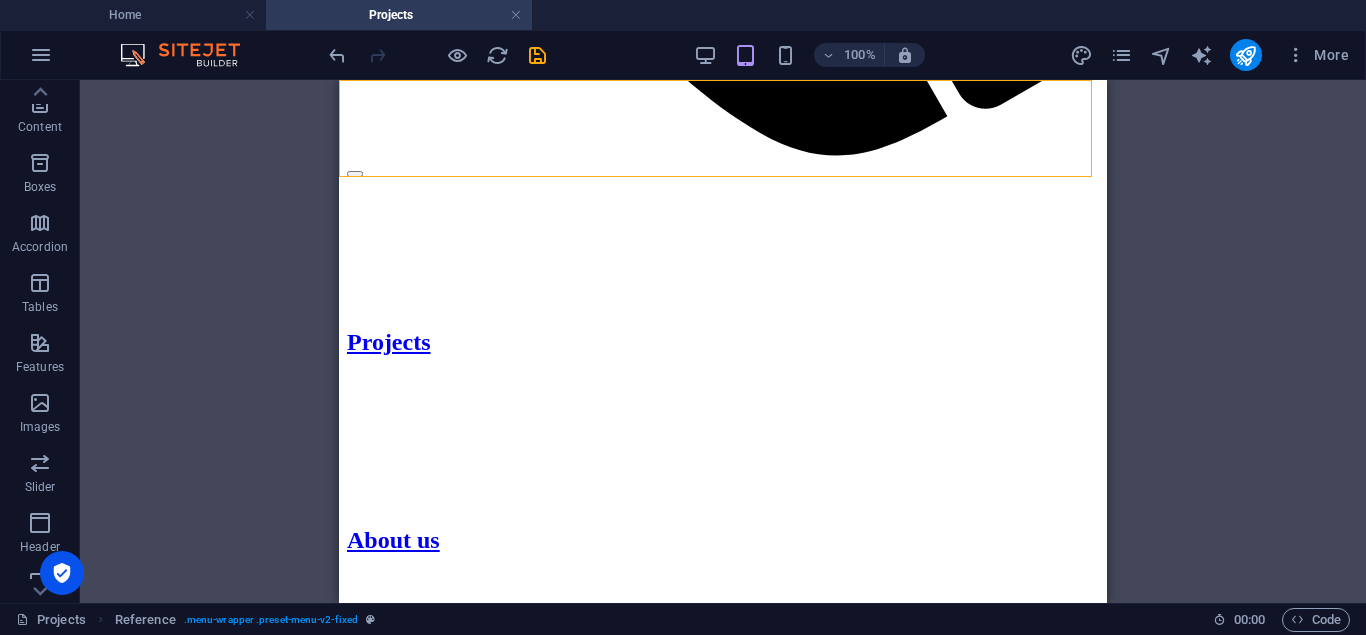 click at bounding box center (723, 169) 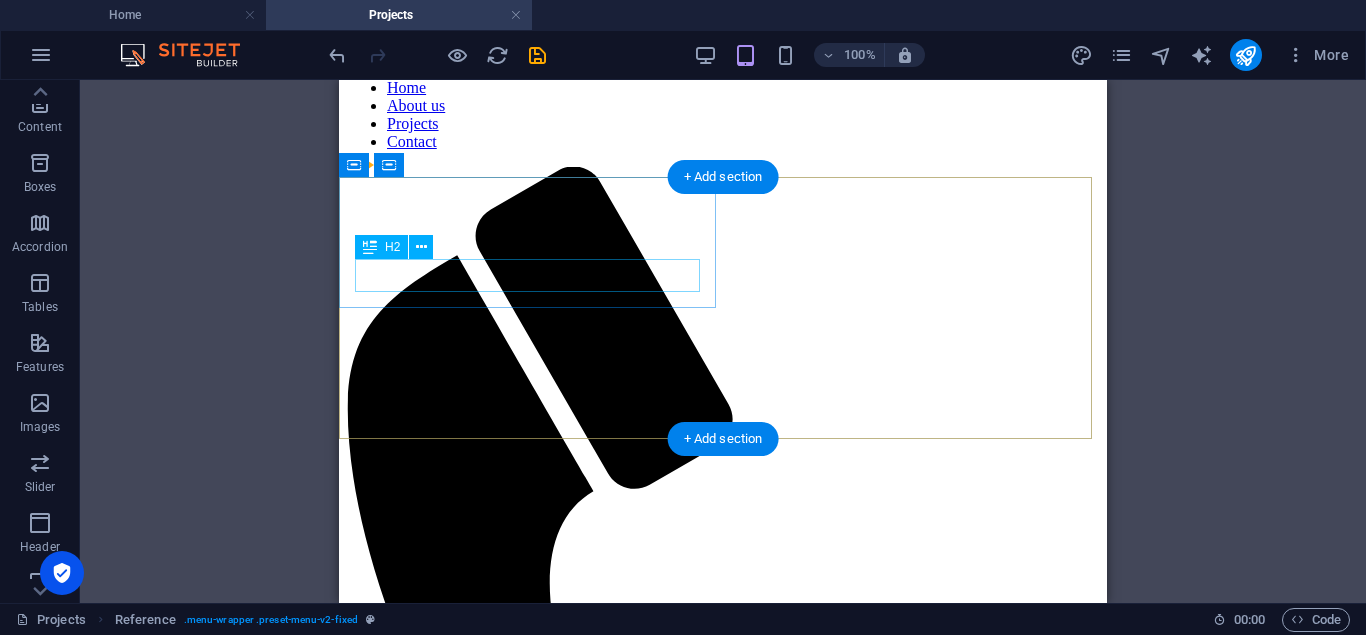 scroll, scrollTop: 0, scrollLeft: 0, axis: both 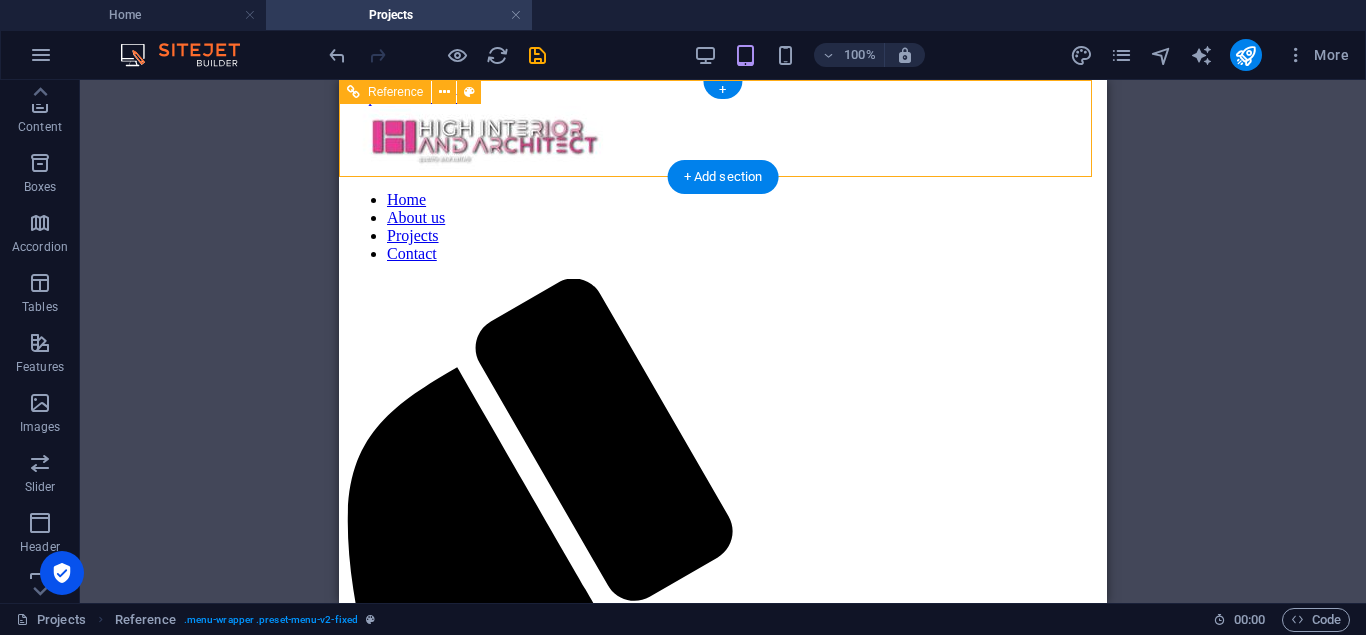click at bounding box center [715, 769] 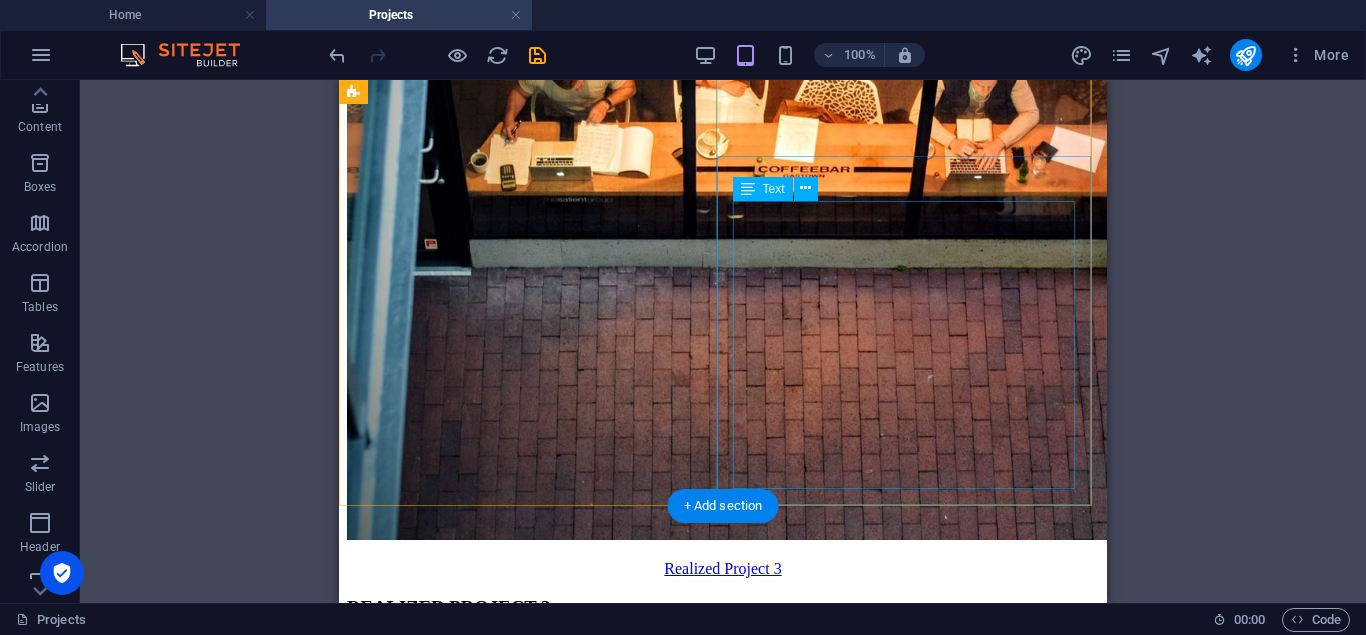 scroll, scrollTop: 4300, scrollLeft: 0, axis: vertical 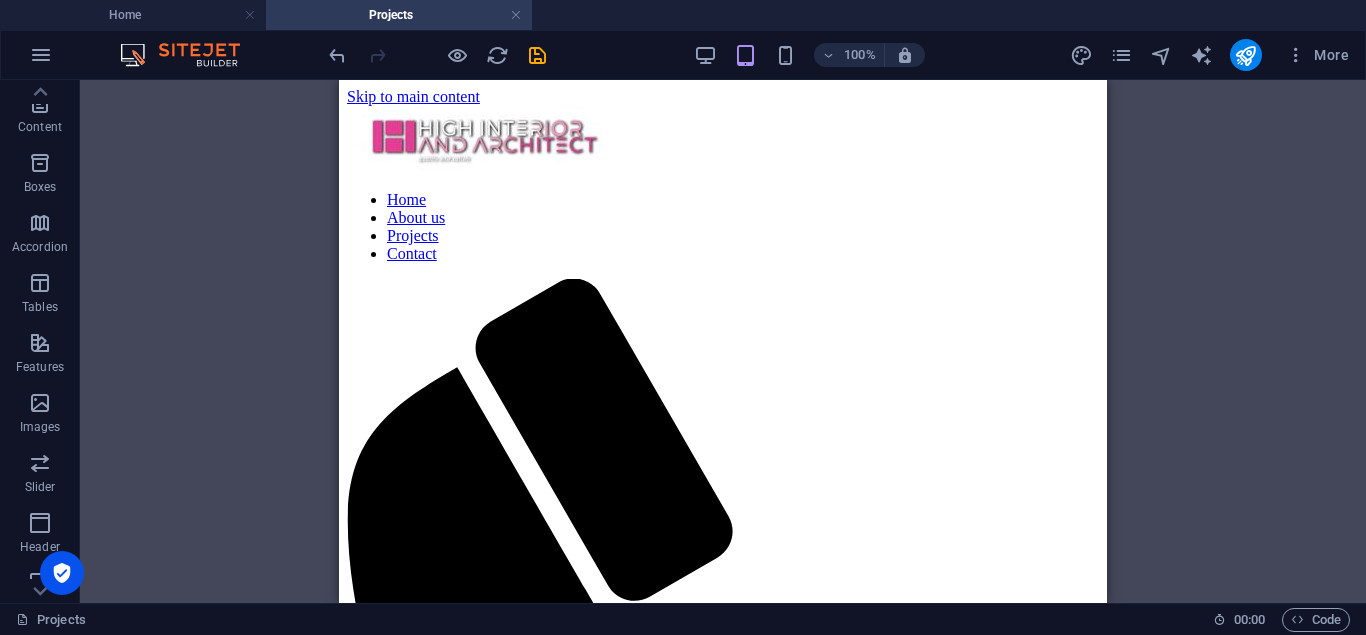 drag, startPoint x: 1103, startPoint y: 398, endPoint x: 1451, endPoint y: 171, distance: 415.49127 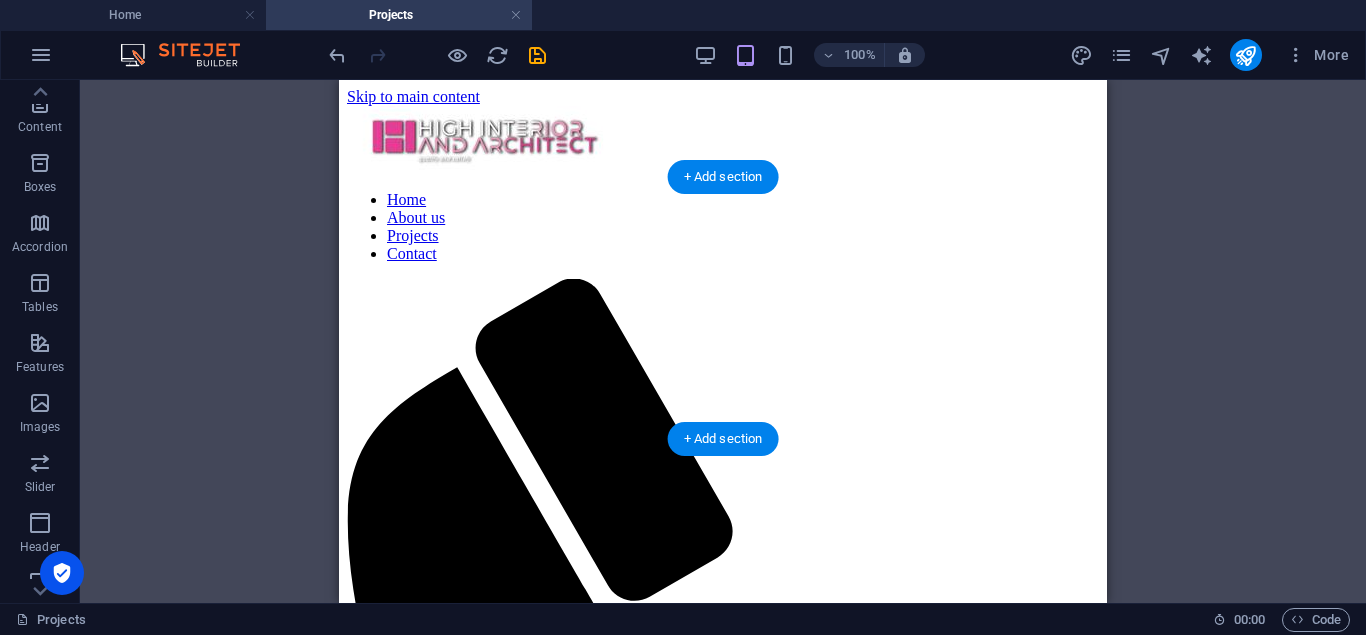 click at bounding box center (723, 1278) 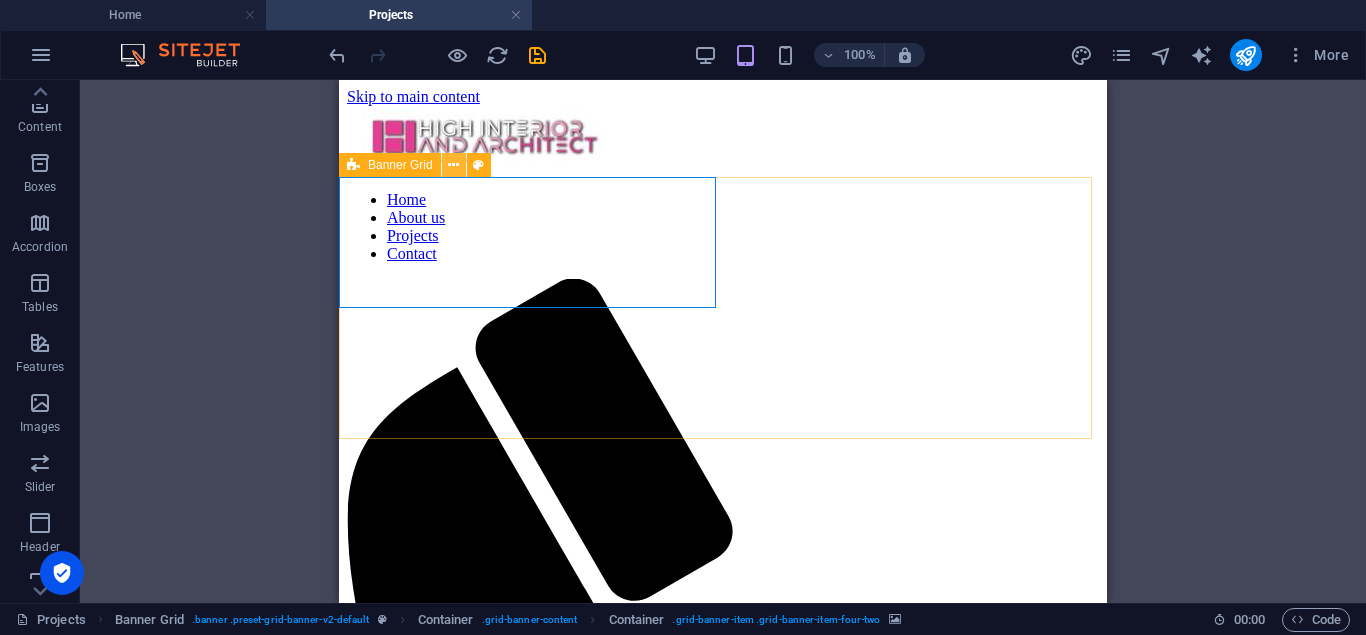 click at bounding box center [453, 165] 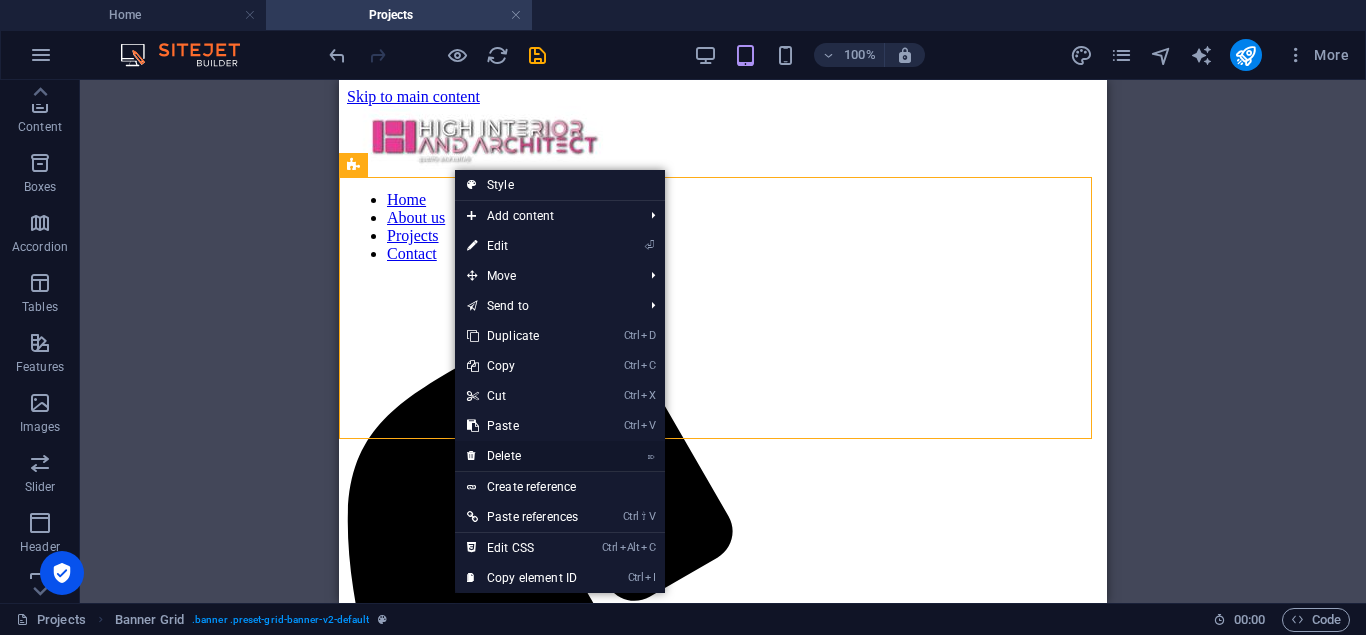 click on "⌦  Delete" at bounding box center (522, 456) 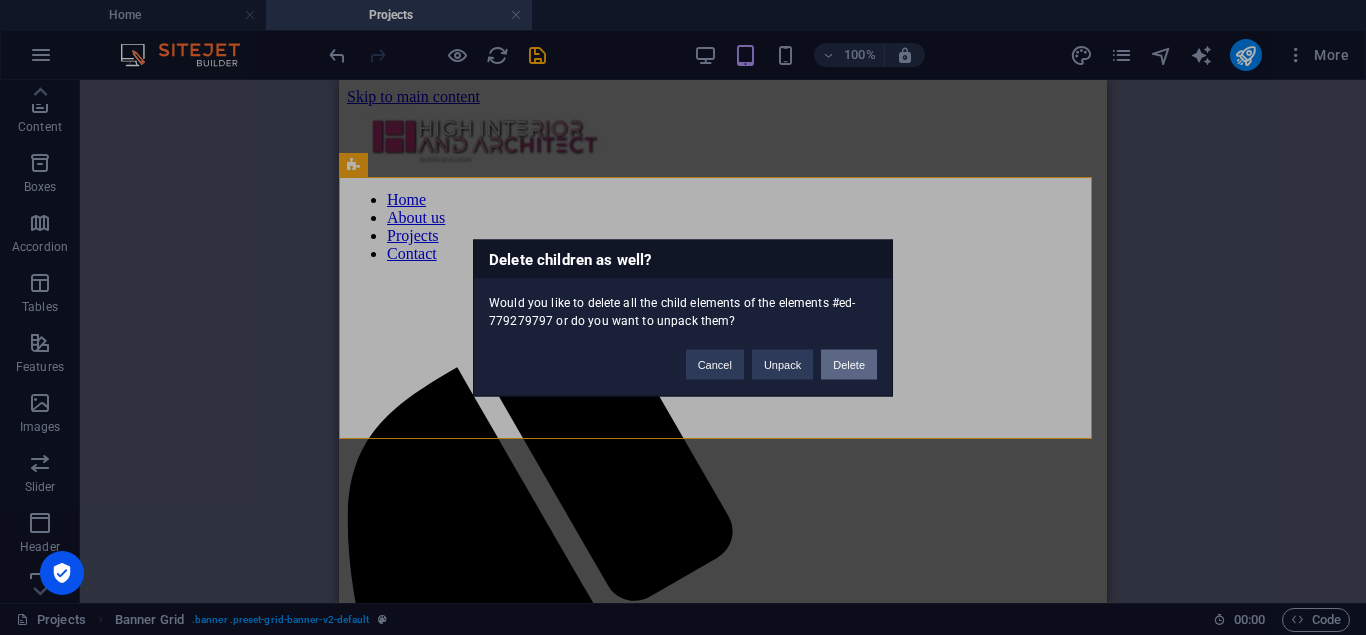 click on "Delete" at bounding box center (849, 364) 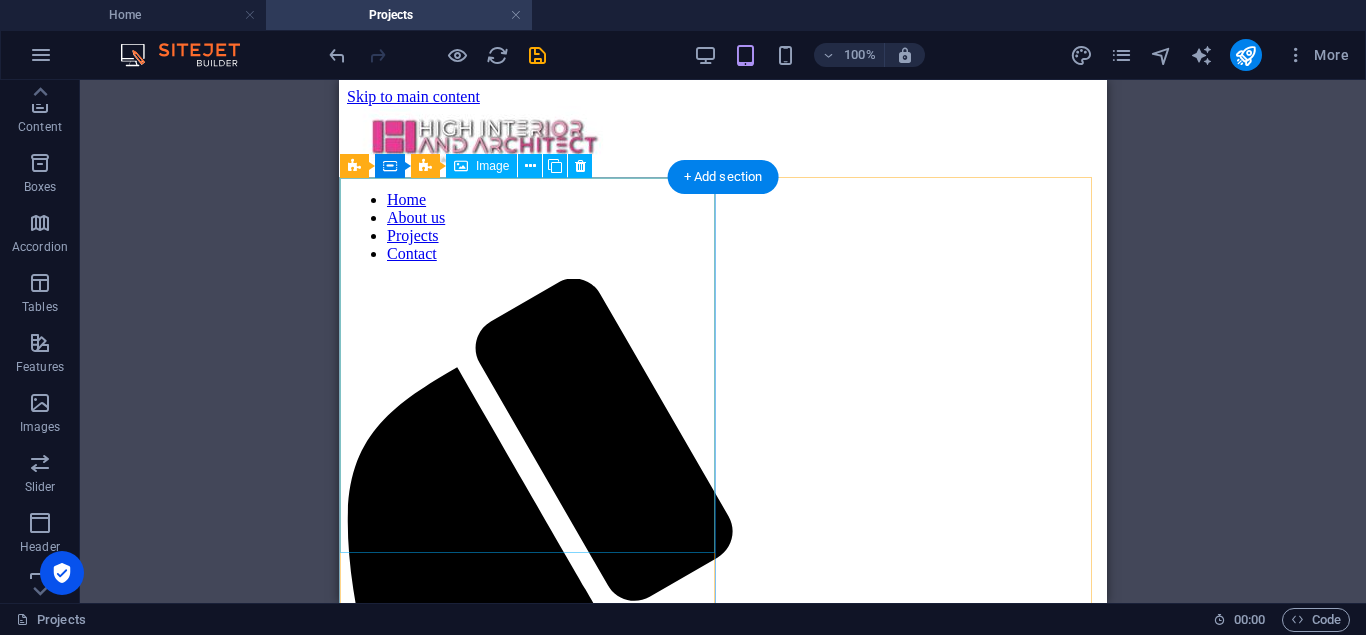 click on "Realized Project 1" at bounding box center [723, 1681] 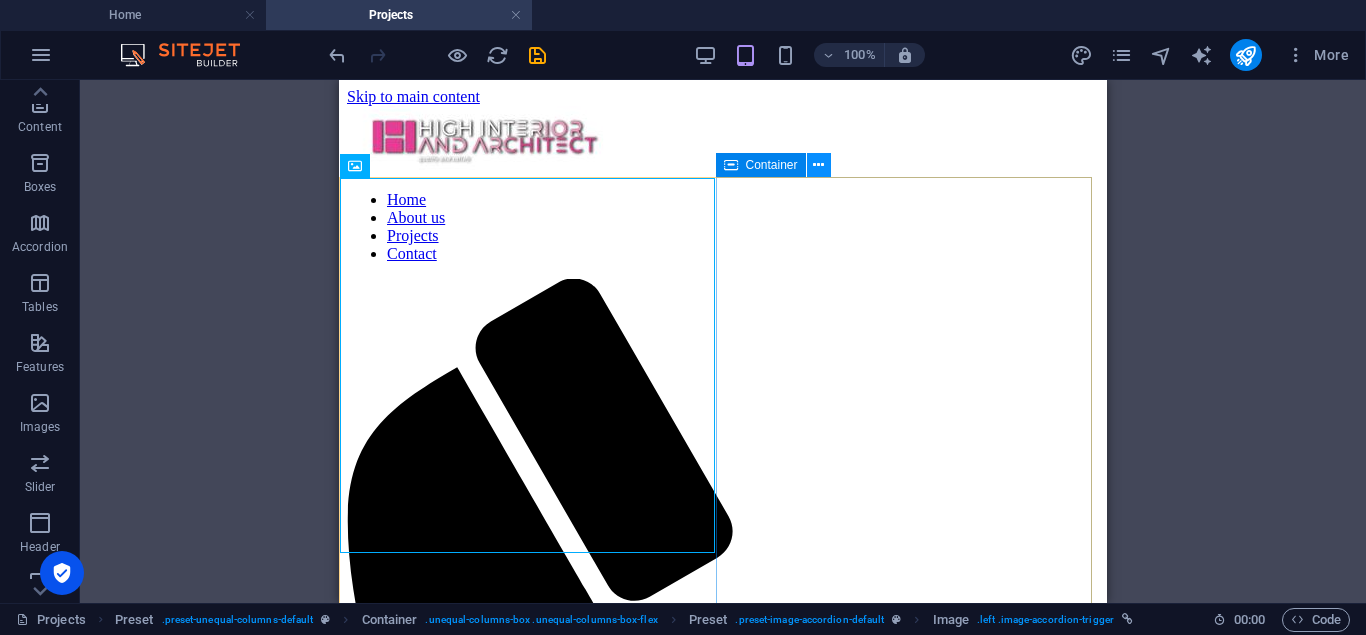 click at bounding box center [818, 165] 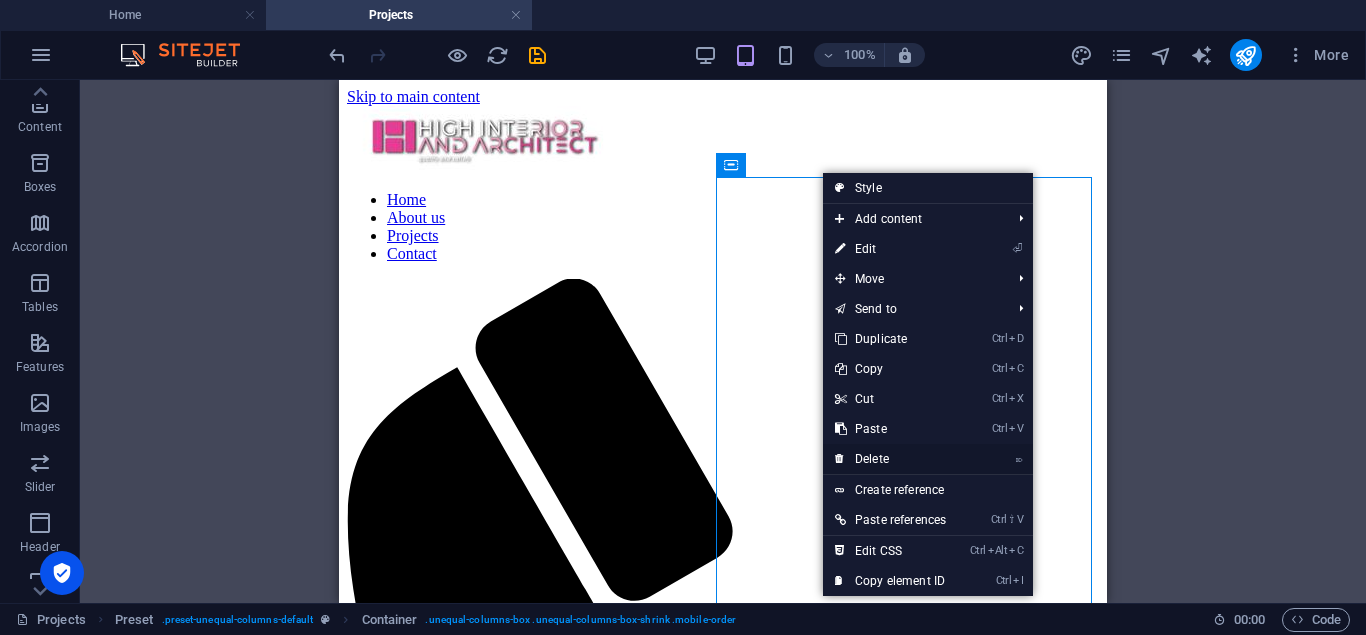 click on "⌦  Delete" at bounding box center [890, 459] 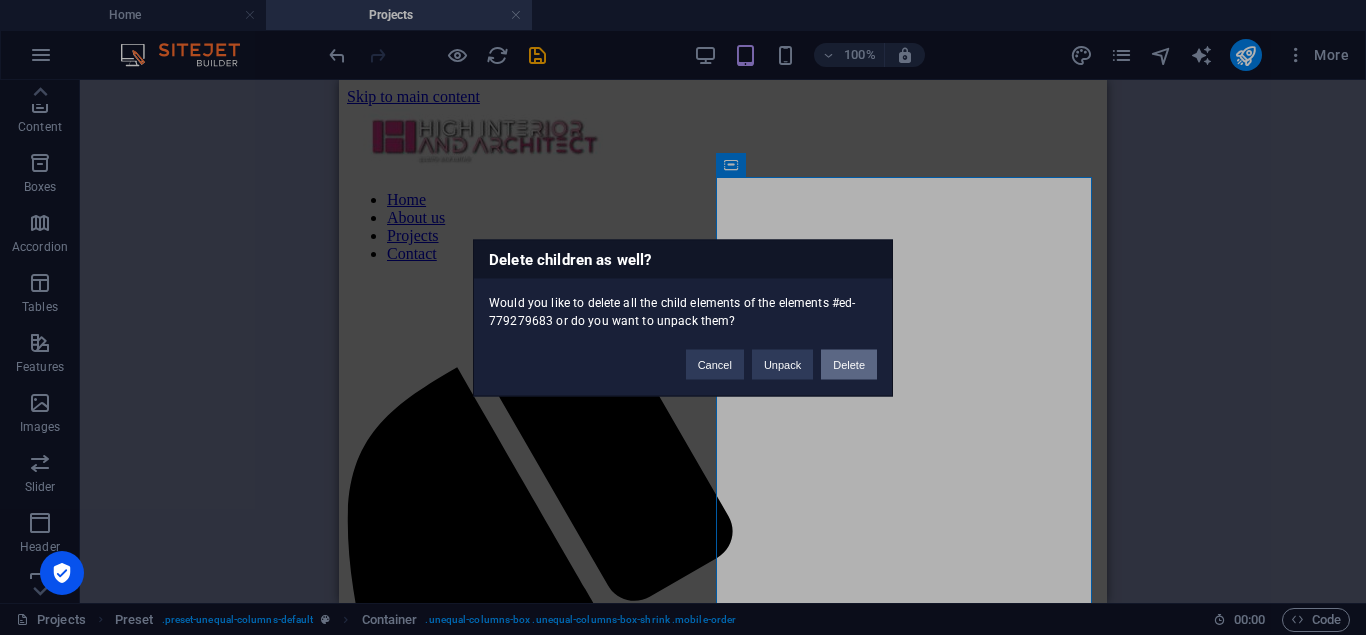 click on "Delete" at bounding box center (849, 364) 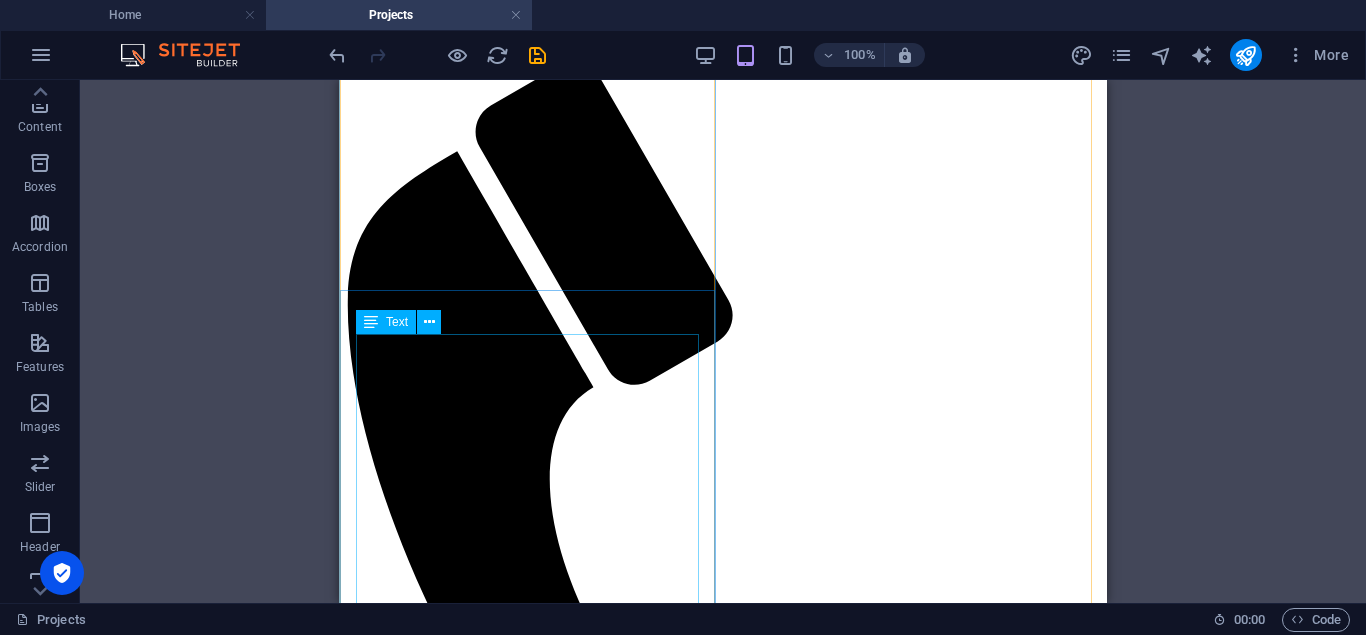 scroll, scrollTop: 300, scrollLeft: 0, axis: vertical 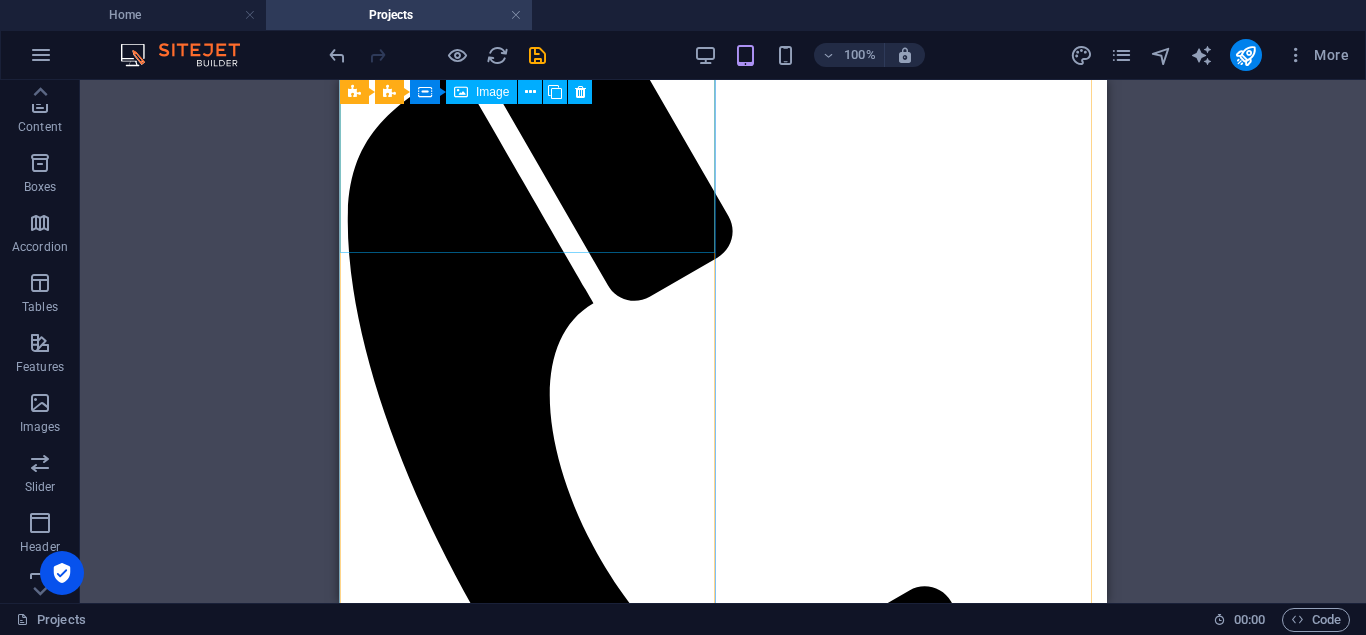 click on "Realized Project 1" at bounding box center [723, 1381] 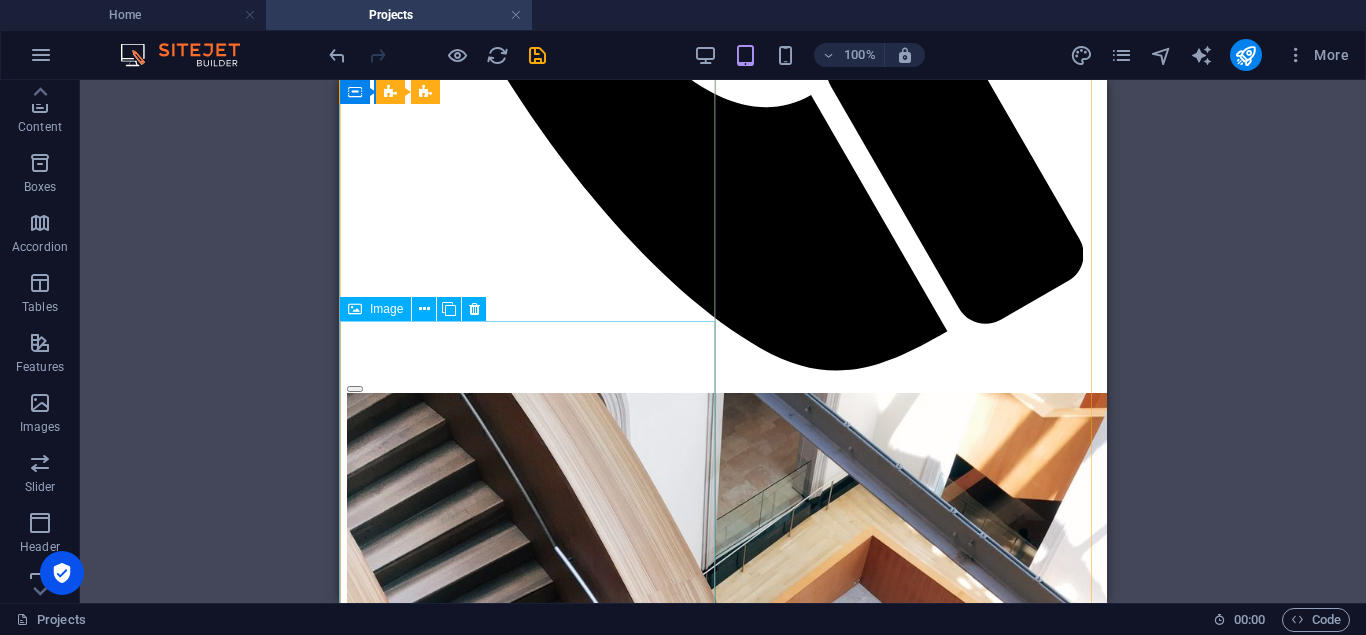 scroll, scrollTop: 900, scrollLeft: 0, axis: vertical 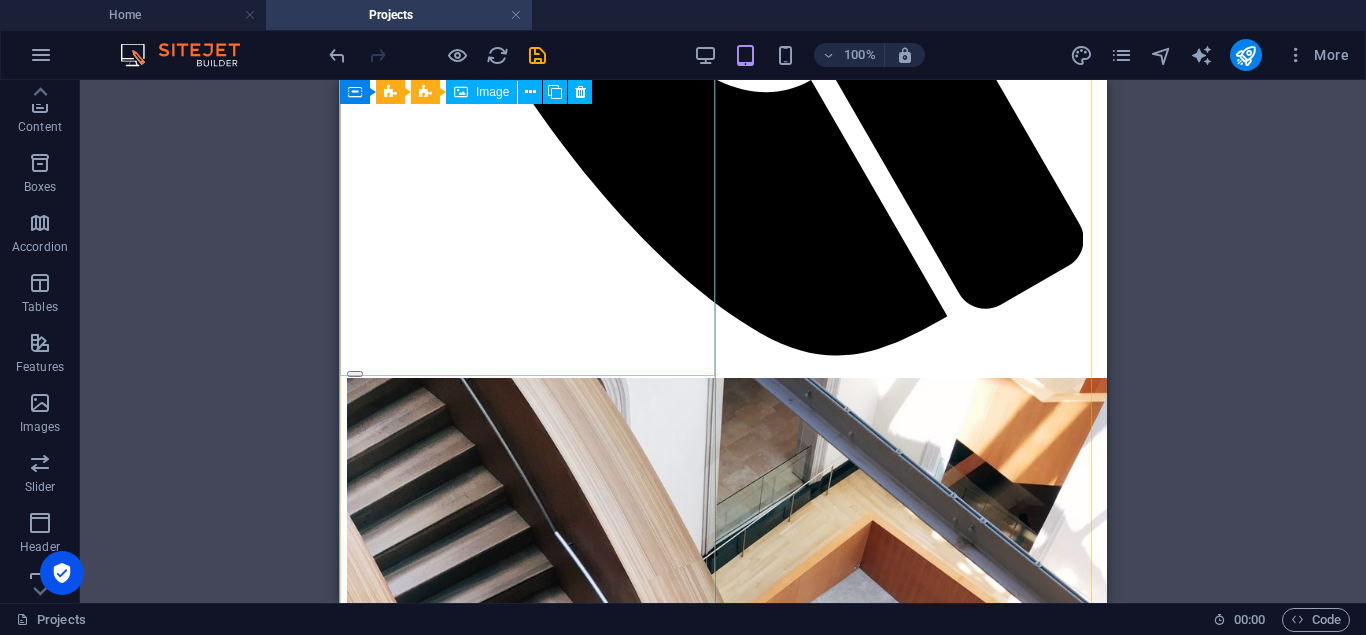 click on "Realized Project 1" at bounding box center [723, 1771] 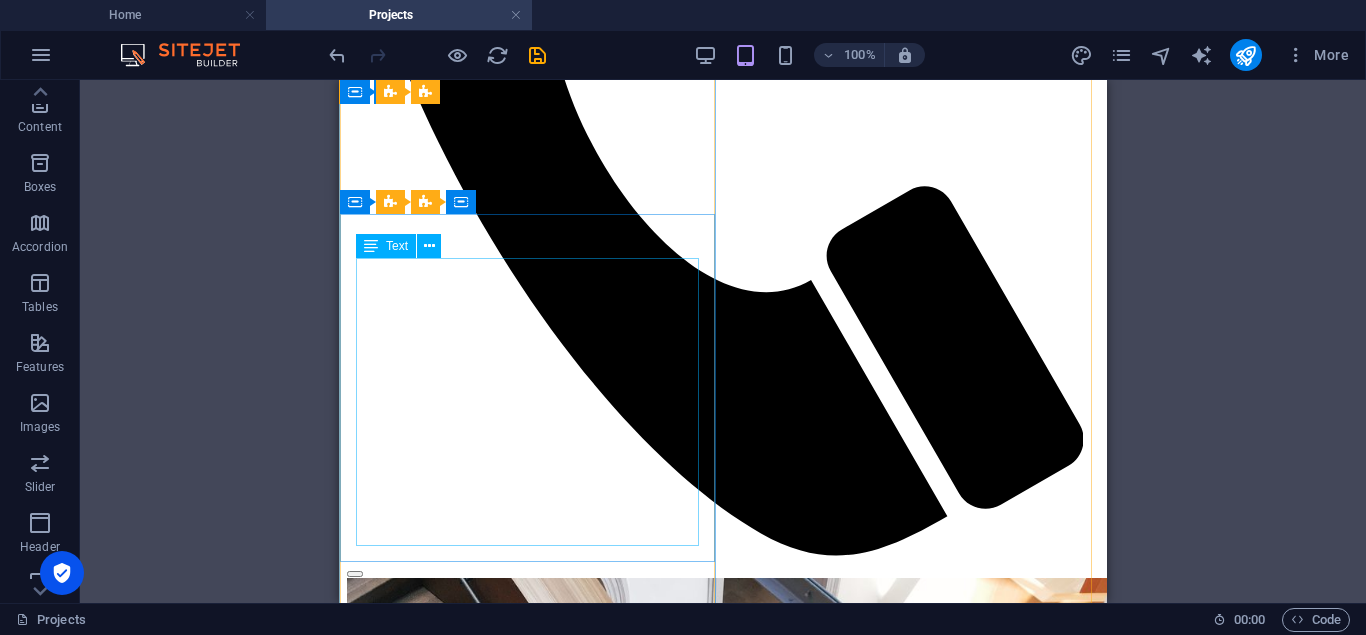 scroll, scrollTop: 0, scrollLeft: 0, axis: both 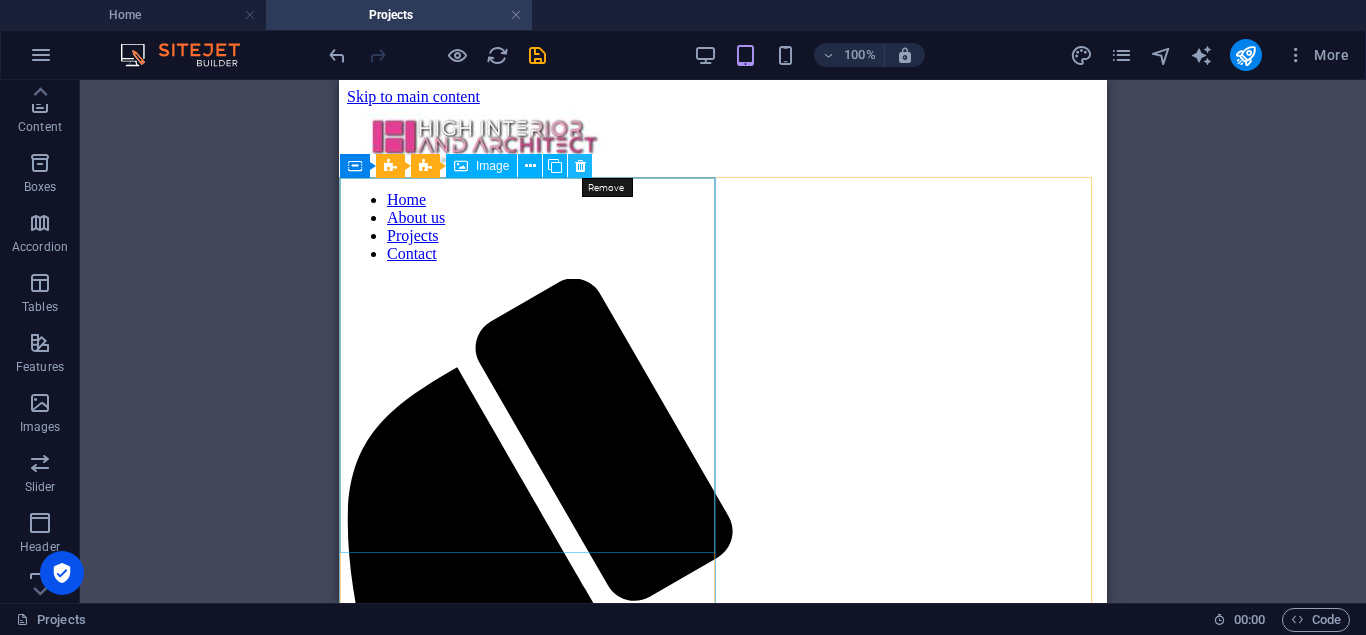 click at bounding box center (580, 166) 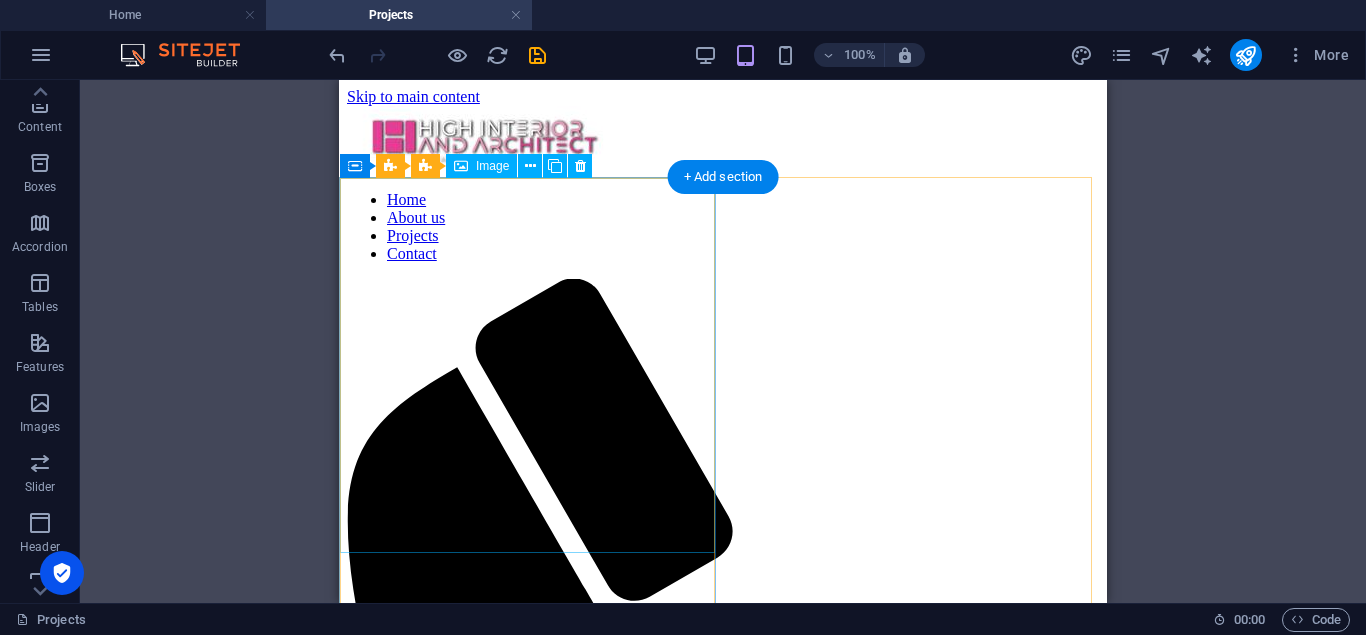 click on "Realized Project 1" at bounding box center (723, 1681) 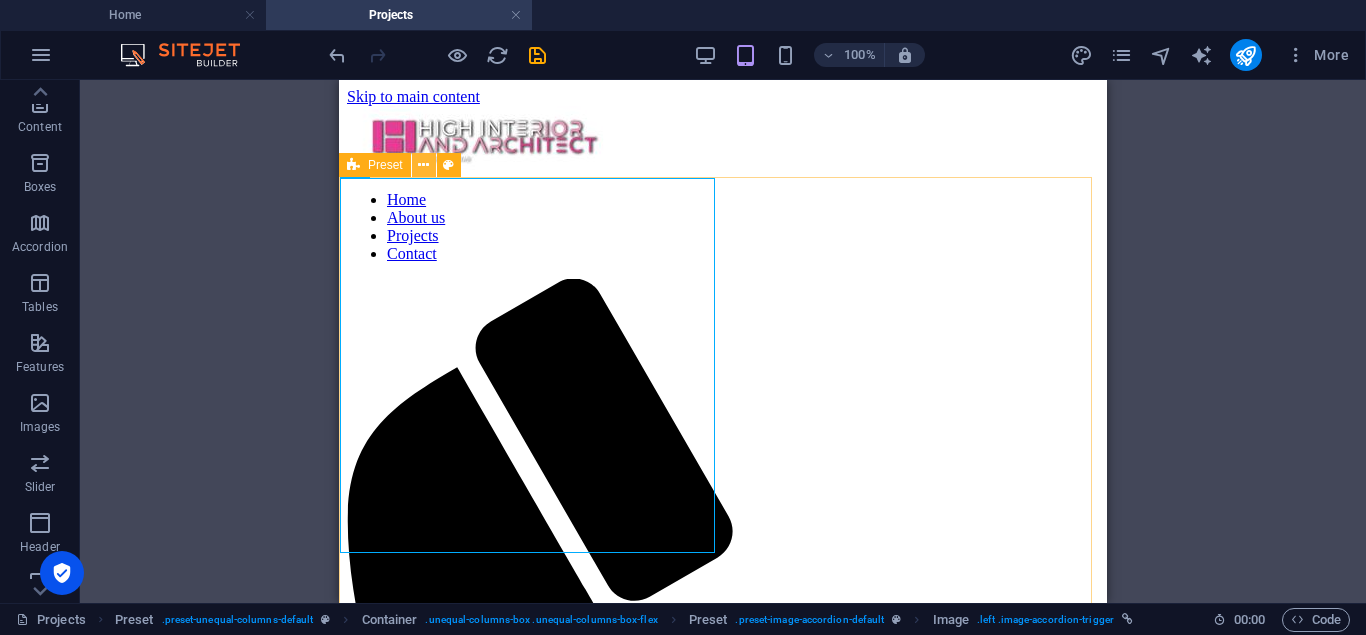click at bounding box center (423, 165) 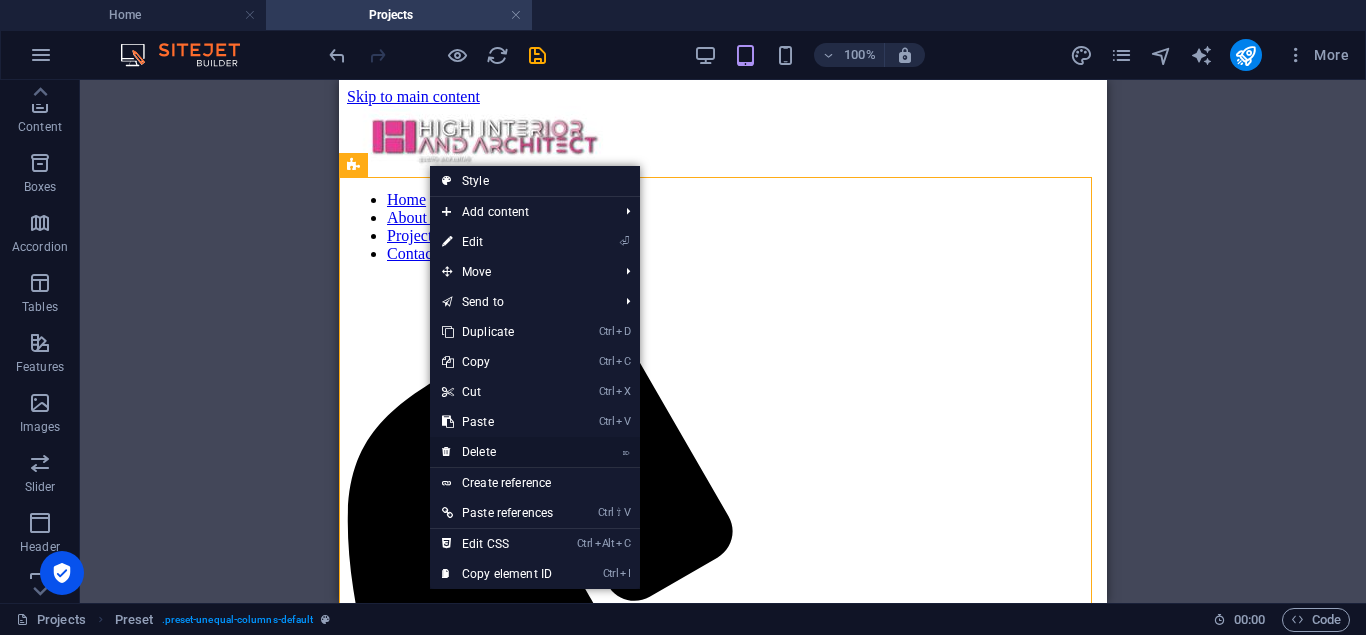 click on "⌦  Delete" at bounding box center [497, 452] 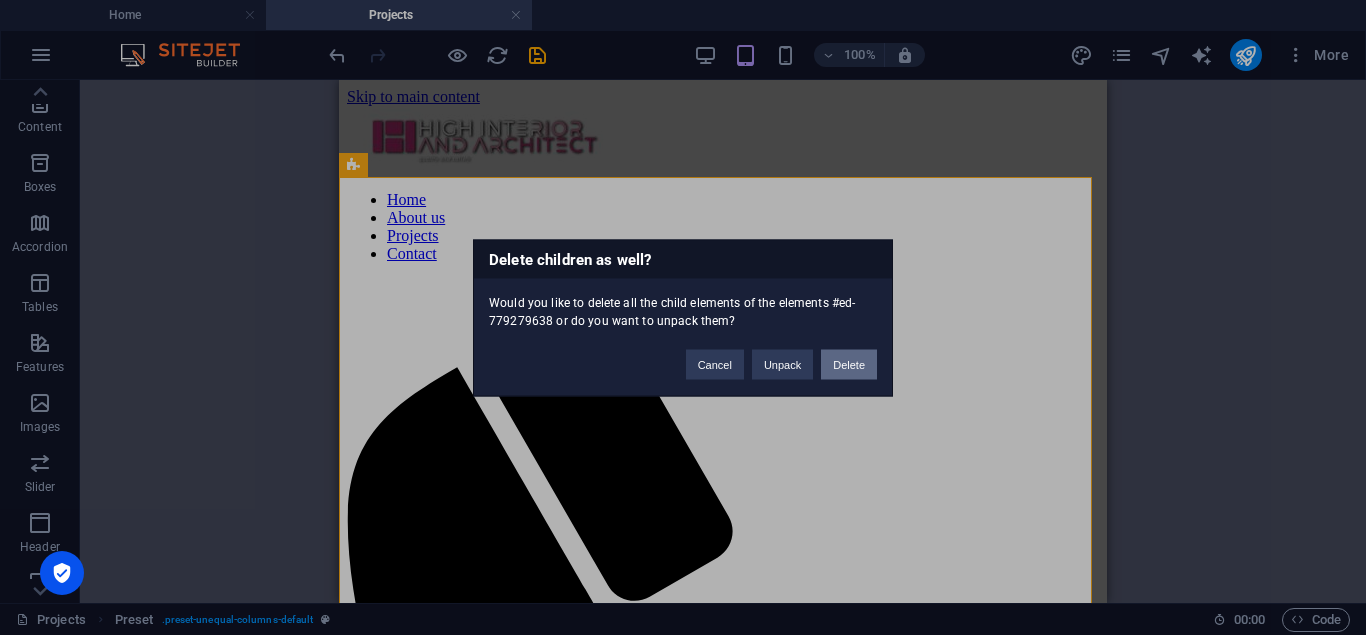 click on "Delete" at bounding box center (849, 364) 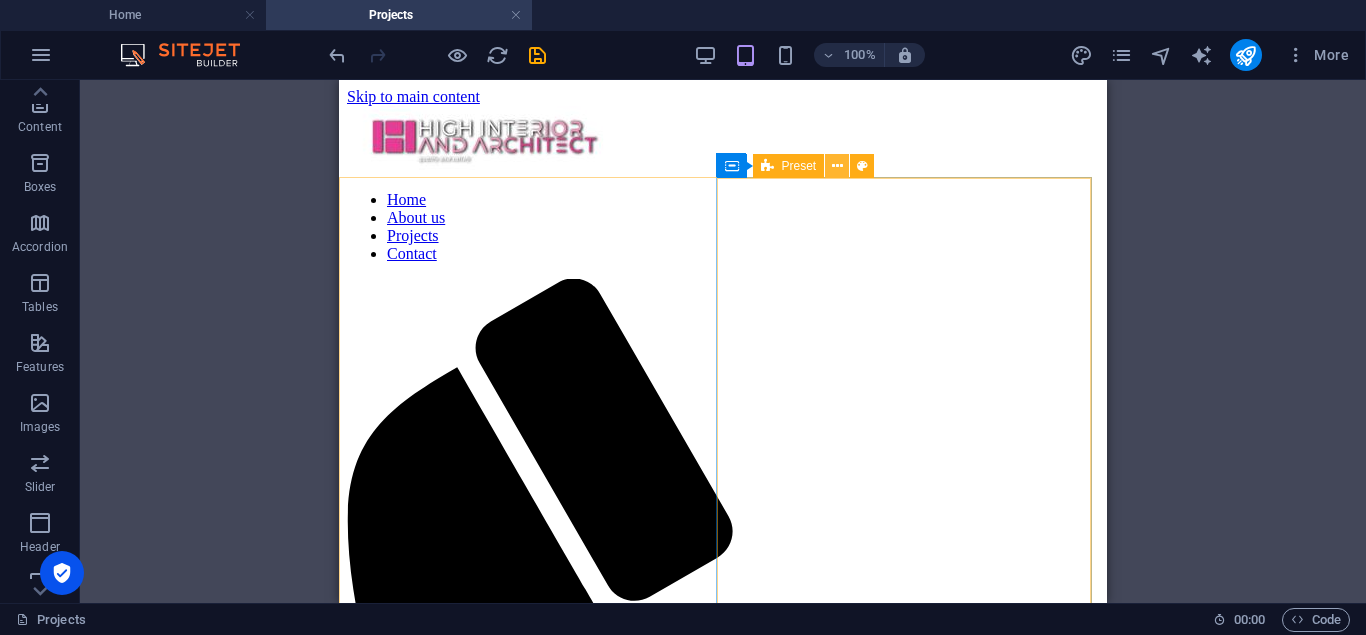 click at bounding box center (837, 166) 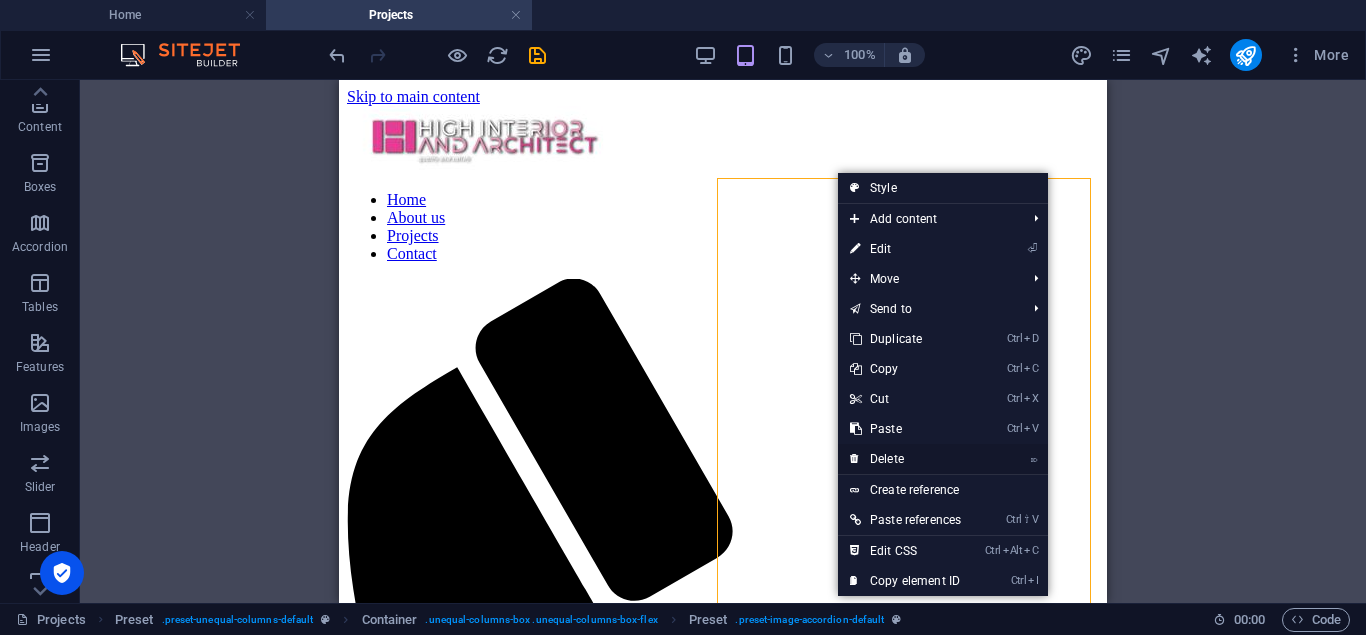 click on "⌦  Delete" at bounding box center (905, 459) 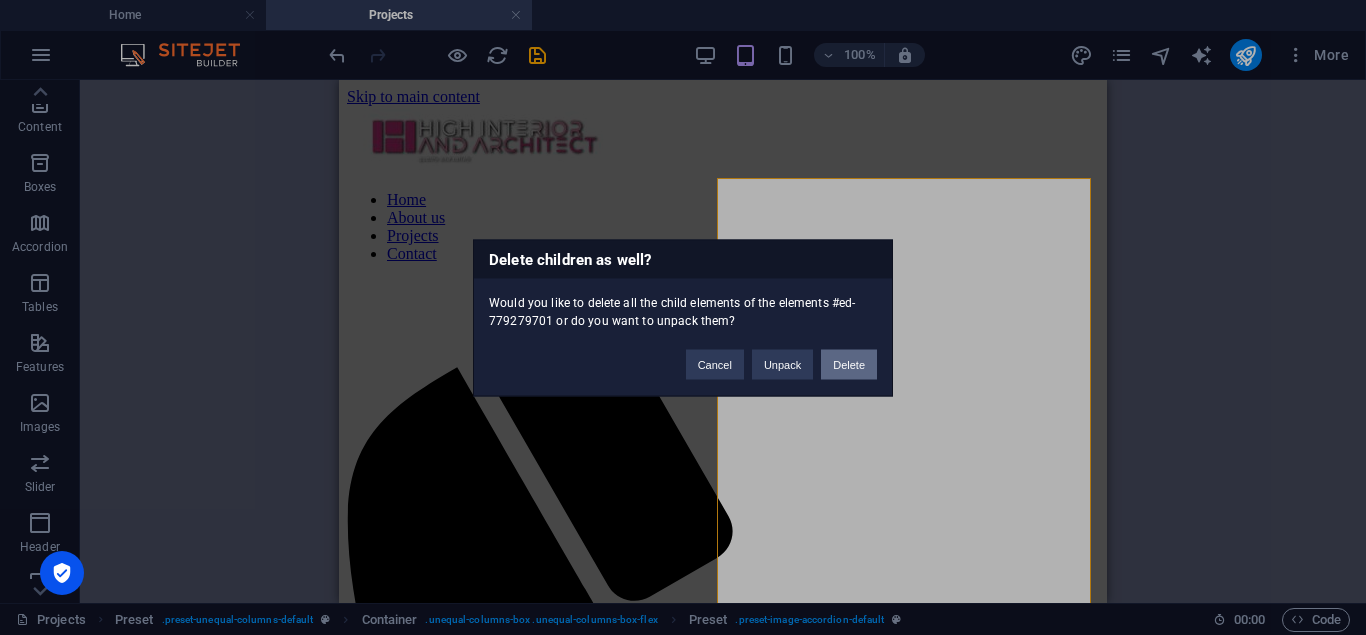 click on "Delete" at bounding box center [849, 364] 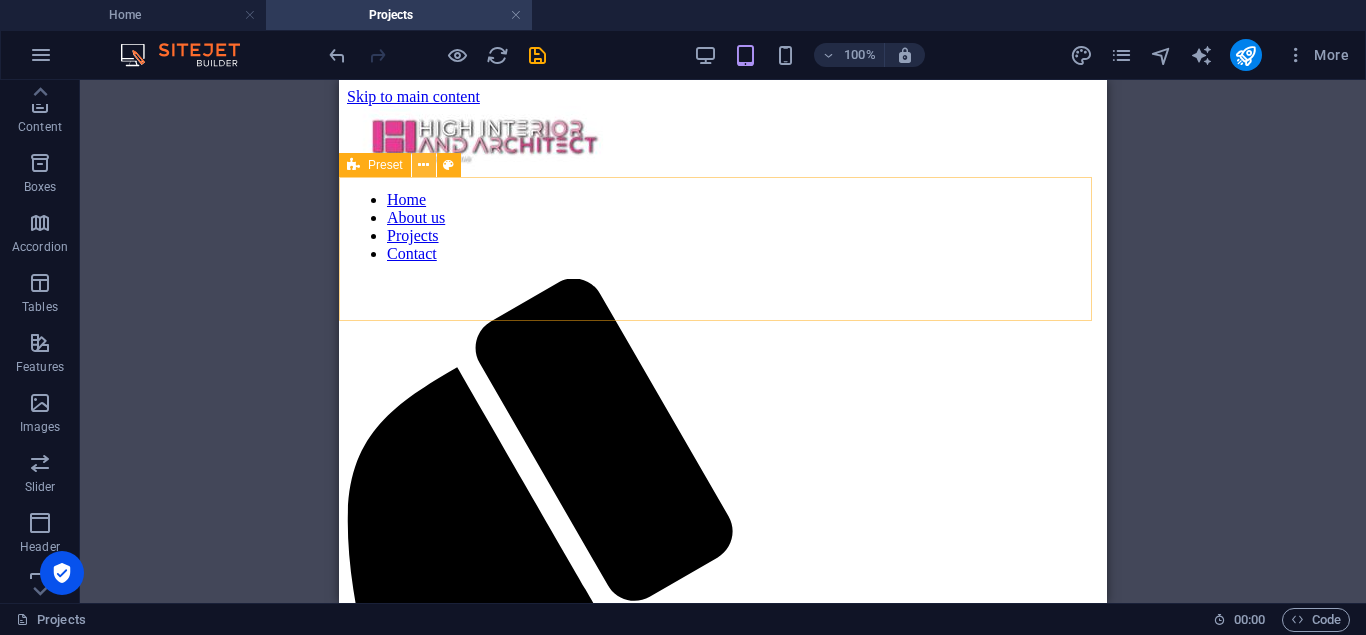 click at bounding box center [423, 165] 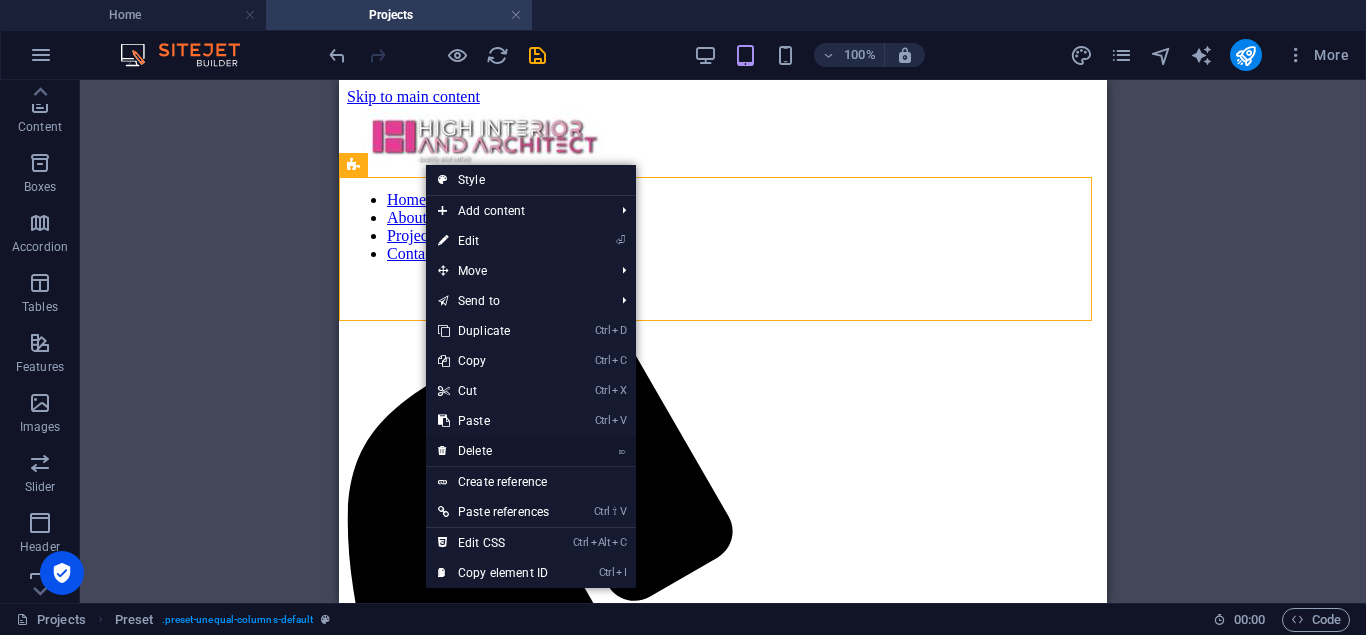 click on "⌦  Delete" at bounding box center (493, 451) 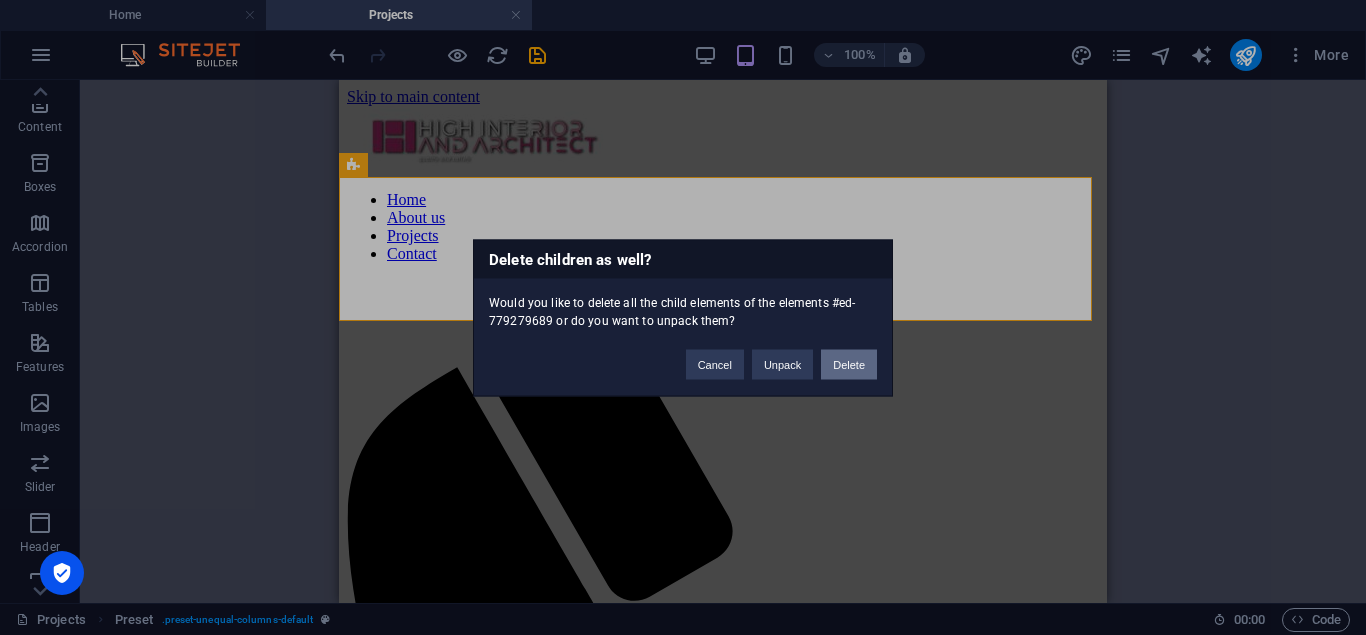 click on "Delete" at bounding box center (849, 364) 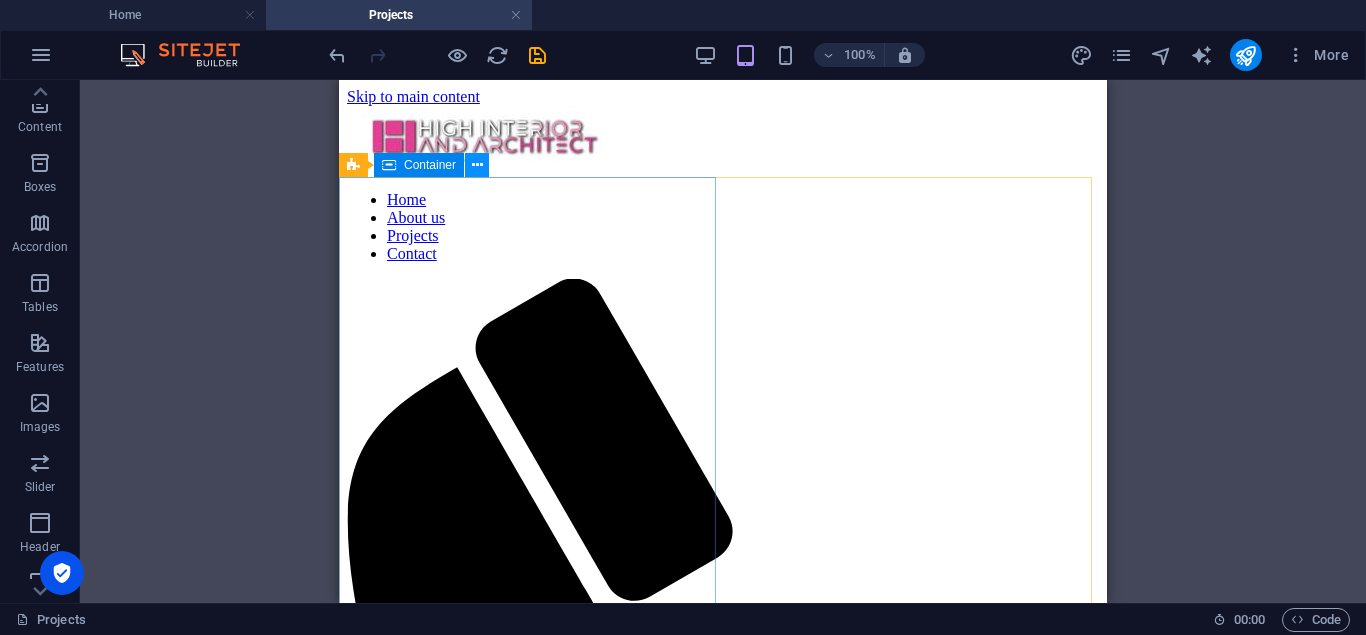 click at bounding box center (477, 165) 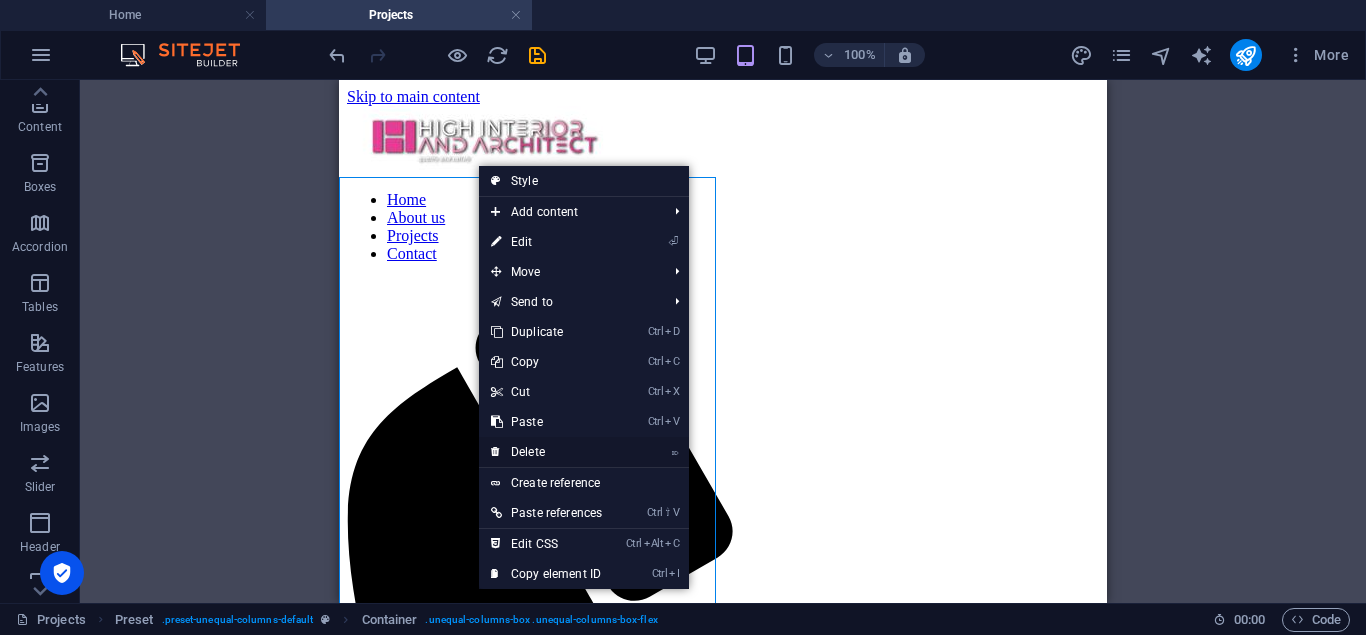 click on "⌦  Delete" at bounding box center [546, 452] 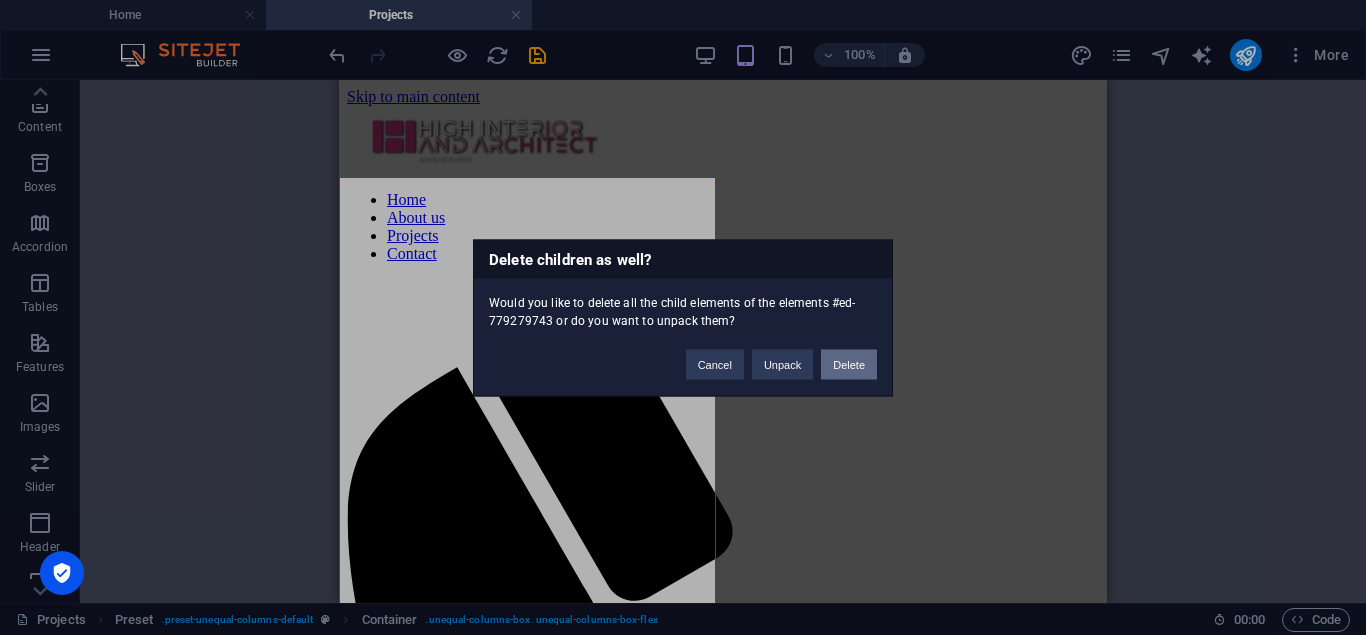 click on "Delete" at bounding box center (849, 364) 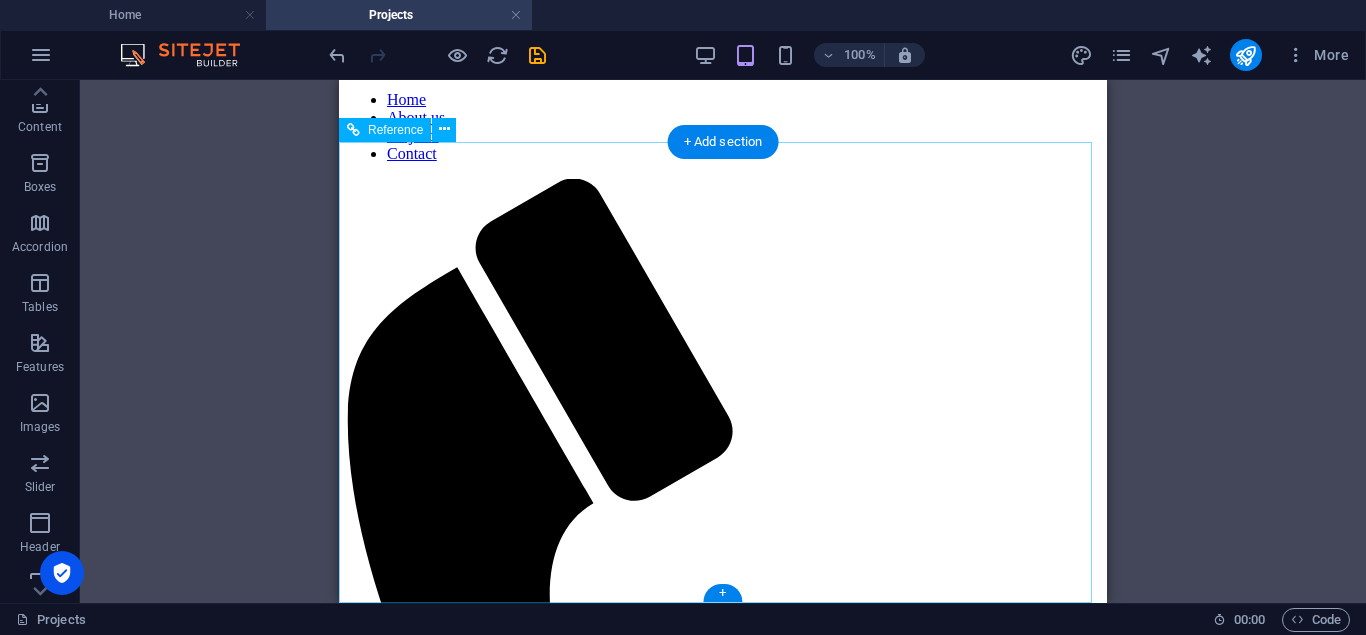 scroll, scrollTop: 0, scrollLeft: 0, axis: both 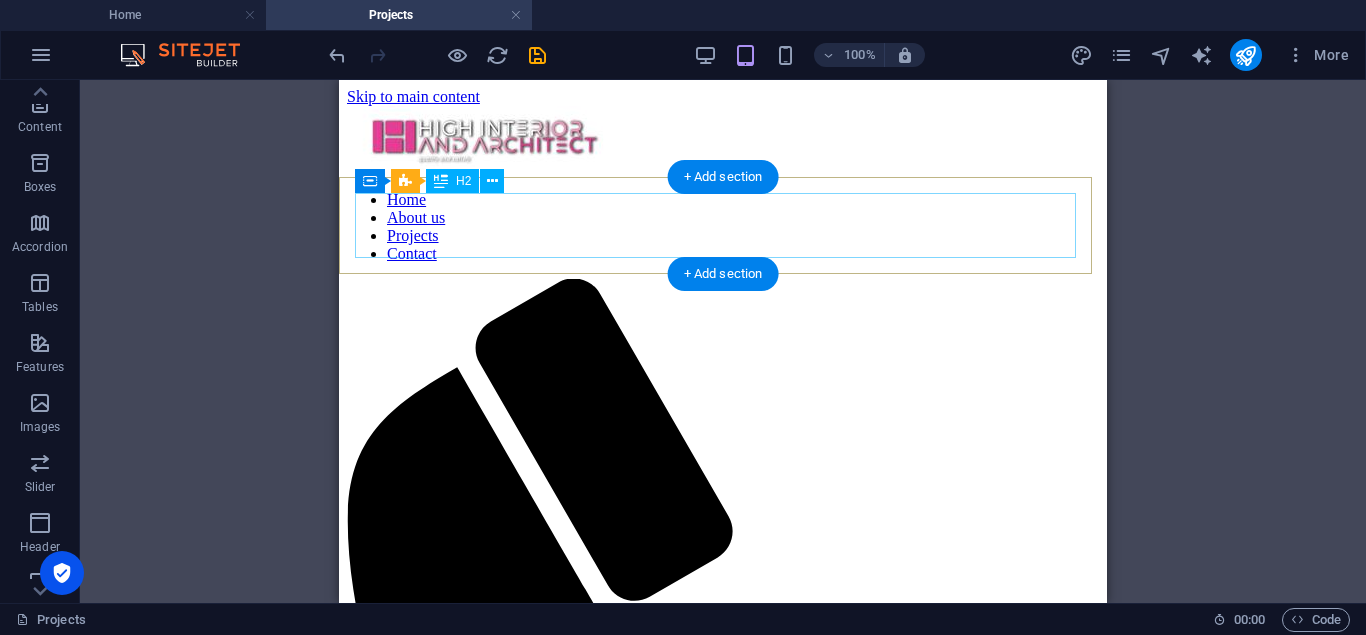 click on "Previous Projects" at bounding box center (723, 1325) 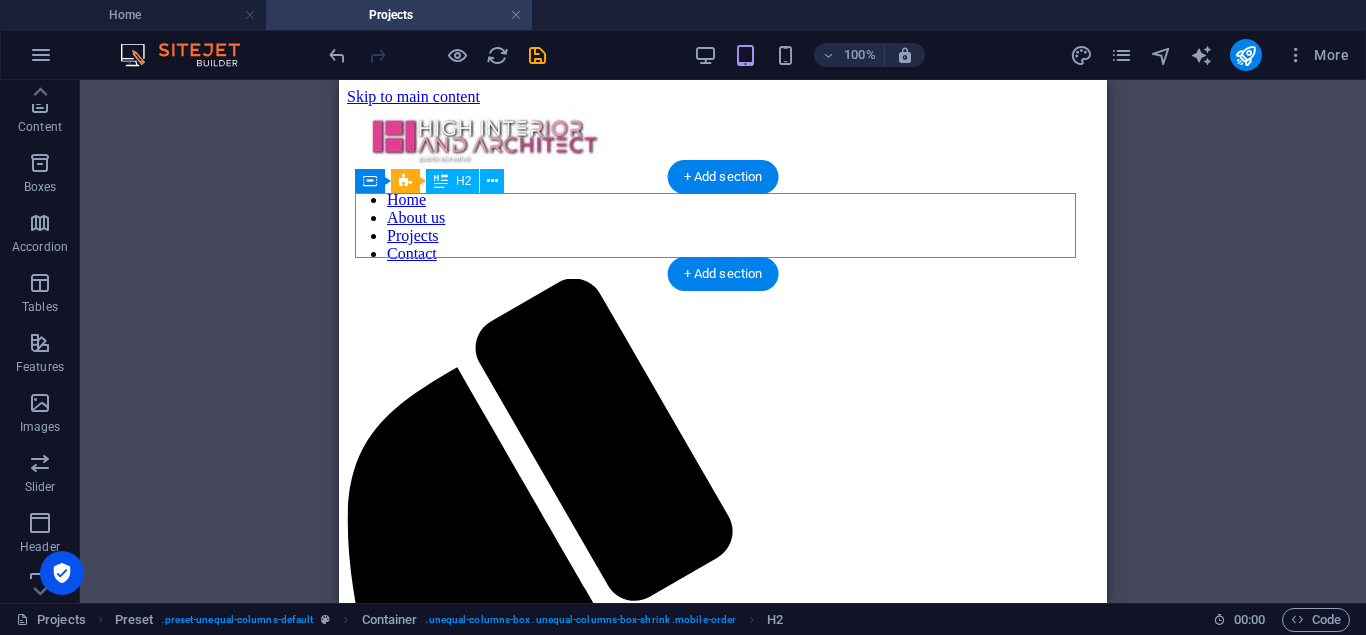 click on "Previous Projects" at bounding box center [723, 1325] 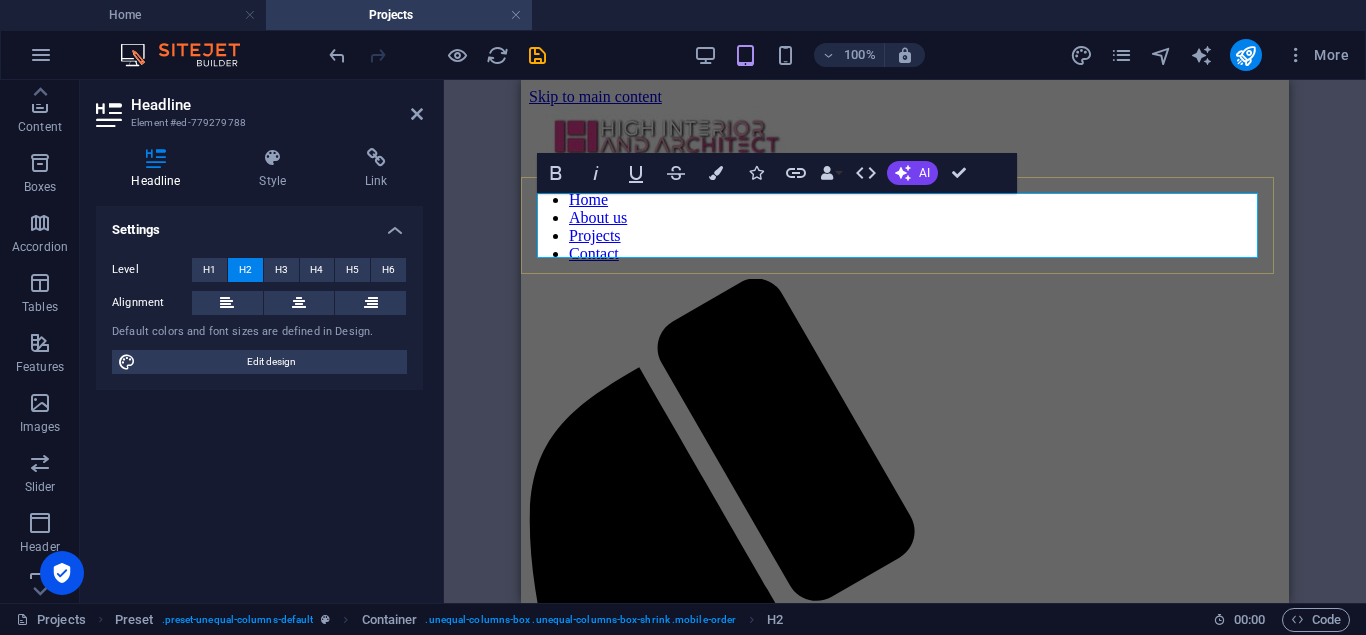 type 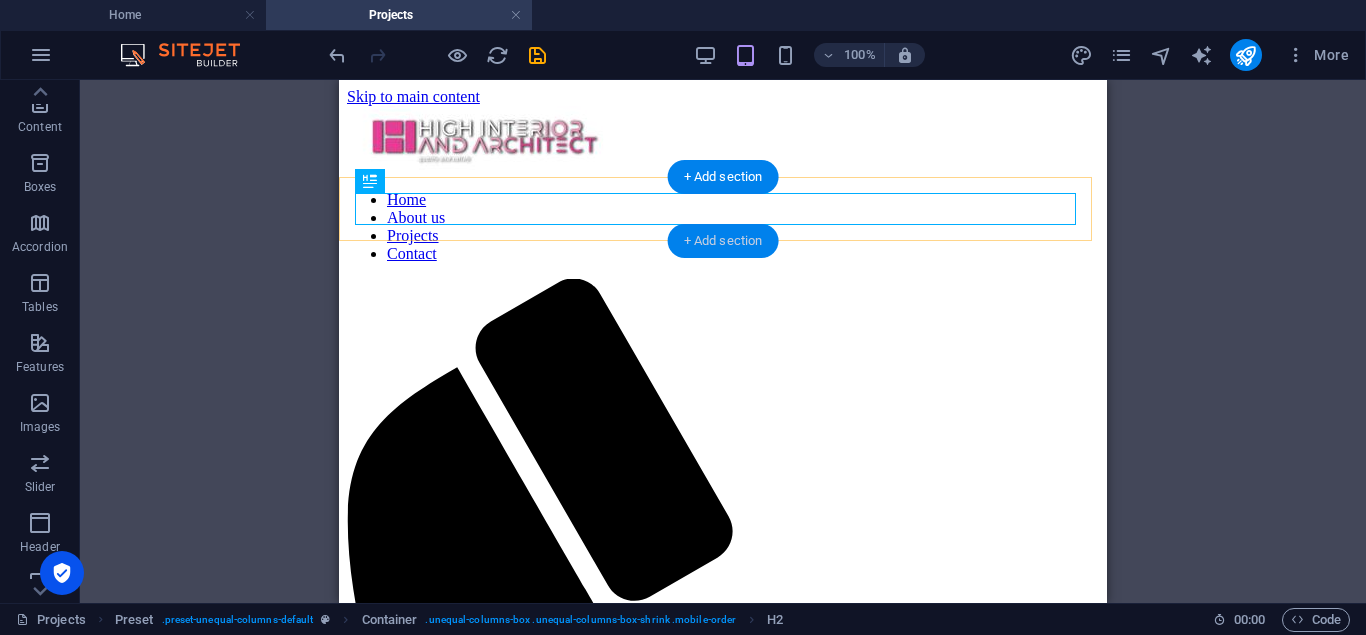 click on "+ Add section" at bounding box center [723, 241] 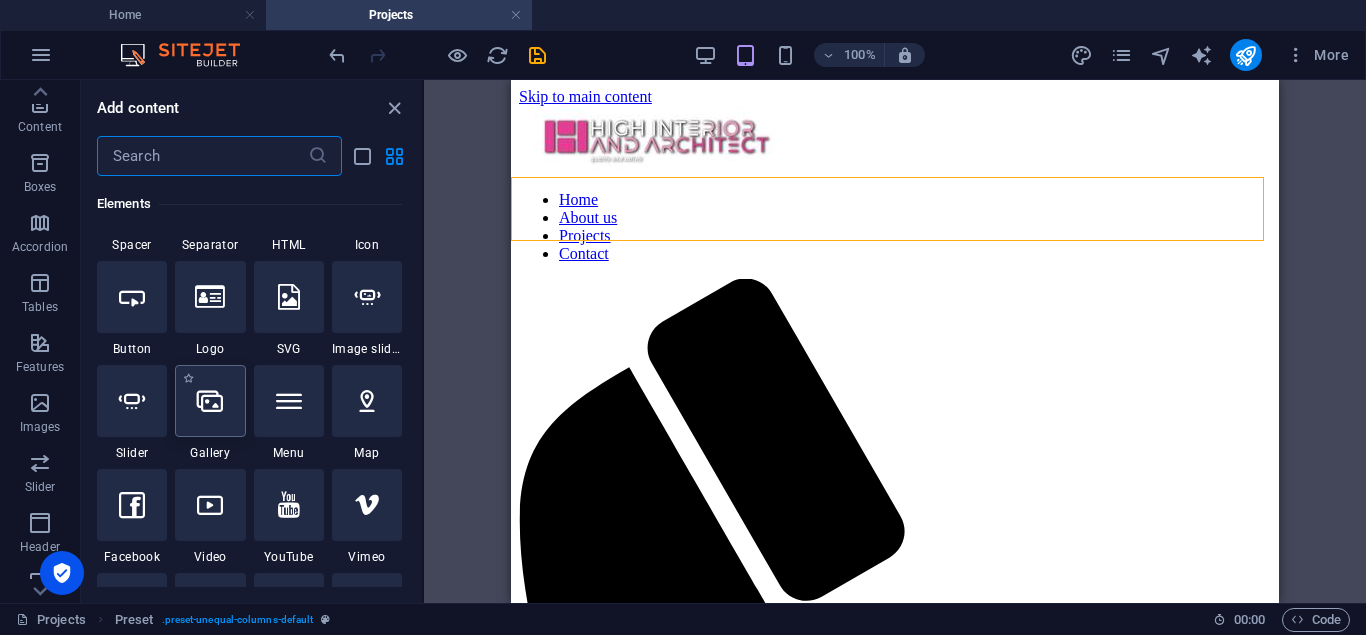 scroll, scrollTop: 399, scrollLeft: 0, axis: vertical 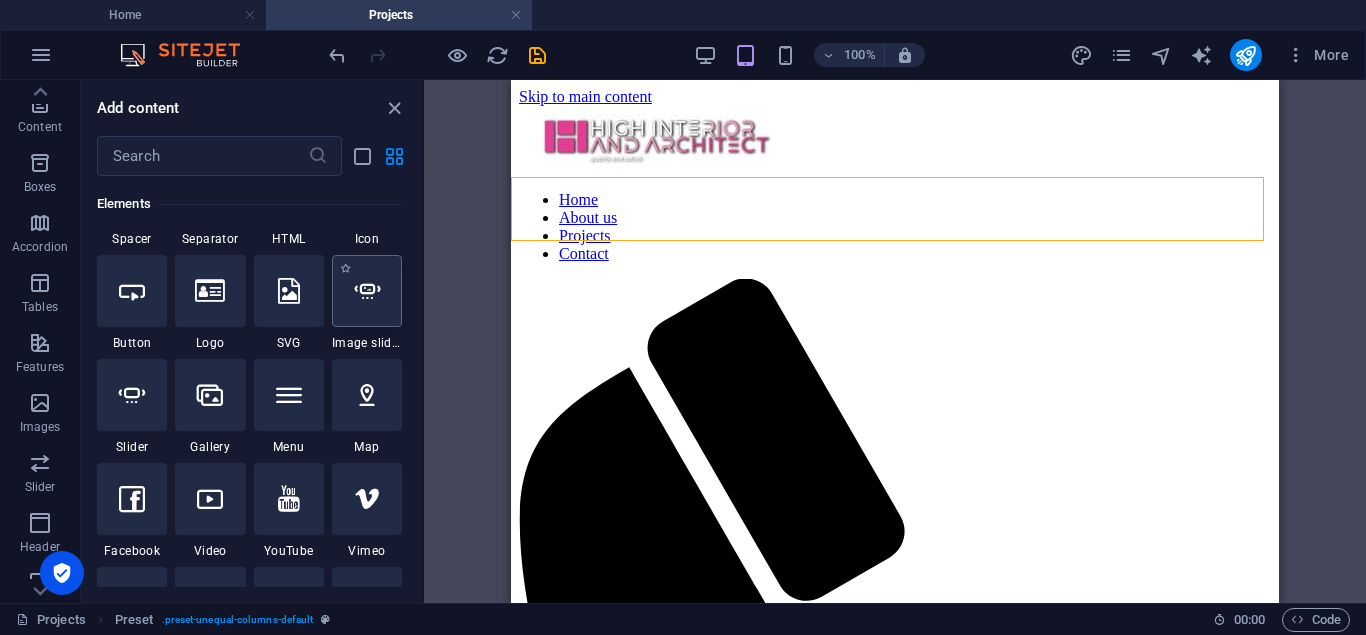 click at bounding box center (367, 291) 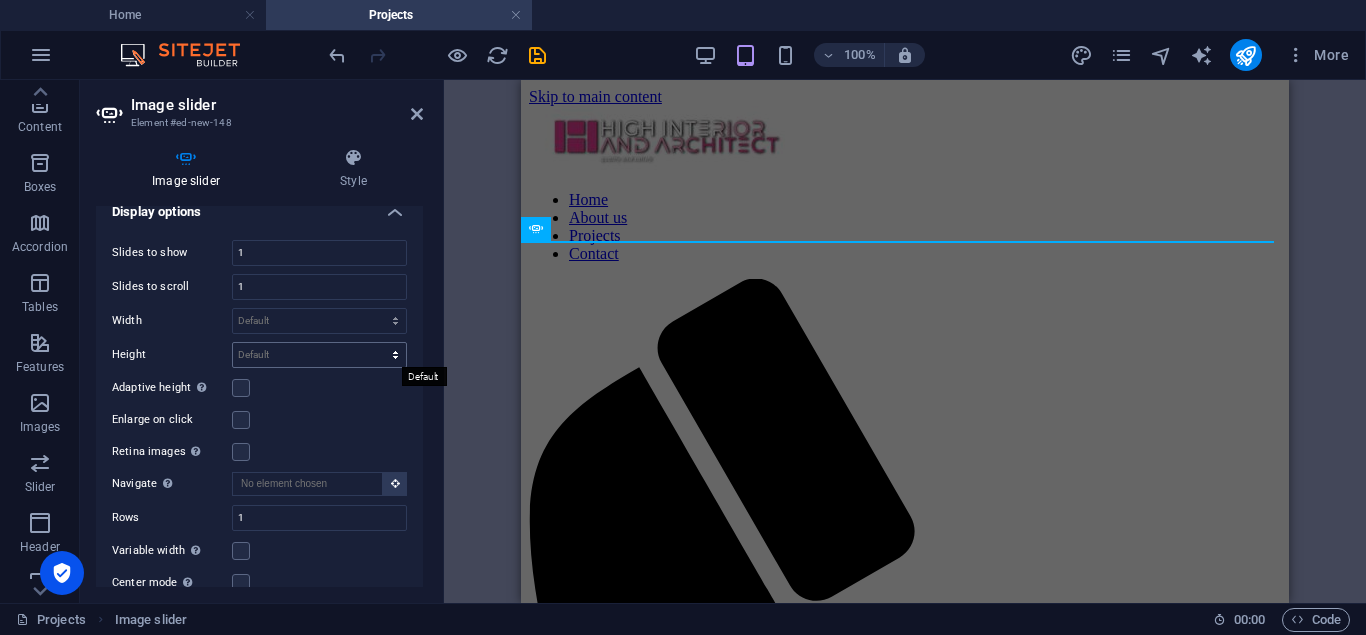 scroll, scrollTop: 0, scrollLeft: 0, axis: both 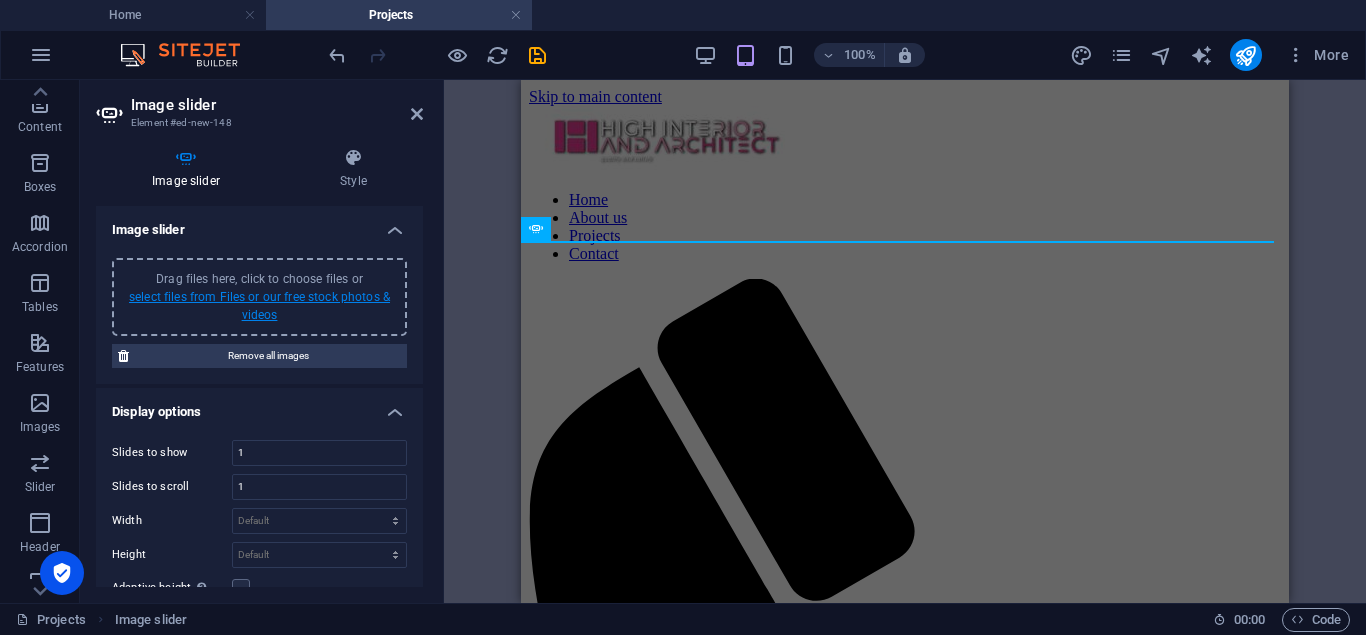 click on "select files from Files or our free stock photos & videos" at bounding box center [259, 306] 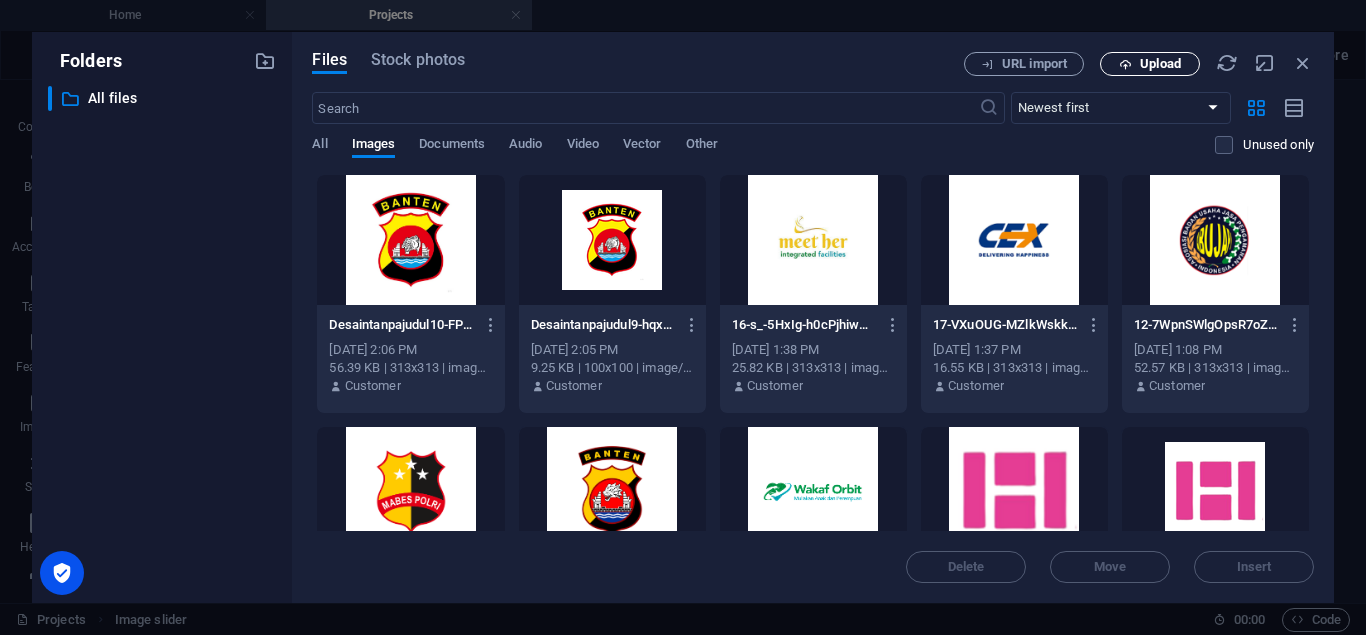 click on "Upload" at bounding box center [1160, 64] 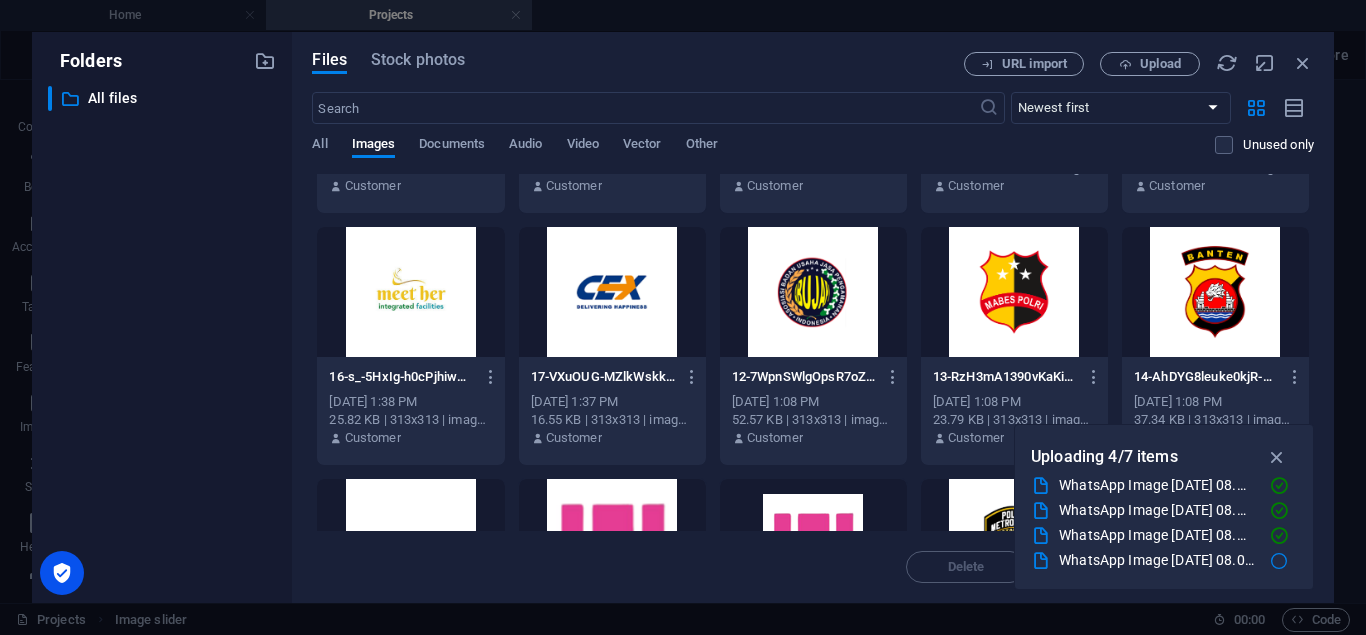 scroll, scrollTop: 300, scrollLeft: 0, axis: vertical 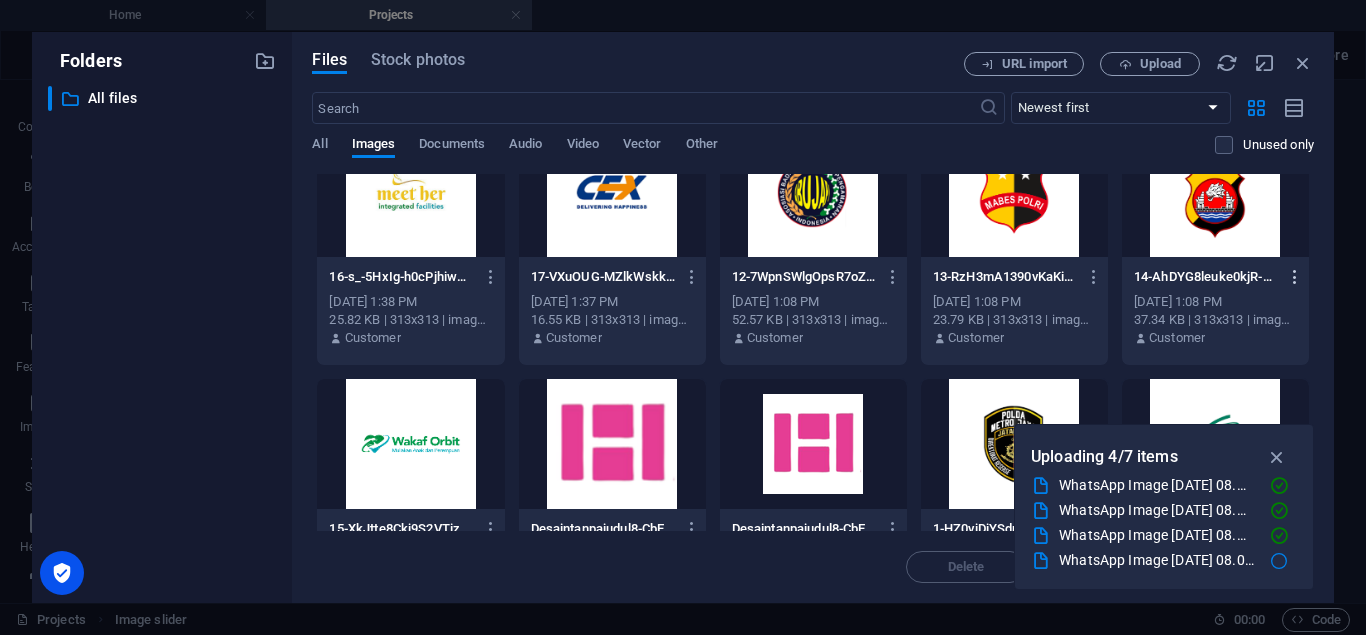 click at bounding box center (1295, 277) 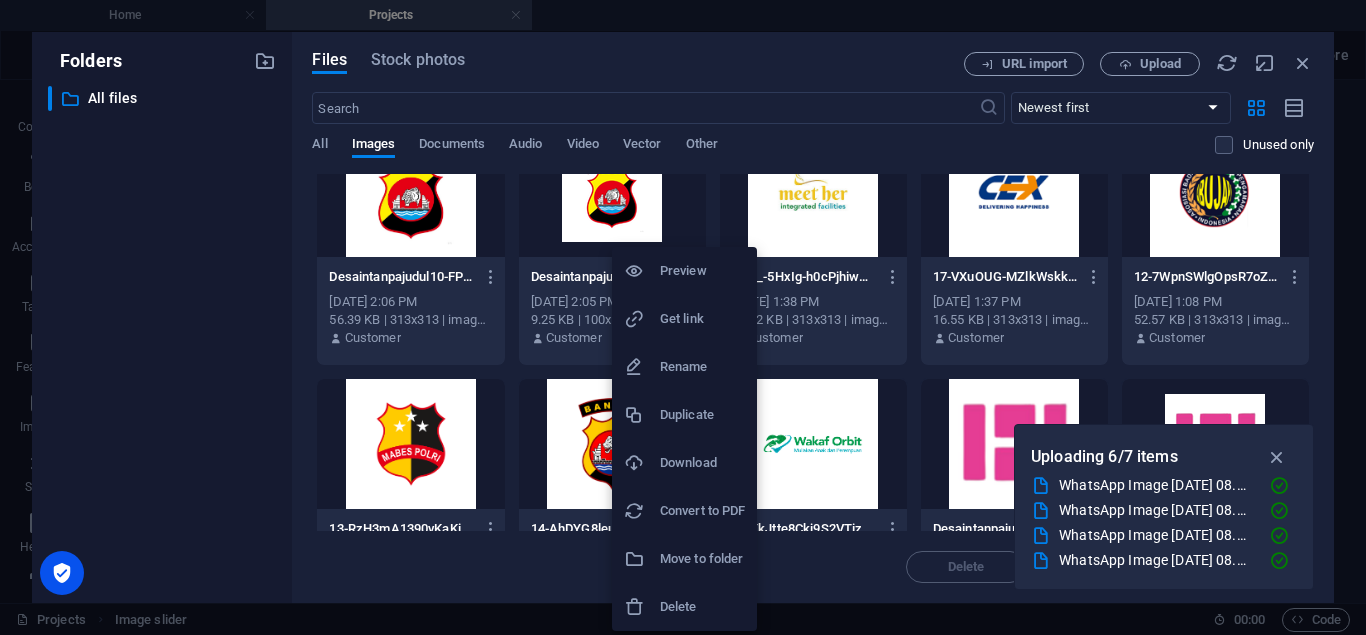 click at bounding box center (683, 317) 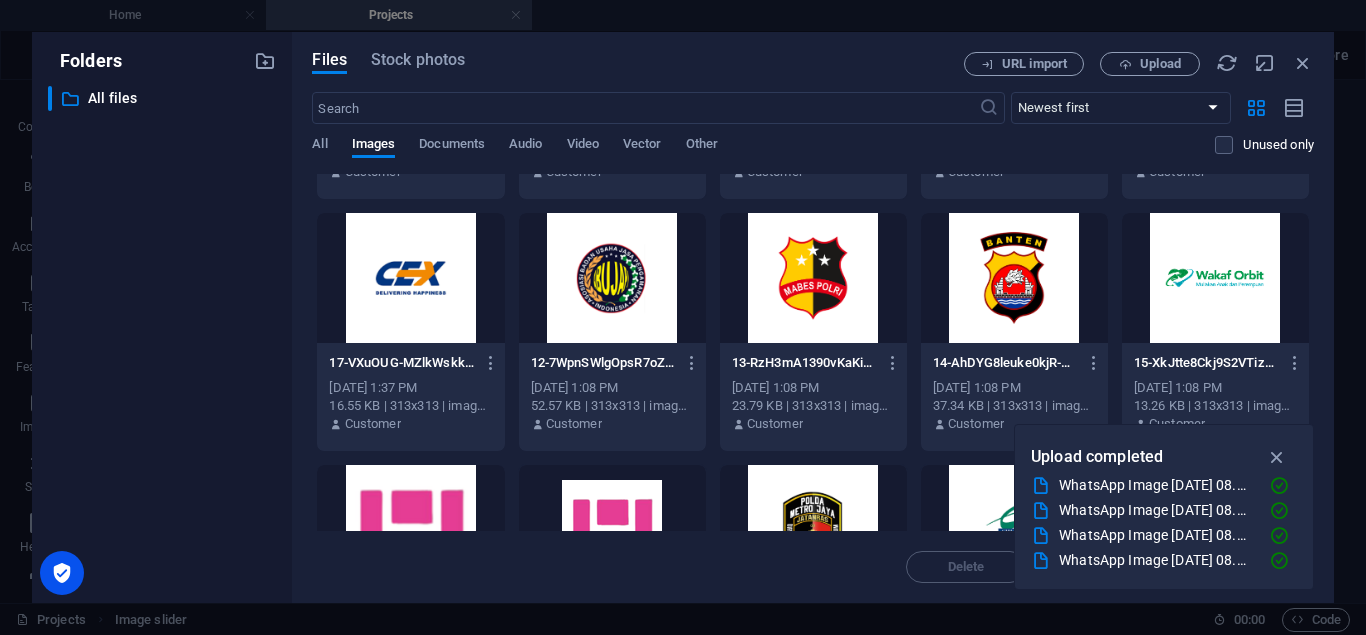 scroll, scrollTop: 500, scrollLeft: 0, axis: vertical 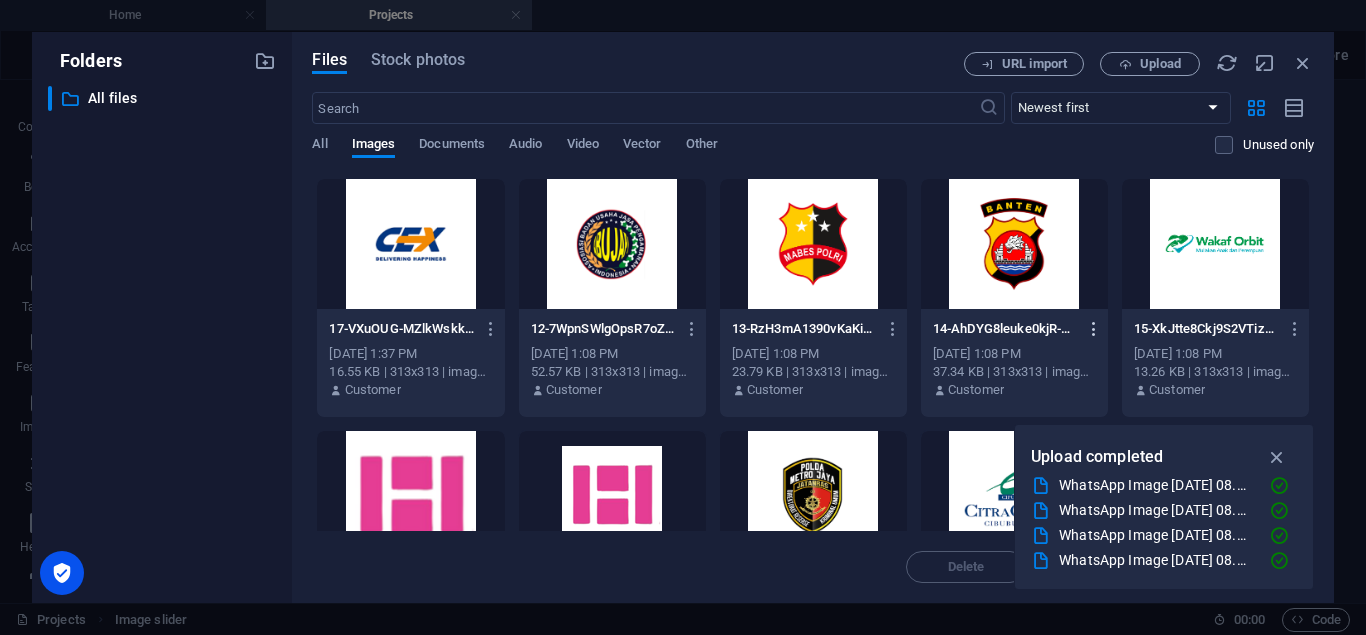 click at bounding box center (1094, 329) 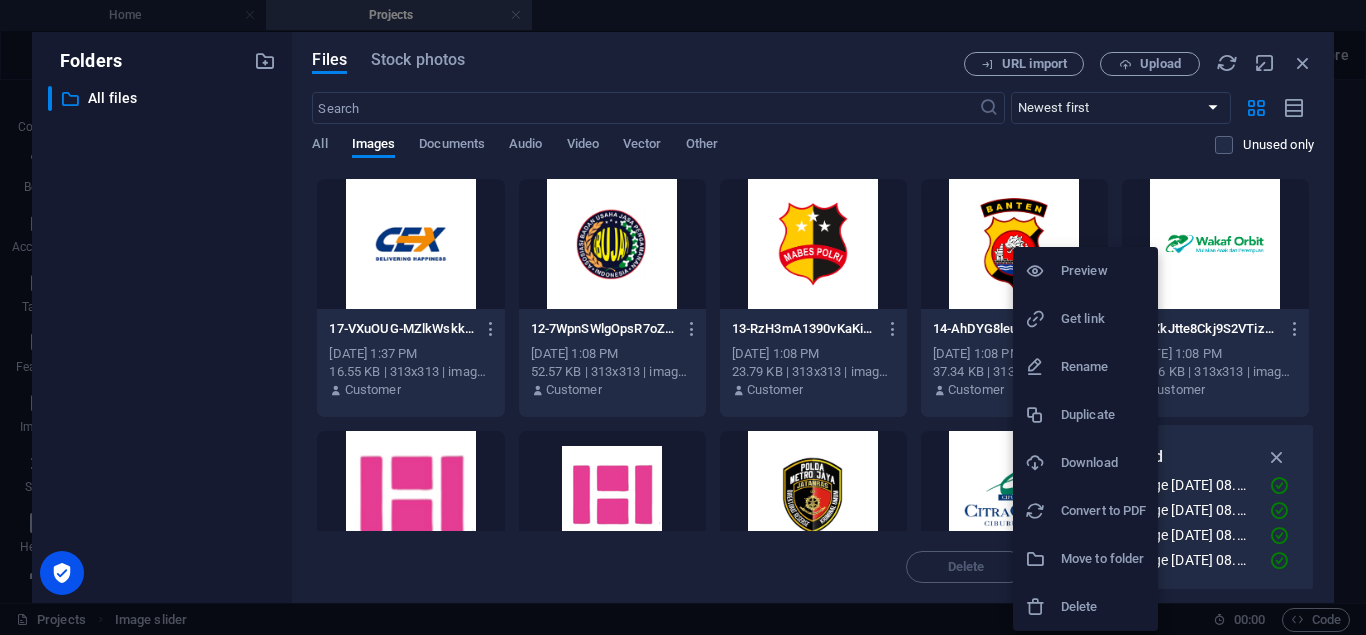 click on "Delete" at bounding box center (1103, 607) 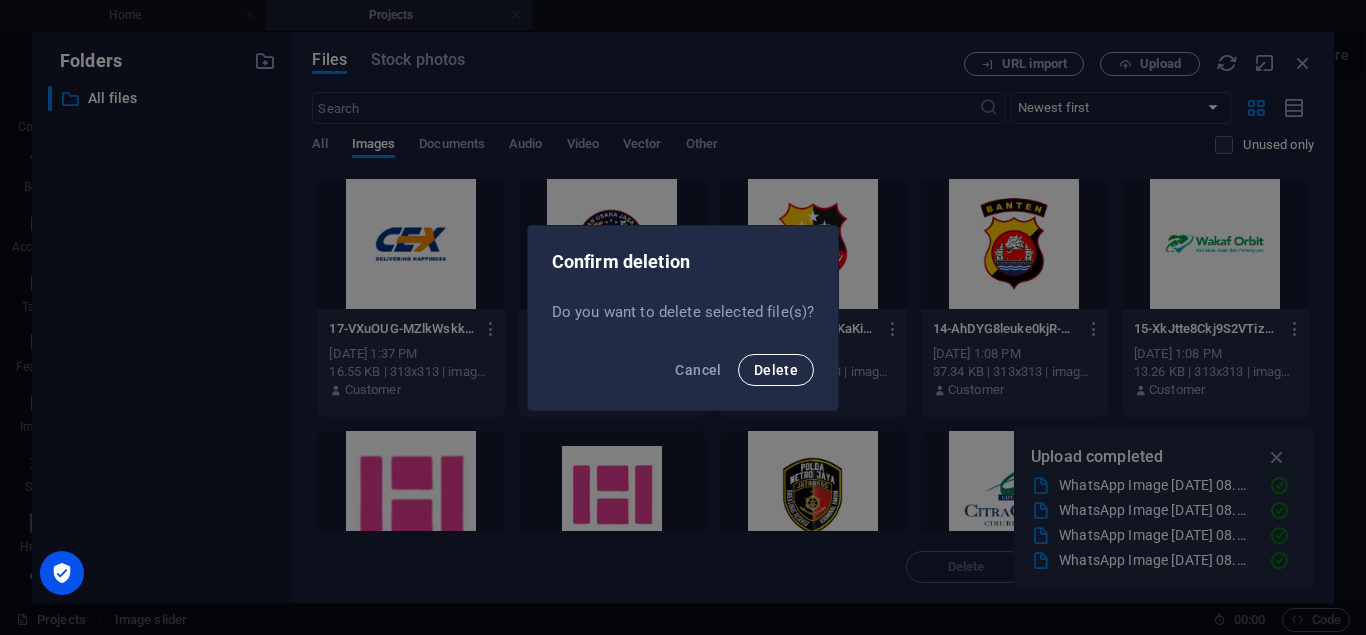 click on "Delete" at bounding box center (776, 370) 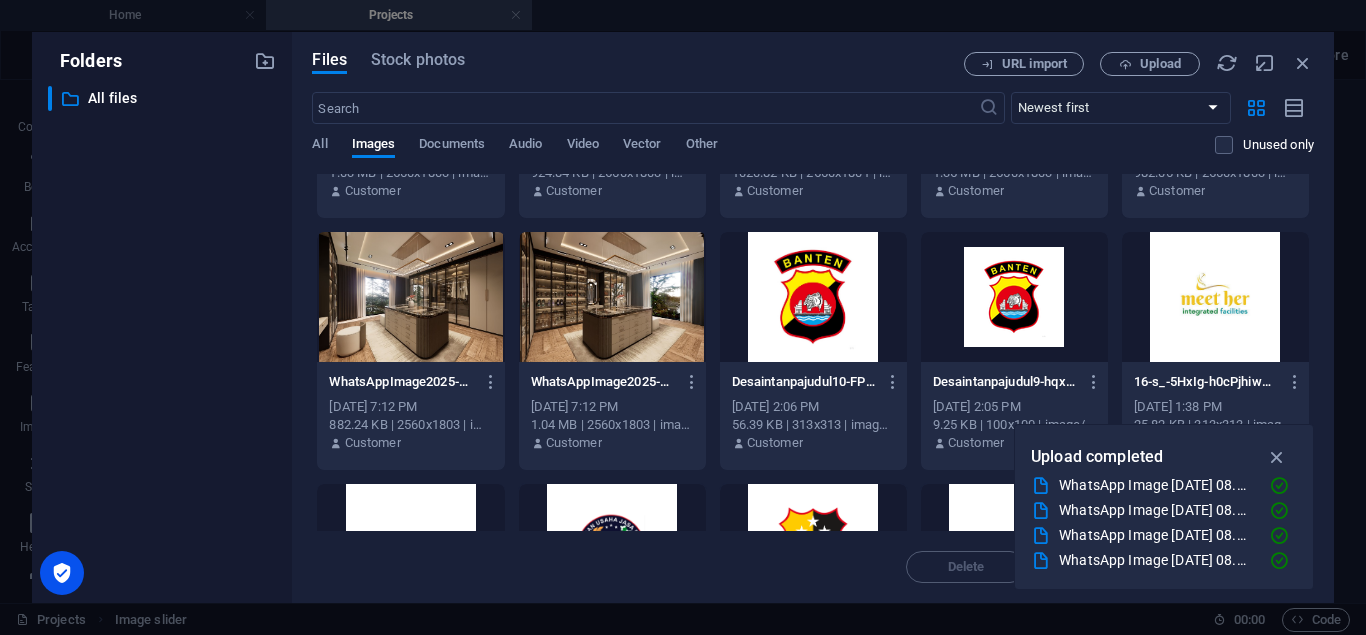 scroll, scrollTop: 295, scrollLeft: 0, axis: vertical 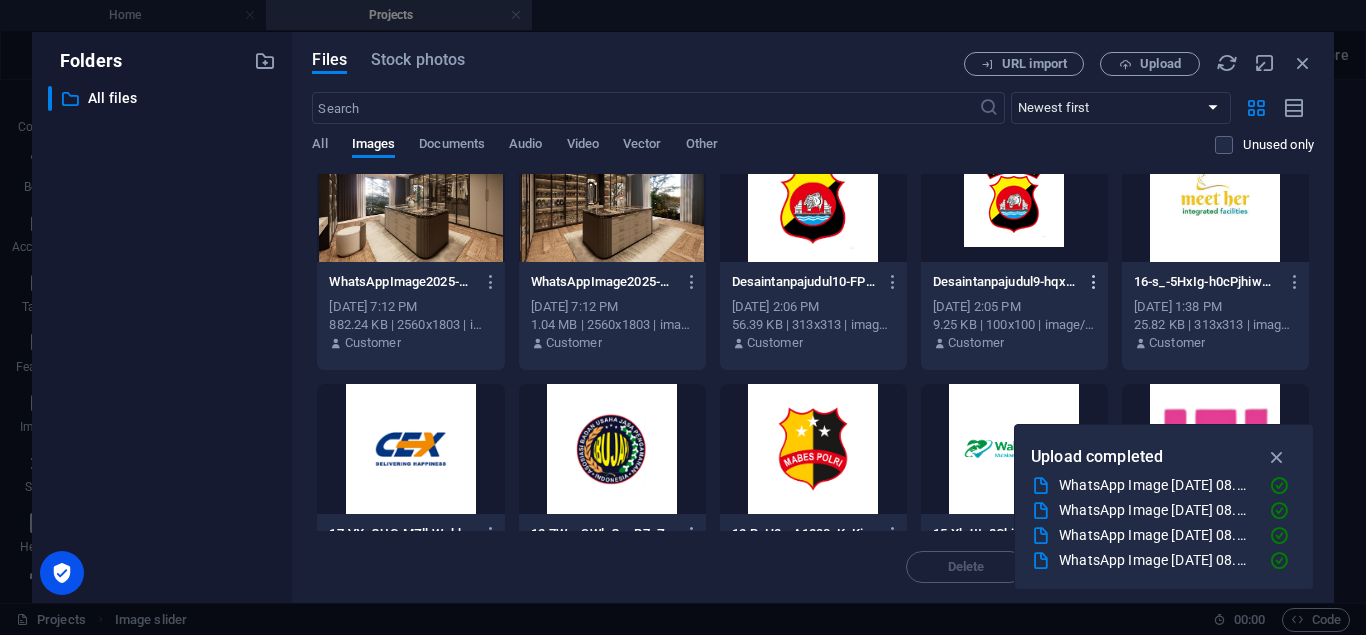 click at bounding box center (1094, 282) 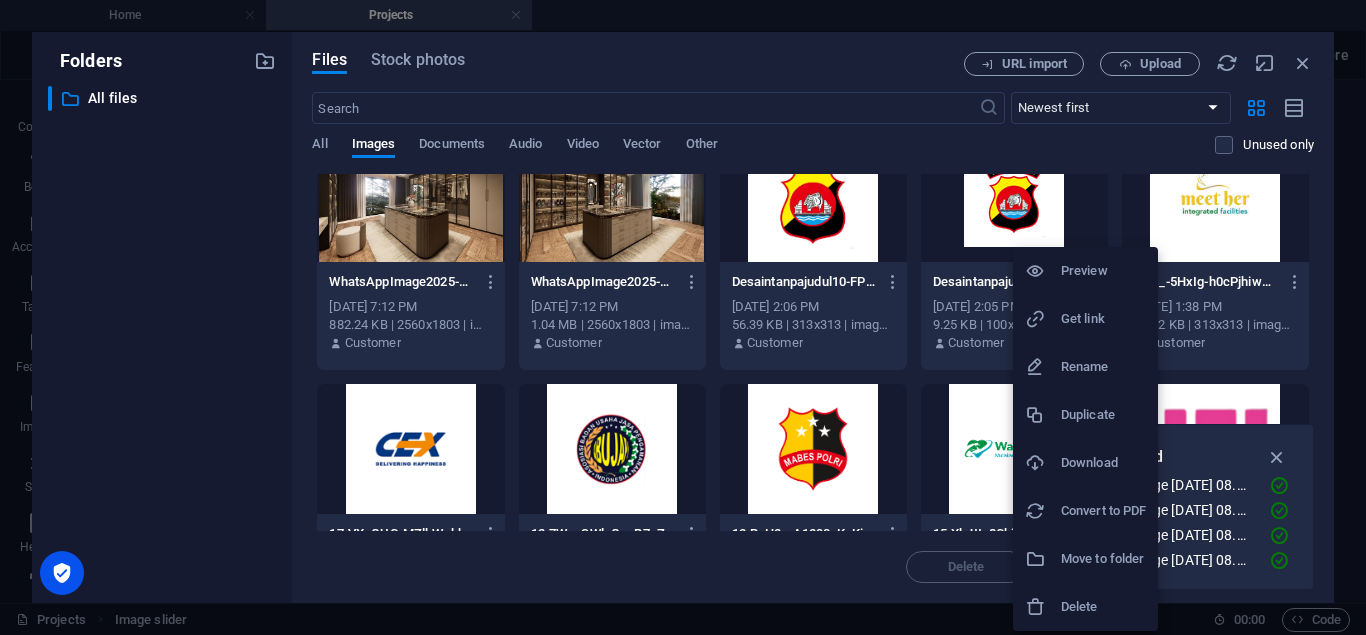 click at bounding box center (683, 317) 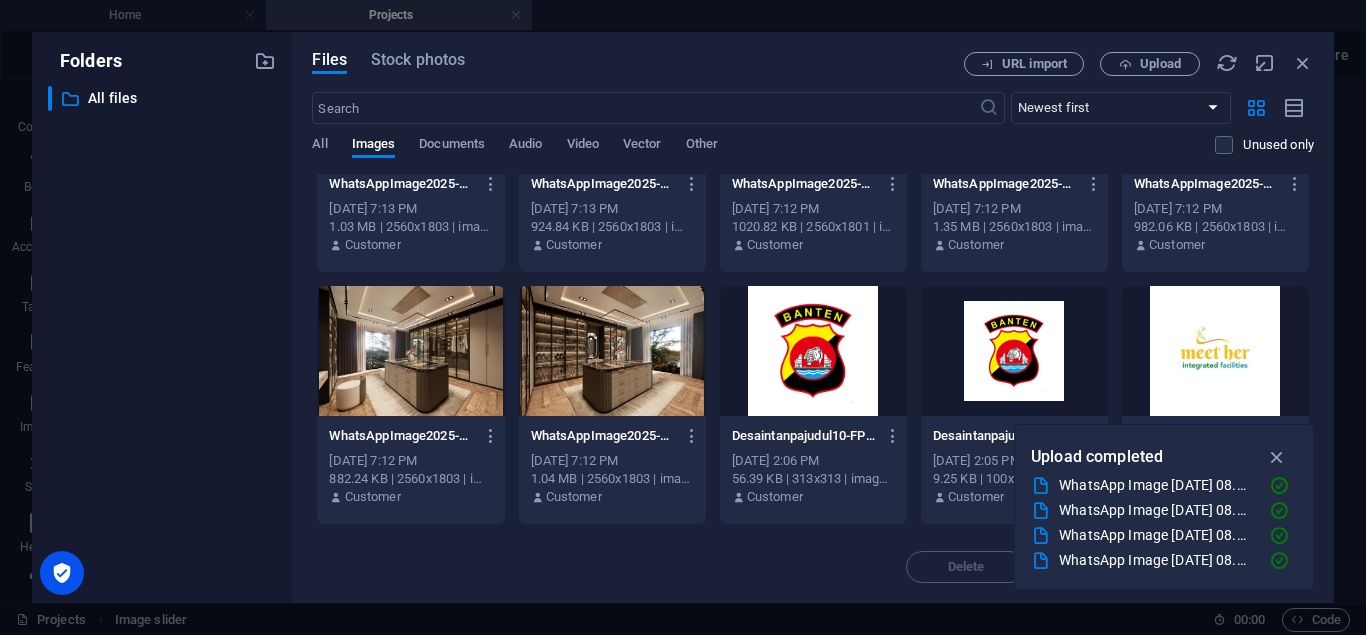 scroll, scrollTop: 0, scrollLeft: 0, axis: both 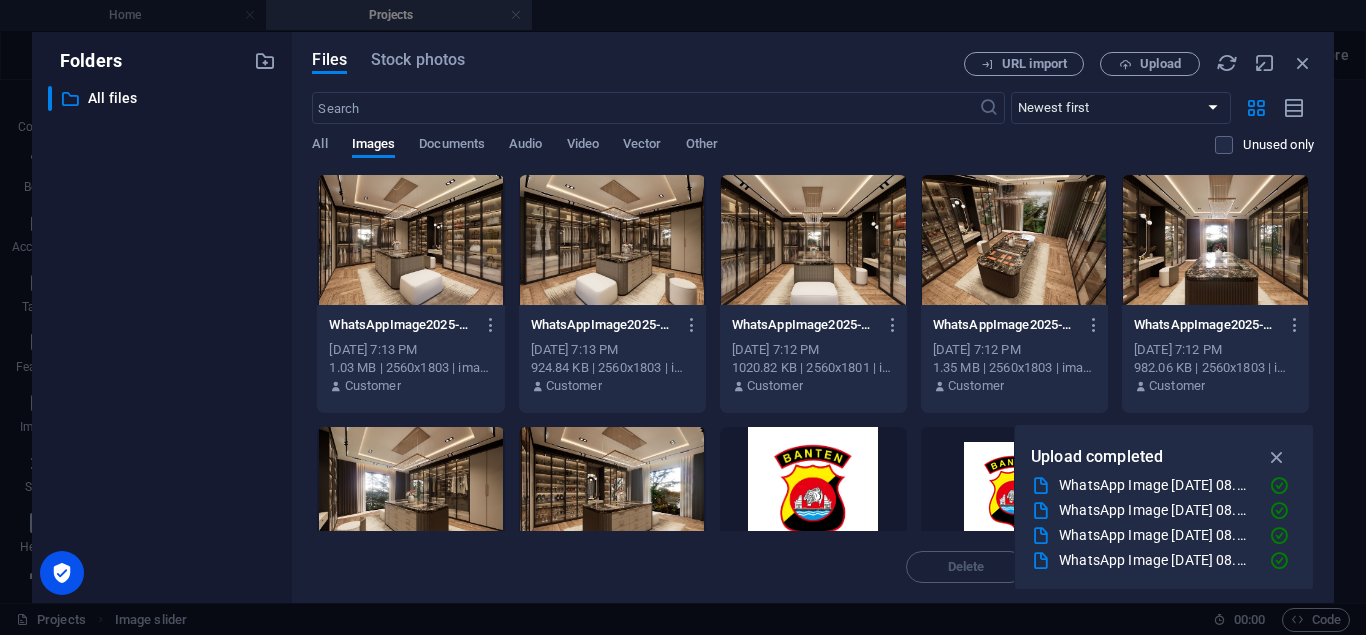click at bounding box center [612, 492] 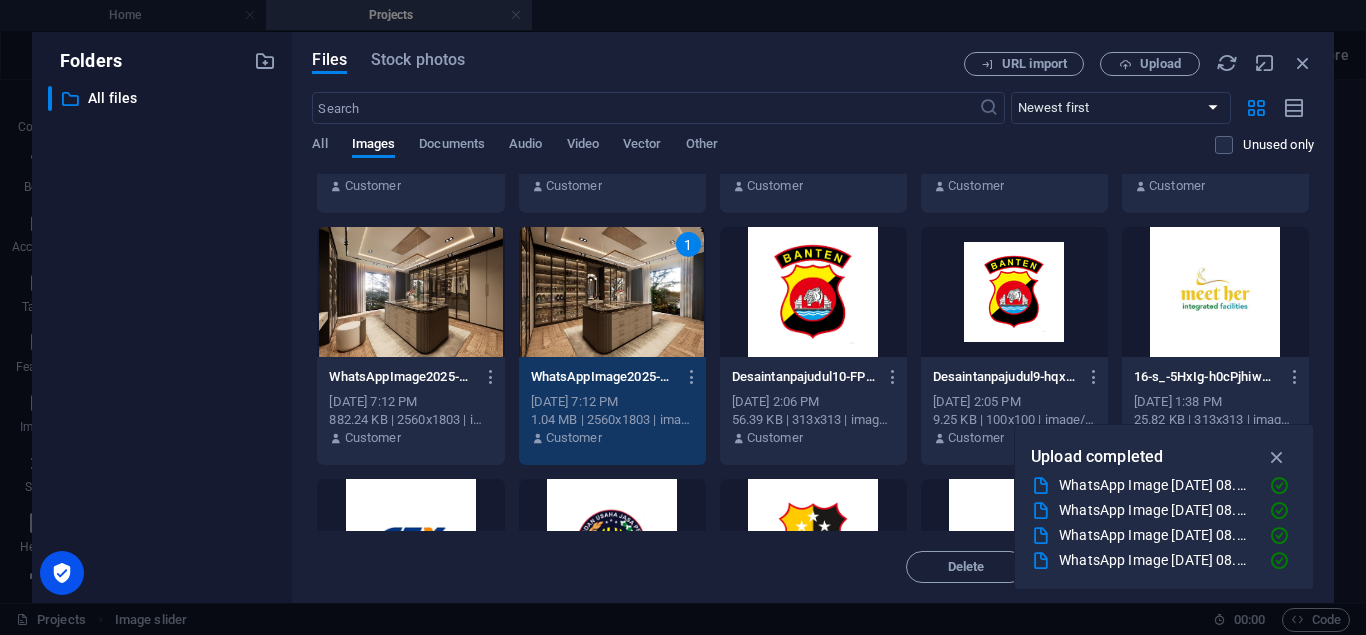 scroll, scrollTop: 0, scrollLeft: 0, axis: both 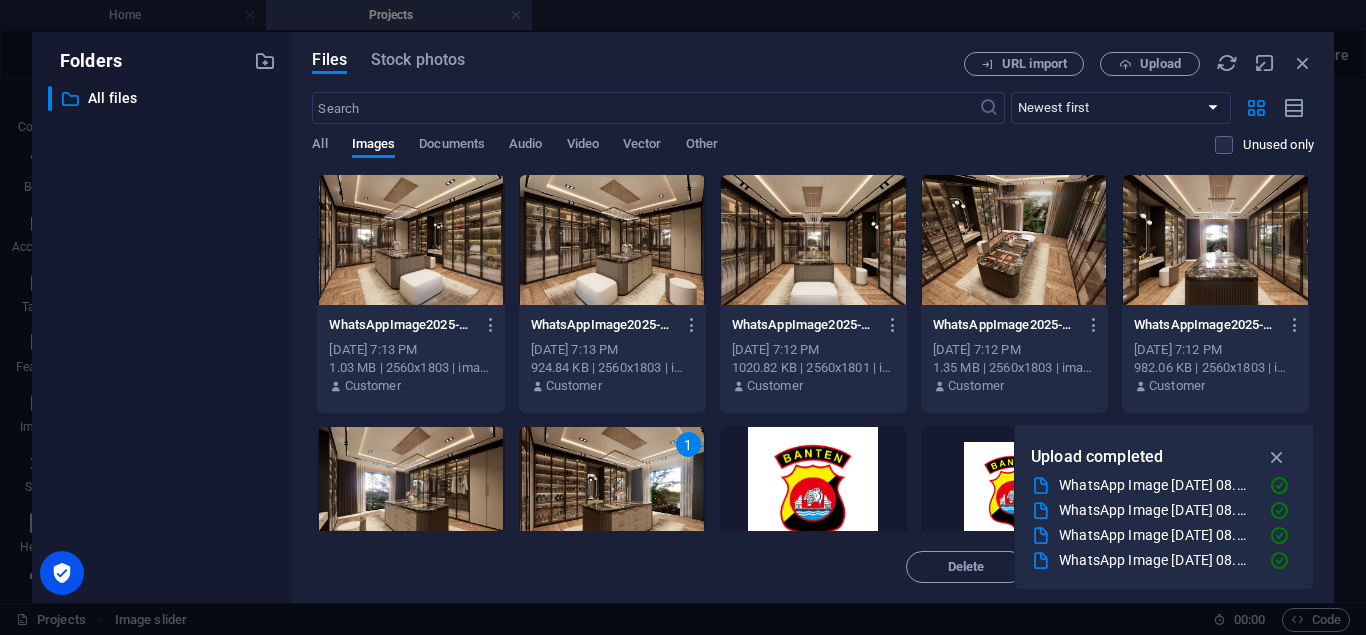 click at bounding box center (410, 240) 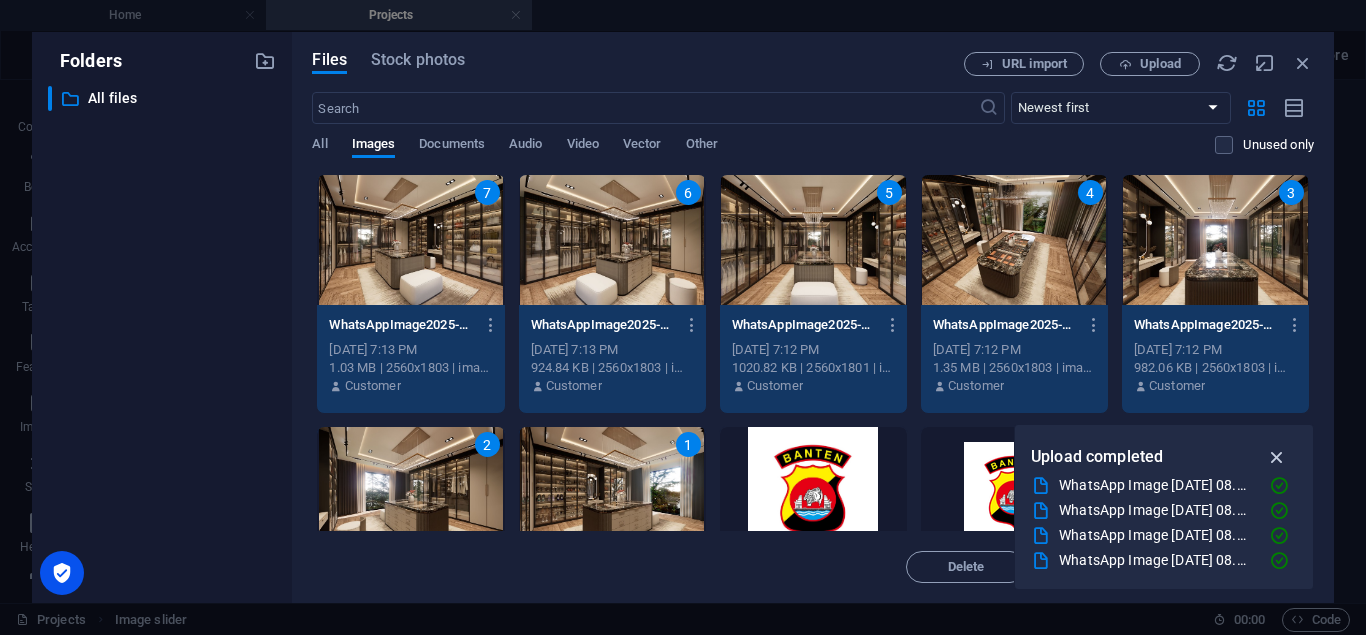 click at bounding box center (1277, 457) 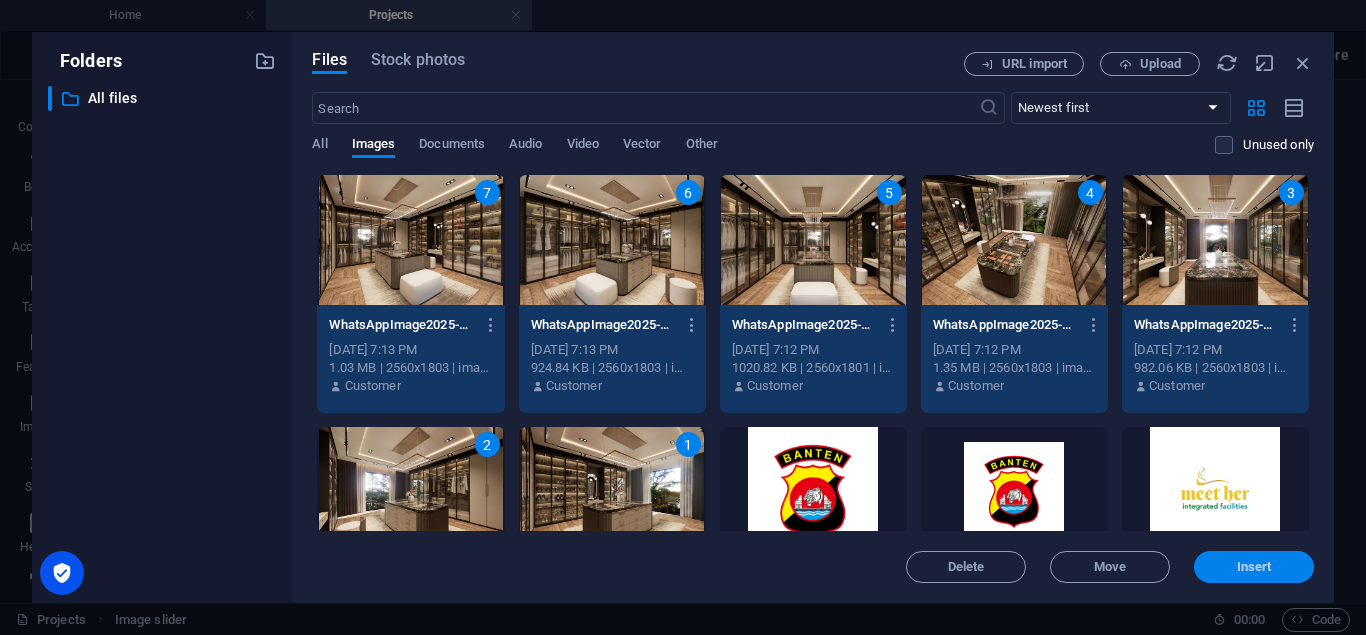 drag, startPoint x: 1225, startPoint y: 562, endPoint x: 657, endPoint y: 397, distance: 591.48035 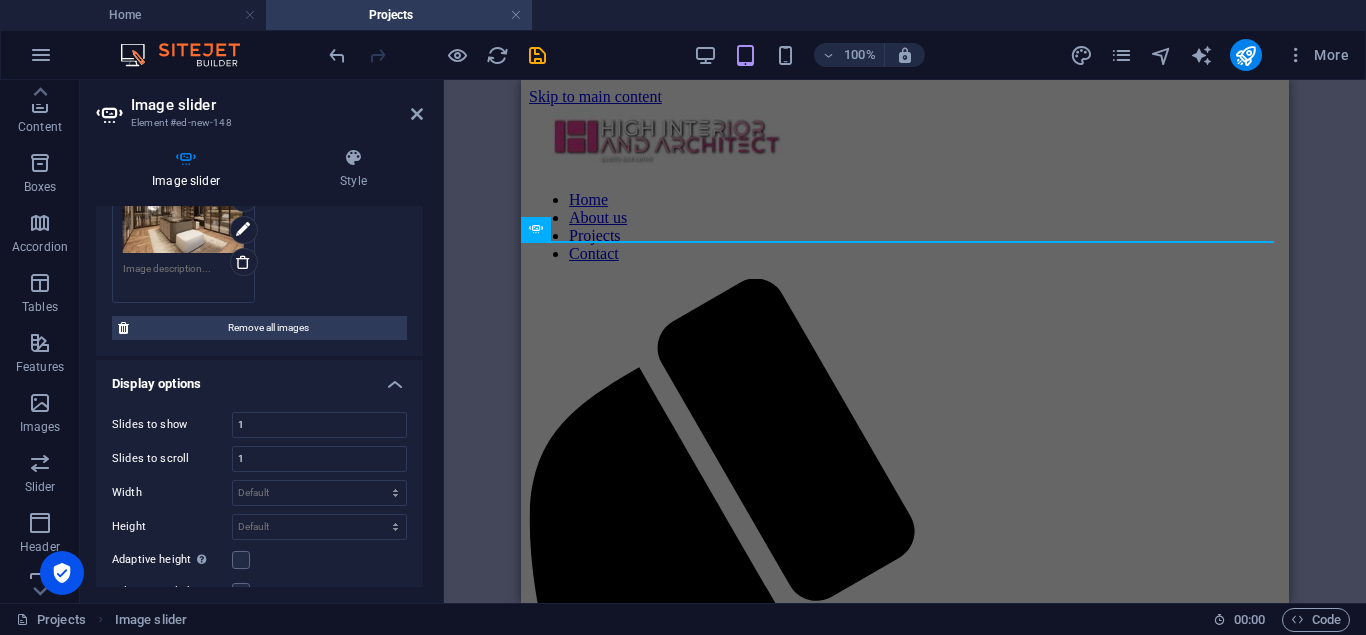 scroll, scrollTop: 600, scrollLeft: 0, axis: vertical 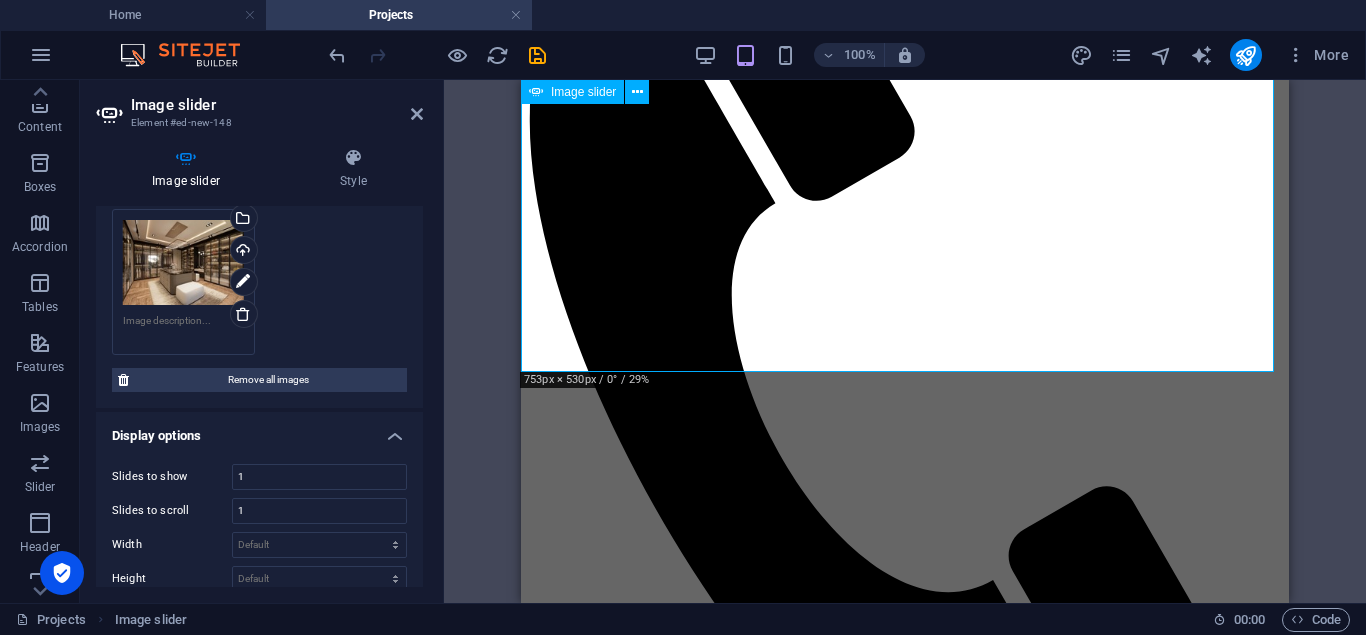 click at bounding box center (736, 2995) 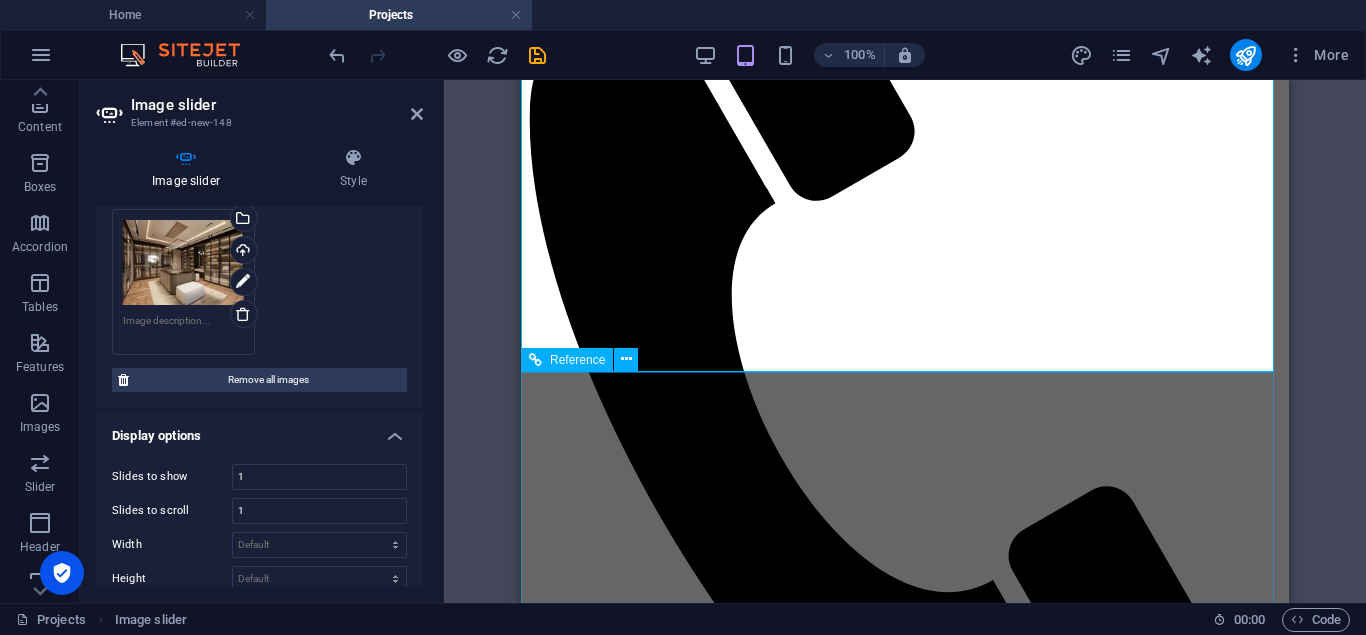 click on "AdDress Showroom & Office:  Kahfi Bisnis Center A-1  Jl. Moh. Kahfi I,  Jagakarsa, Jakarta Selatan  12630 Workshop:  Jl. Aselih, Cipedak,  Jagakarsa, Jakarta Selatan  12630 Call us Phone:  +62217843214 Mobile: +62812-3334-0000 Social LinkedIn   Instagram Write us projectdesk @highinteriorandarchitect.co.id" at bounding box center (905, 7682) 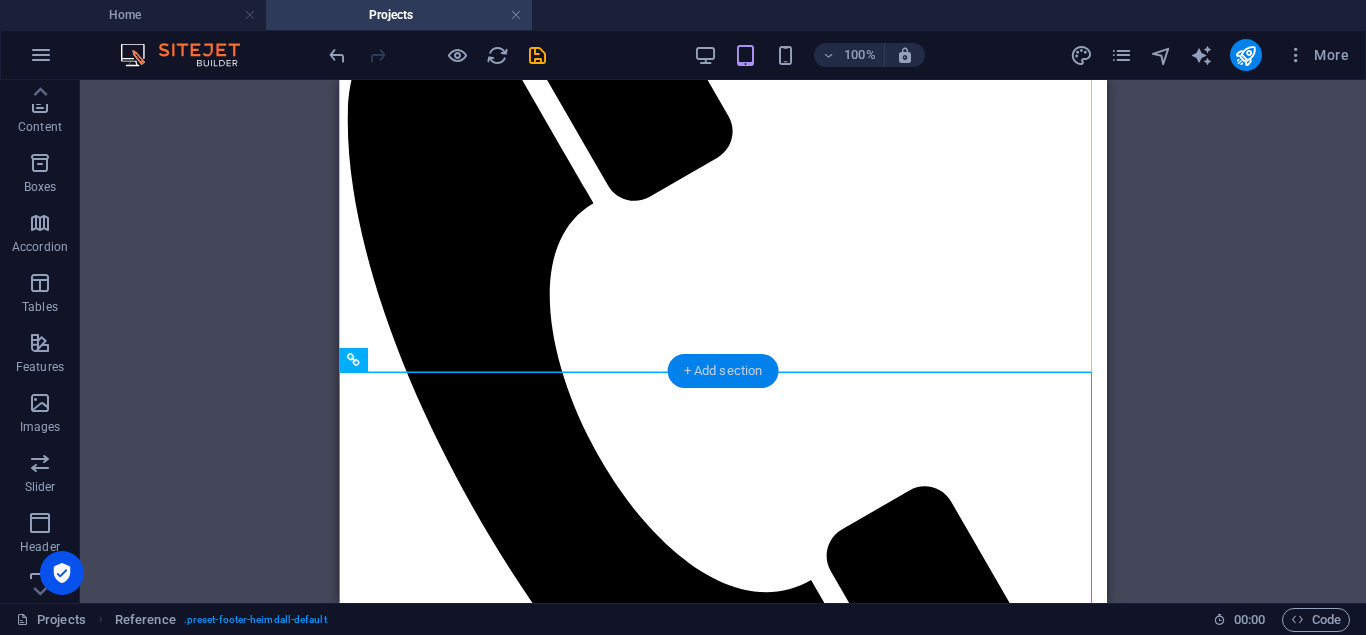 click on "+ Add section" at bounding box center [723, 371] 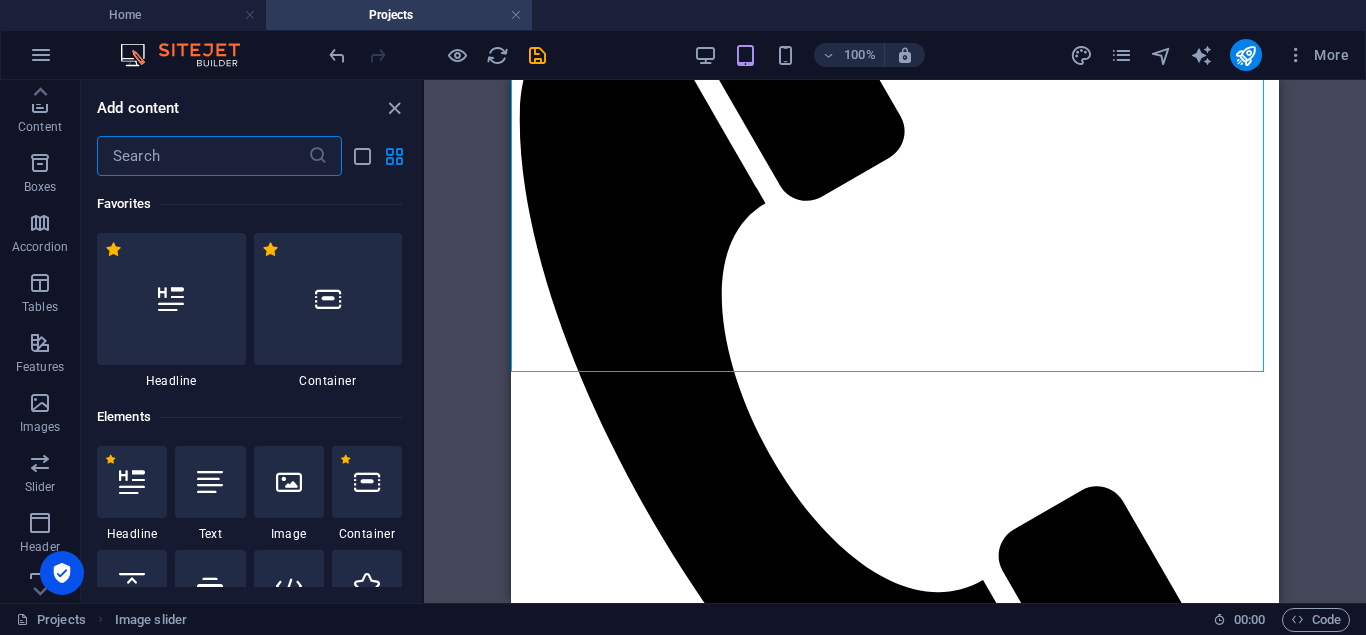 scroll, scrollTop: 100, scrollLeft: 0, axis: vertical 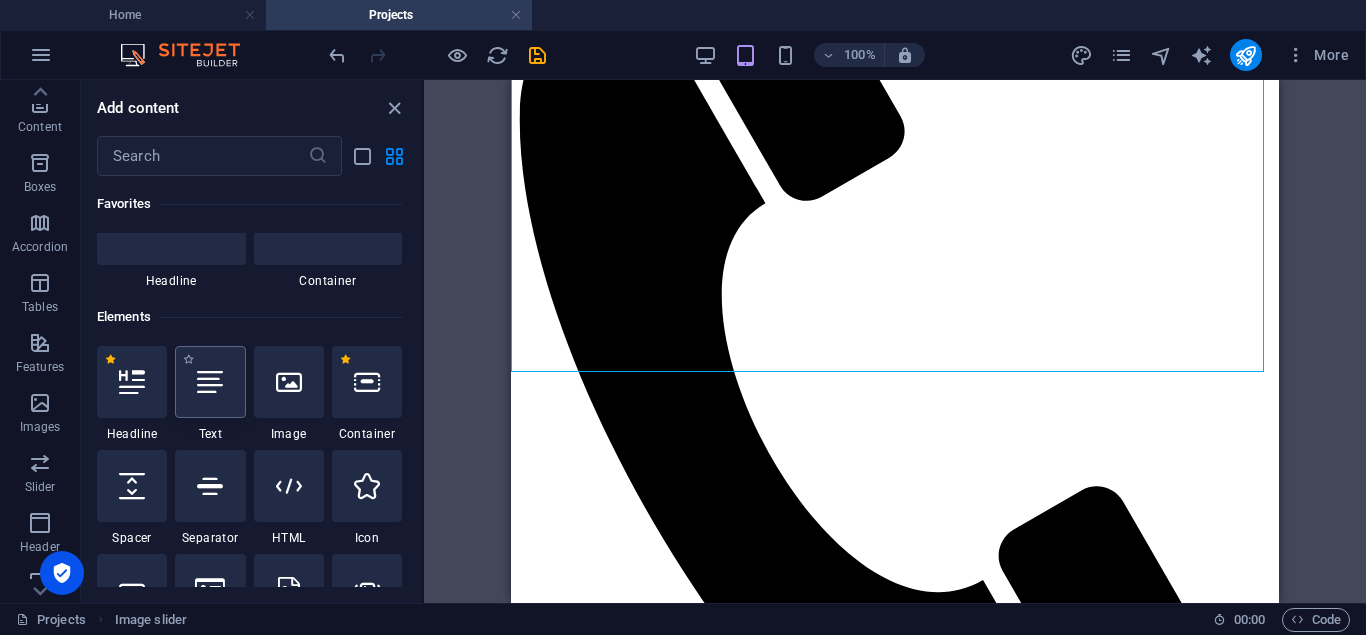 click at bounding box center [210, 382] 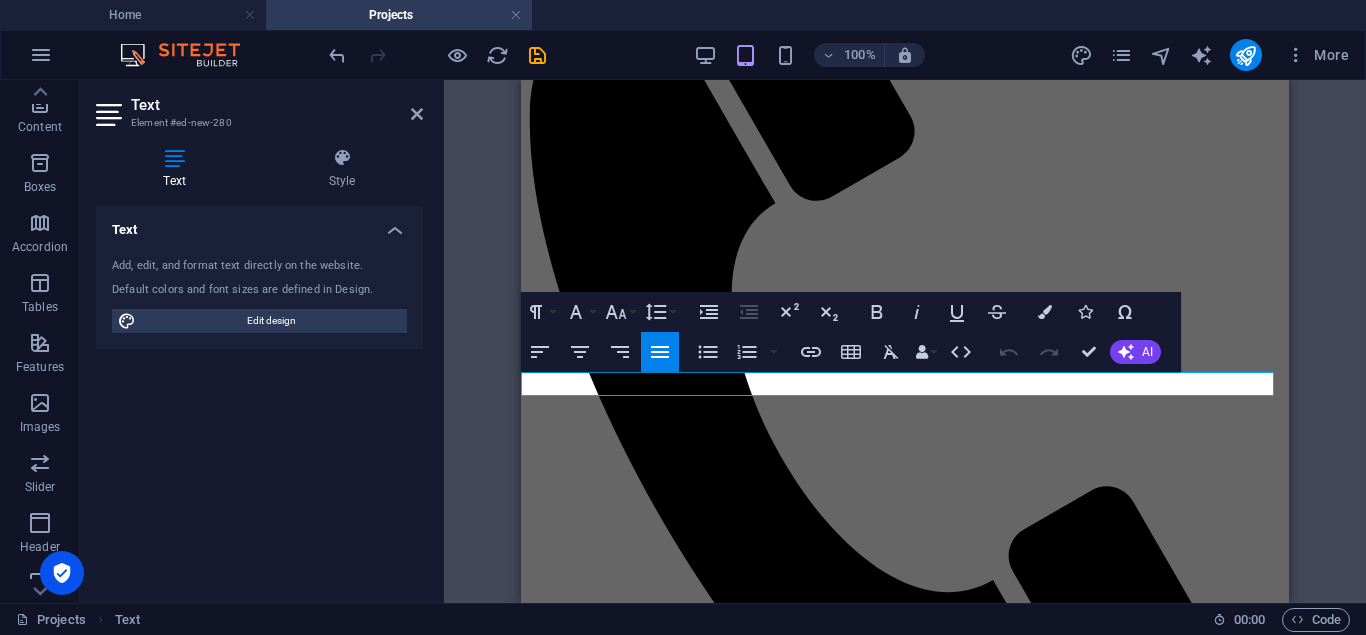 click on "New text element" at bounding box center [905, 13209] 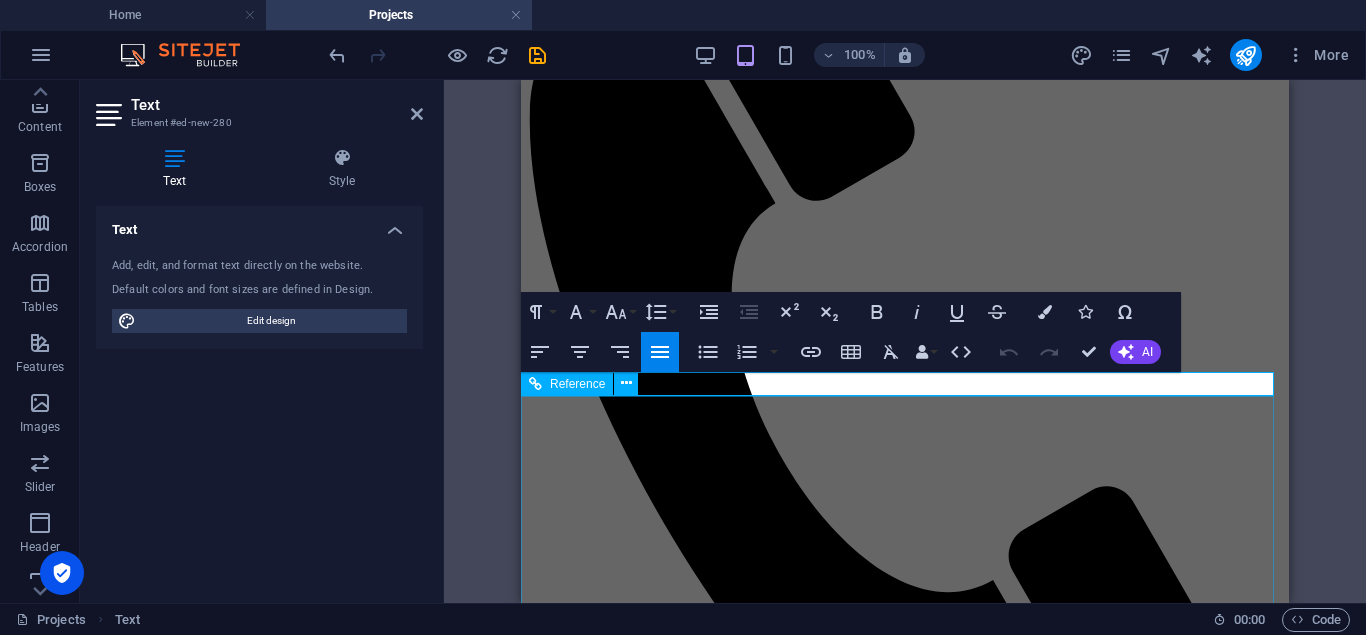 drag, startPoint x: 571, startPoint y: 400, endPoint x: 549, endPoint y: 397, distance: 22.203604 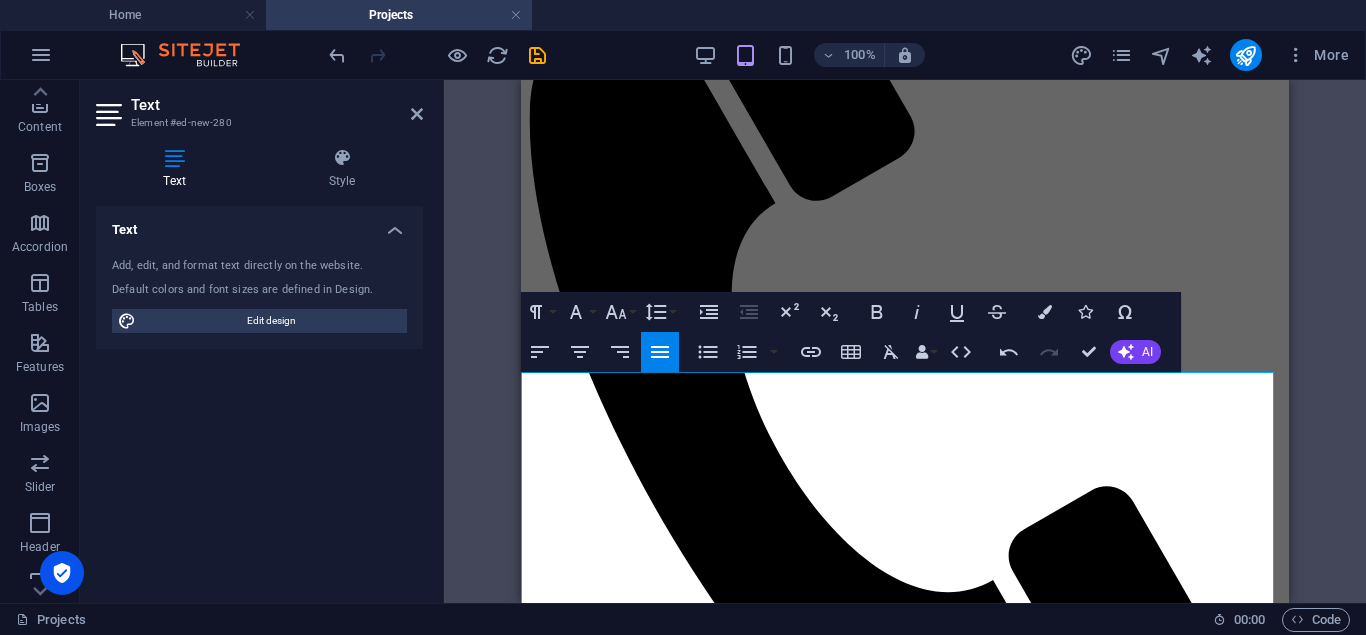 click on "Client Project | Residential Interior" at bounding box center (649, 13251) 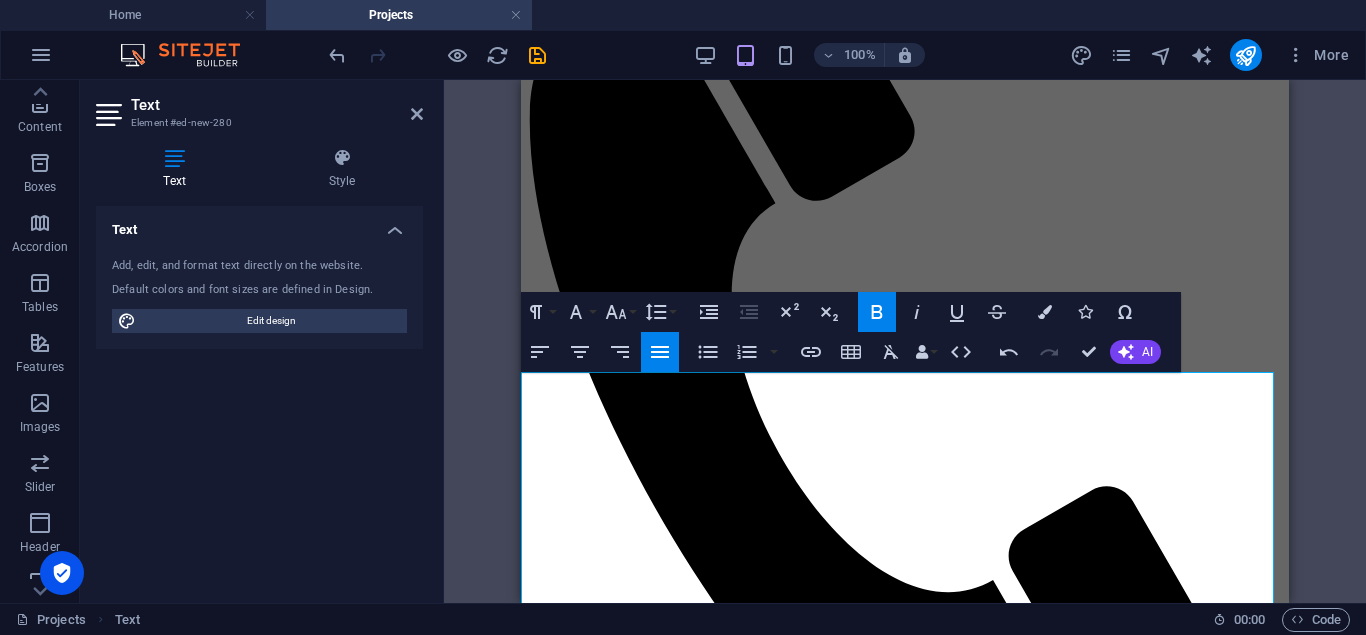 click on "Modern Luxe Walk-In Wardrobe" at bounding box center (662, 13213) 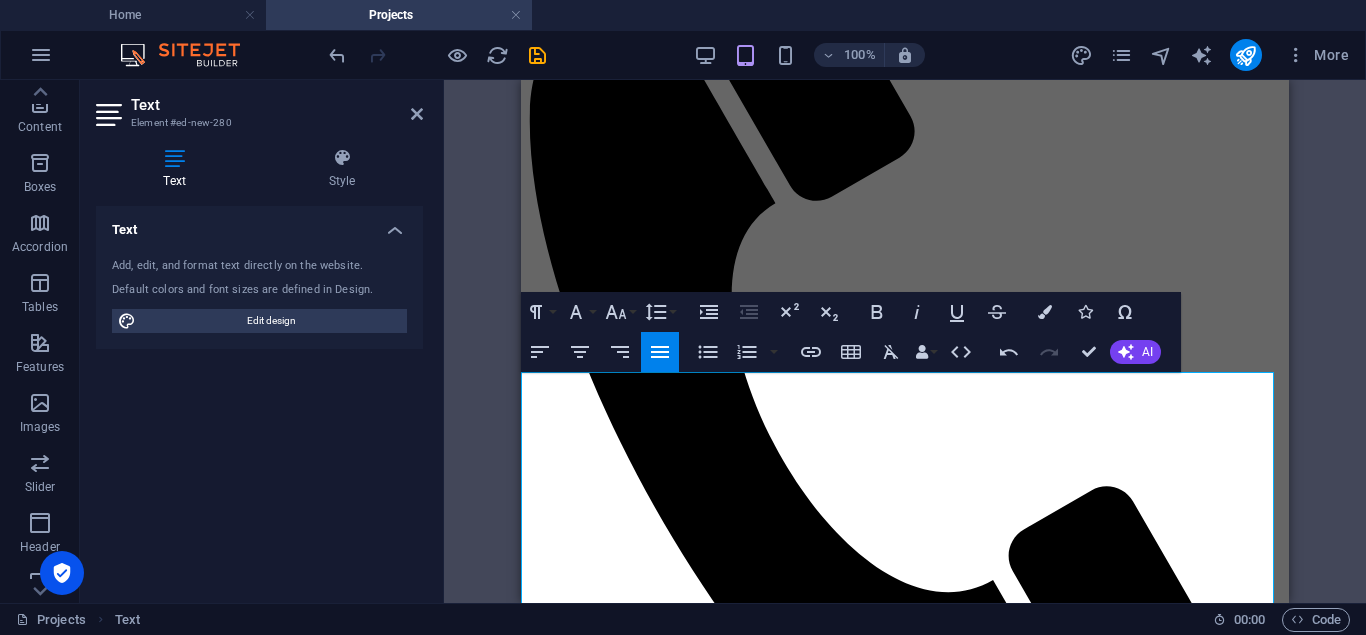 drag, startPoint x: 749, startPoint y: 435, endPoint x: 520, endPoint y: 436, distance: 229.00218 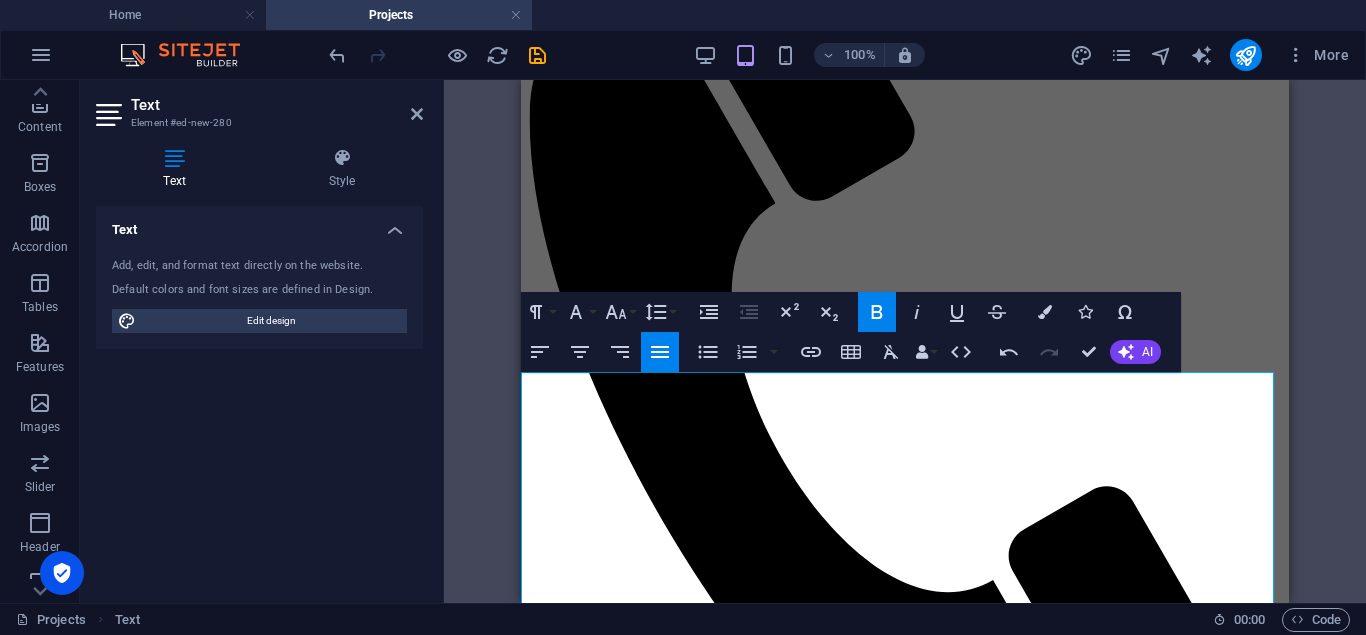drag, startPoint x: 675, startPoint y: 382, endPoint x: 754, endPoint y: 384, distance: 79.025314 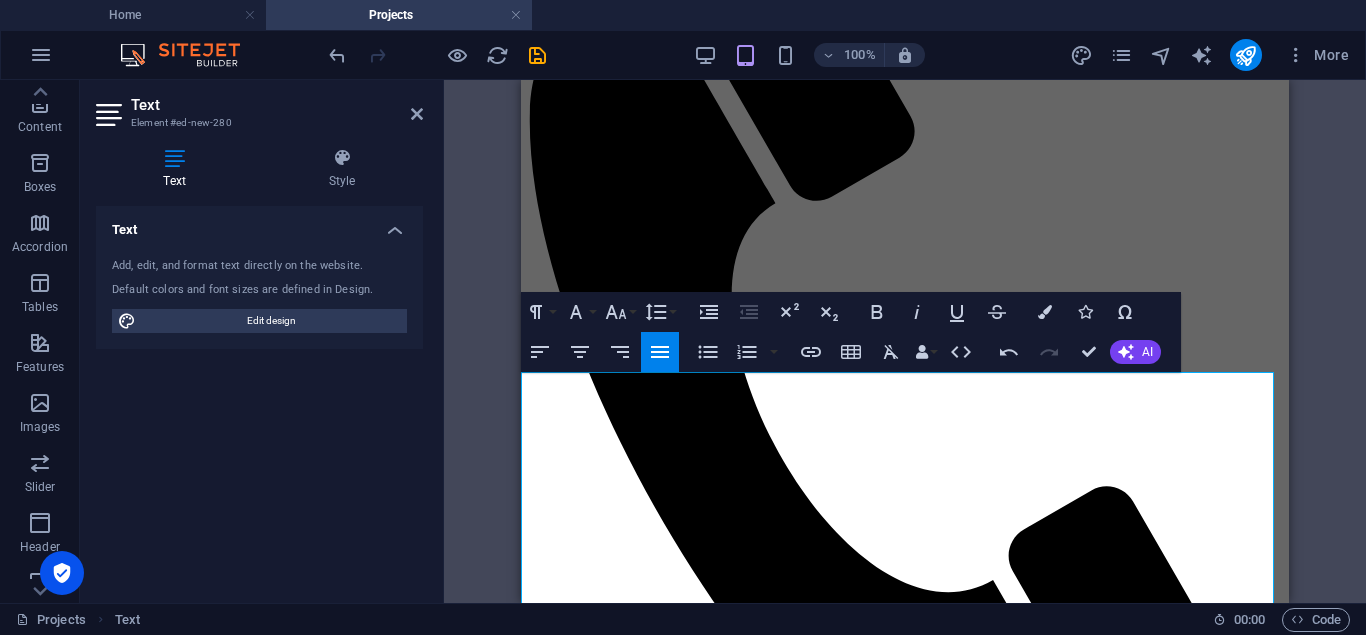 click on "This project redefines luxury living with a bespoke walk-in wardrobe designed to blend elegance, organization, and personal indulgence." at bounding box center (905, 13295) 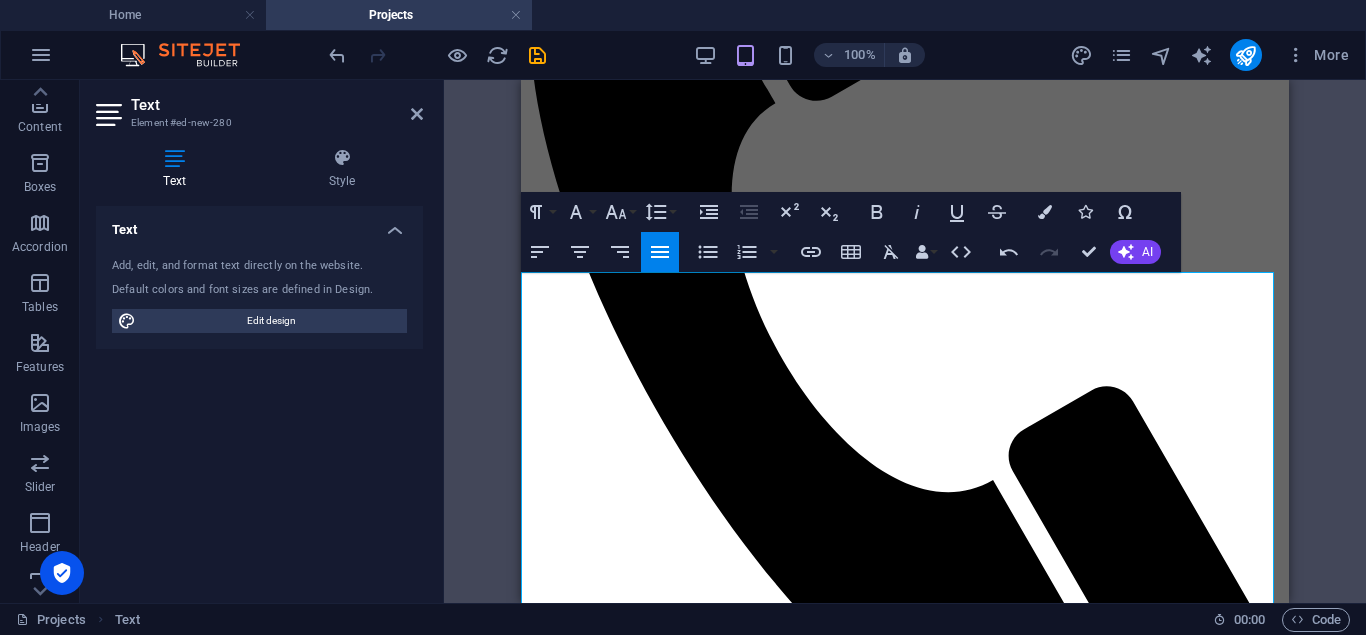 type 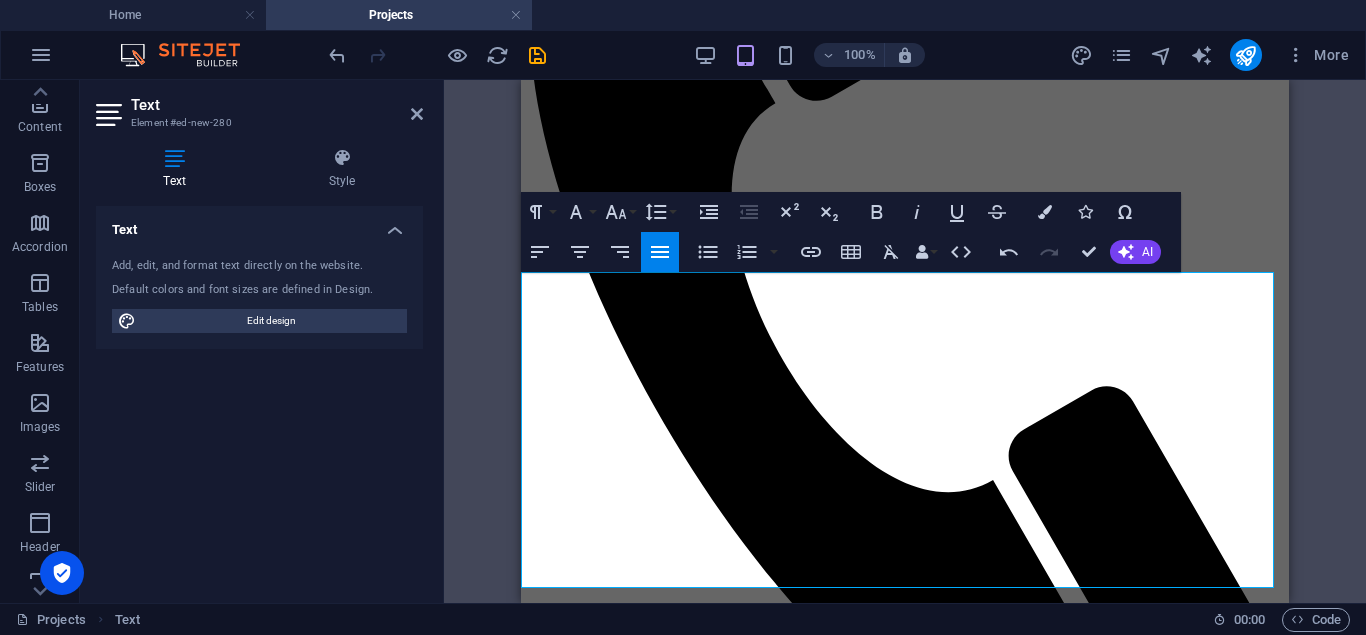 drag, startPoint x: 1029, startPoint y: 359, endPoint x: 1150, endPoint y: 362, distance: 121.037186 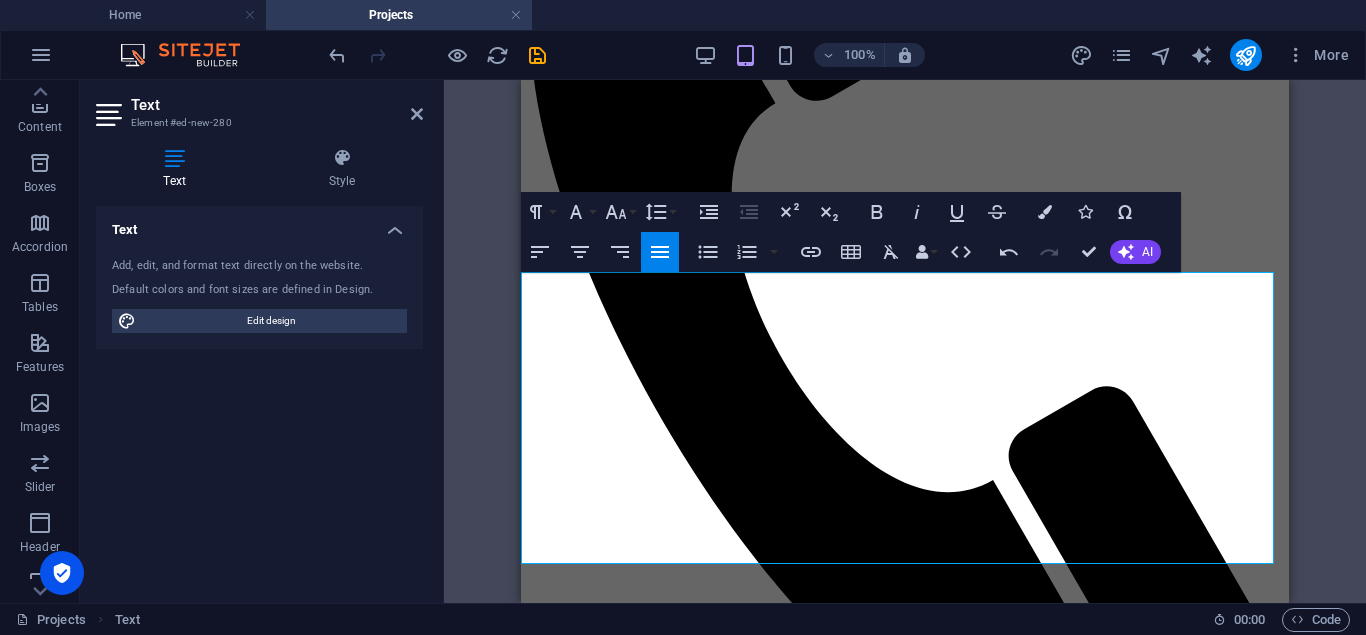 click on "symmetrical storage zones" at bounding box center [729, 13255] 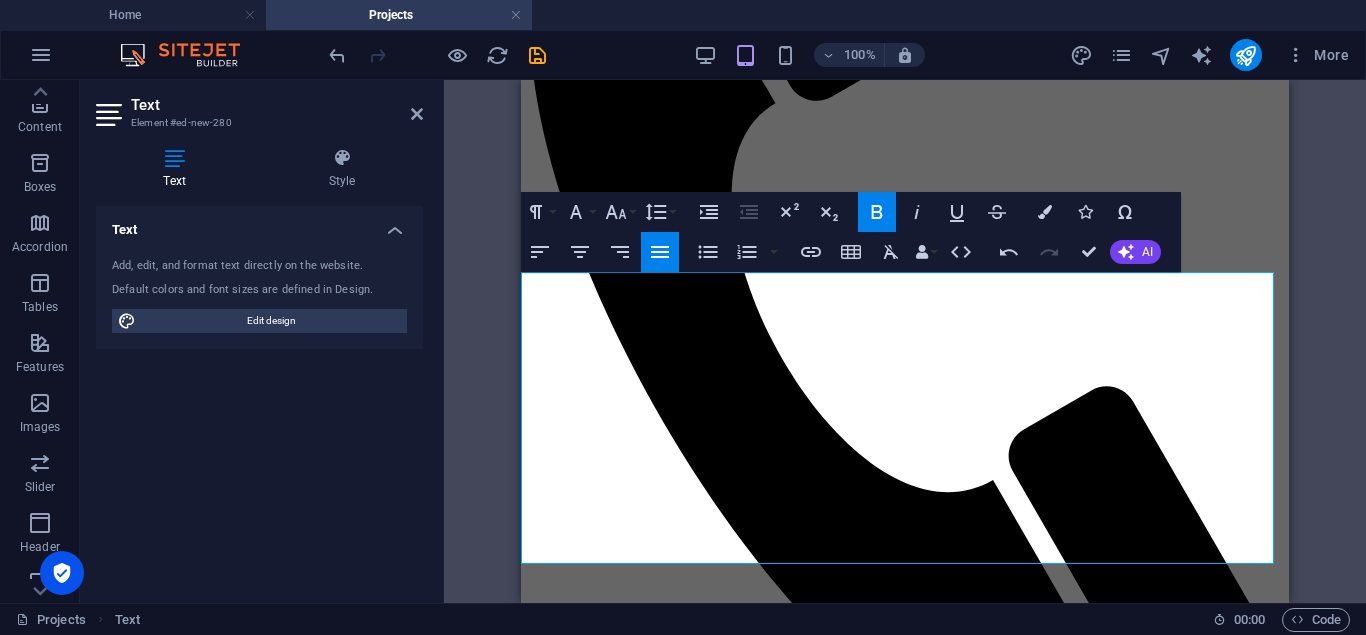 click on "This project redefines luxury living with a bespoke walk-in wardrobe designed to blend elegance, organization, and personal indulgence. Crafted with a modern luxe aesthetic, the space features premium materials such as glass-front cabinetry with soft LED backlighting, and warm wood flooring that adds a sense of grounded sophistication." at bounding box center [905, 13204] 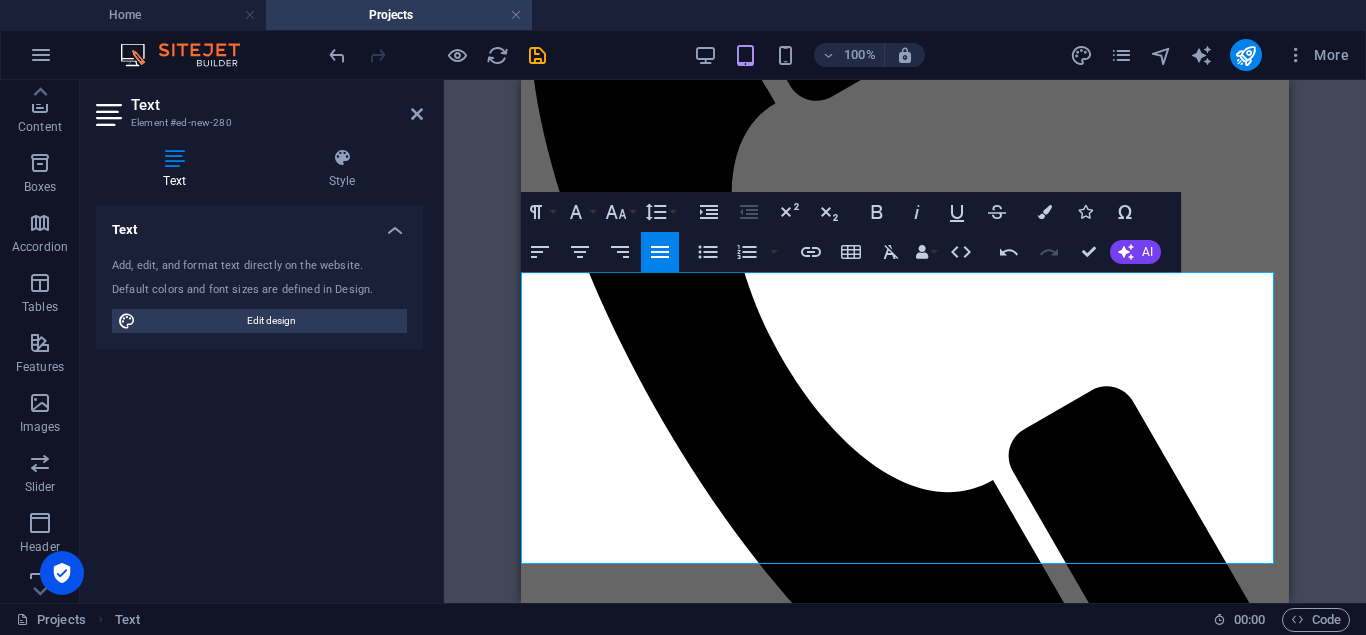 drag, startPoint x: 631, startPoint y: 409, endPoint x: 802, endPoint y: 405, distance: 171.04678 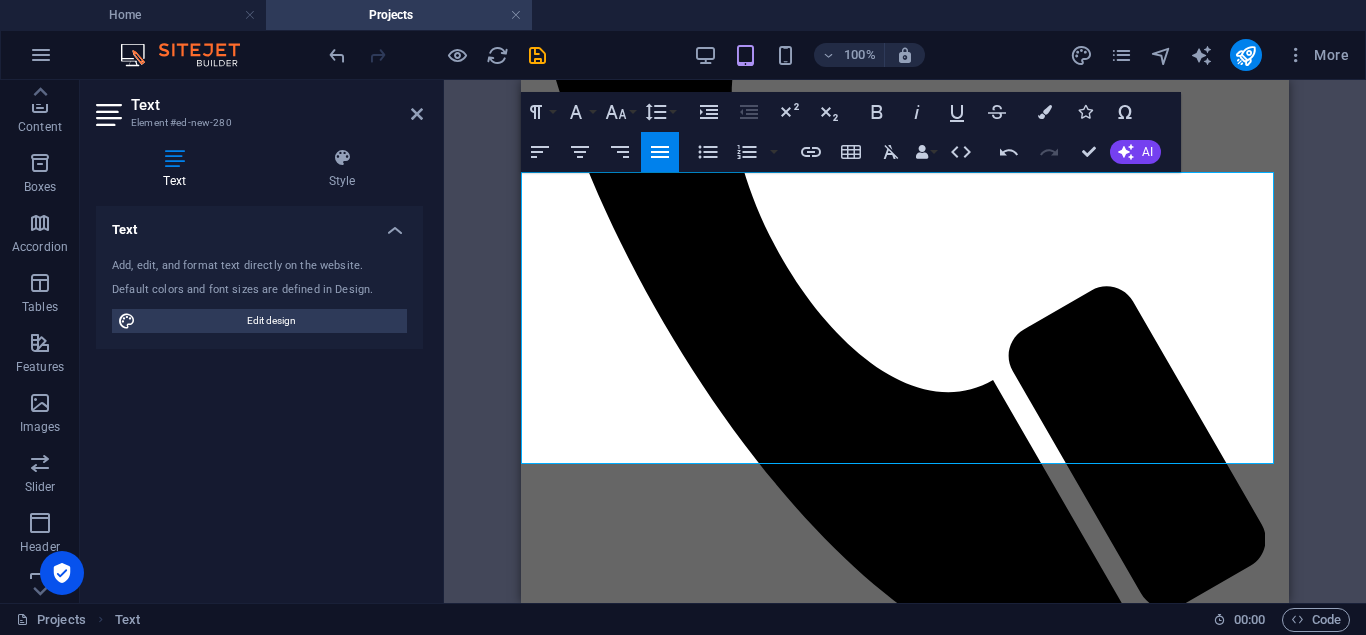 drag, startPoint x: 923, startPoint y: 328, endPoint x: 1043, endPoint y: 343, distance: 120.93387 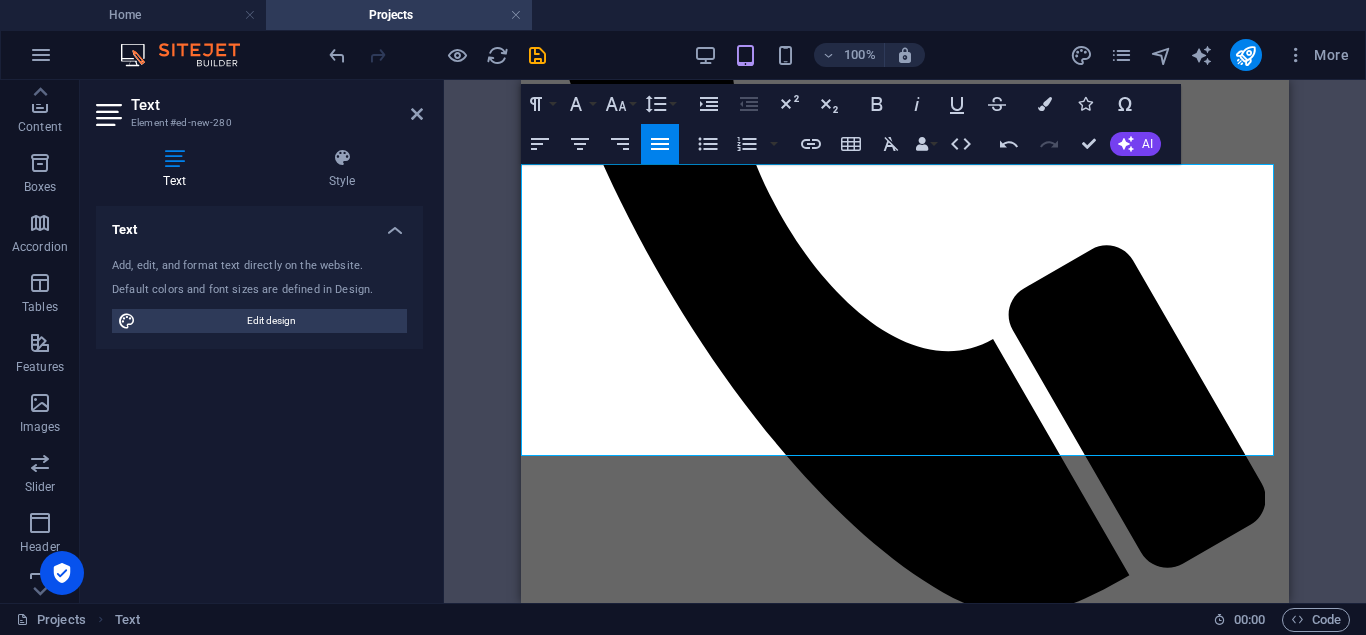 scroll, scrollTop: 600, scrollLeft: 0, axis: vertical 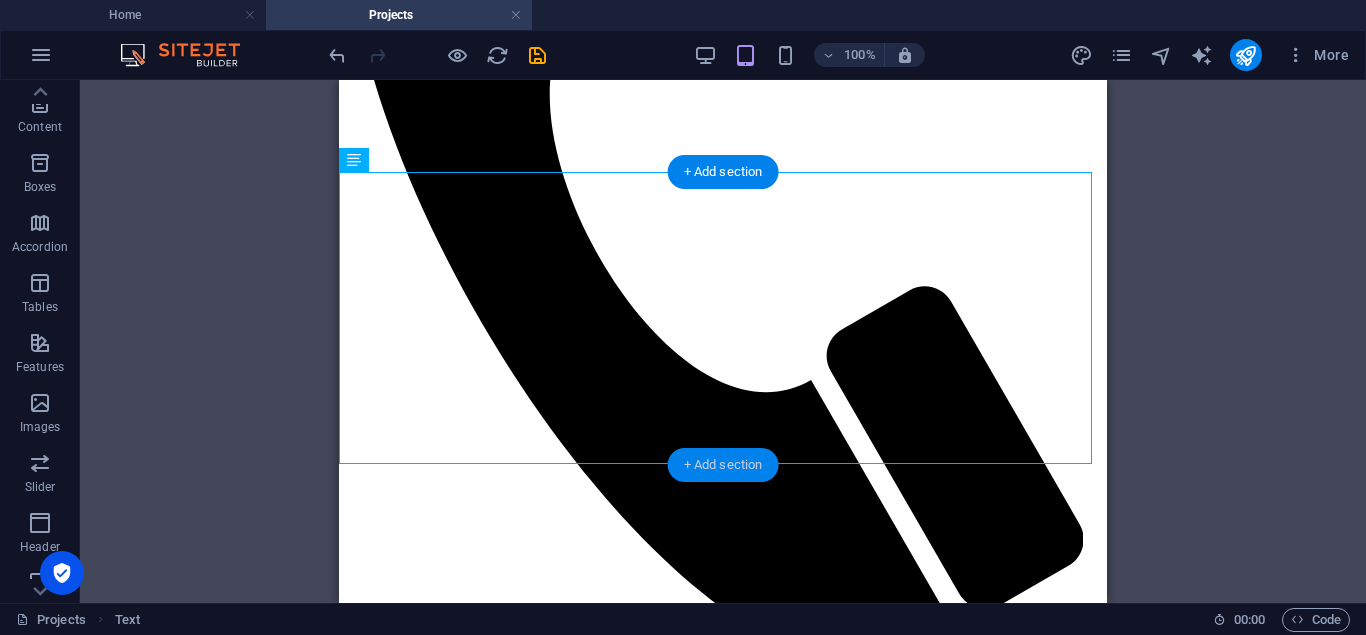 click on "+ Add section" at bounding box center [723, 465] 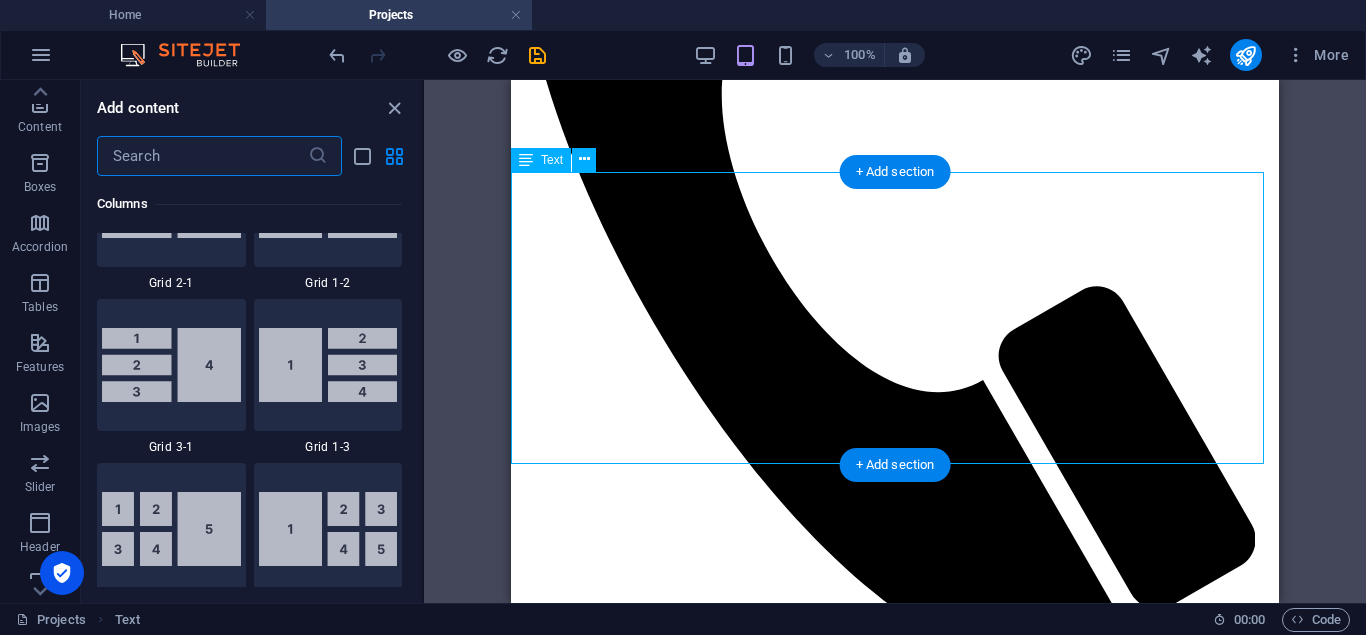 scroll, scrollTop: 3499, scrollLeft: 0, axis: vertical 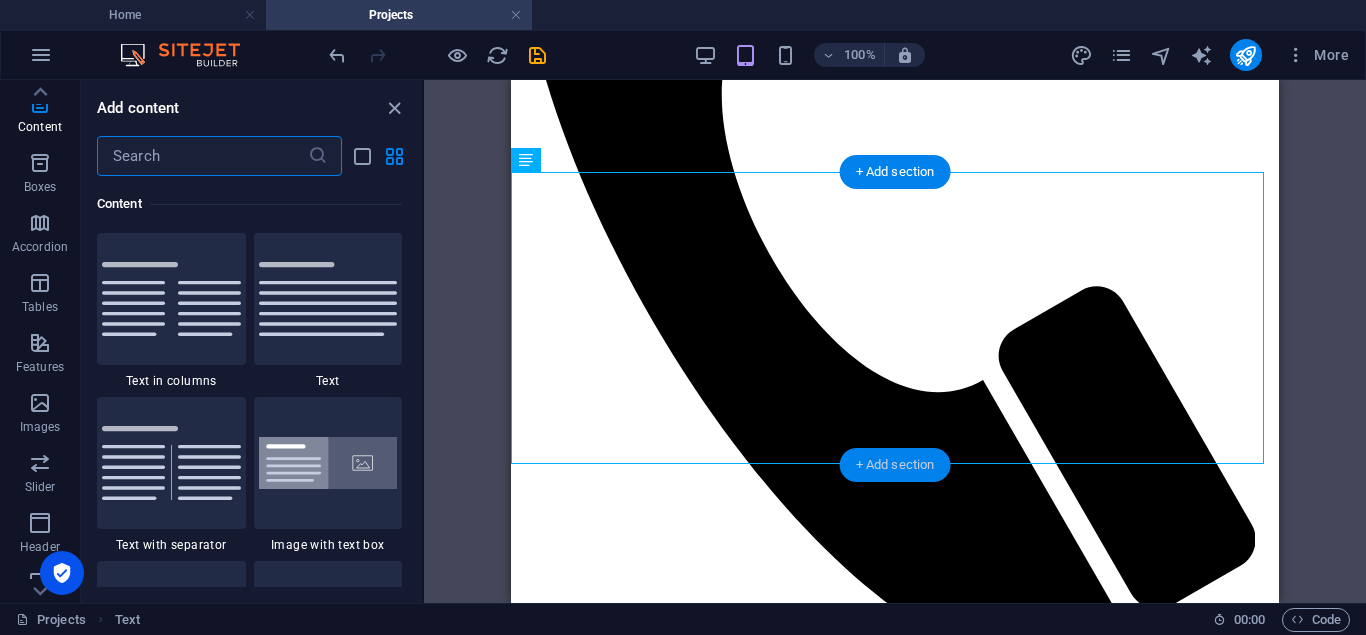 click on "+ Add section" at bounding box center (895, 465) 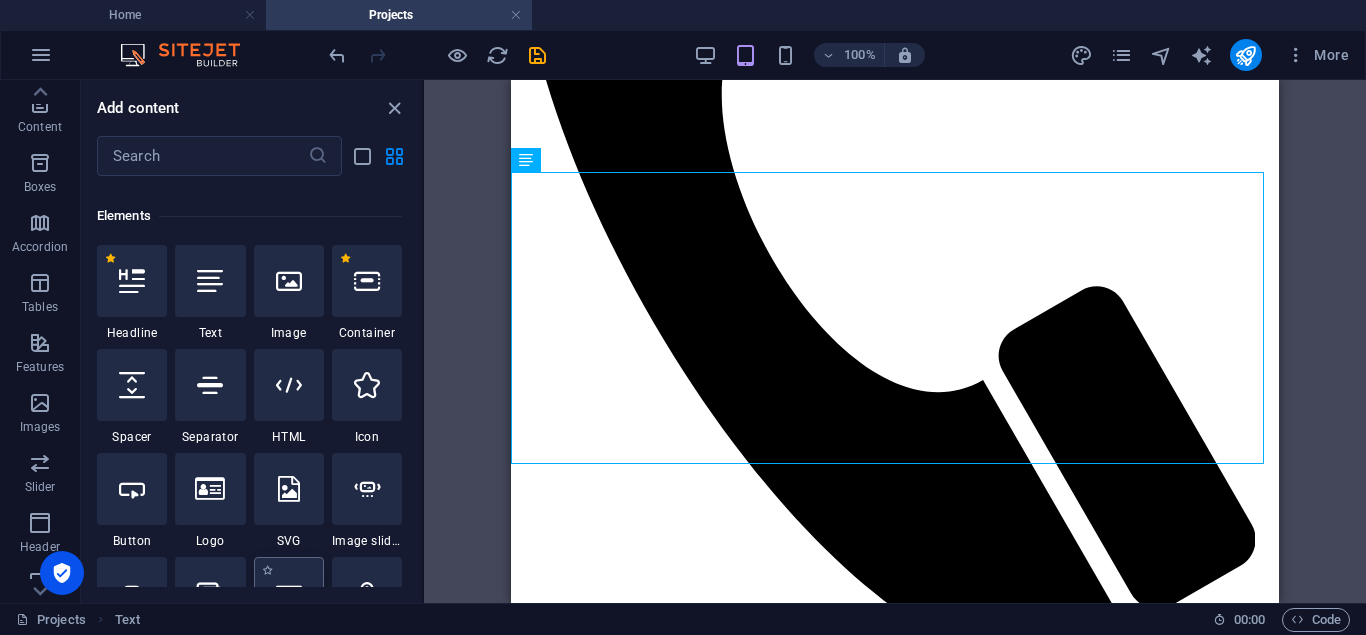 scroll, scrollTop: 200, scrollLeft: 0, axis: vertical 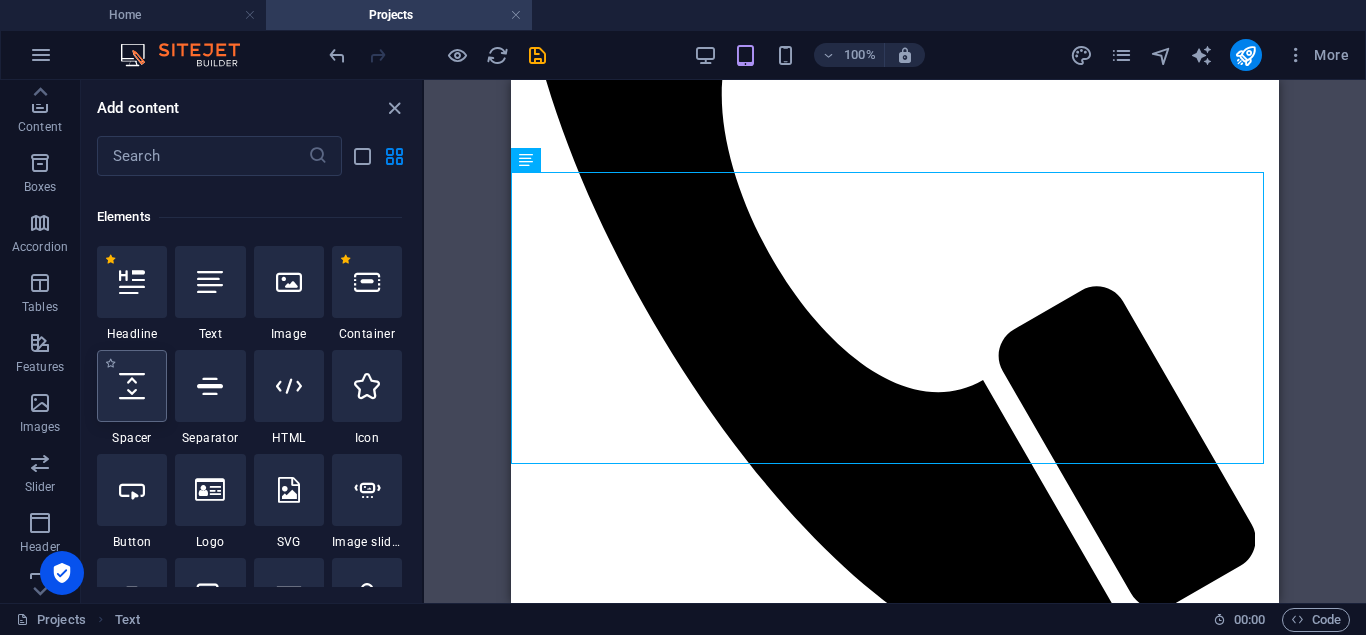 click at bounding box center (132, 386) 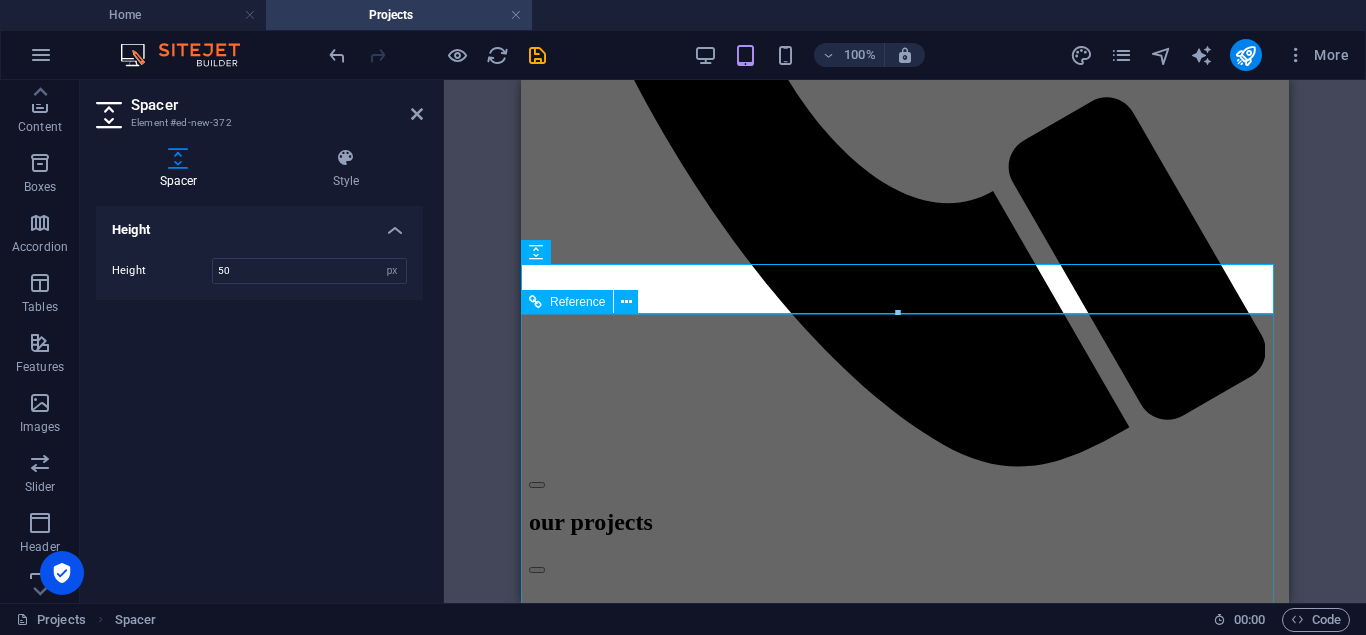 scroll, scrollTop: 800, scrollLeft: 0, axis: vertical 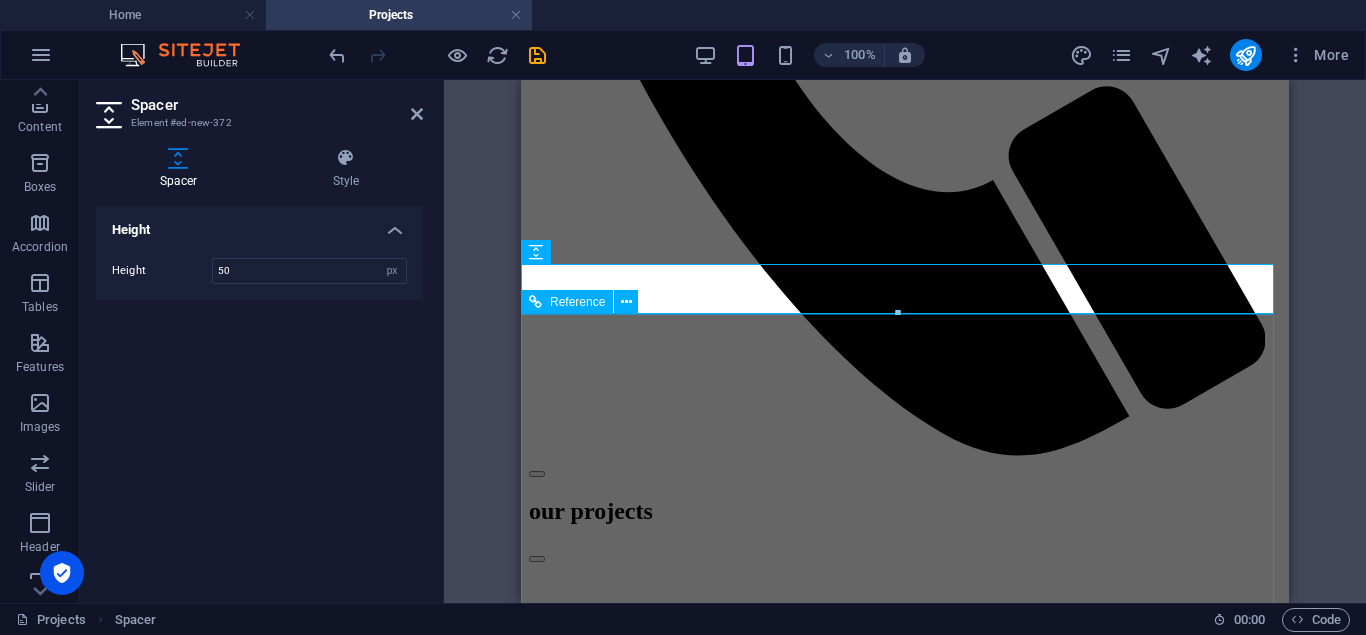 click on "AdDress Showroom & Office:  Kahfi Bisnis Center A-1  Jl. Moh. Kahfi I,  Jagakarsa, Jakarta Selatan  12630 Workshop:  Jl. Aselih, Cipedak,  Jagakarsa, Jakarta Selatan  12630 Call us Phone:  +62217843214 Mobile: +62812-3334-0000 Social LinkedIn   Instagram Write us projectdesk @highinteriorandarchitect.co.id" at bounding box center (905, 15696) 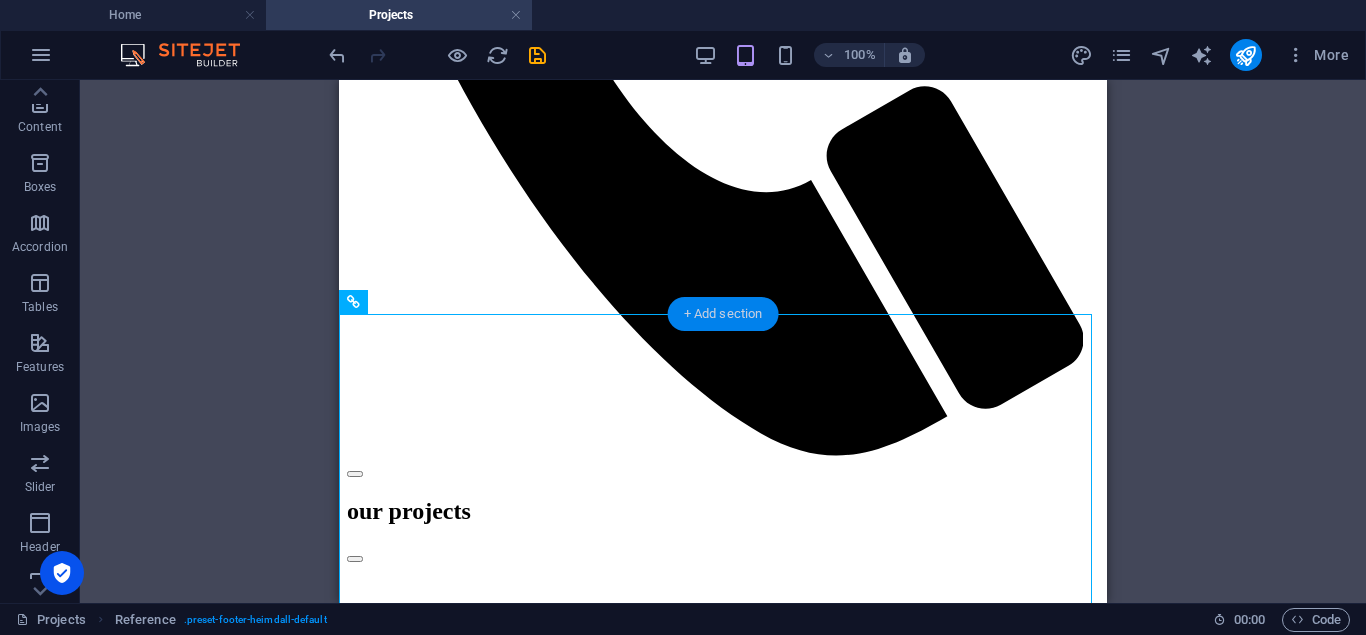 click on "+ Add section" at bounding box center [723, 314] 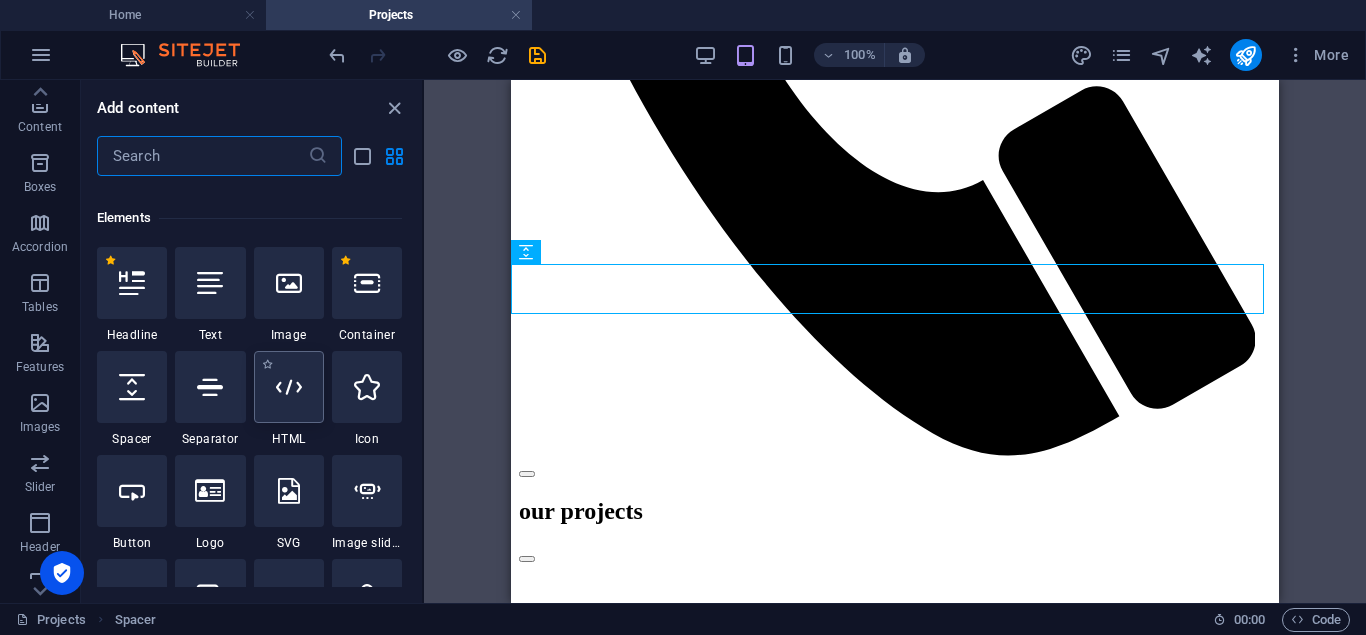 scroll, scrollTop: 200, scrollLeft: 0, axis: vertical 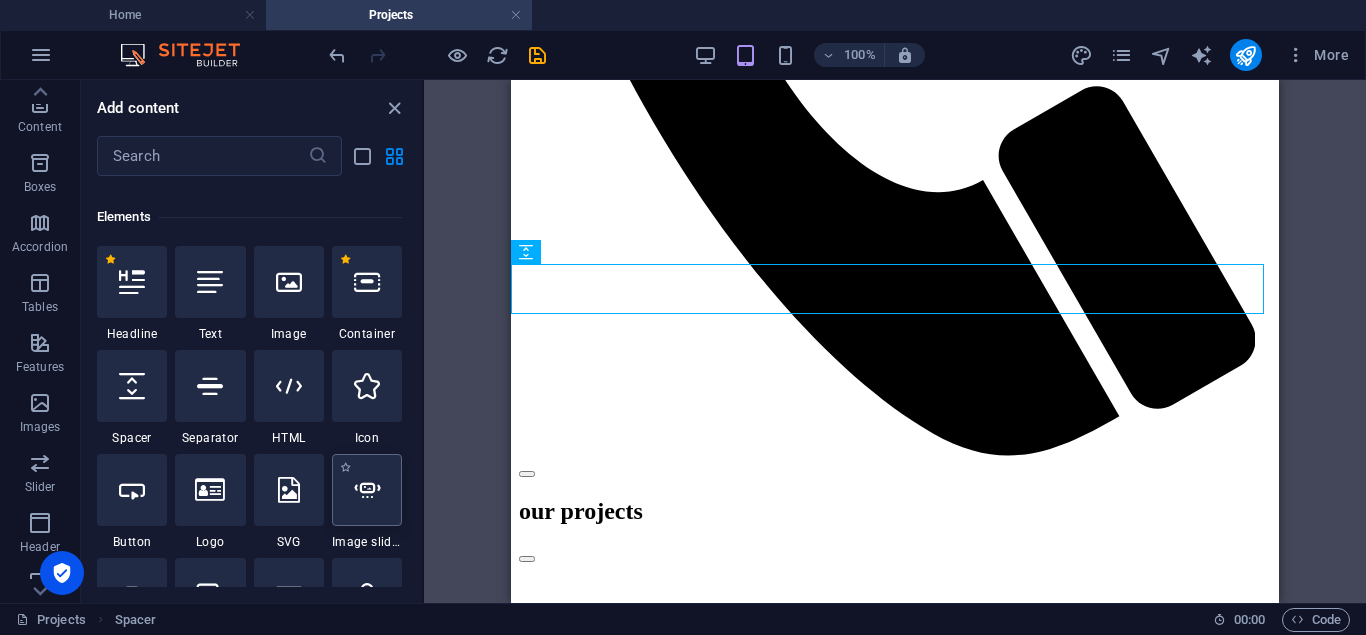 click at bounding box center [367, 490] 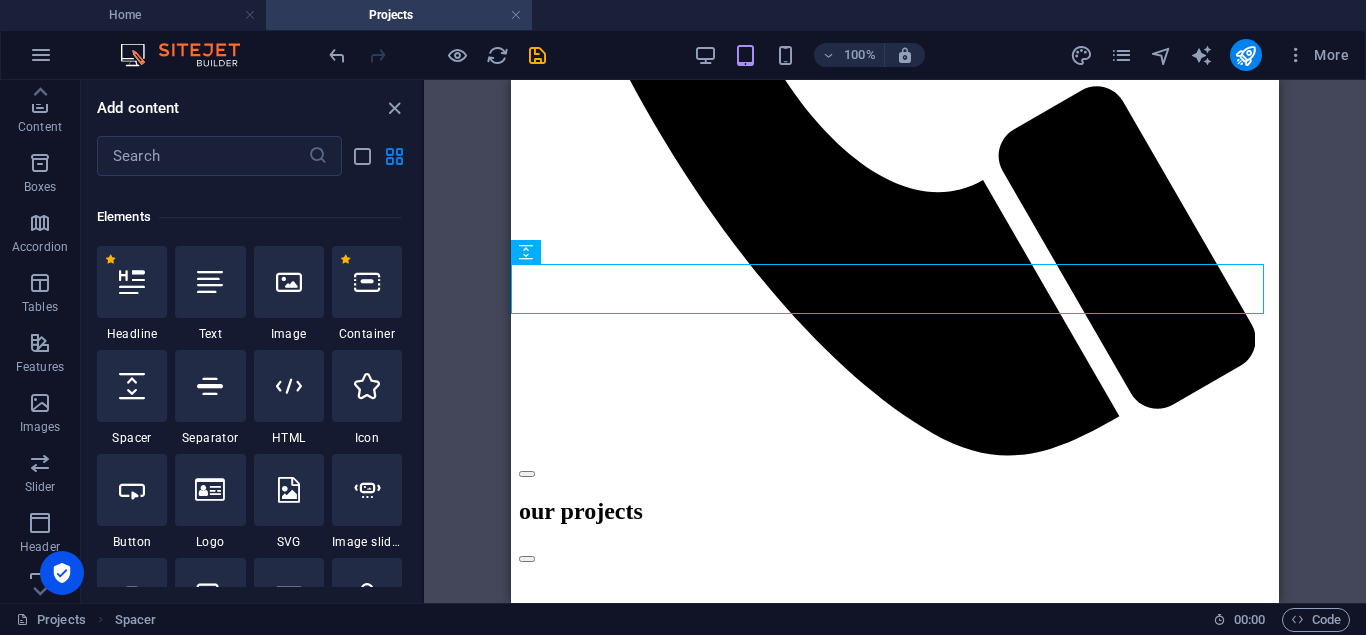 select on "ms" 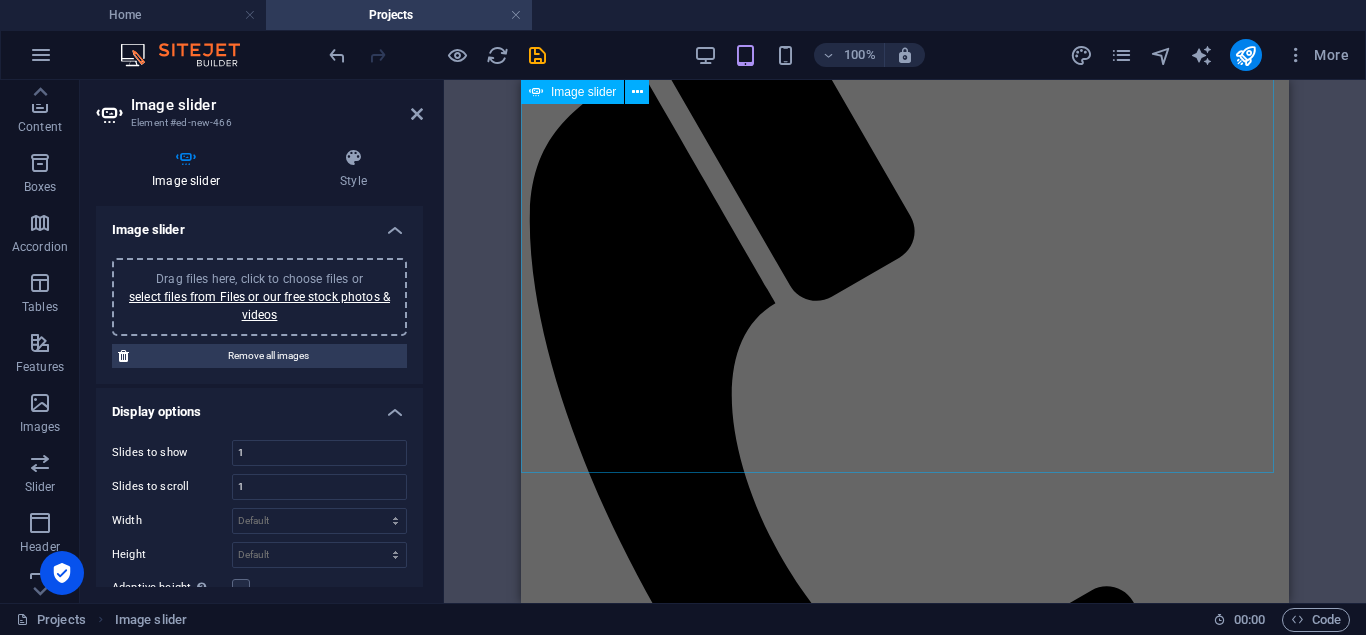 scroll, scrollTop: 0, scrollLeft: 0, axis: both 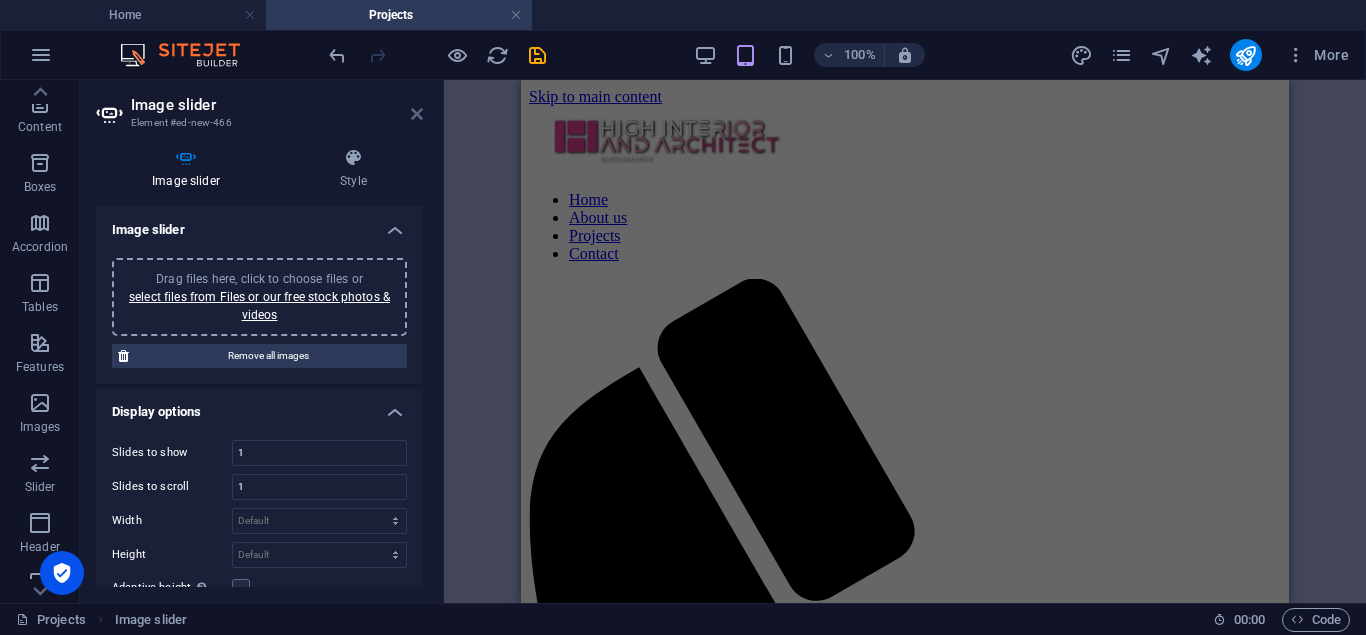 click at bounding box center [417, 114] 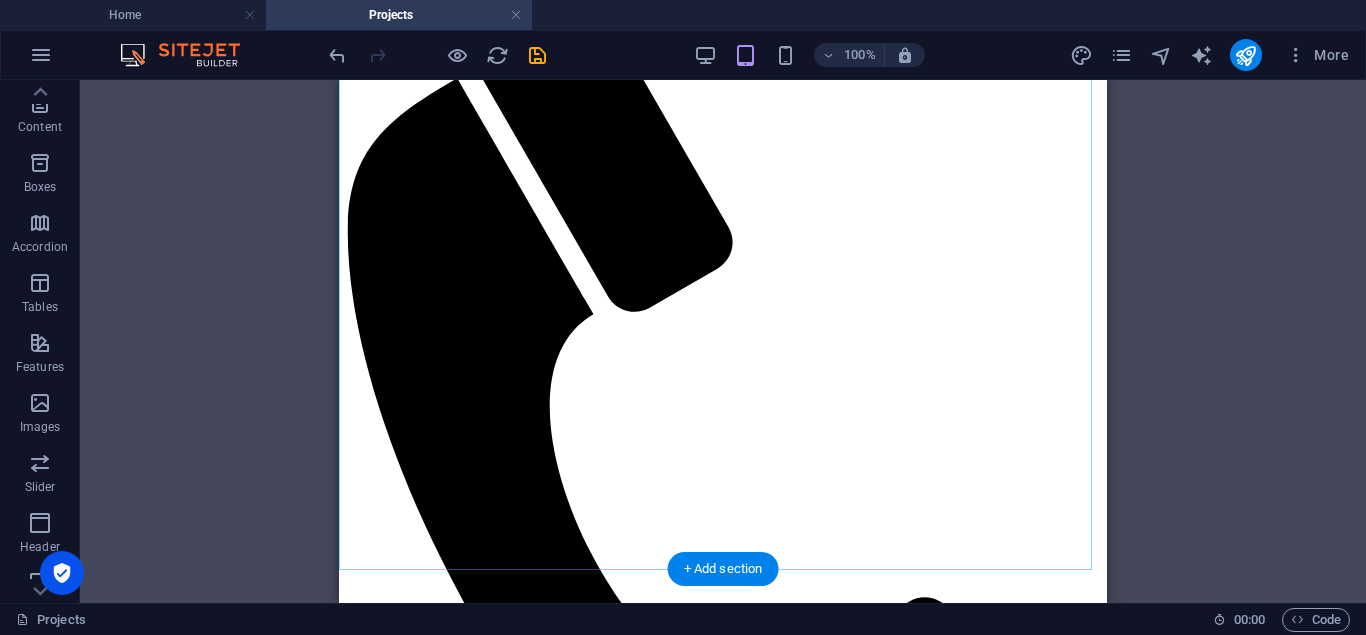 scroll, scrollTop: 300, scrollLeft: 0, axis: vertical 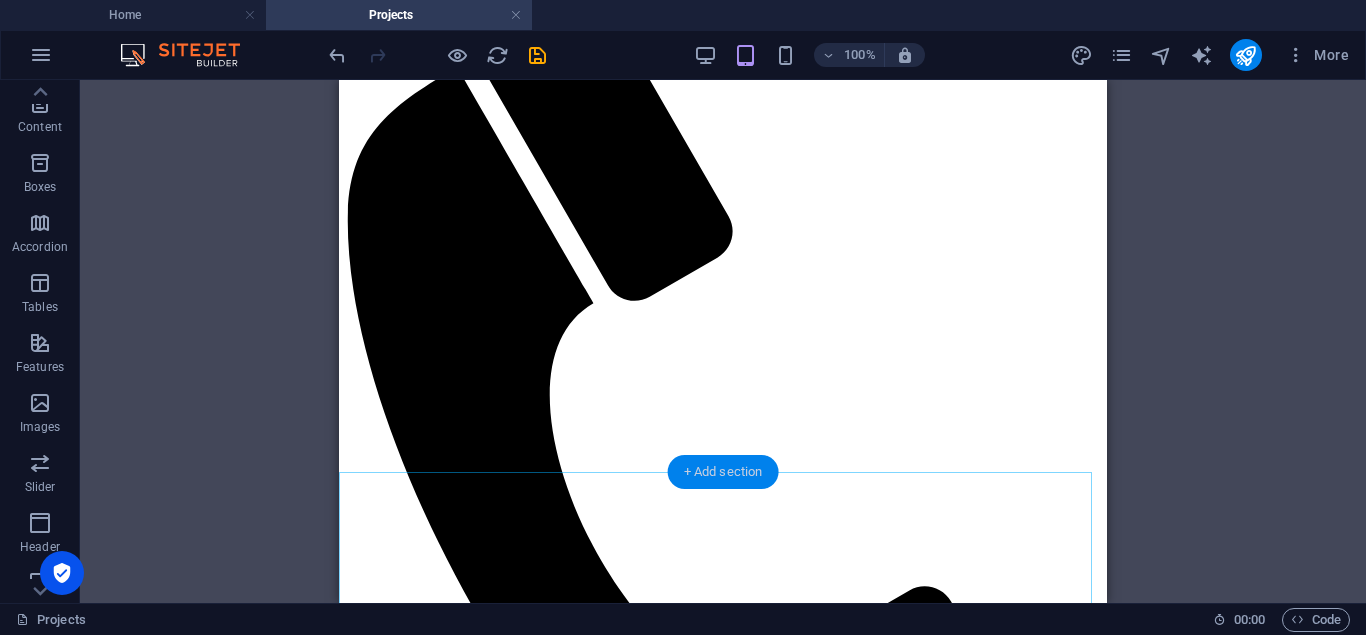 click on "+ Add section" at bounding box center [723, 472] 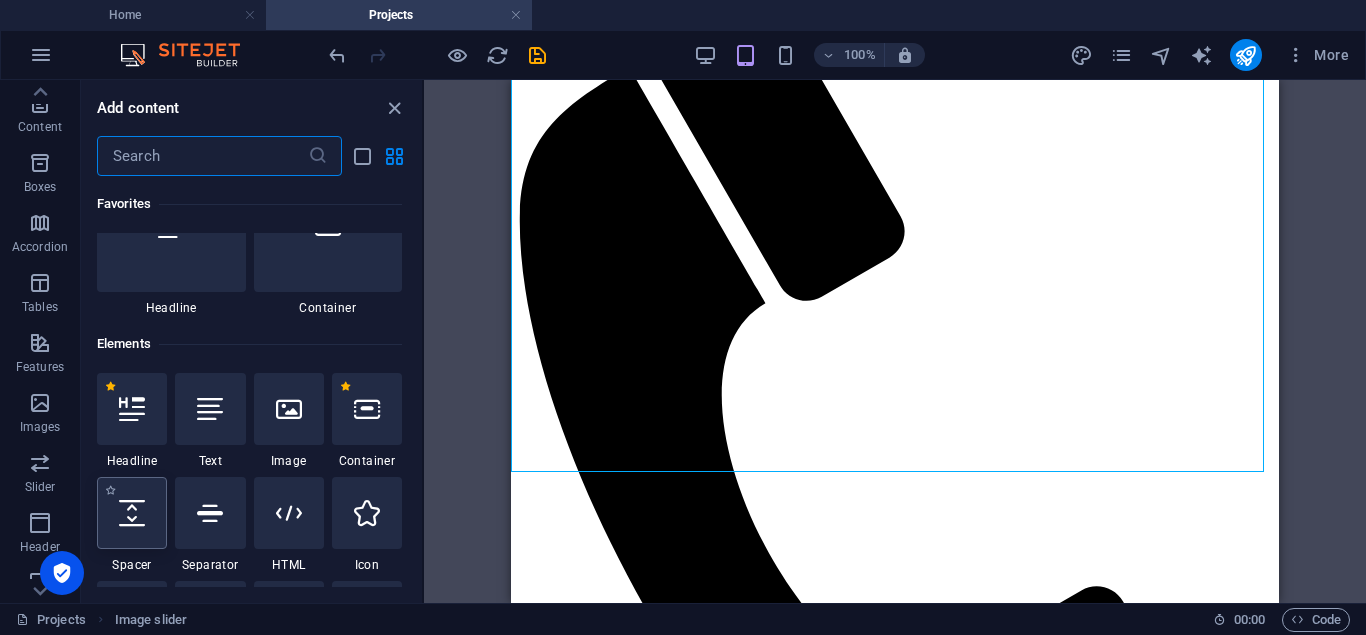 scroll, scrollTop: 100, scrollLeft: 0, axis: vertical 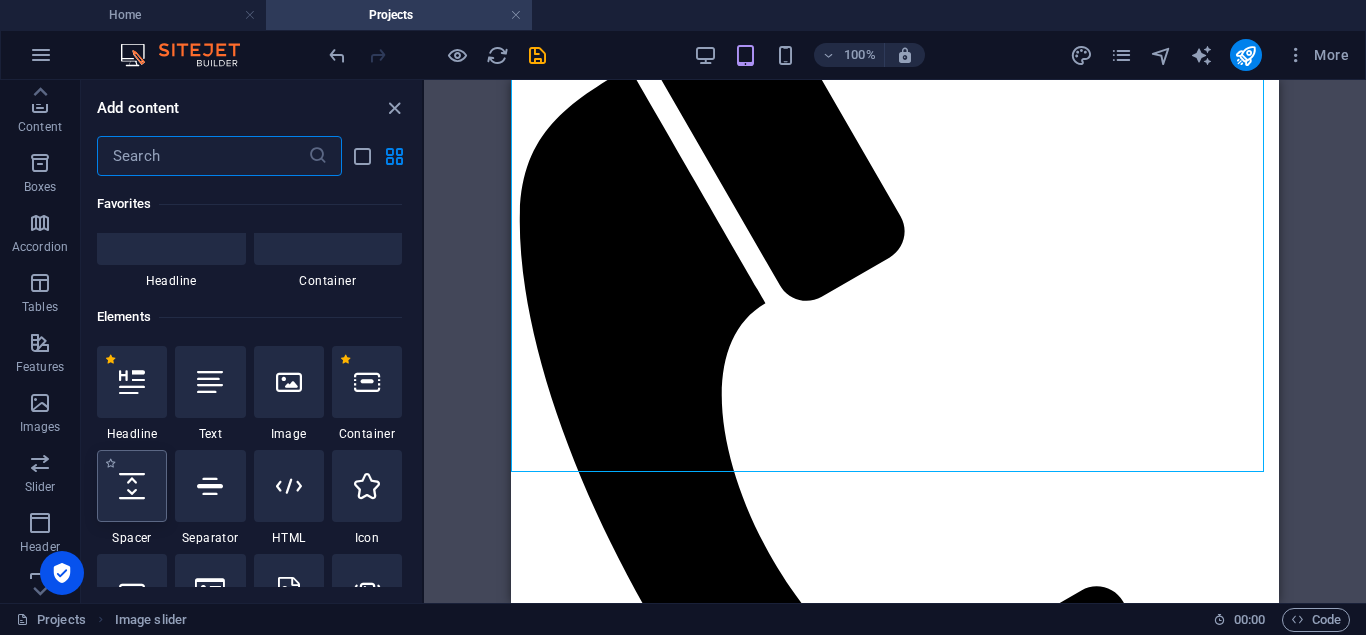 click at bounding box center [132, 486] 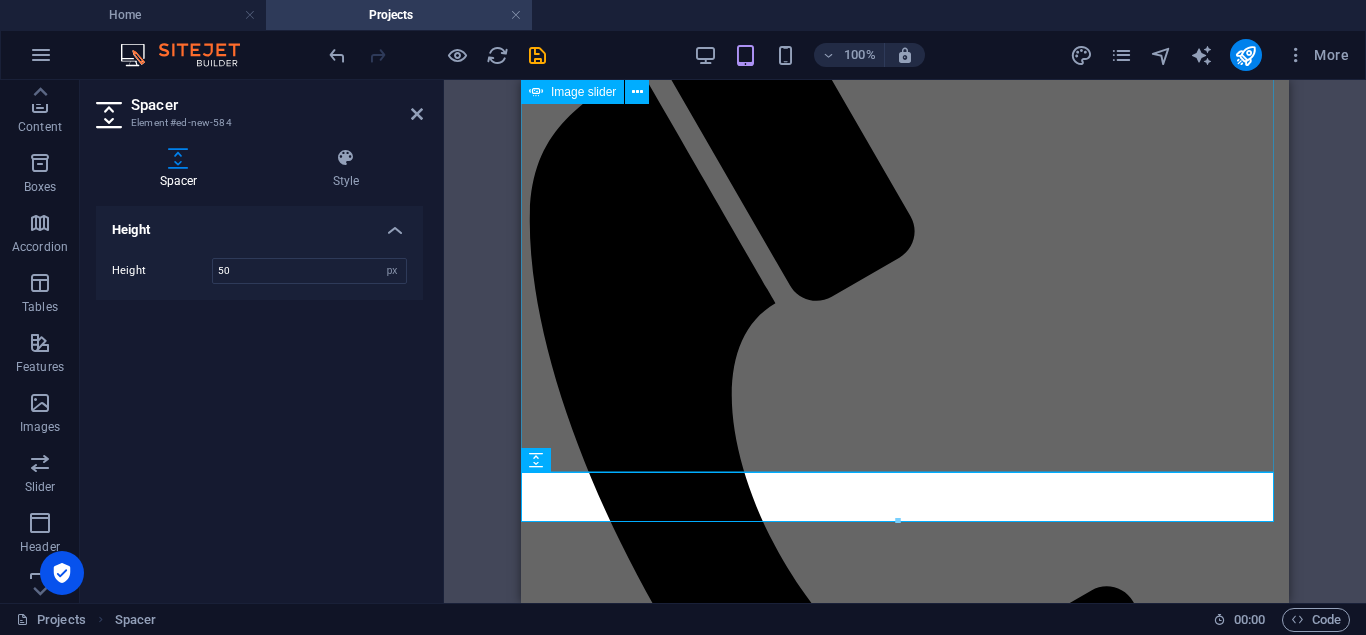 click at bounding box center (-2276, 8518) 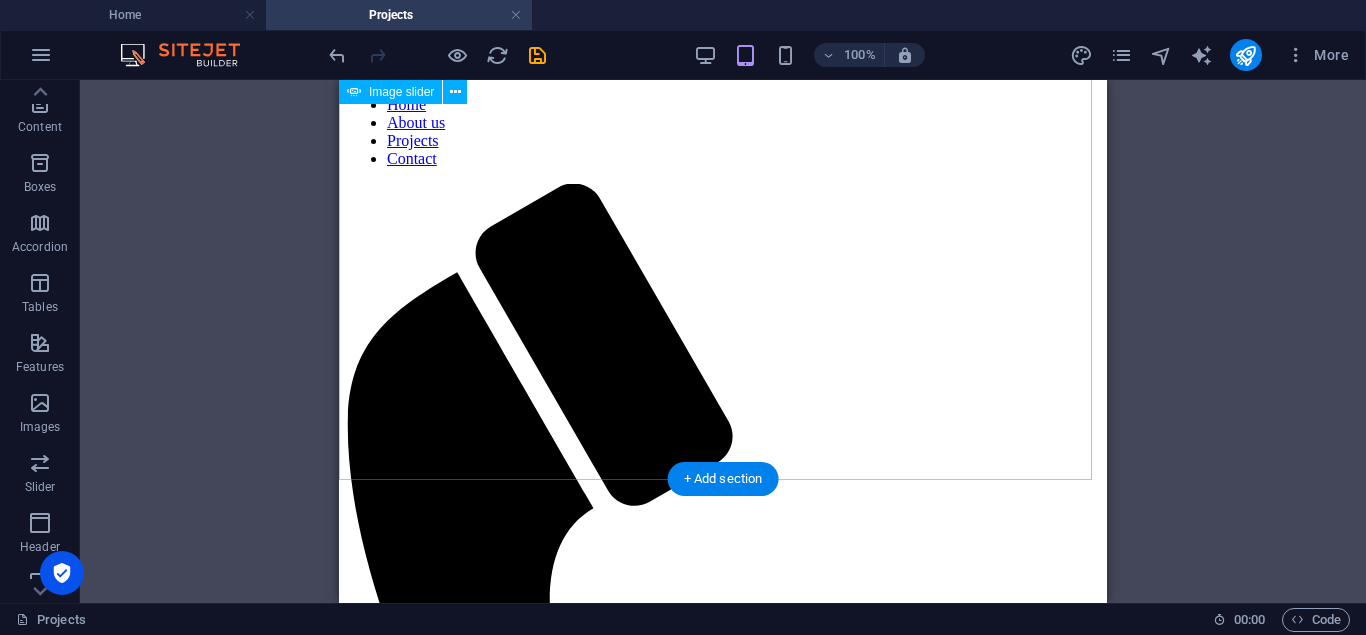 scroll, scrollTop: 0, scrollLeft: 0, axis: both 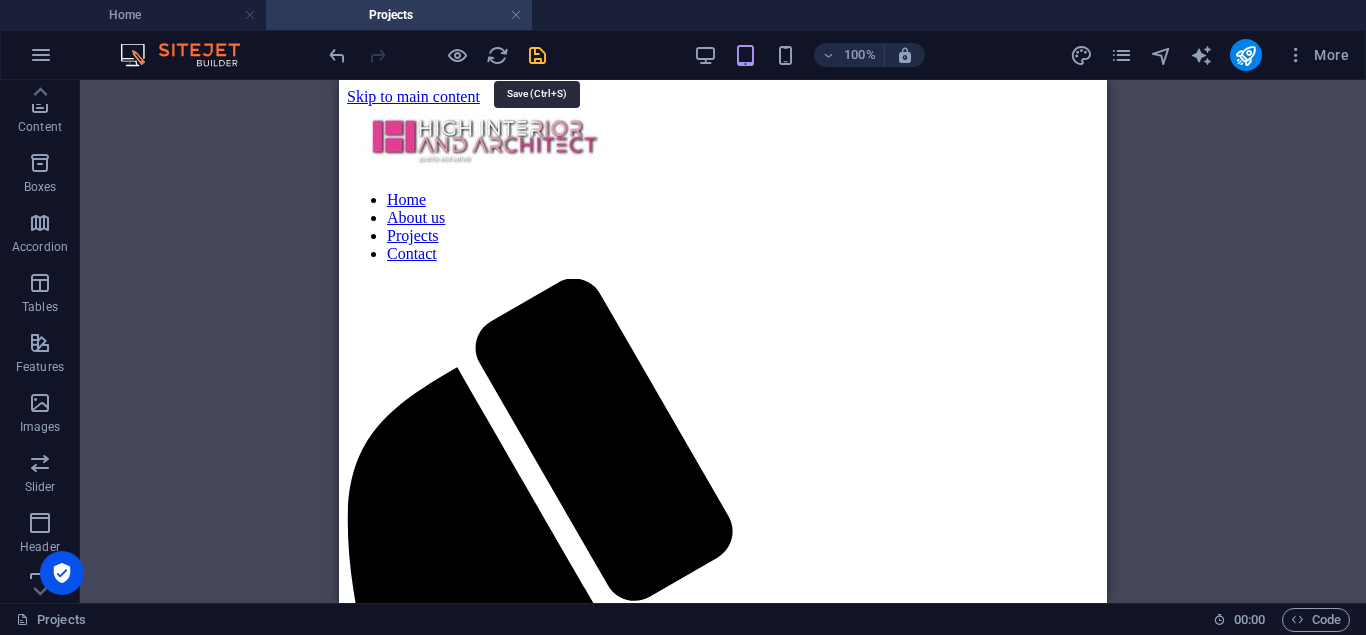 click at bounding box center [537, 55] 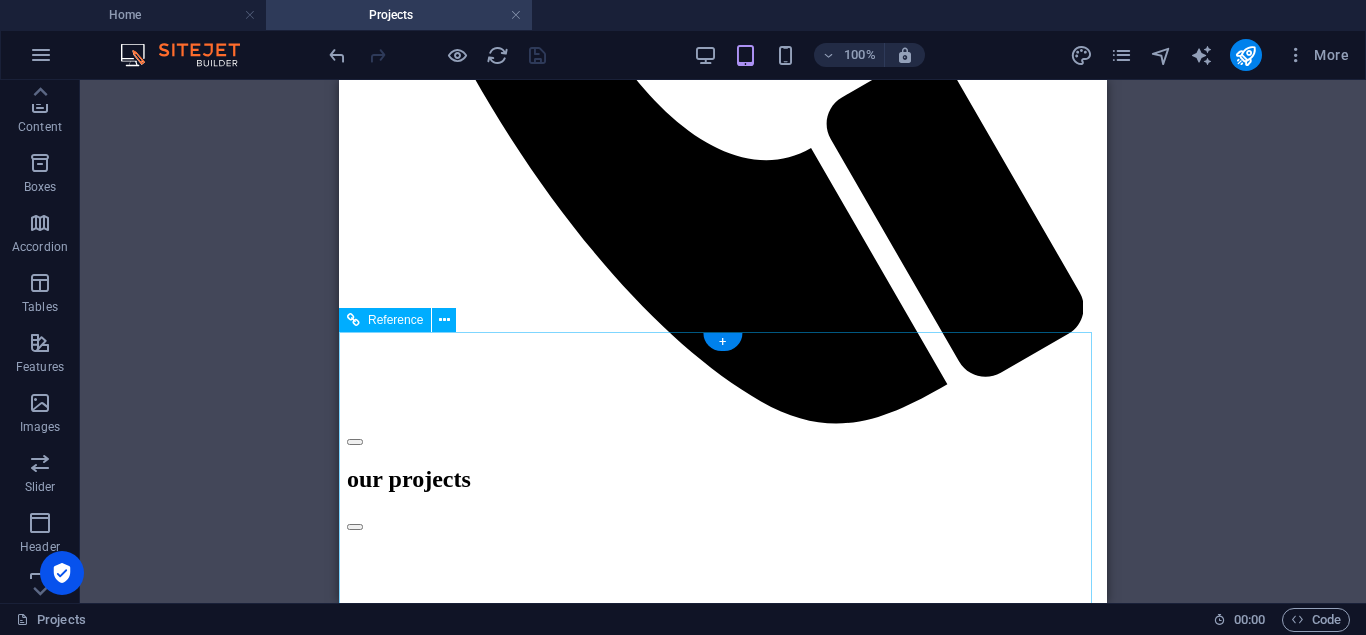 scroll, scrollTop: 800, scrollLeft: 0, axis: vertical 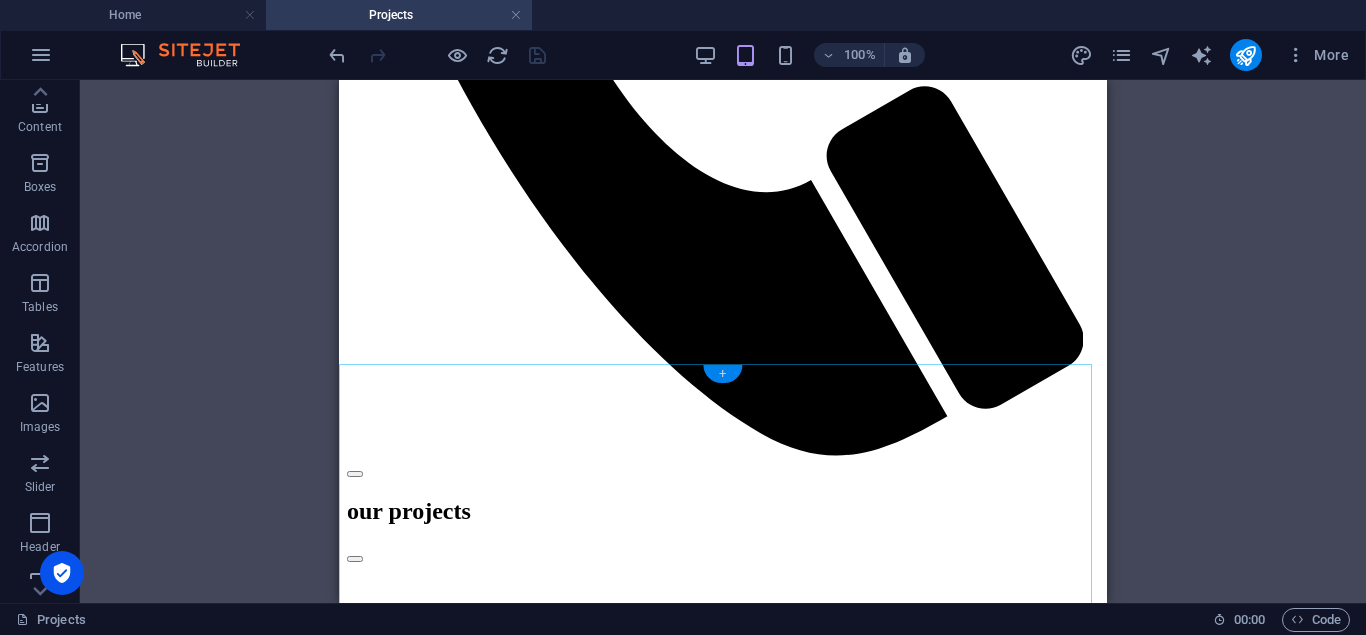 click on "+" at bounding box center (722, 374) 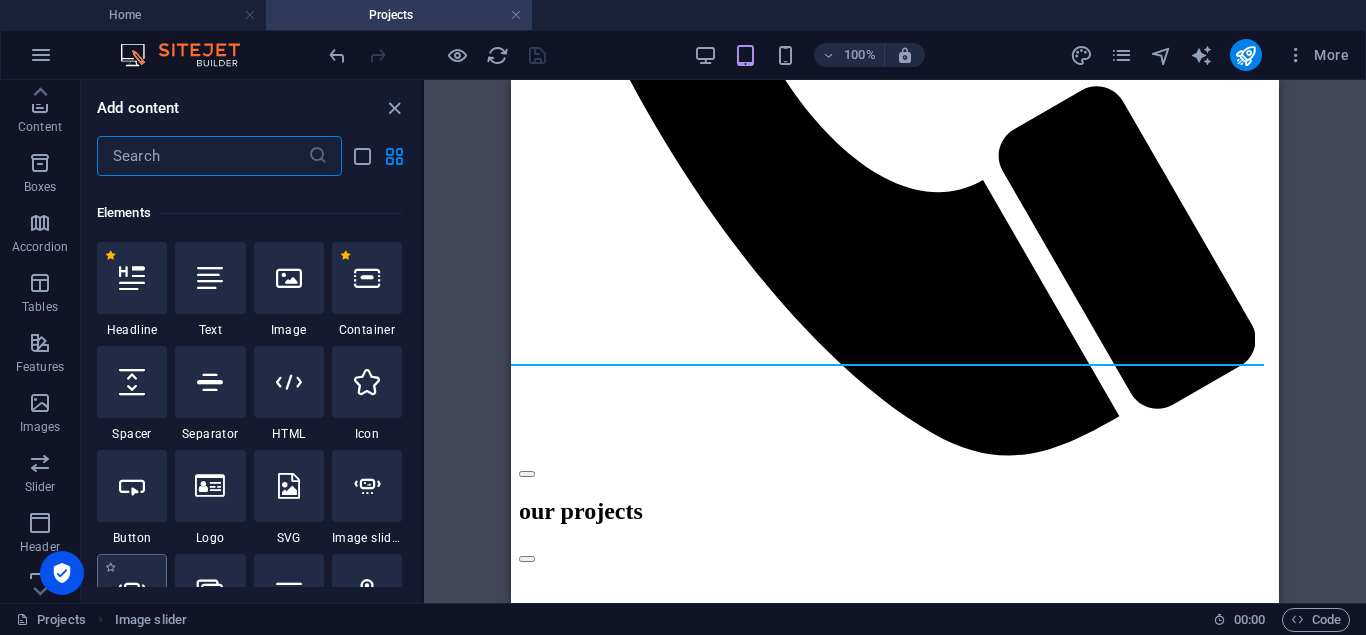 scroll, scrollTop: 300, scrollLeft: 0, axis: vertical 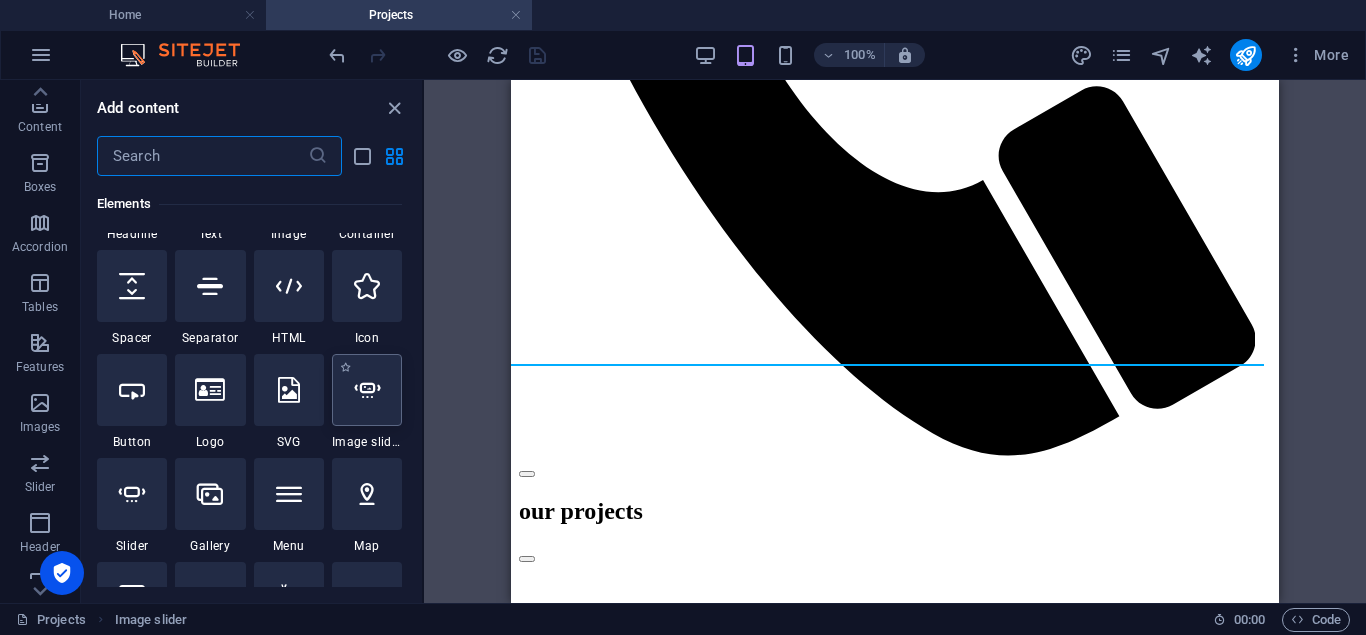 click at bounding box center (367, 390) 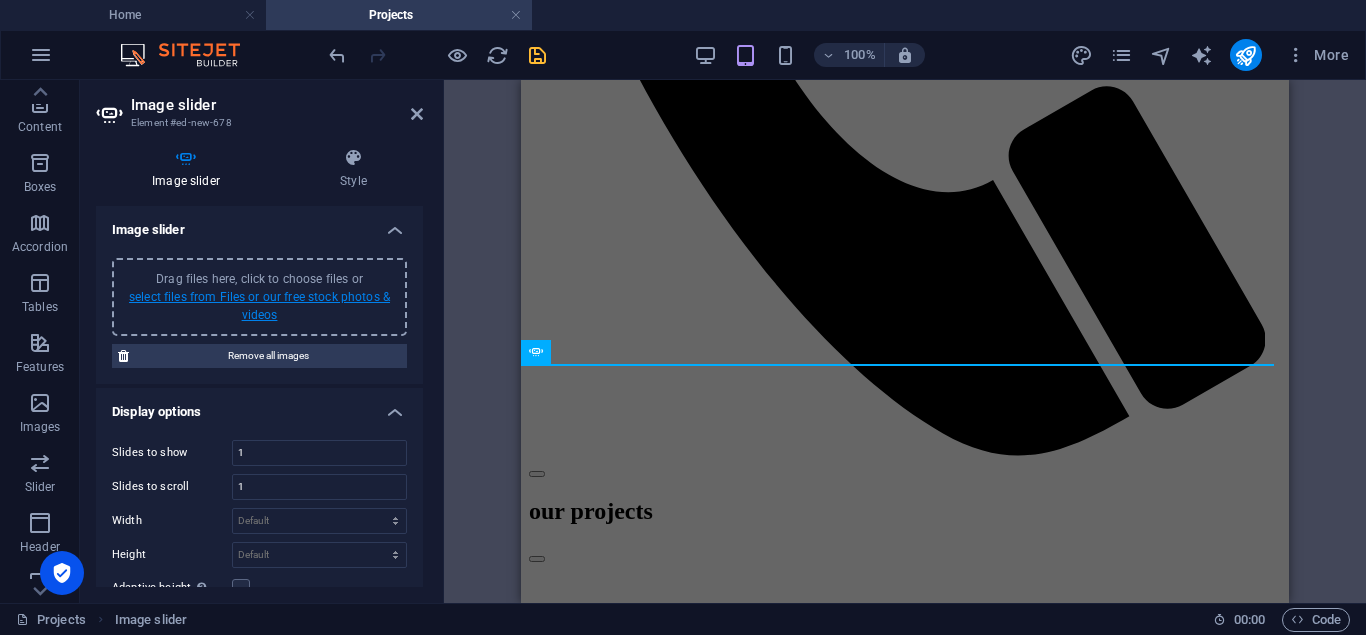 click on "select files from Files or our free stock photos & videos" at bounding box center (259, 306) 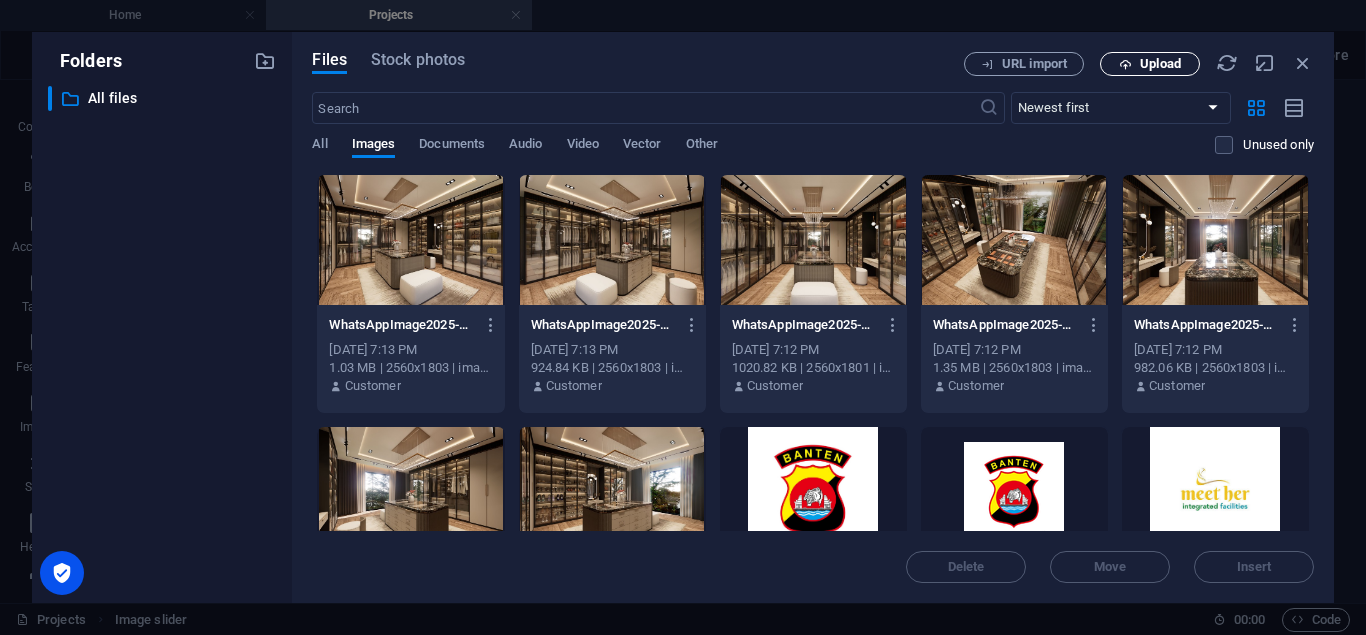 click on "Upload" at bounding box center (1160, 64) 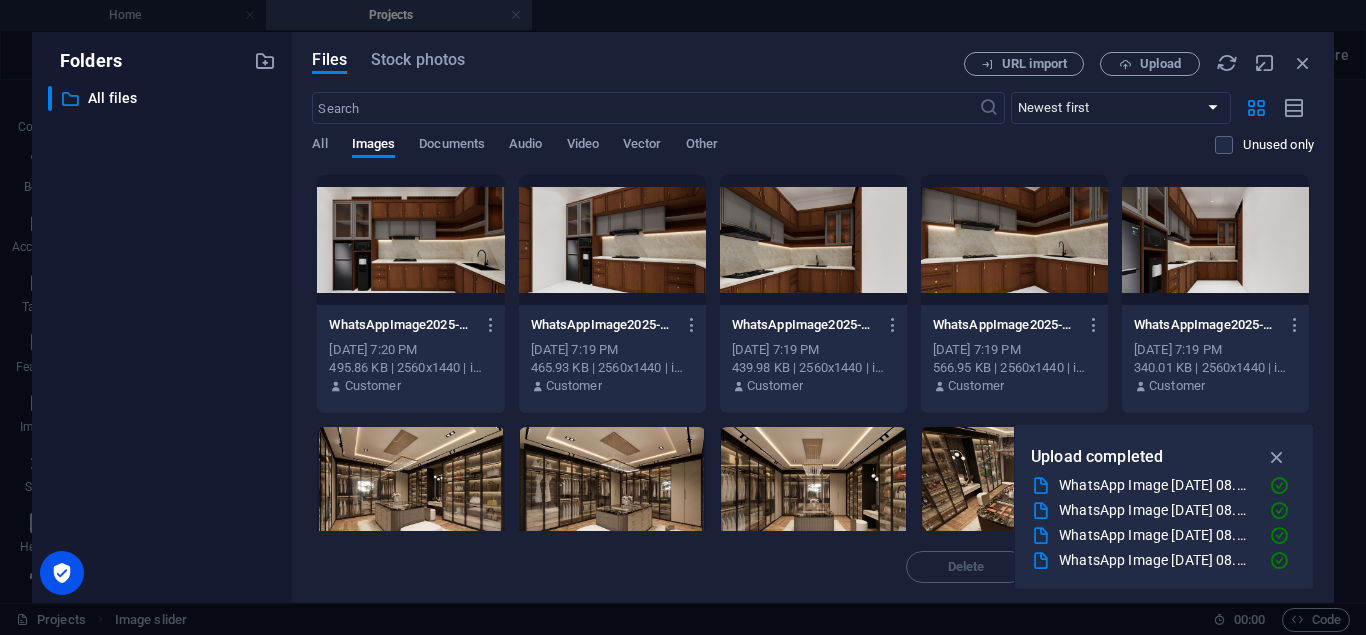 click at bounding box center (410, 240) 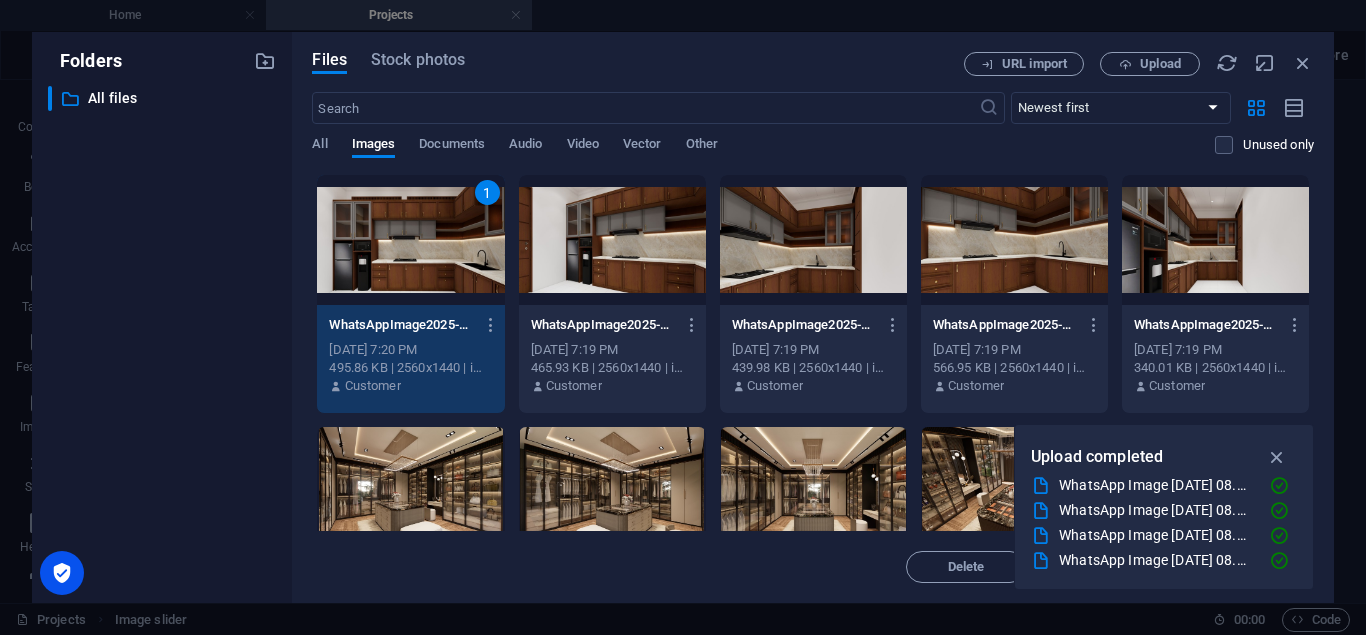 click at bounding box center (1215, 240) 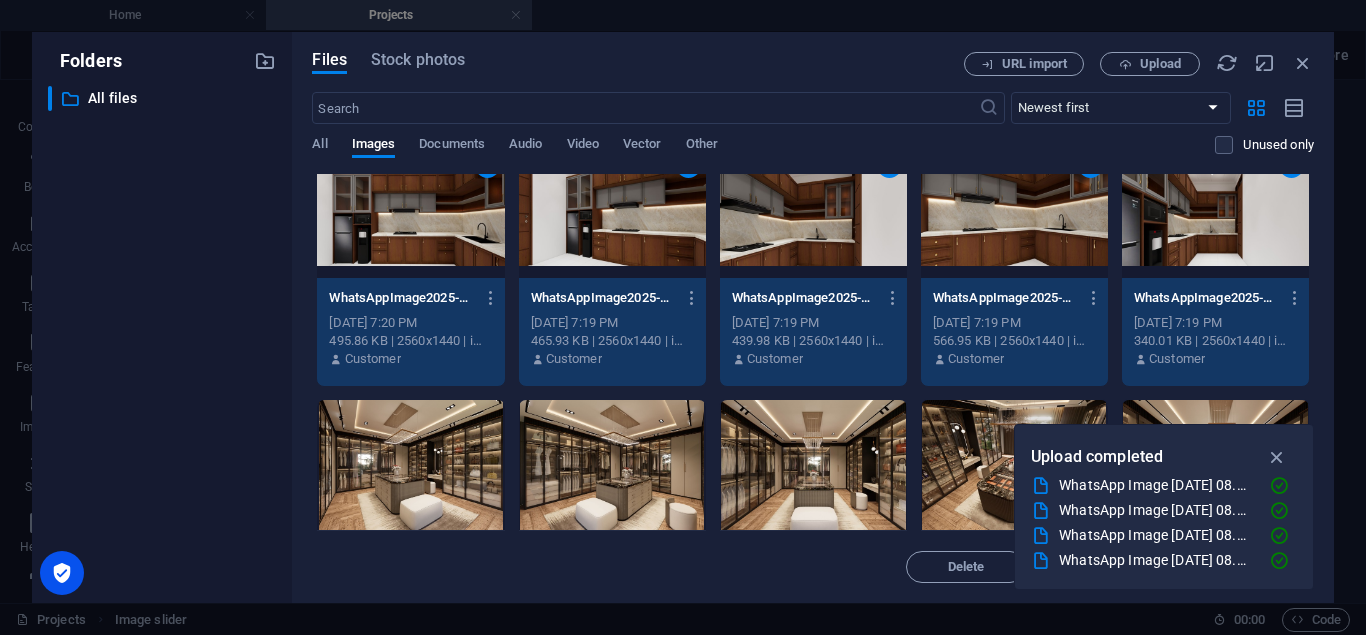 scroll, scrollTop: 0, scrollLeft: 0, axis: both 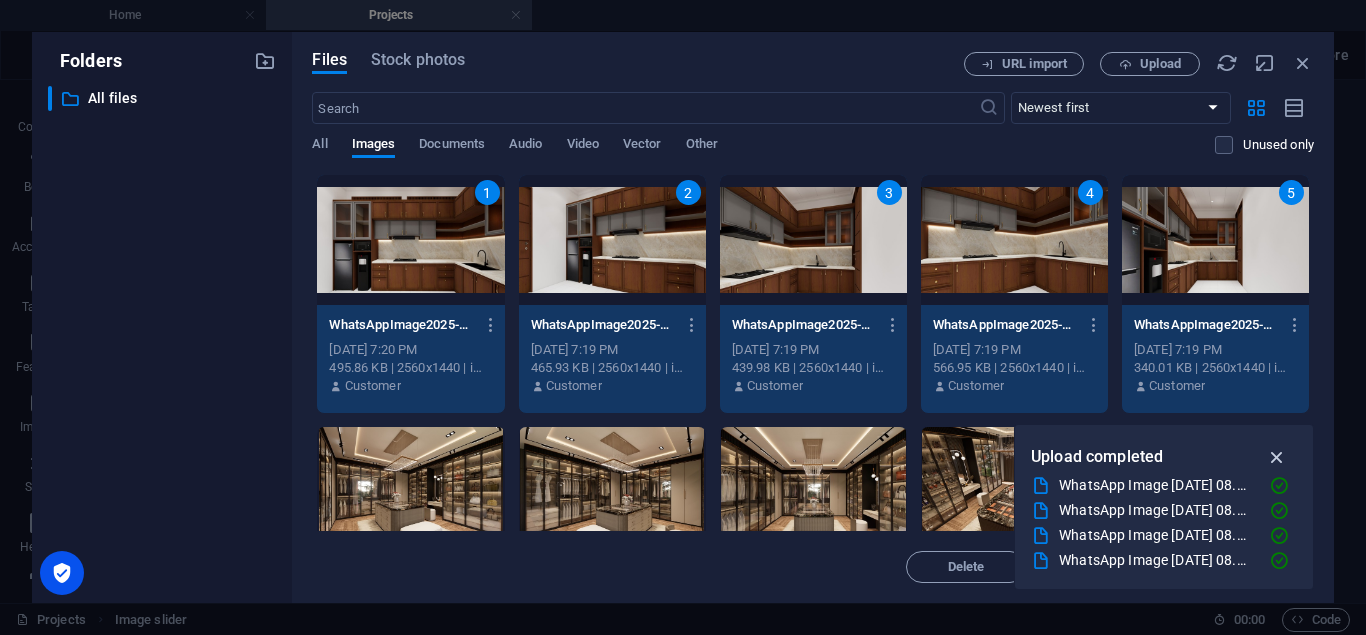 click at bounding box center [1277, 457] 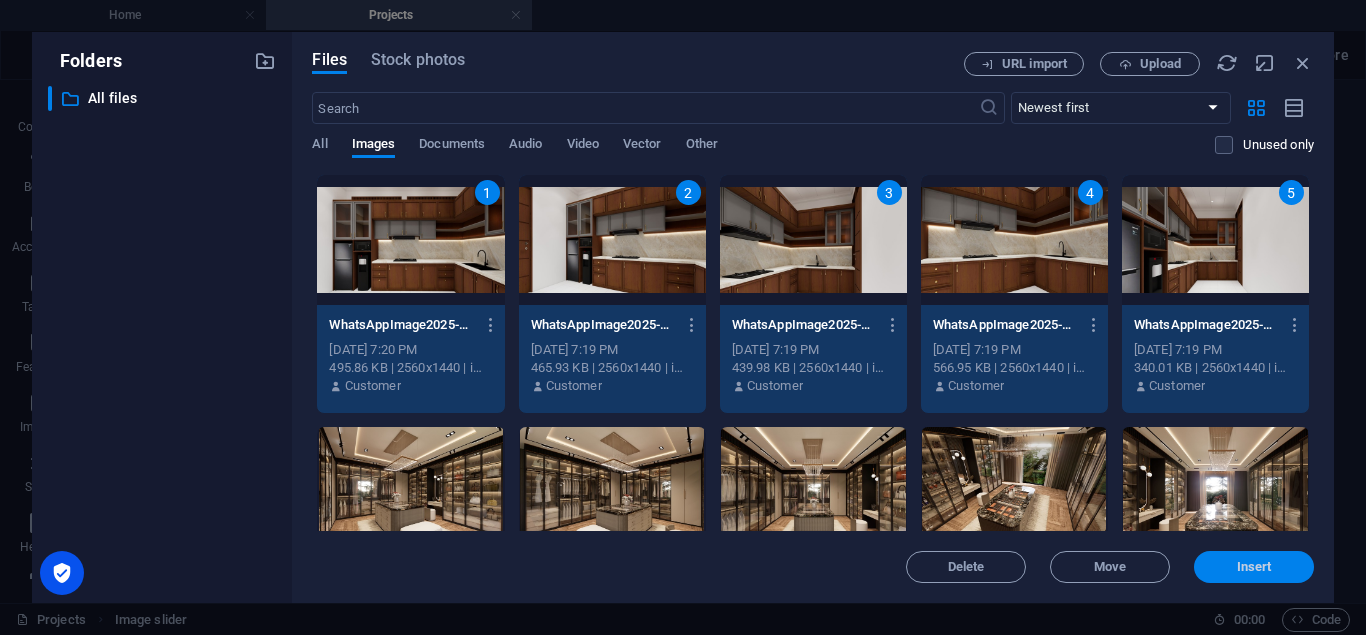 click on "Insert" at bounding box center [1254, 567] 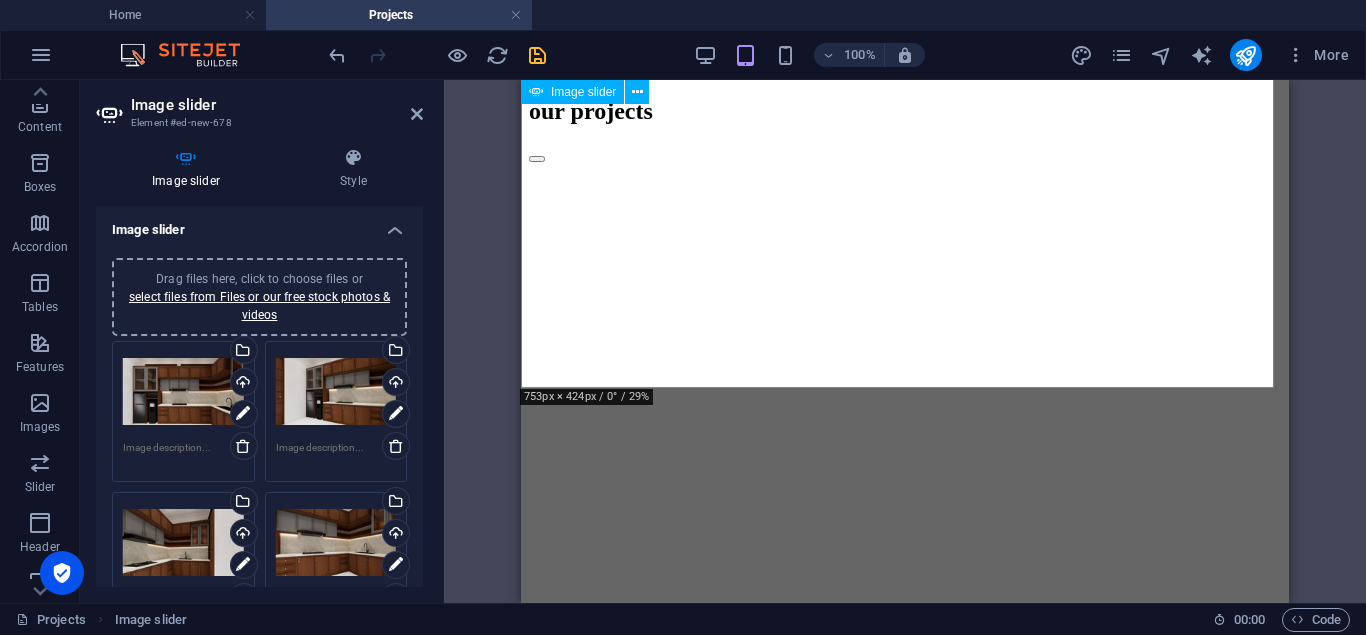 scroll, scrollTop: 1300, scrollLeft: 0, axis: vertical 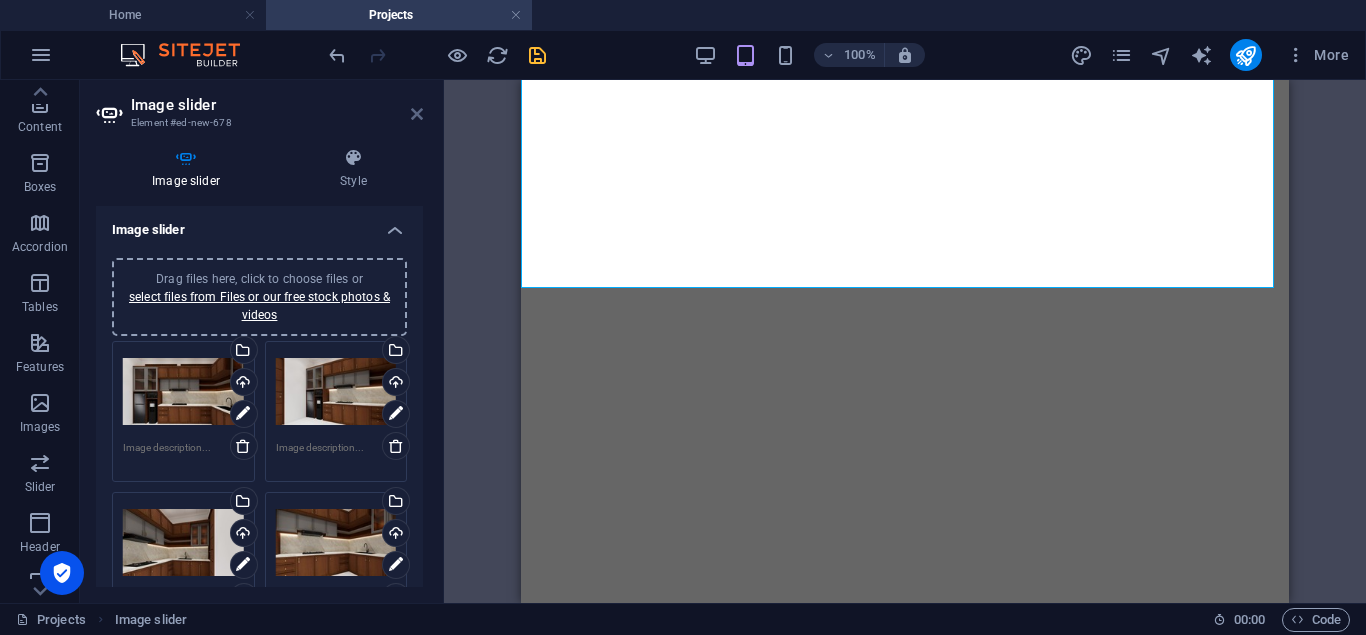 click at bounding box center [417, 114] 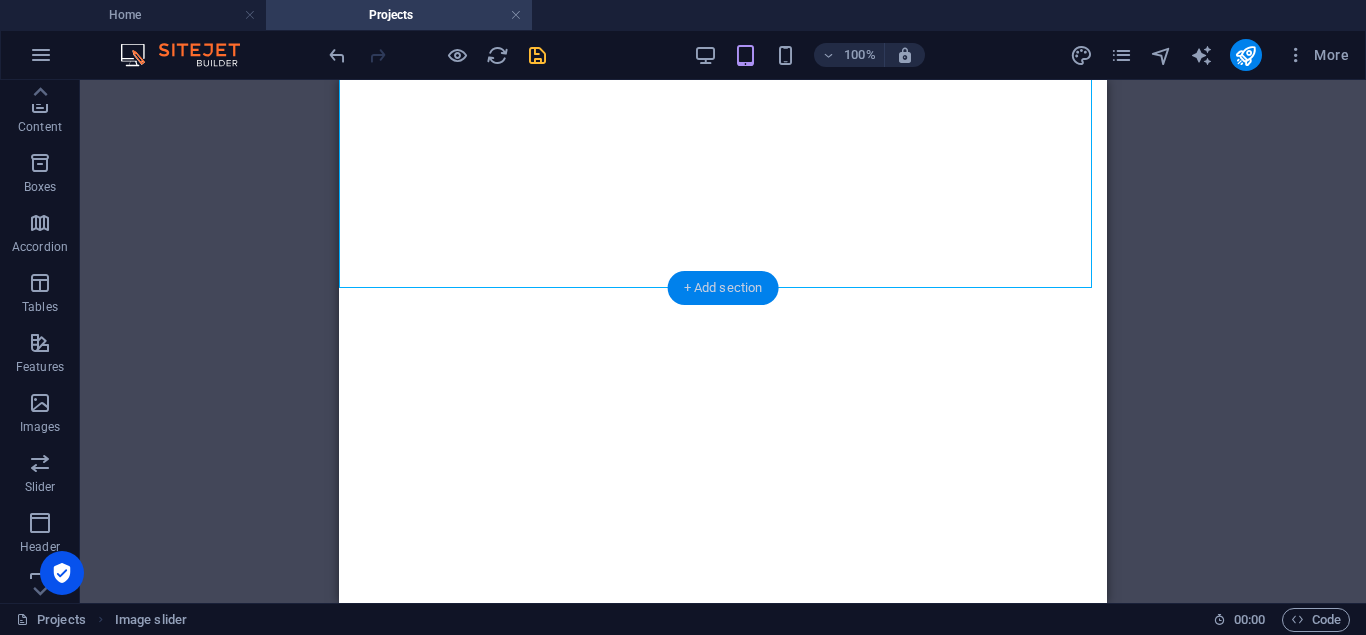 click on "+ Add section" at bounding box center [723, 288] 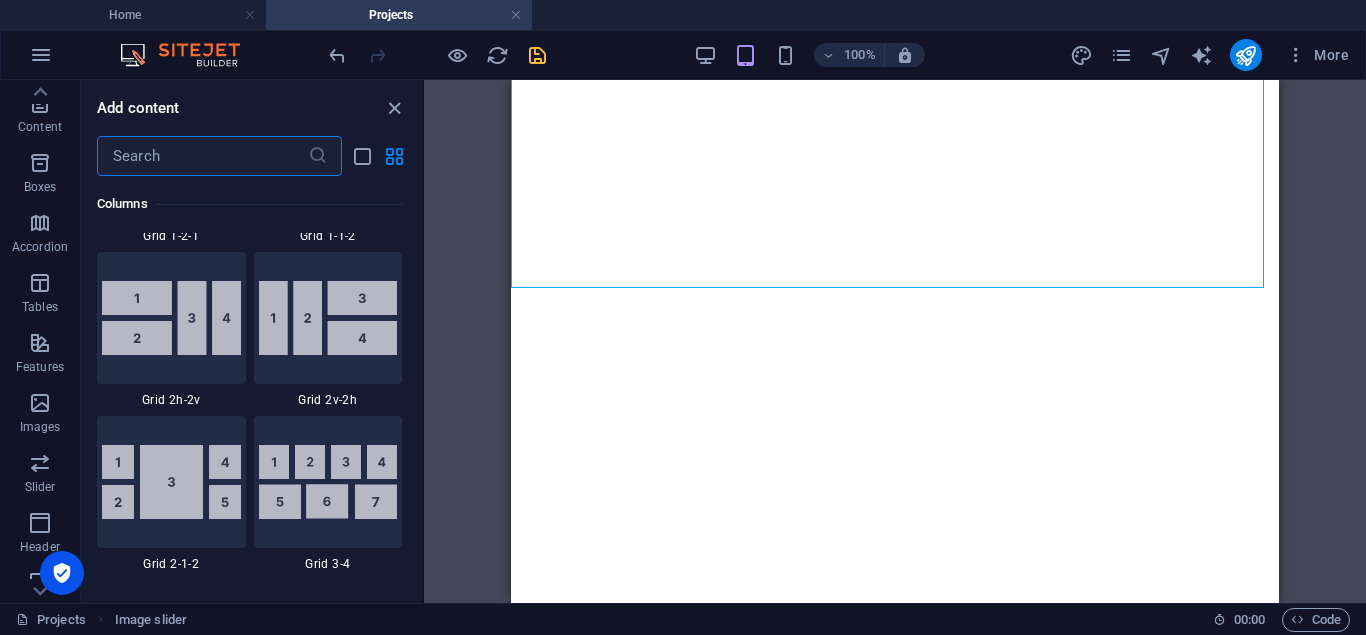 scroll, scrollTop: 3099, scrollLeft: 0, axis: vertical 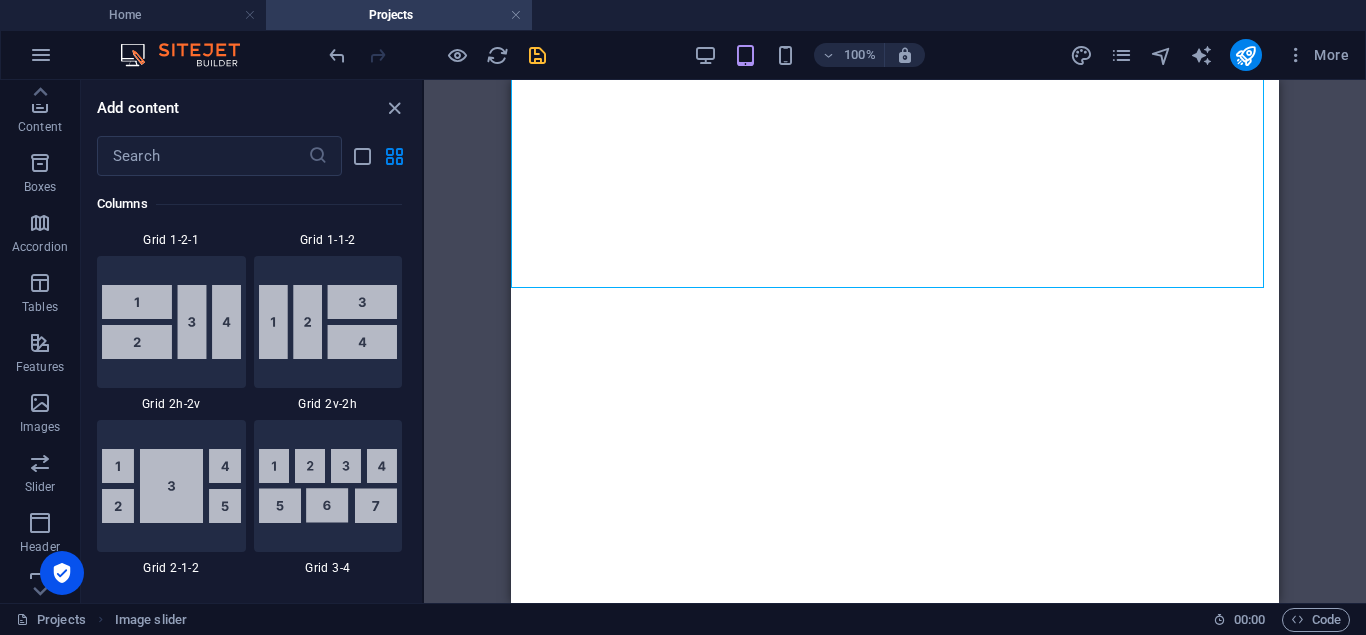 drag, startPoint x: 416, startPoint y: 247, endPoint x: 424, endPoint y: 202, distance: 45.705578 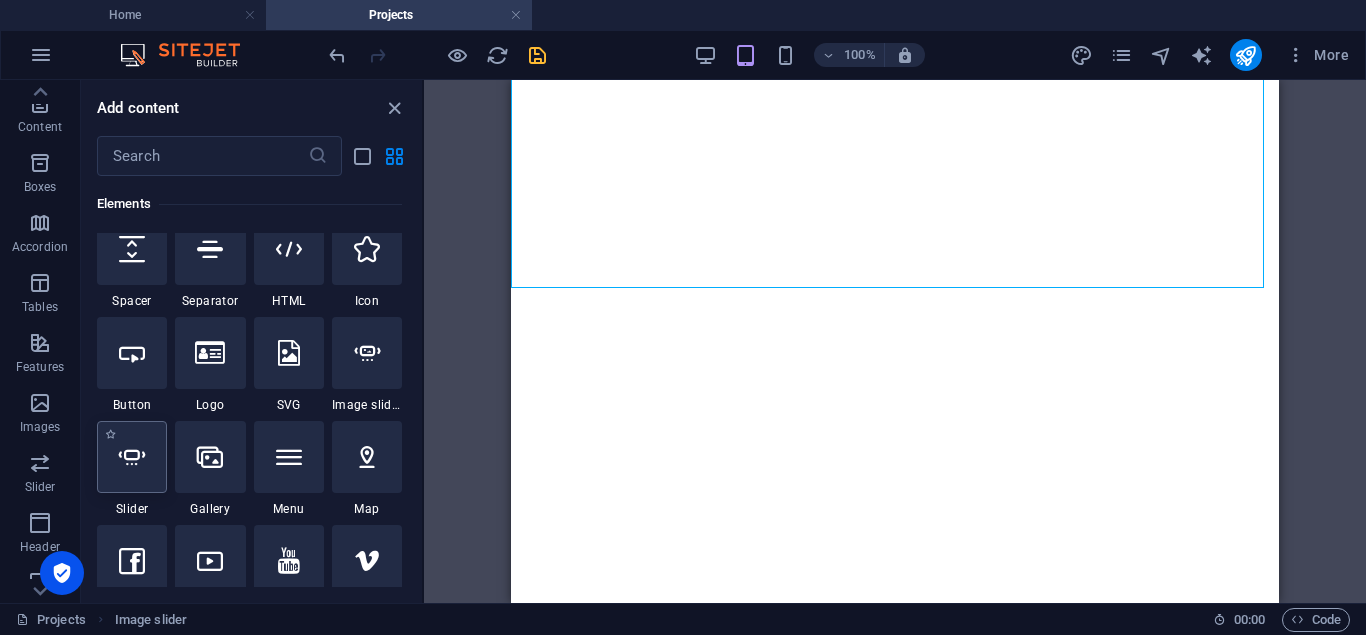 click at bounding box center (132, 457) 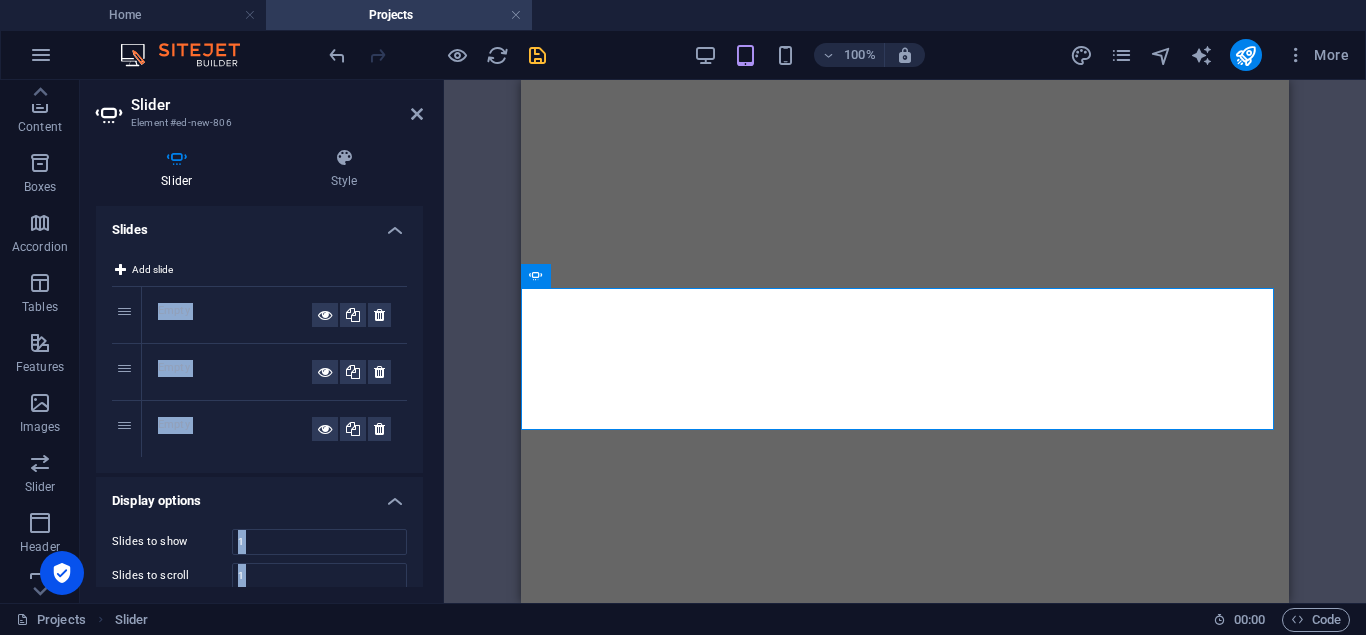 click on "Slider Element #ed-new-806 Slider Style Slides Add slide 1 Empty 2 Empty 3 Empty Display options Slides to show 1 Slides to scroll 1 Width Default px % rem em vw vh Adaptive height Automatically adjust the height for single slide horizontal sliders Navigate Select another slider to be navigated by this one
Center mode Enables centered view with partial previous/next slide. Use with odd numbered "Slides to show" counts. Center padding Not visible while "Variable width" is activated 0 px % Animation Animation Slide Fade Speed 800 s ms Automatic Pause 5 s ms Pause on hover Loop Arrows Dots Preset Element Layout How this element expands within the layout (Flexbox). Size Default auto px % 1/1 1/2 1/3 1/4 1/5 1/6 1/7 1/8 1/9 1/10 Grow Shrink Order Container layout Visible Visible Opacity 100 % Overflow Spacing Margin Default auto px % rem vw vh Custom Custom auto px % rem vw vh auto px % rem vw vh auto px % rem vw vh auto px % rem vw vh Padding Default px rem % vh" at bounding box center [262, 341] 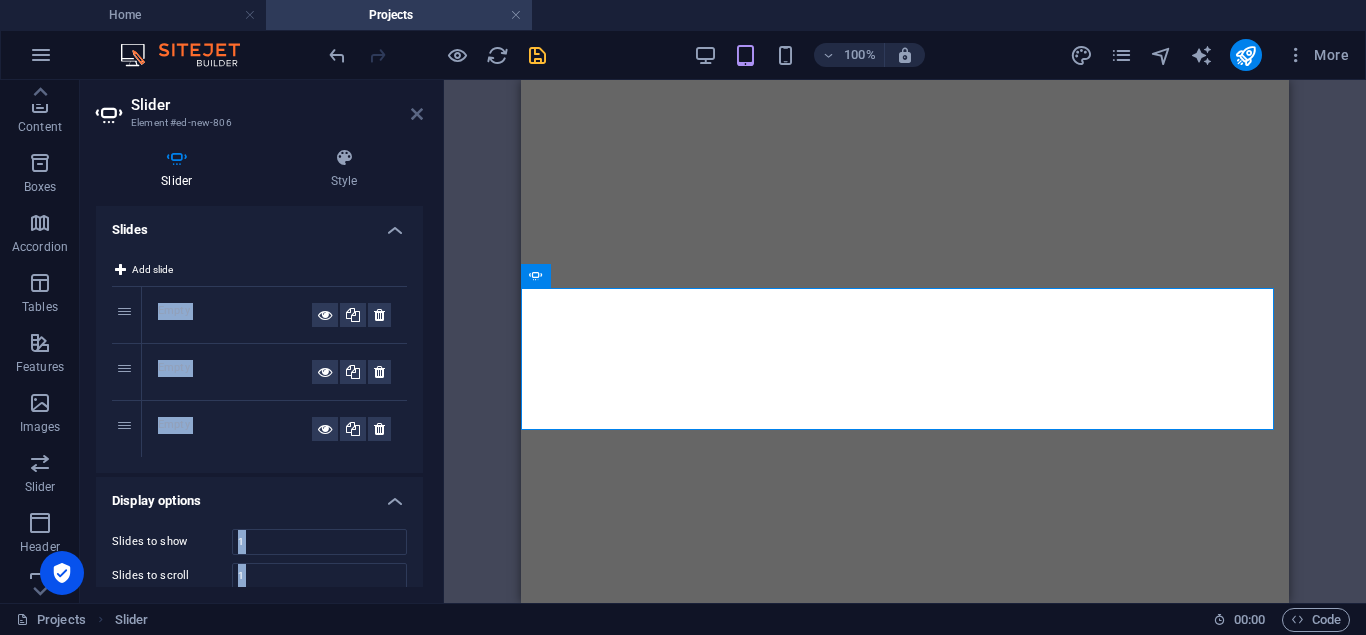 click at bounding box center (417, 114) 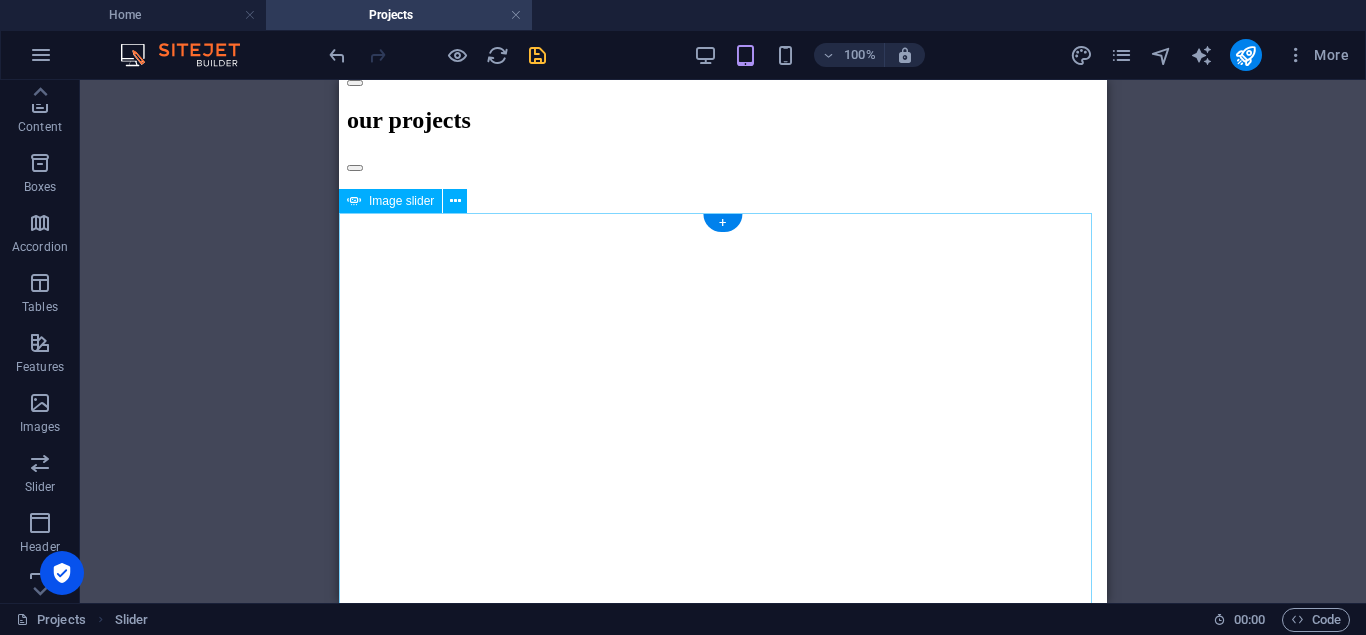 scroll, scrollTop: 1200, scrollLeft: 0, axis: vertical 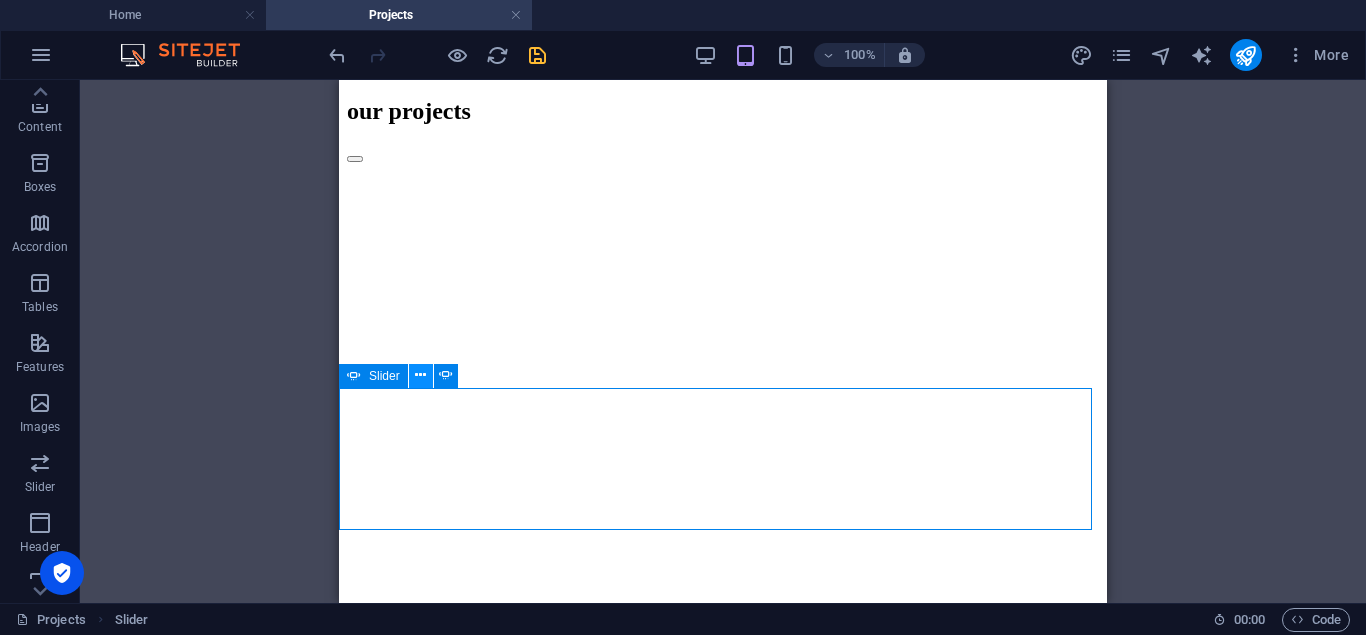 click at bounding box center (421, 376) 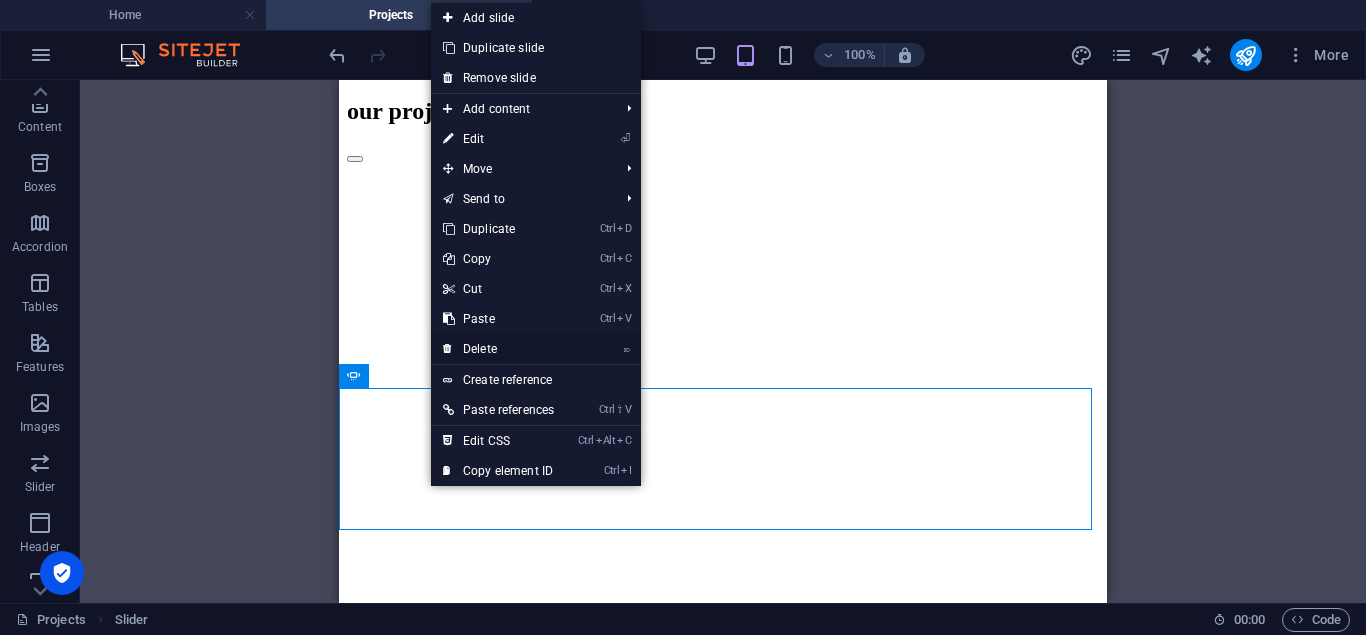 click on "⌦  Delete" at bounding box center [498, 349] 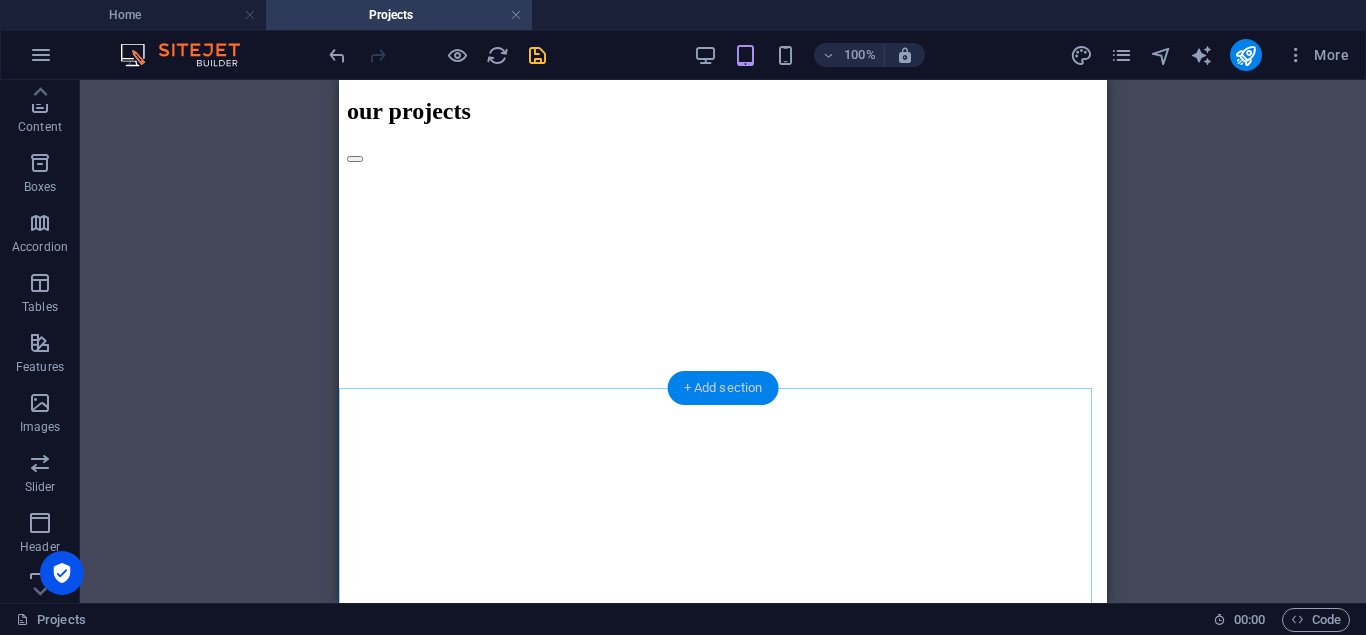 click on "+ Add section" at bounding box center [723, 388] 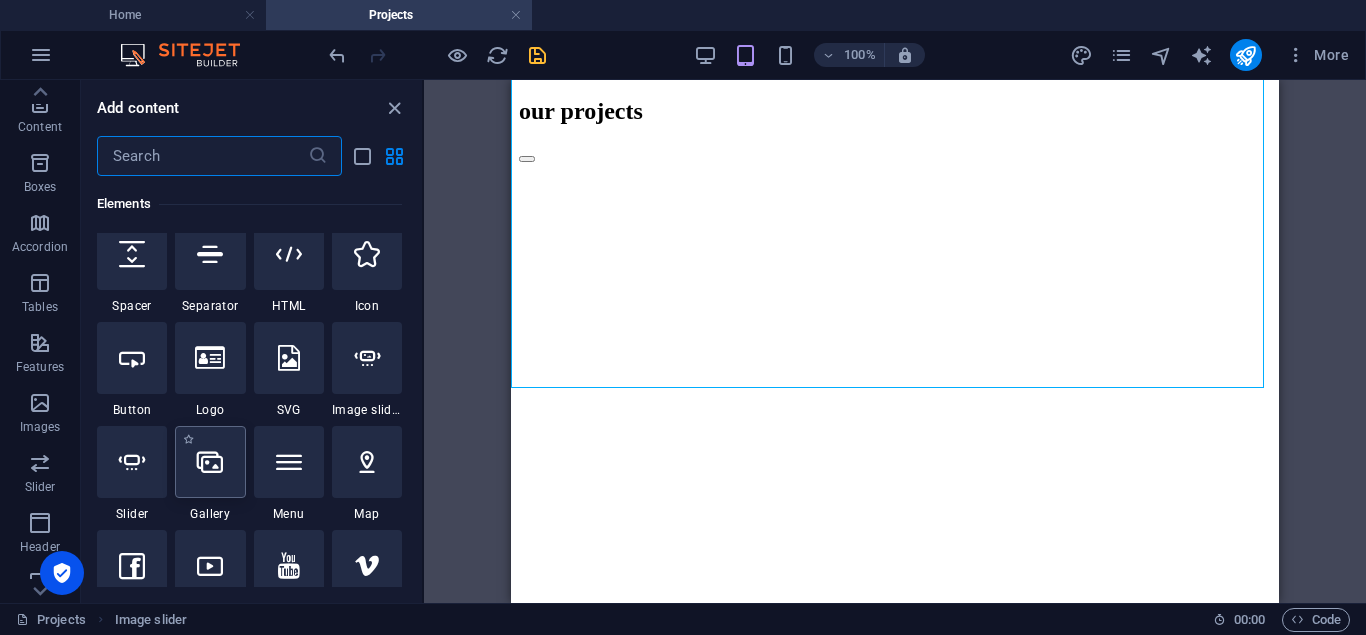 scroll, scrollTop: 300, scrollLeft: 0, axis: vertical 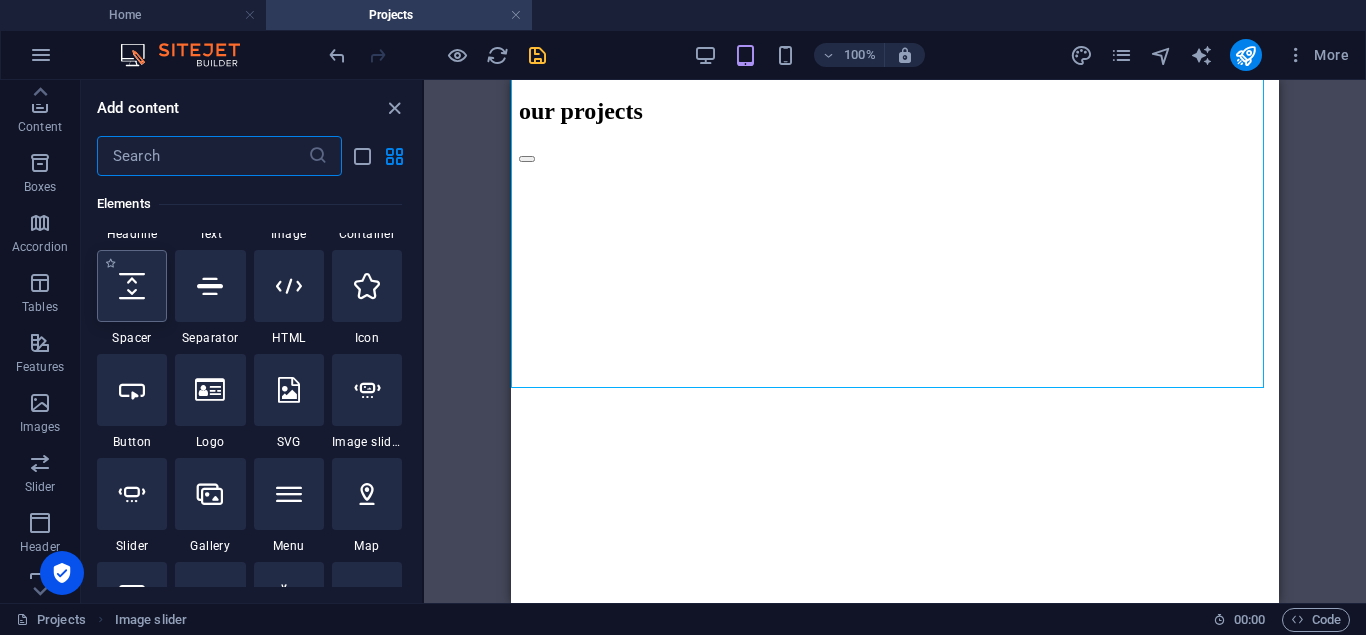 click at bounding box center (132, 286) 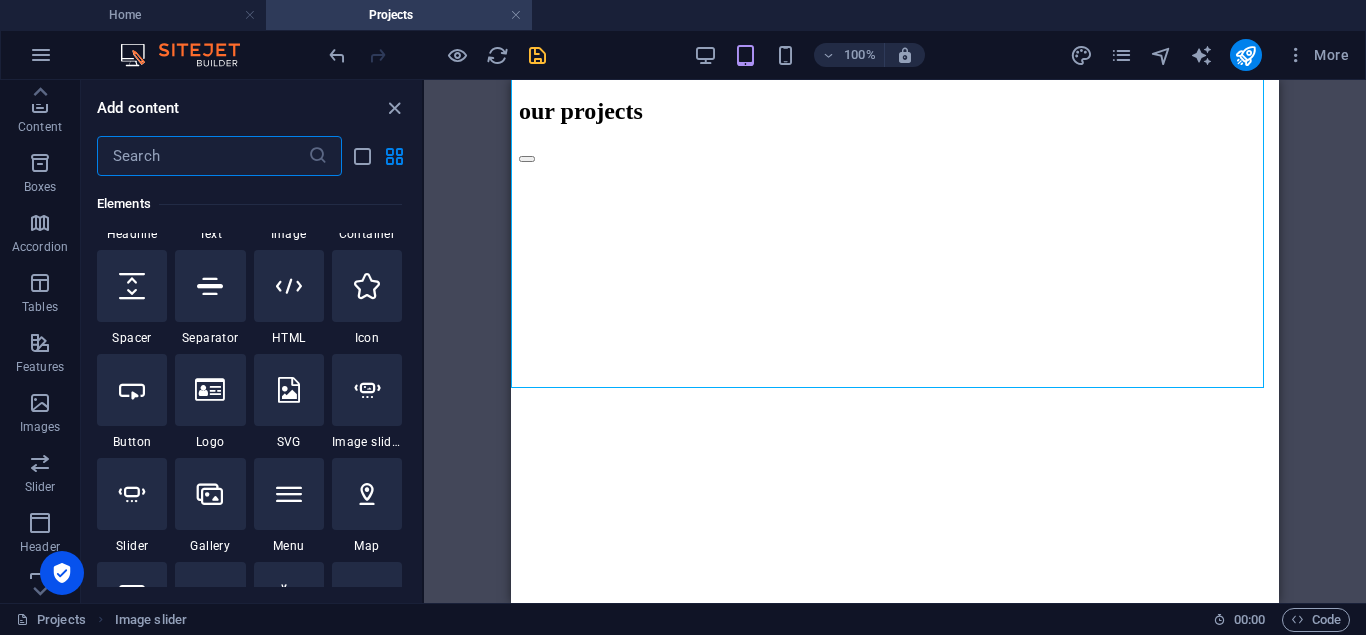 select on "px" 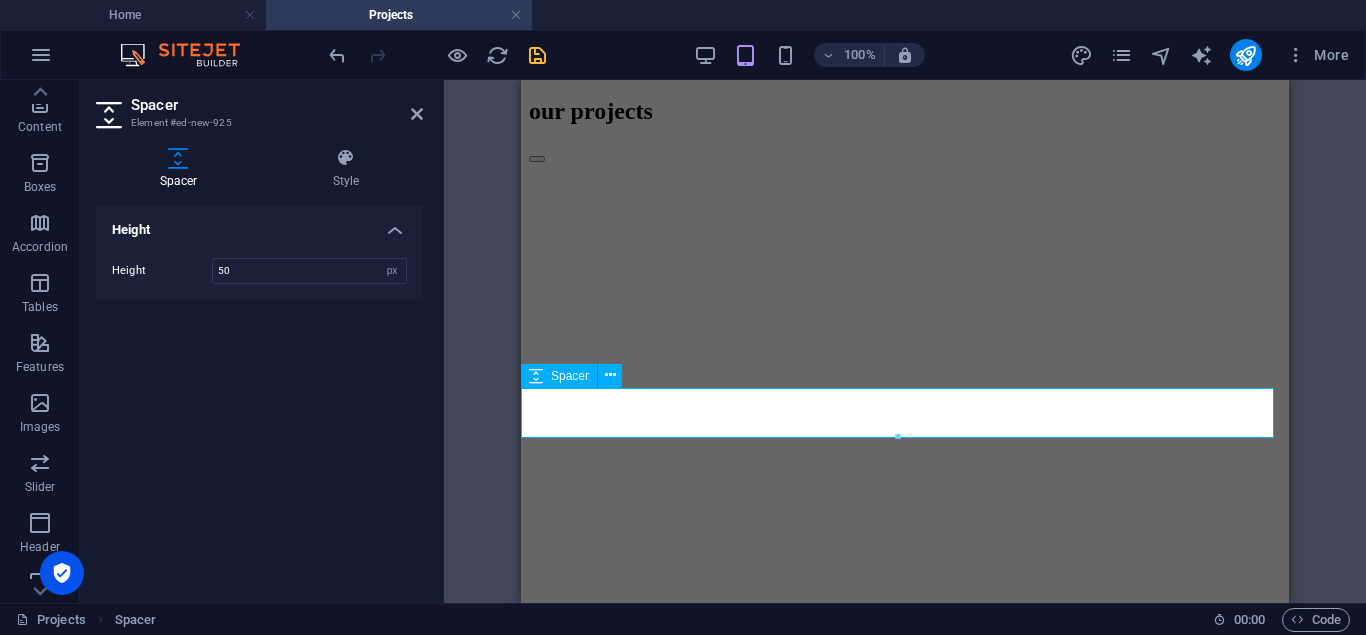 click at bounding box center (905, 20470) 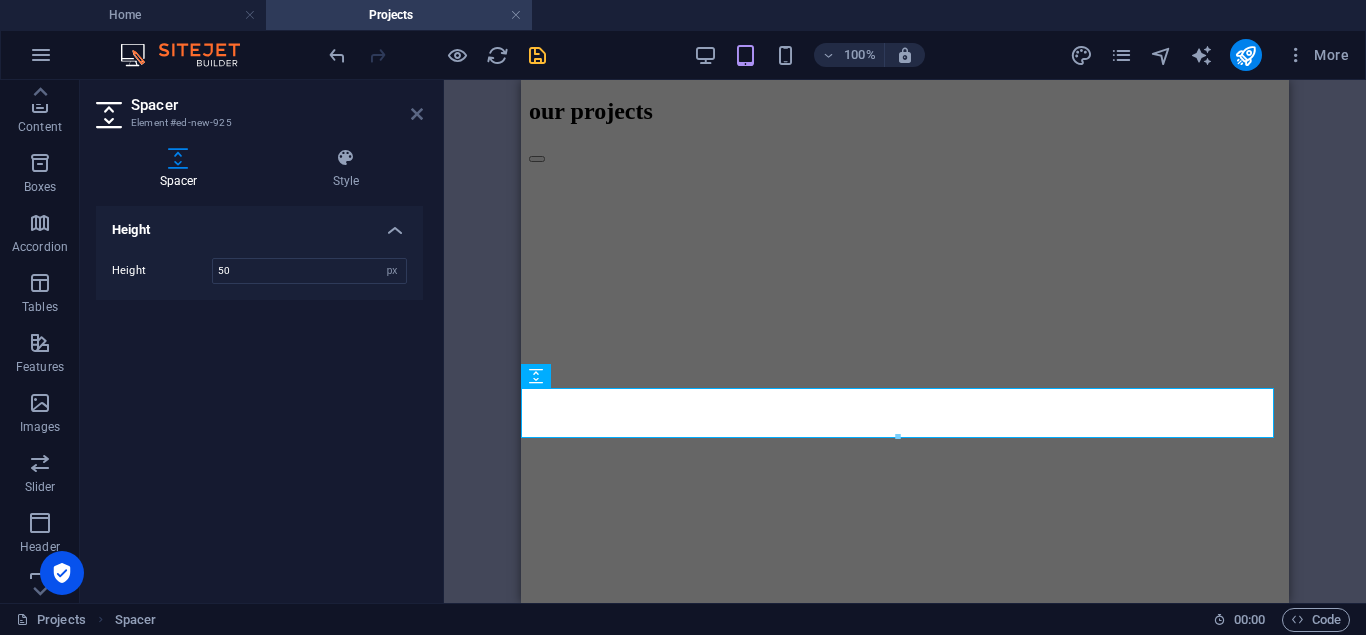 click at bounding box center (417, 114) 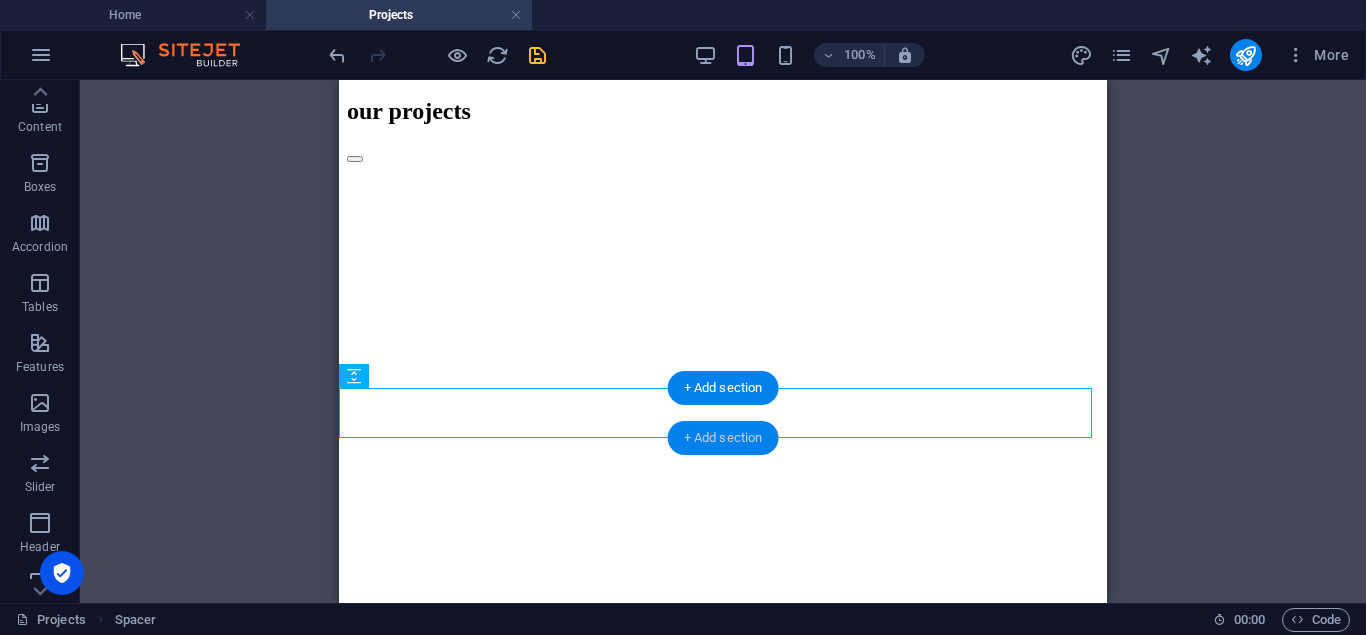 drag, startPoint x: 726, startPoint y: 431, endPoint x: 215, endPoint y: 348, distance: 517.69684 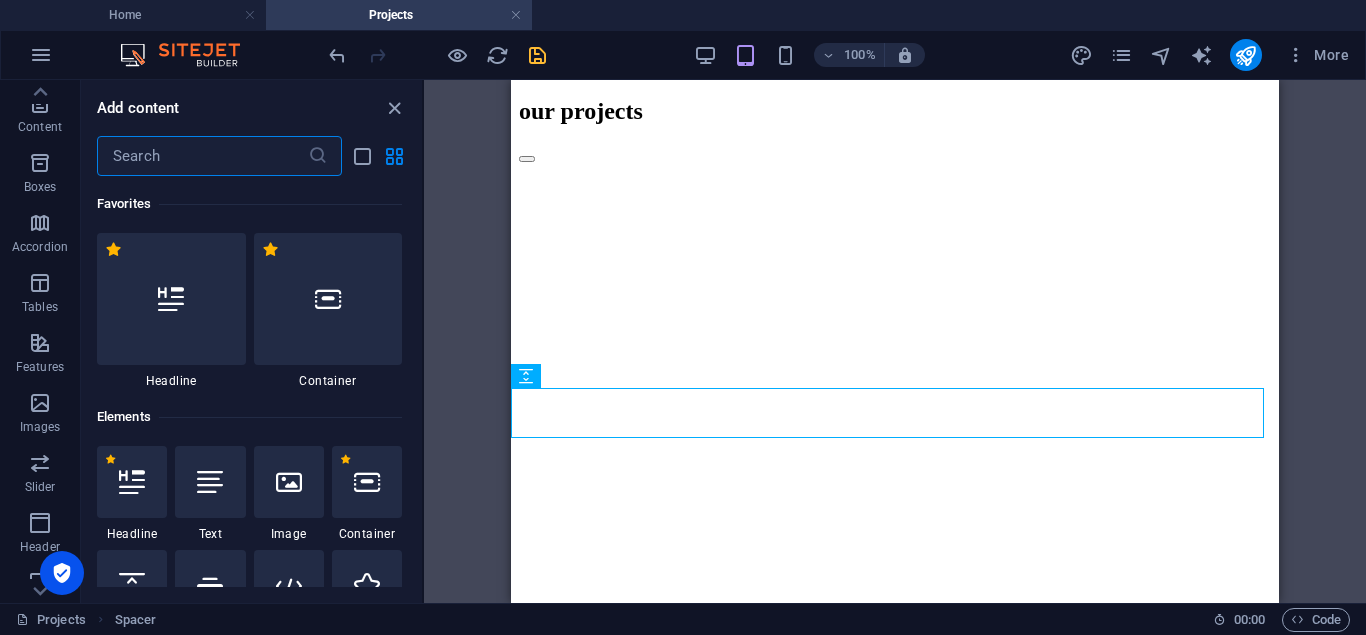 scroll, scrollTop: 100, scrollLeft: 0, axis: vertical 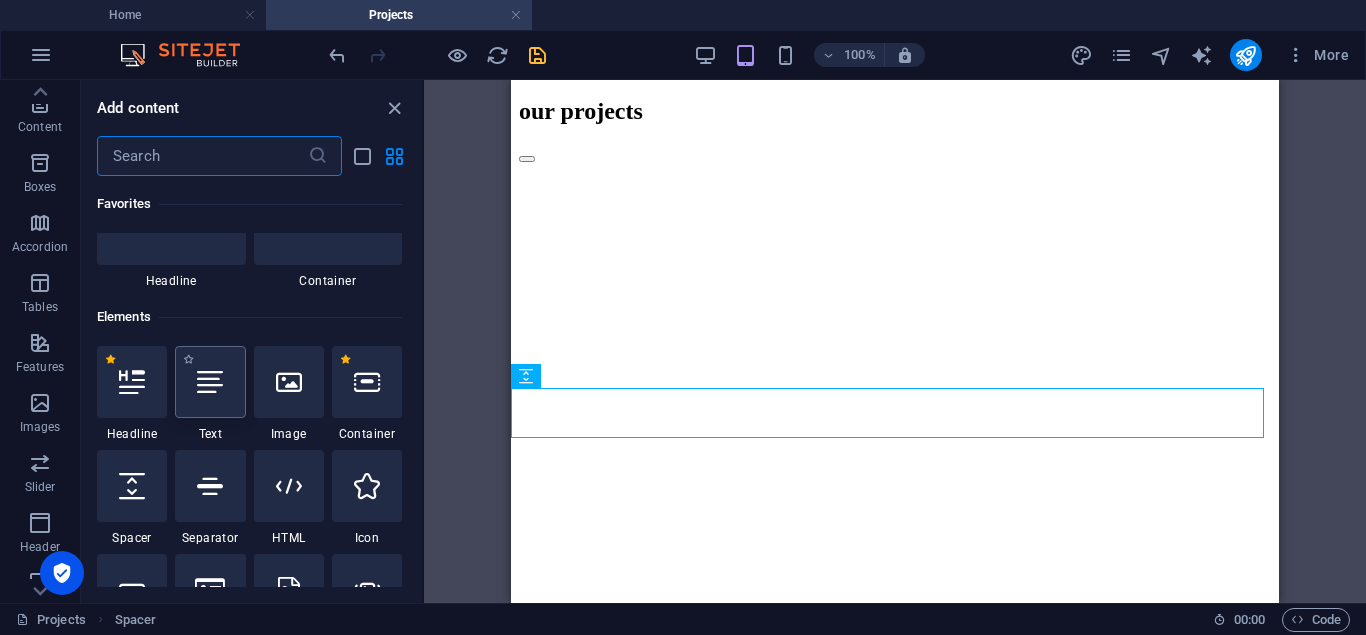 click at bounding box center [210, 382] 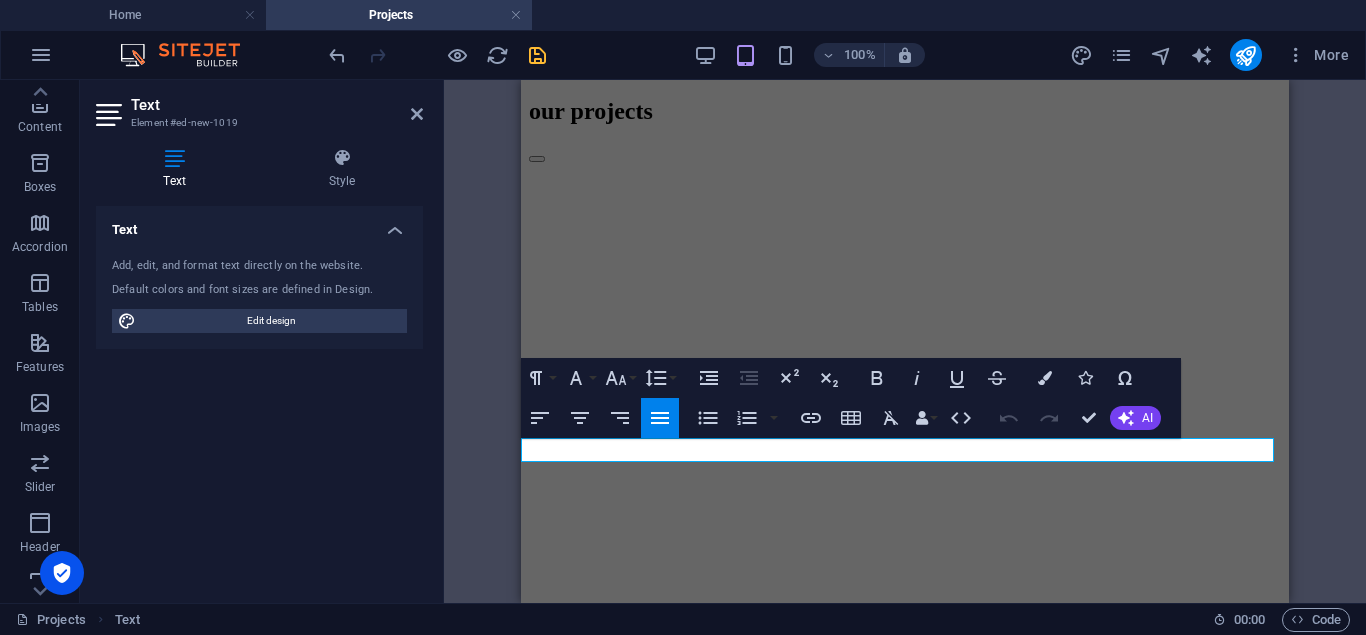 click on "New text element" at bounding box center [905, 20520] 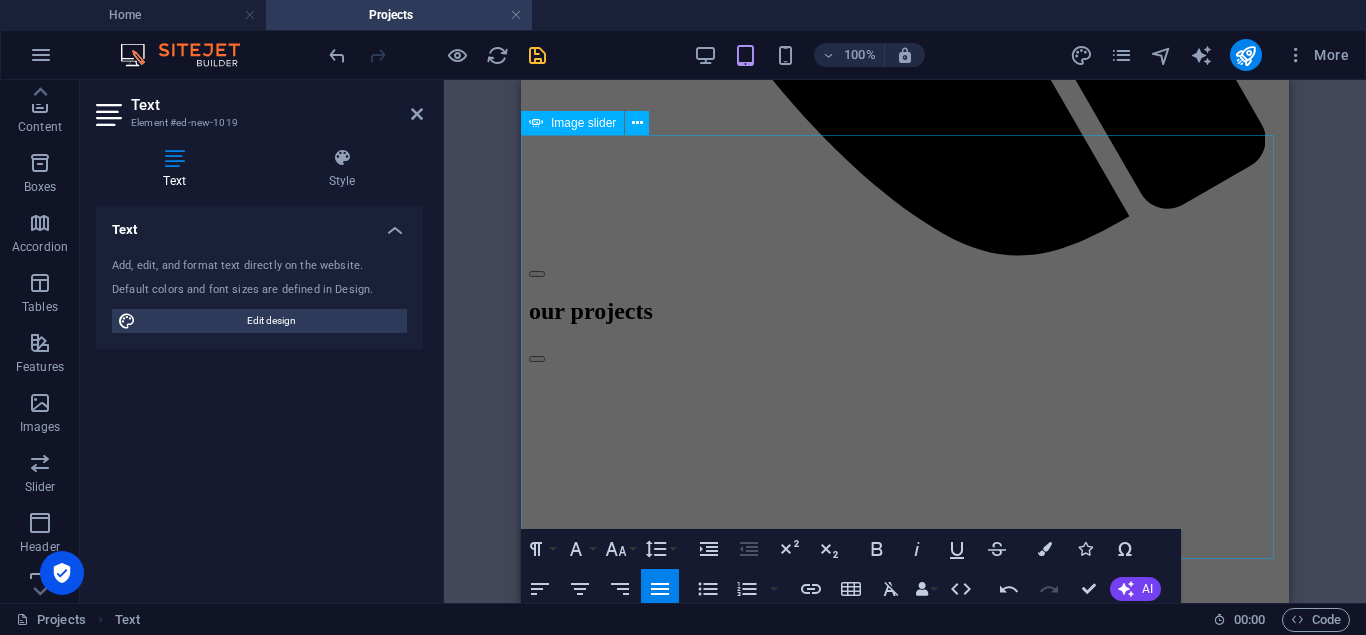 scroll, scrollTop: 1300, scrollLeft: 0, axis: vertical 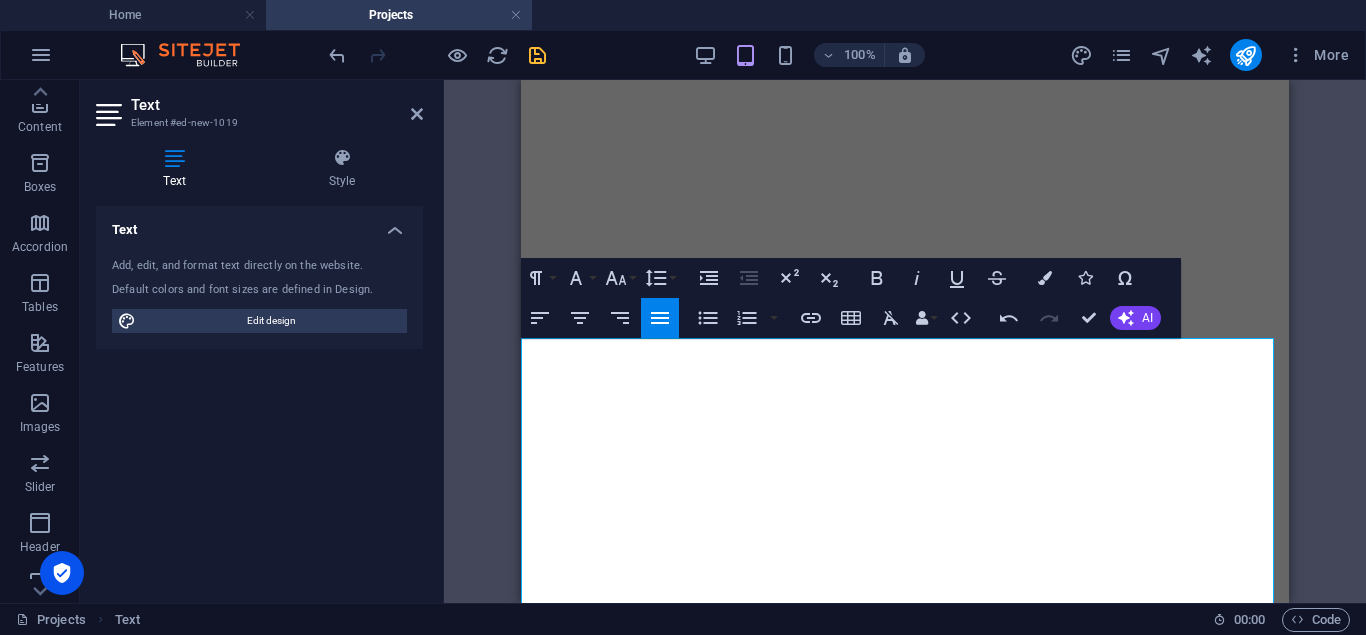 click on "Timeless Elegance with Functional Design" at bounding box center (905, 20425) 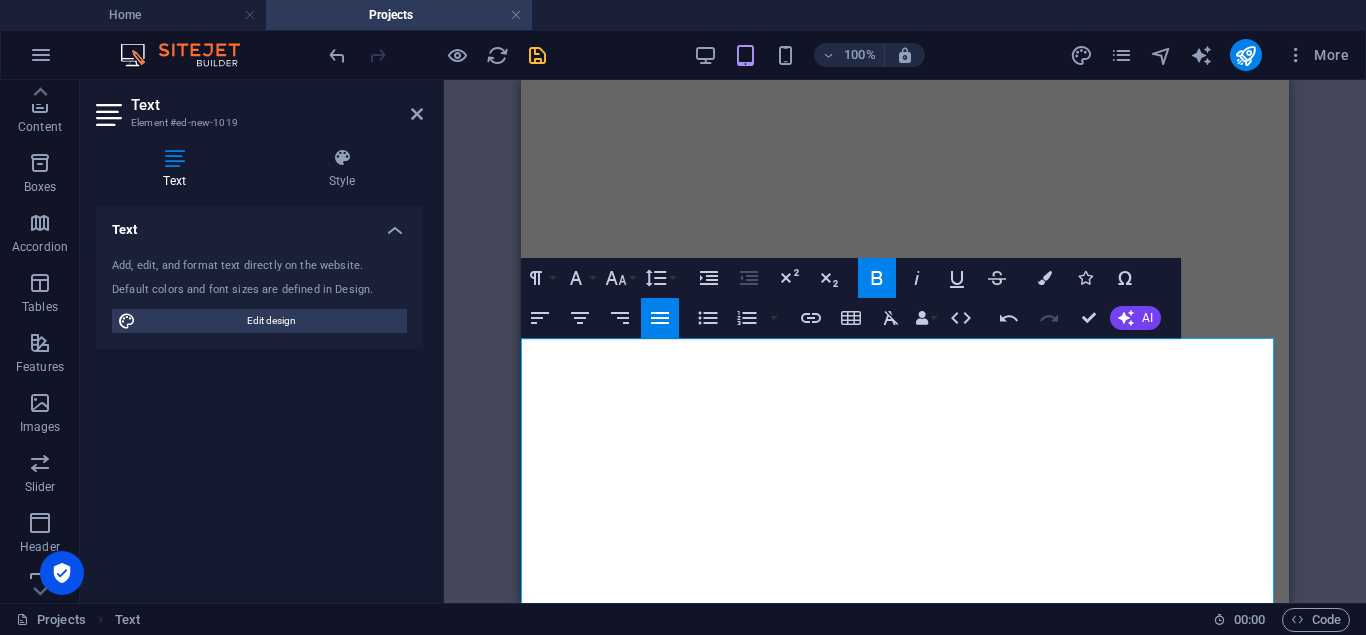 drag, startPoint x: 818, startPoint y: 398, endPoint x: 976, endPoint y: 400, distance: 158.01266 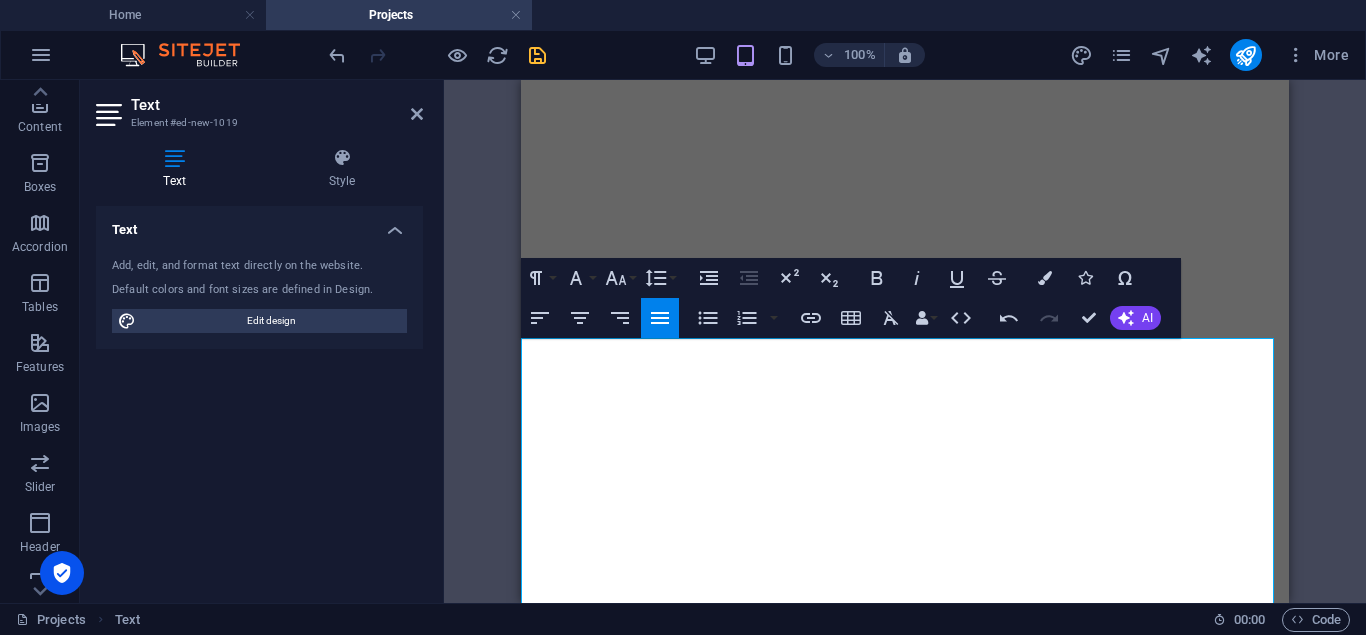 click on "This project reflects our signature approach at High Interior & Architect—combining timeless aesthetics with seamless functionality. The kitchen design captures a  Modern Classic  style, harmonizing warm wooden textures with clean, muted greys for a balanced and inviting atmosphere." at bounding box center (905, 20516) 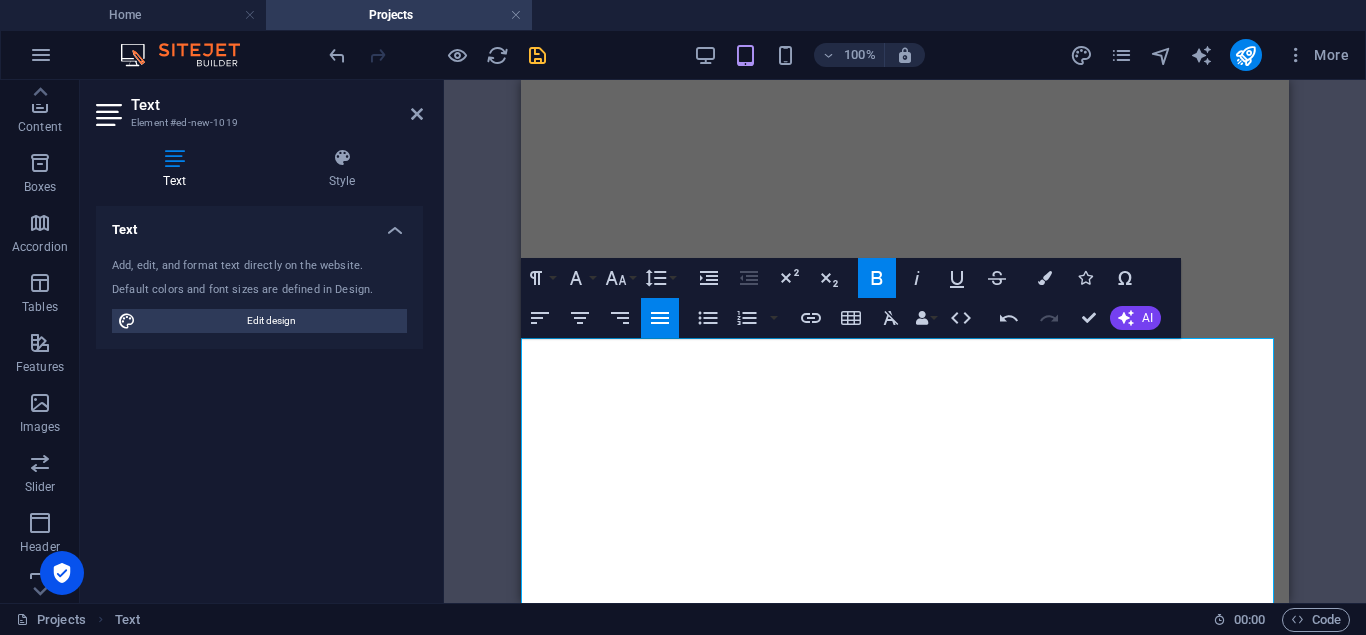 click on "This project reflects our signature approach at High Interior & Architect combining timeless aesthetics with seamless functionality. The kitchen design captures a Modern Classic style, harmonizing warm wooden textures with clean, muted greys for a balanced and inviting atmosphere. We focused on optimizing space and practicality while maintaining an elegant visual composition. The   L-shaped layout  maximizes workflow efficiency, while custom cabinetry ensures ample storage. We integrated built-in appliances—including a microwave, refrigerator, and water dispenser—for a clutter-free, streamlined finish." at bounding box center [905, 20543] 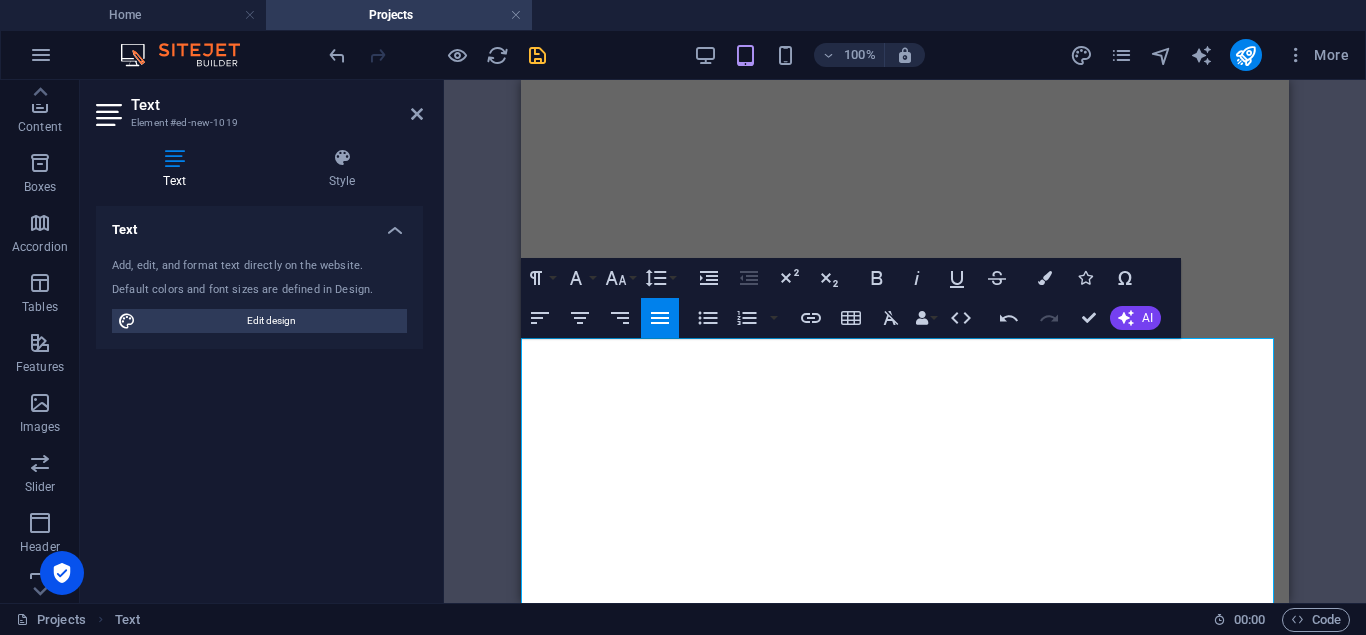 drag, startPoint x: 724, startPoint y: 475, endPoint x: 828, endPoint y: 480, distance: 104.120125 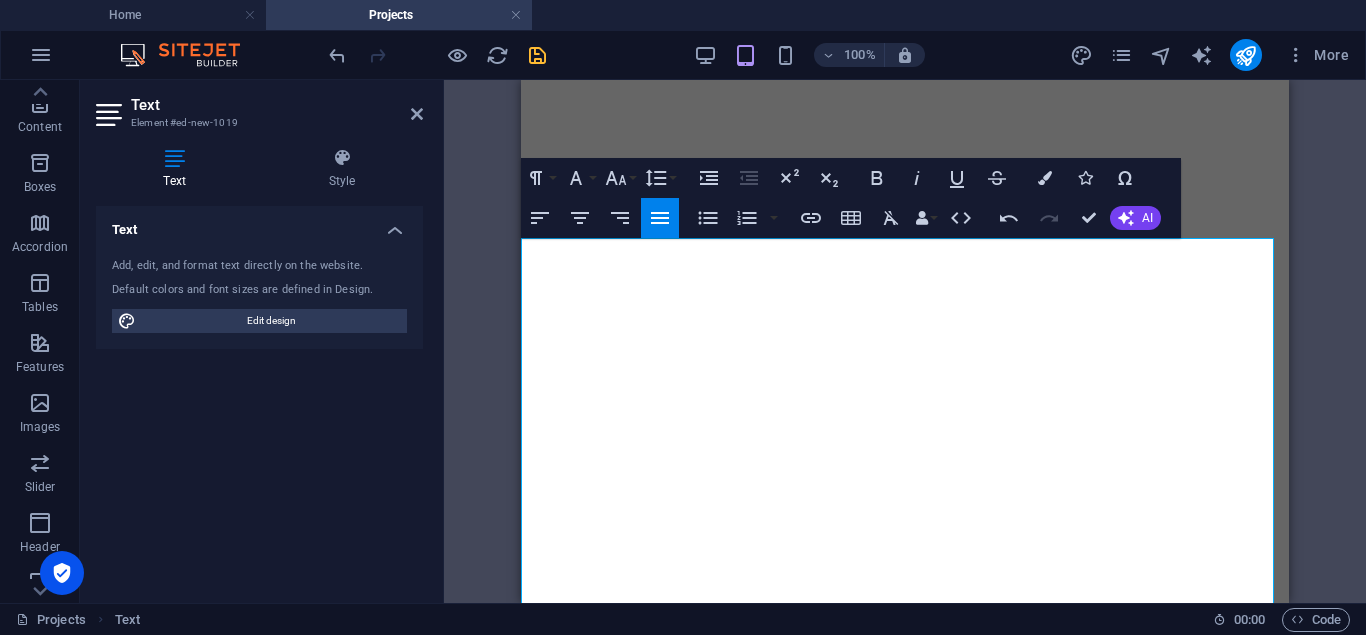drag, startPoint x: 762, startPoint y: 446, endPoint x: 873, endPoint y: 444, distance: 111.01801 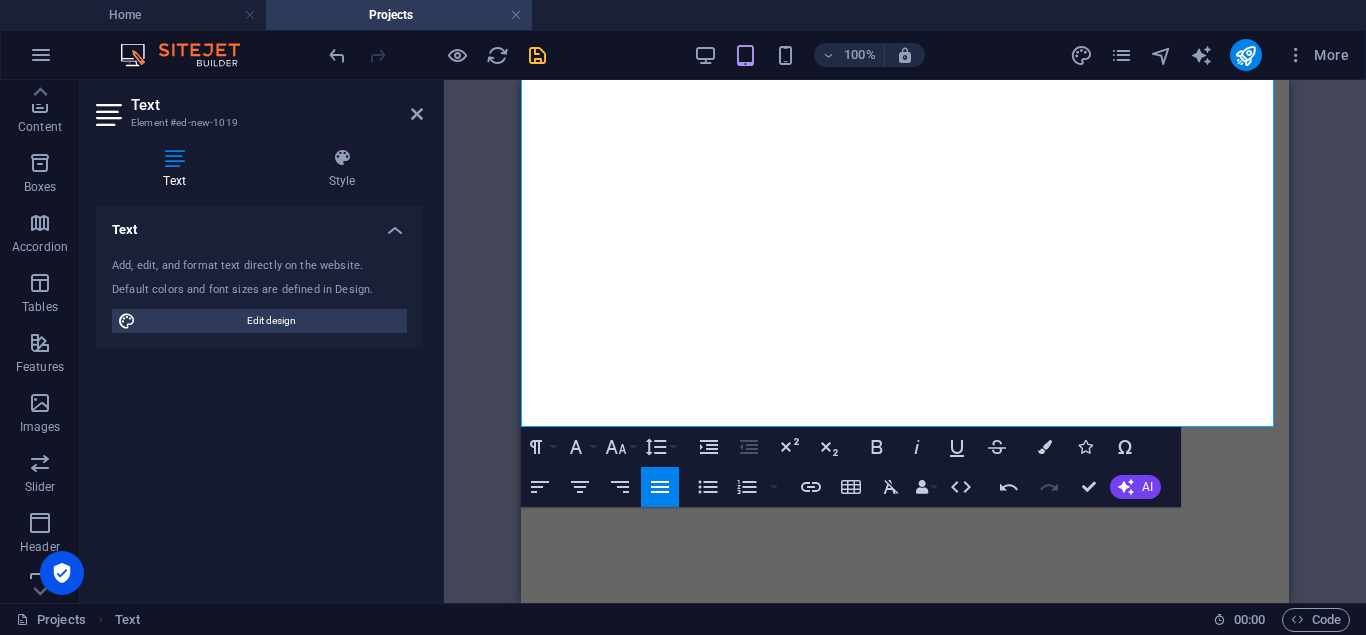 scroll, scrollTop: 1600, scrollLeft: 0, axis: vertical 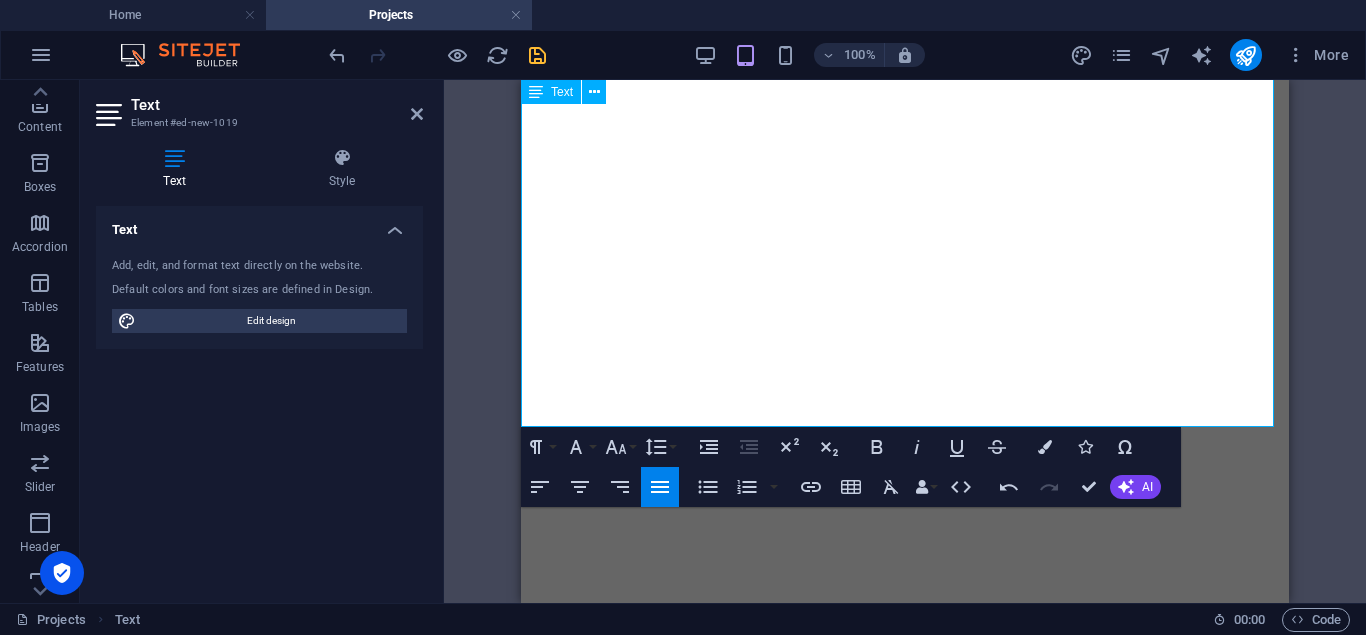 click on "The highlight of this kitchen lies in the blend of materials such as rich wood textures with gold-finished handles offer a touch of luxury, matte grey upper cabinets provide contrast and modernity, a marble-effect backsplash and countertop not only enhance visual appeal but also deliver long-lasting durability, warm under-cabinet lighting subtly enhances the mood and adds functional illumination for food preparation." at bounding box center (905, 20349) 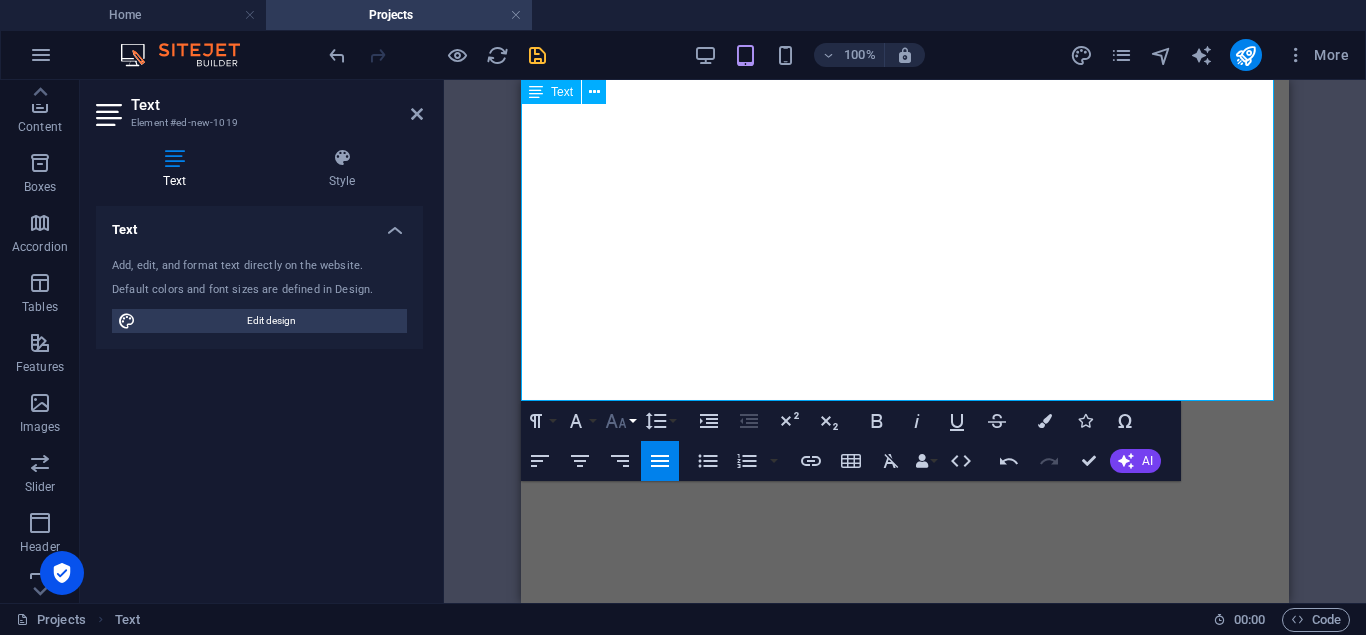 scroll, scrollTop: 1700, scrollLeft: 0, axis: vertical 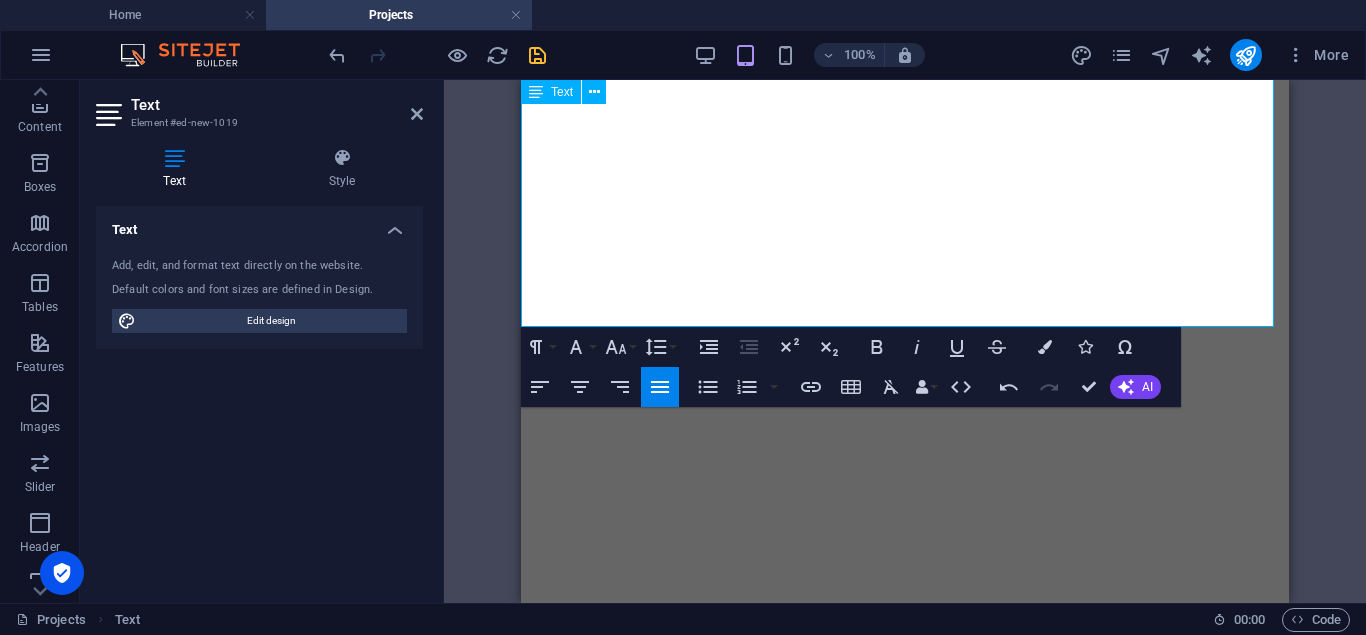 click on "The design also includes open shelving for flexible use and easy access to everyday kitchen essentials, while the black matte faucet and sink provide a striking focal point against the soft beige stone textures. This kitchen exemplifies our commitment to delivering interiors that are not only visually compelling but also intelligently crafted to meet everyday needs." at bounding box center [905, 20337] 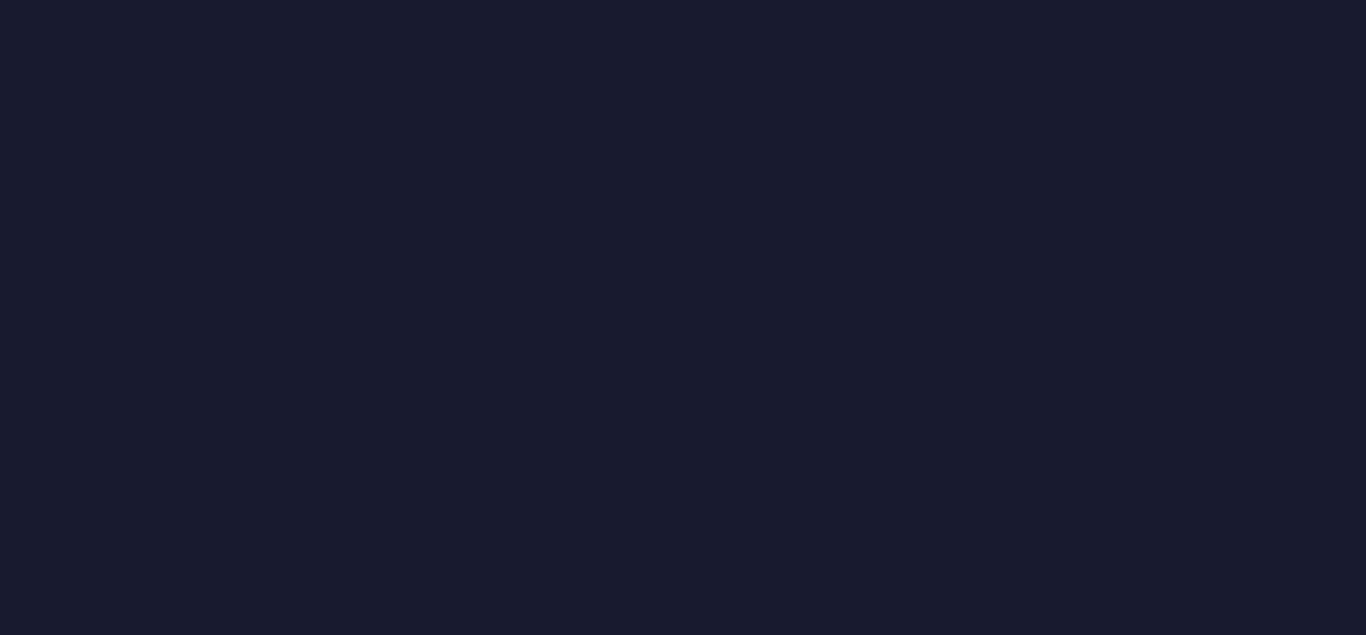 scroll, scrollTop: 0, scrollLeft: 0, axis: both 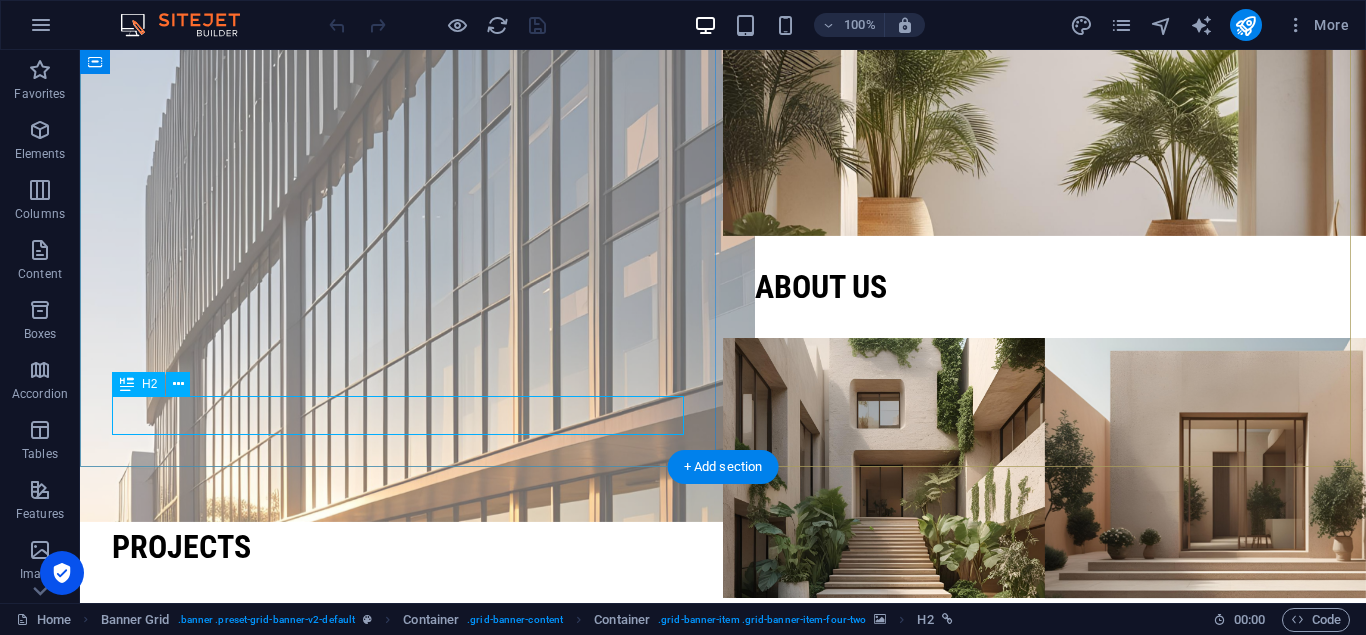 click on "Projects" at bounding box center (401, 547) 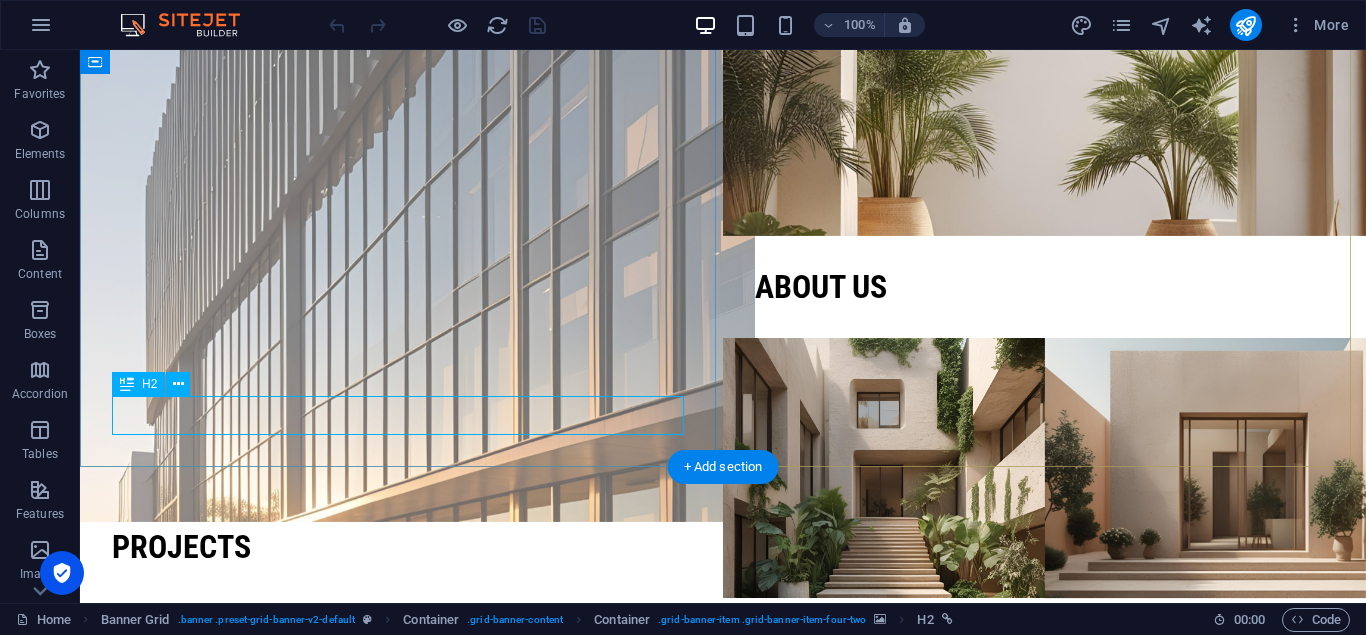 click on "Projects" at bounding box center (401, 547) 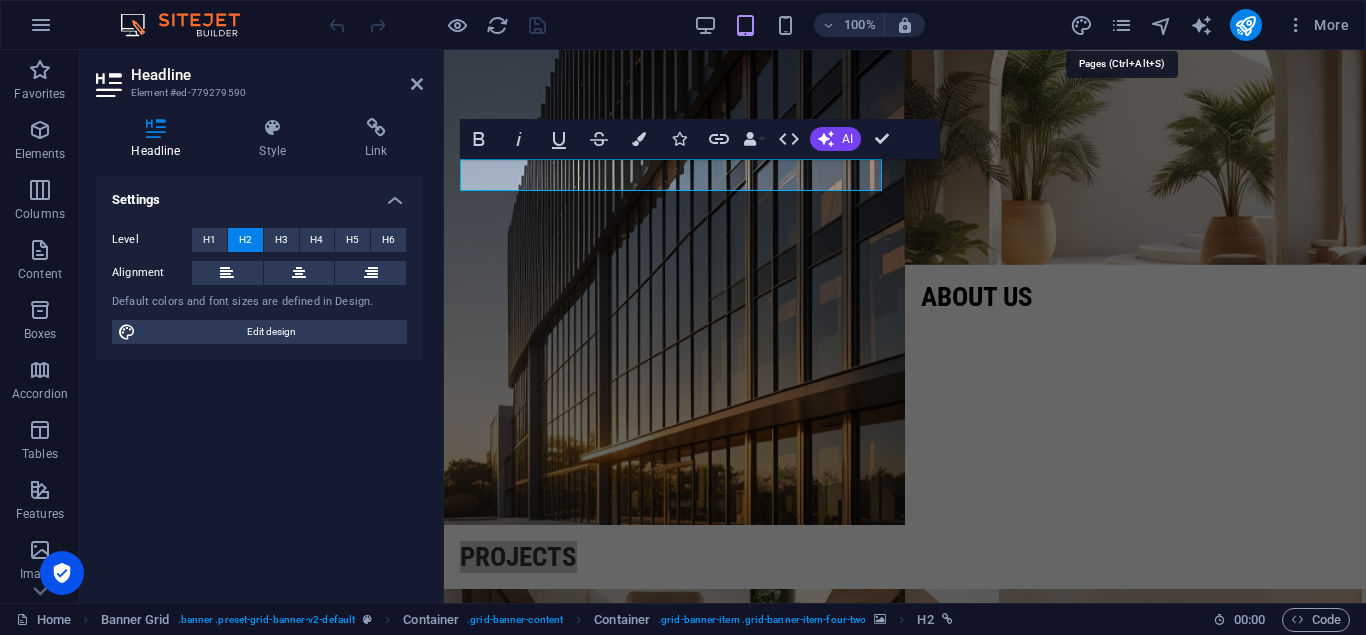 drag, startPoint x: 1131, startPoint y: 35, endPoint x: 259, endPoint y: 443, distance: 962.72943 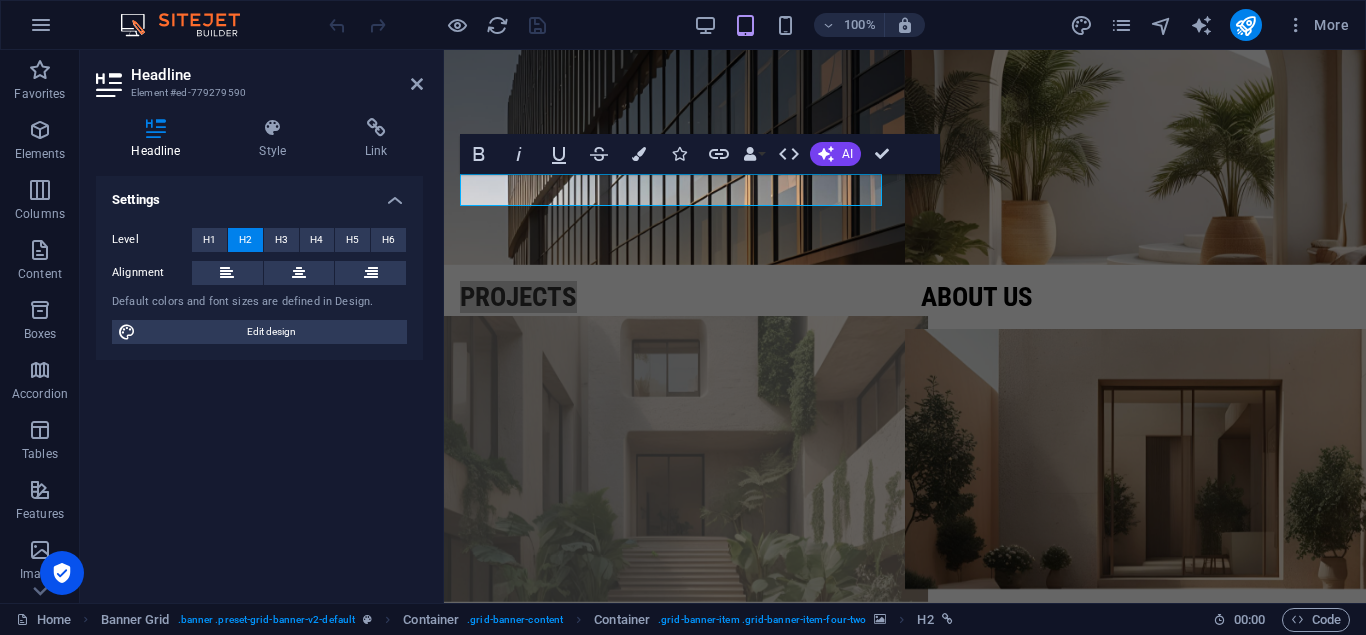 scroll, scrollTop: 0, scrollLeft: 0, axis: both 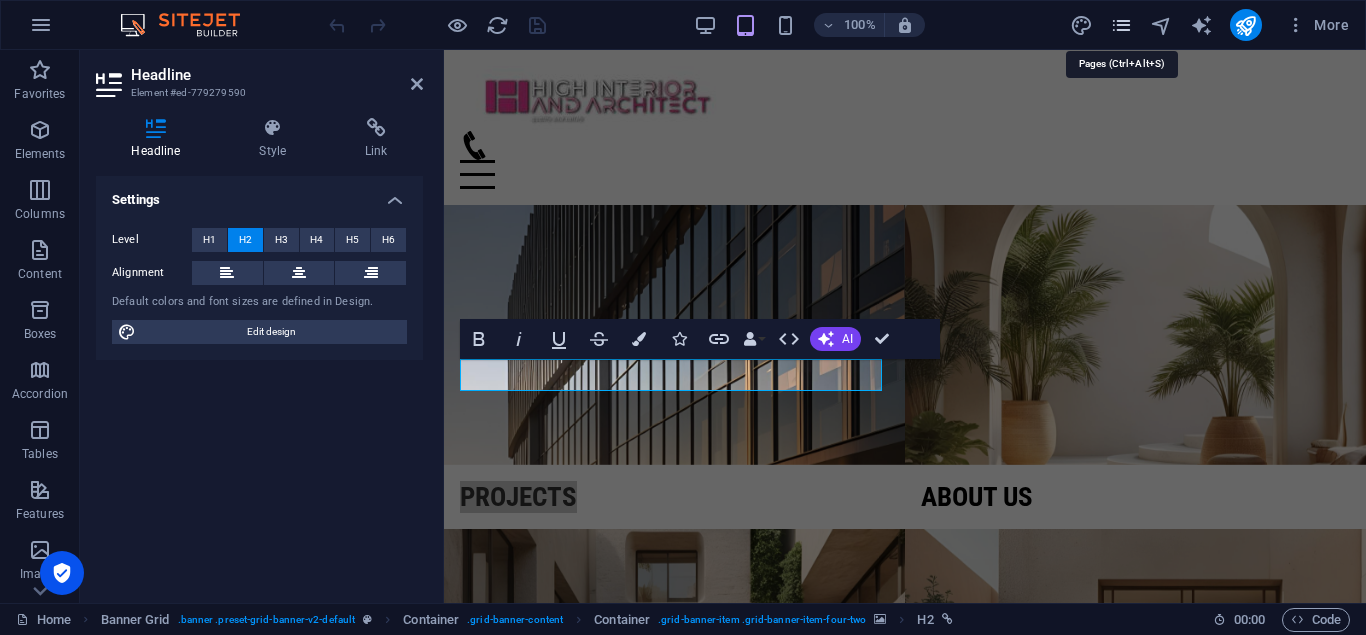 click at bounding box center [1121, 25] 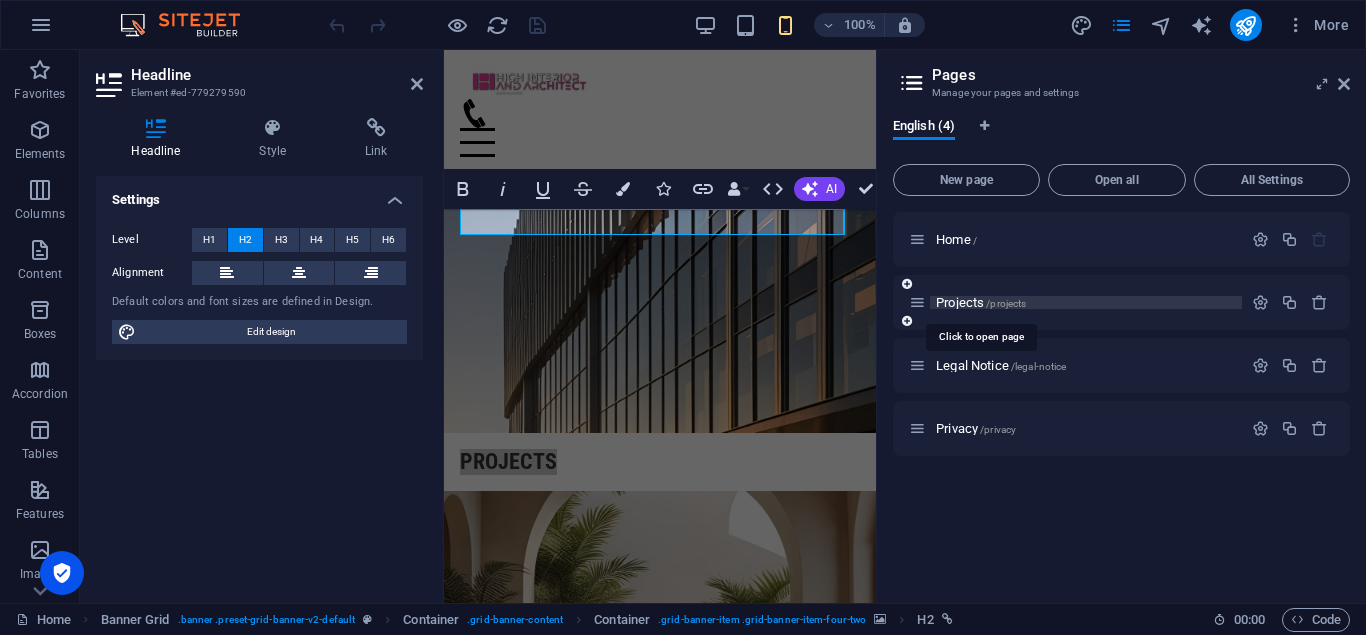 click on "/projects" at bounding box center (1006, 303) 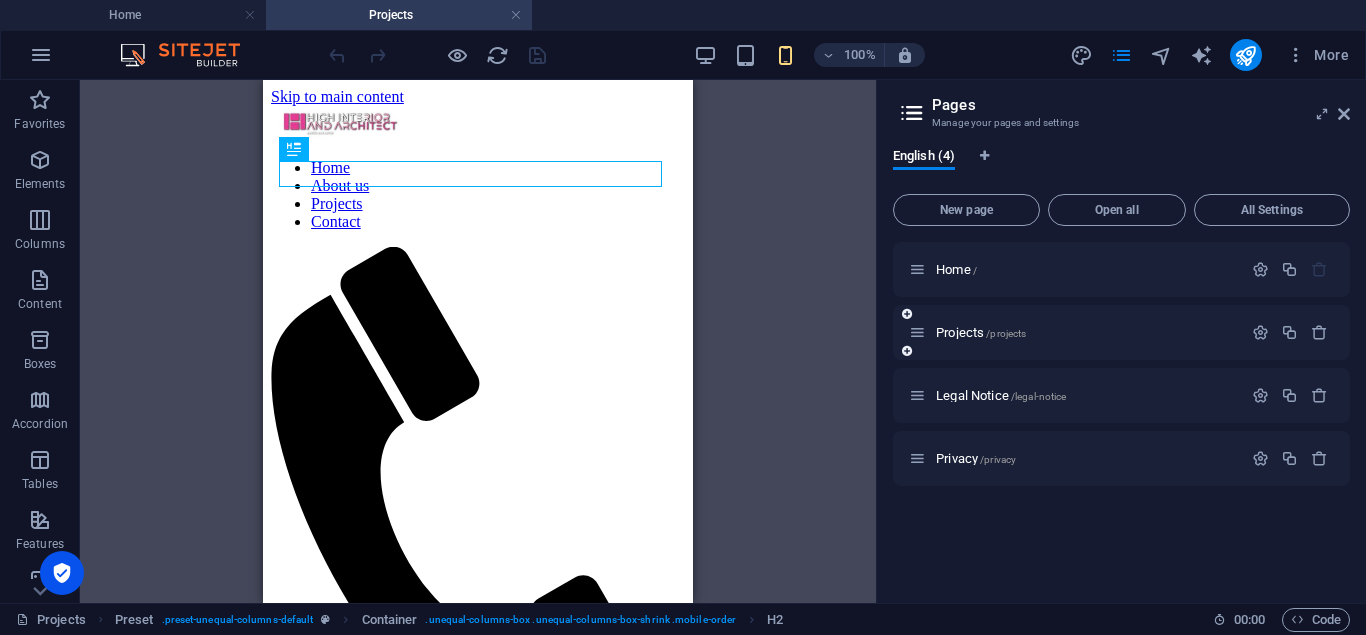 scroll, scrollTop: 0, scrollLeft: 0, axis: both 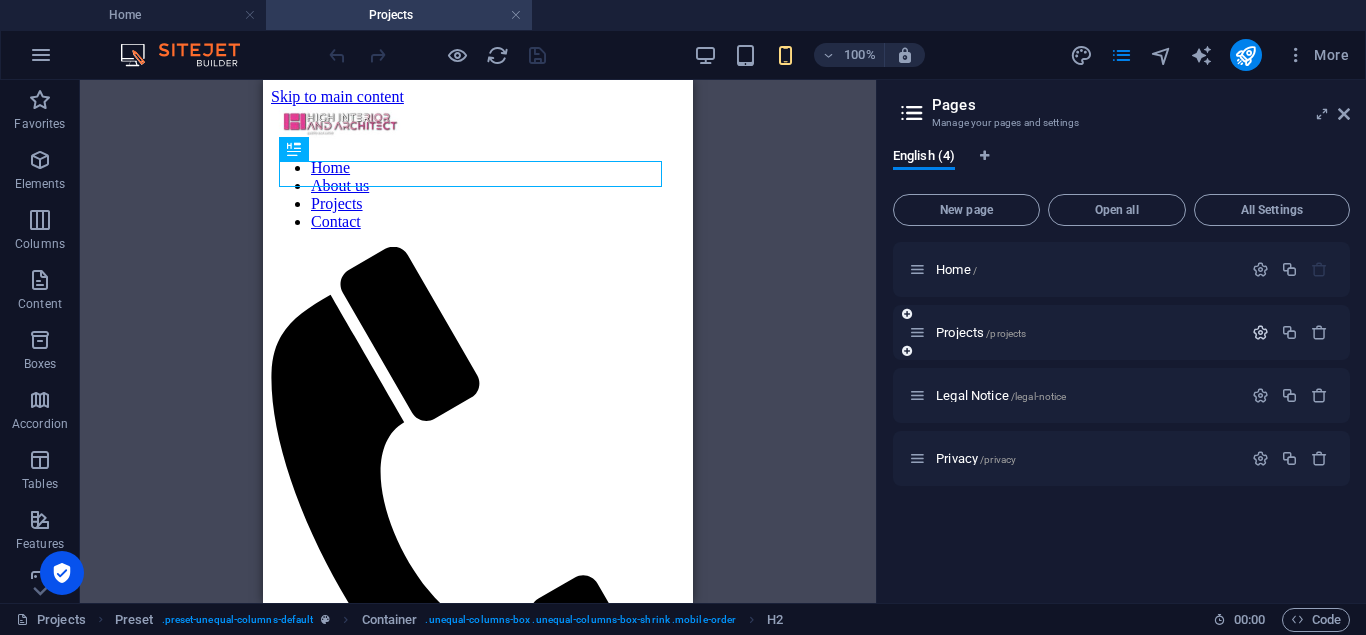 click at bounding box center [1260, 332] 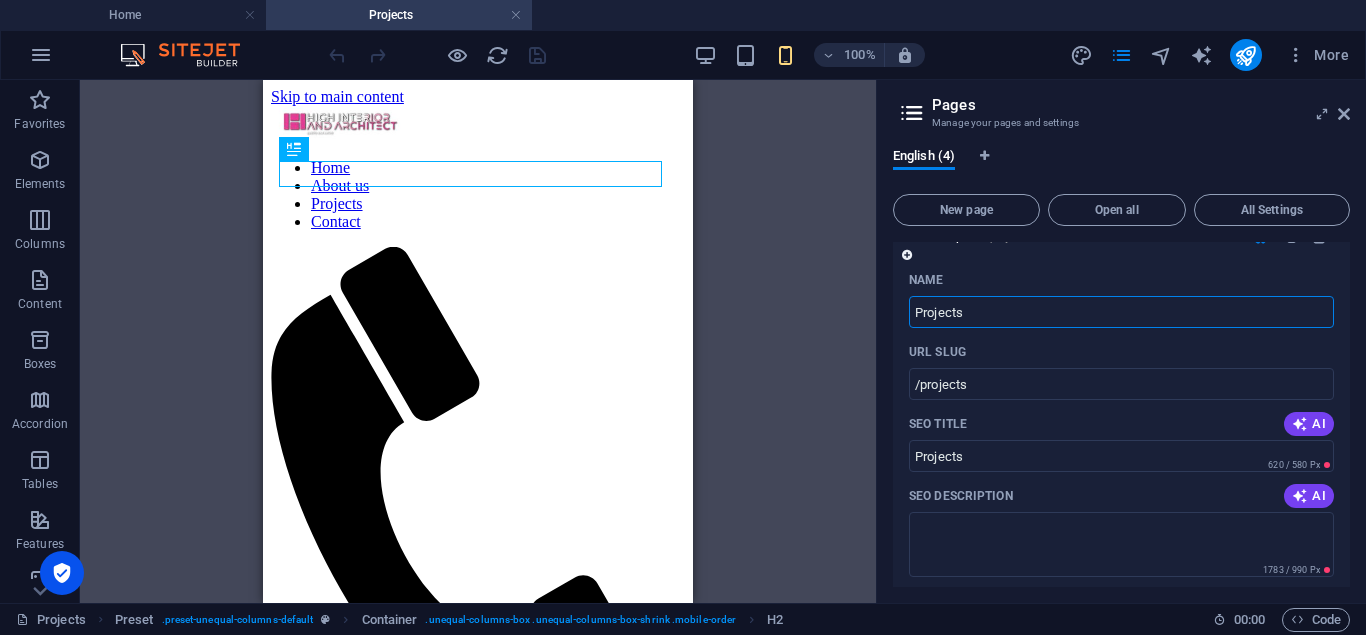 scroll, scrollTop: 0, scrollLeft: 0, axis: both 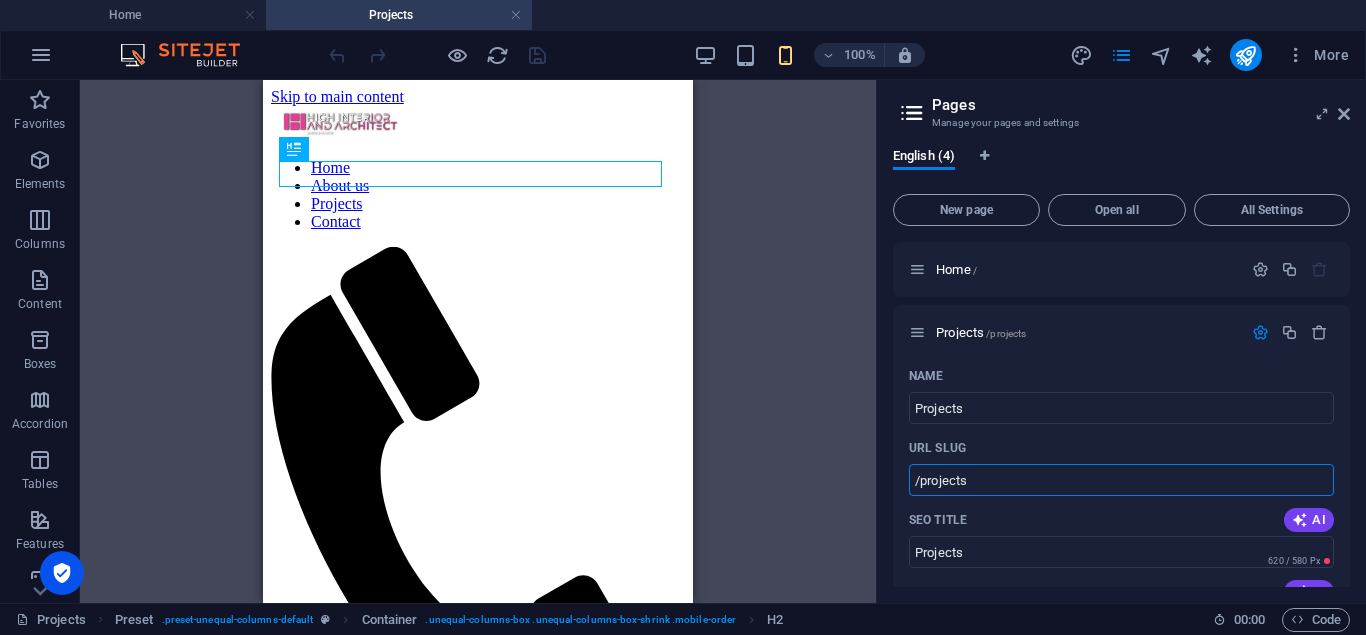 drag, startPoint x: 982, startPoint y: 483, endPoint x: 857, endPoint y: 479, distance: 125.06398 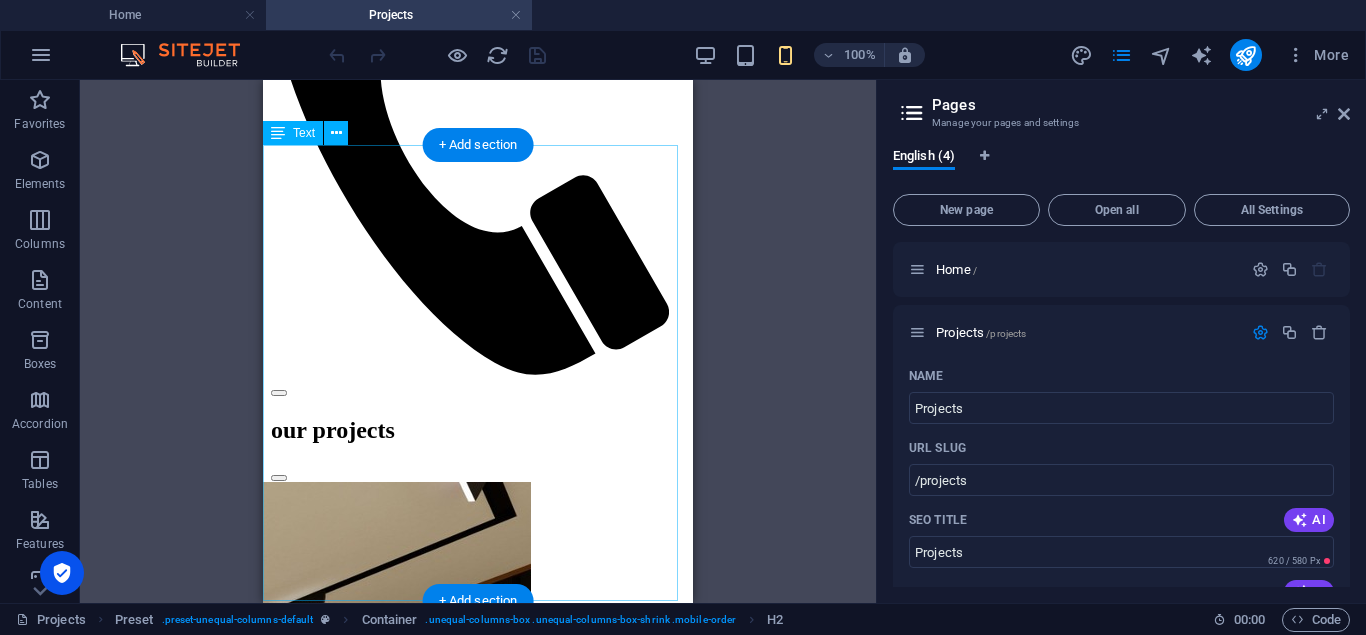 scroll, scrollTop: 0, scrollLeft: 0, axis: both 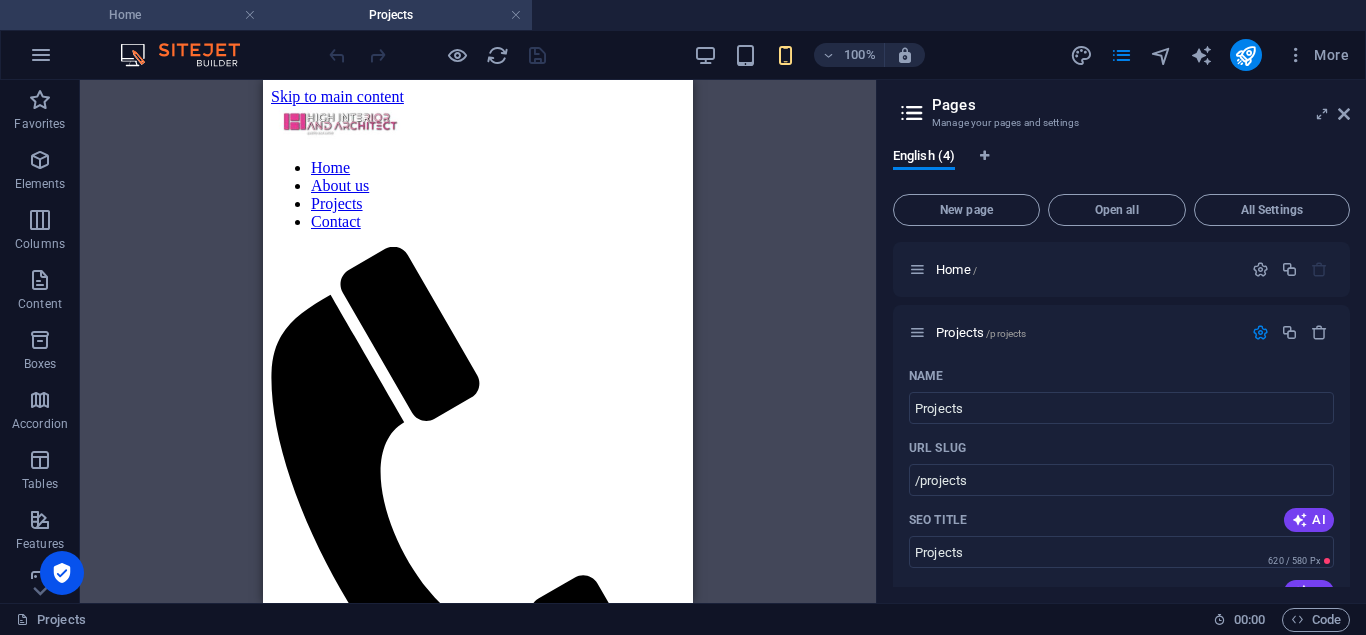click on "Home" at bounding box center [133, 15] 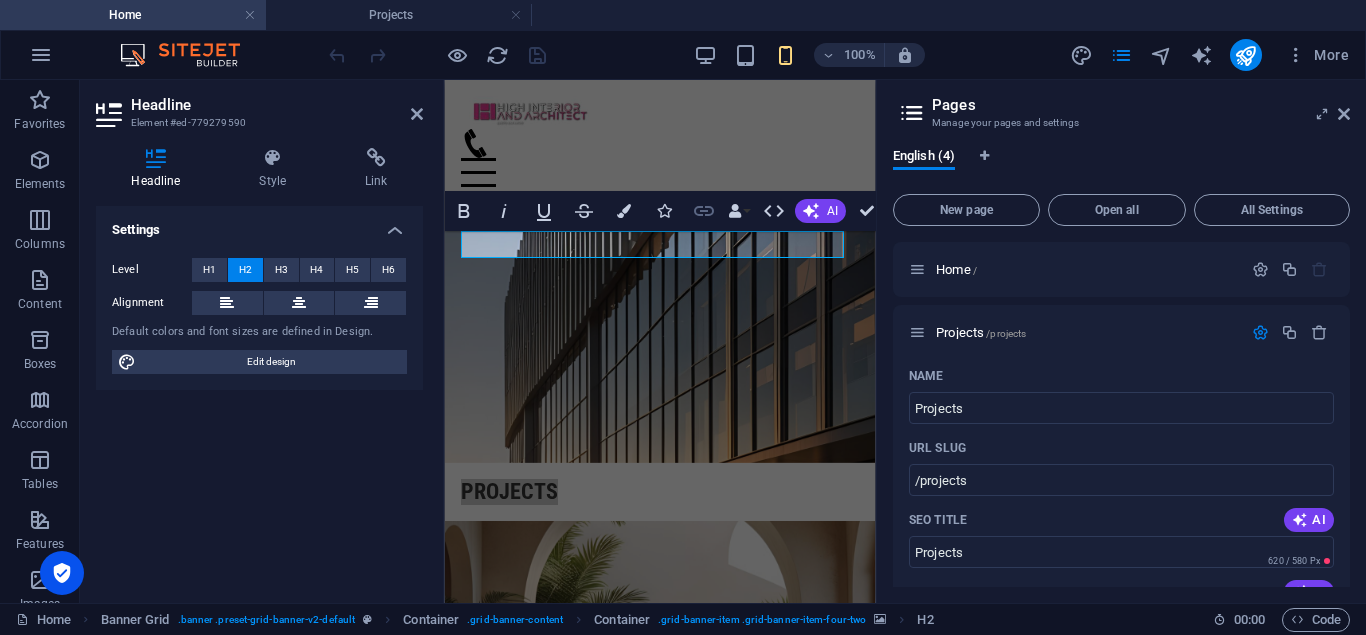 click 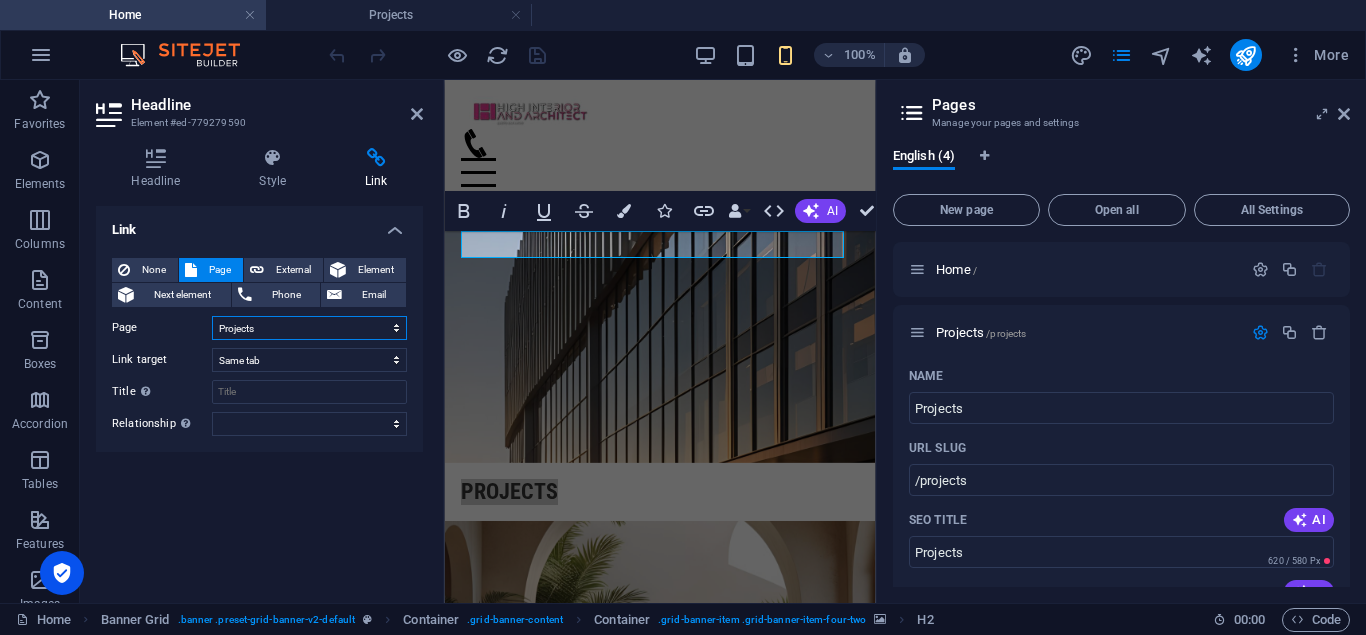 click on "Home Projects Legal Notice Privacy" at bounding box center (309, 328) 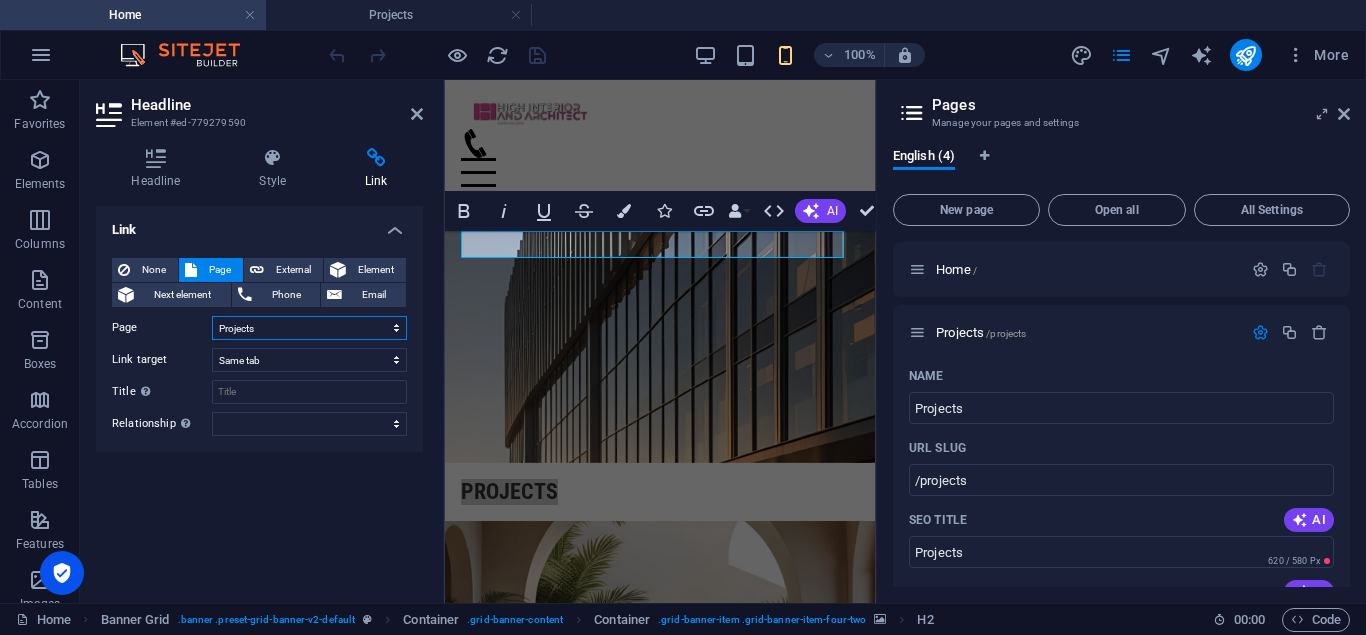 click on "Home Projects Legal Notice Privacy" at bounding box center (309, 328) 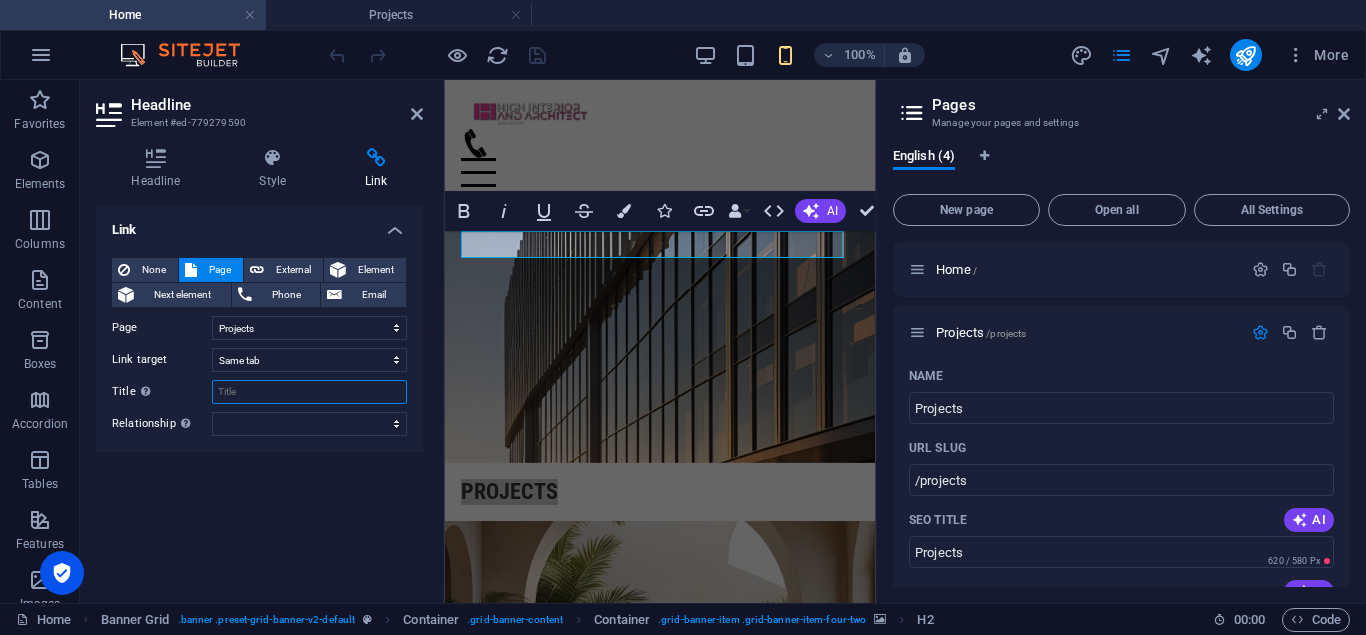 click on "Title Additional link description, should not be the same as the link text. The title is most often shown as a tooltip text when the mouse moves over the element. Leave empty if uncertain." at bounding box center [309, 392] 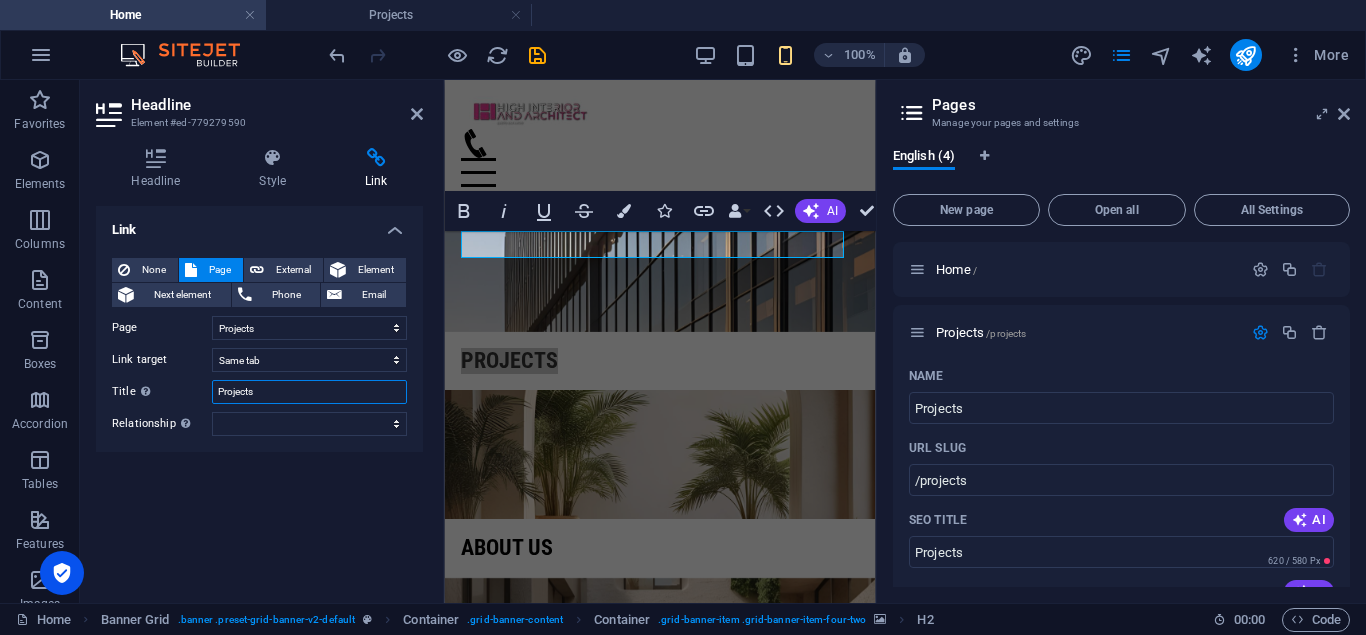 type on "Projects" 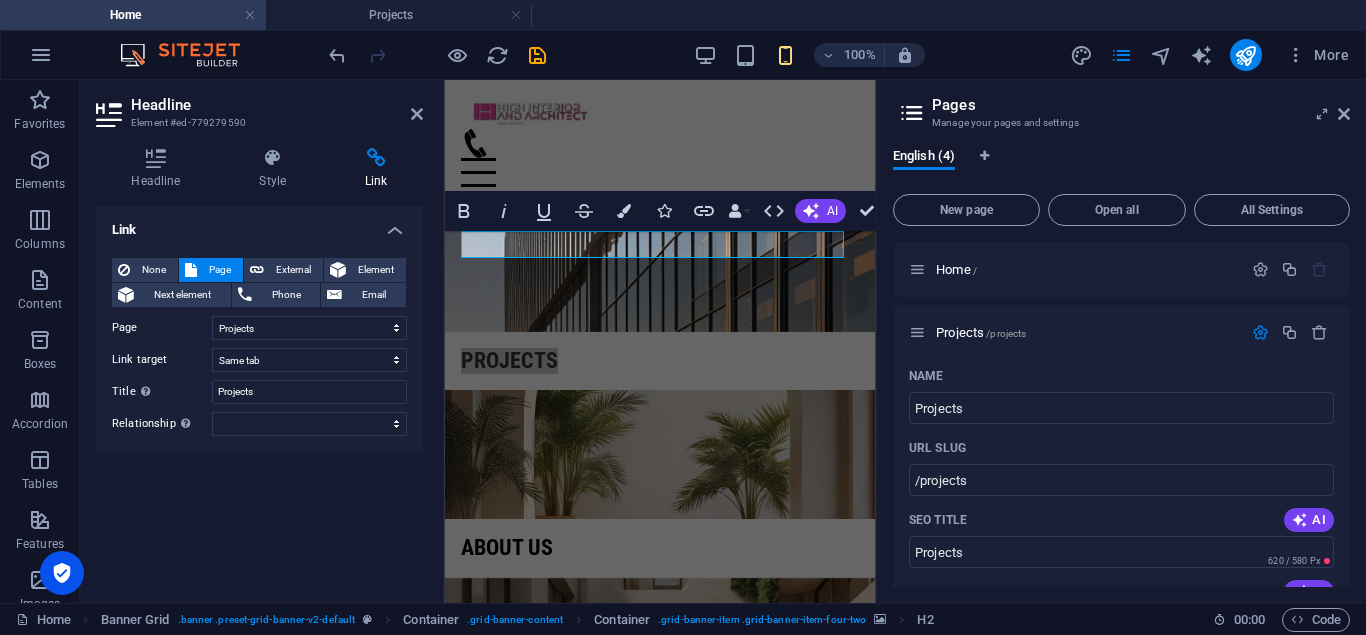 click on "Link None Page External Element Next element Phone Email Page Home Projects Legal Notice Privacy Element
URL /15107104 Phone Email Link target New tab Same tab Overlay Title Additional link description, should not be the same as the link text. The title is most often shown as a tooltip text when the mouse moves over the element. Leave empty if uncertain. Projects Relationship Sets the  relationship of this link to the link target . For example, the value "nofollow" instructs search engines not to follow the link. Can be left empty. alternate author bookmark external help license next nofollow noreferrer noopener prev search tag" at bounding box center [259, 396] 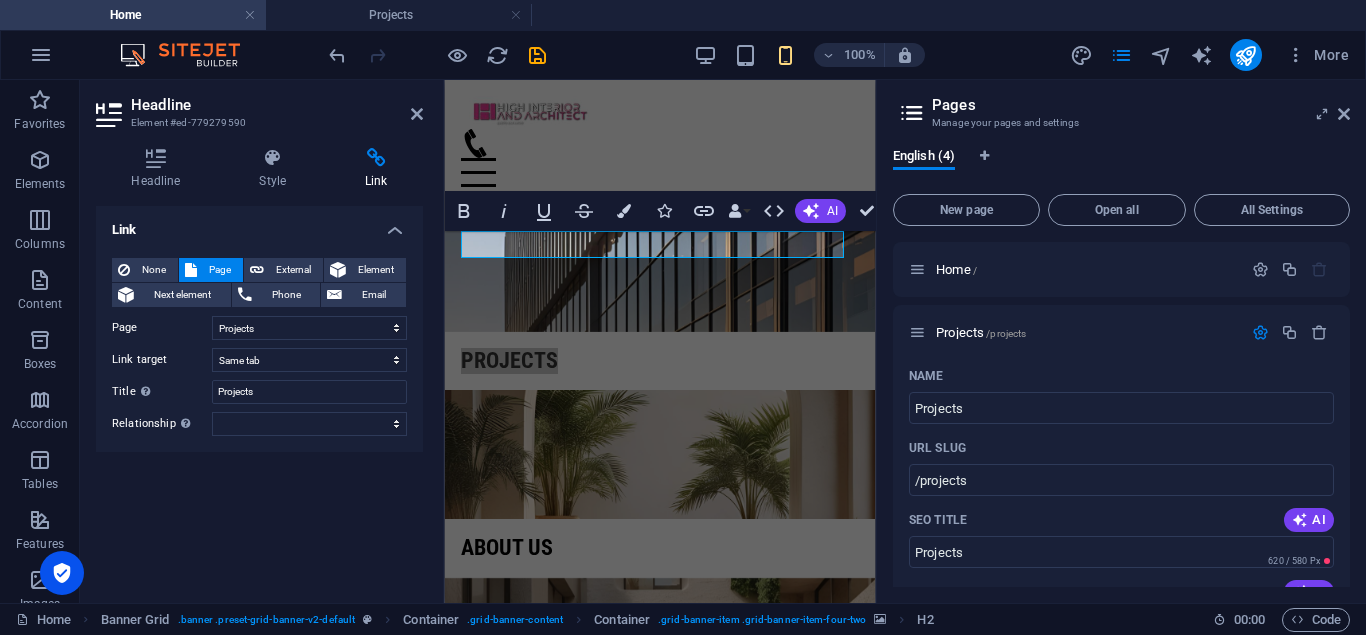 click on "Link" at bounding box center [259, 224] 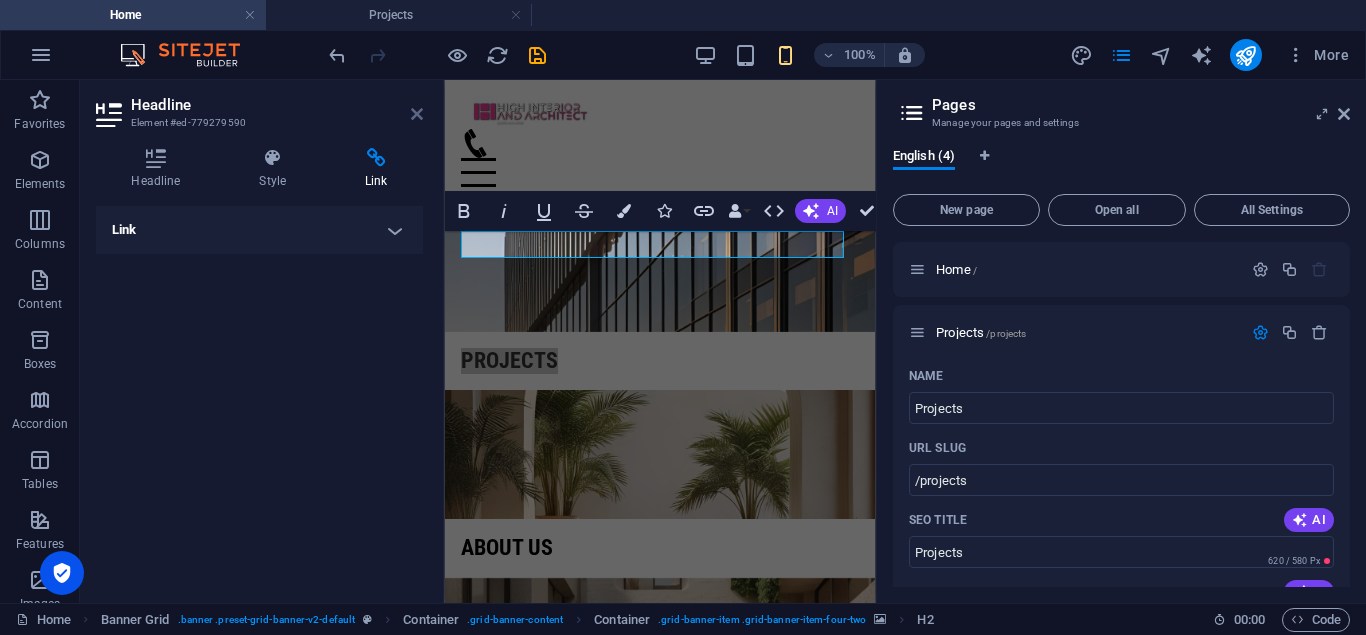 click at bounding box center (417, 114) 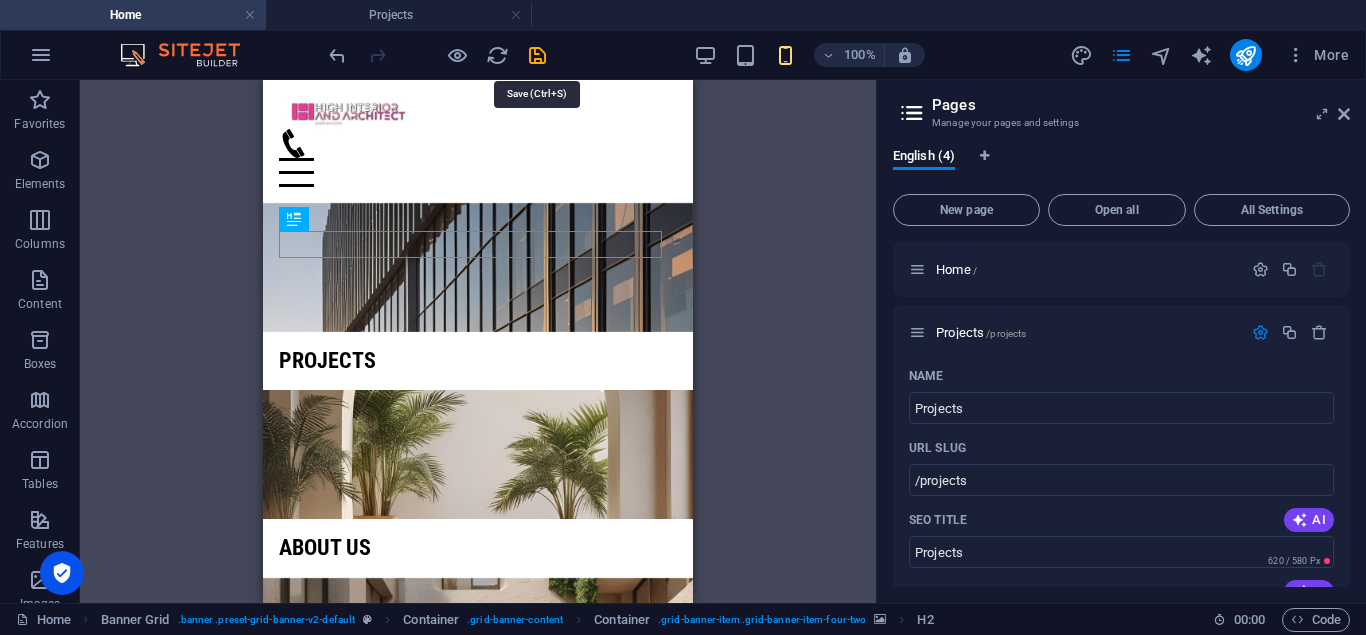 click at bounding box center [537, 55] 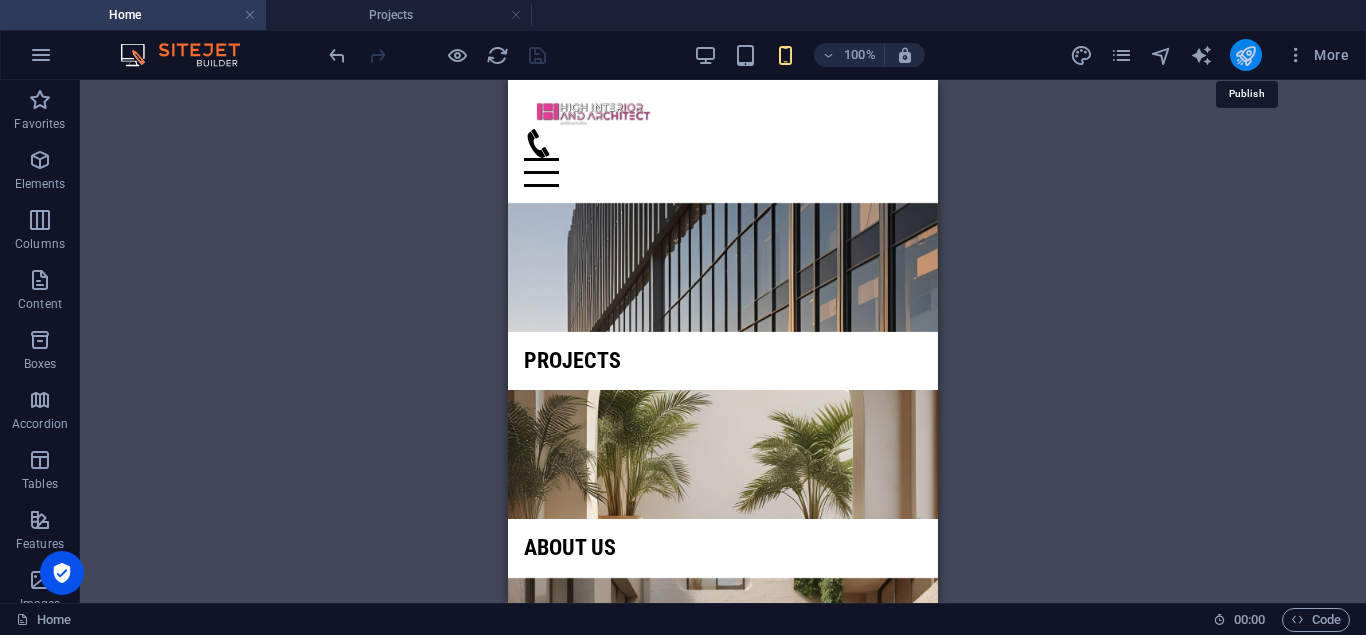 click at bounding box center (1245, 55) 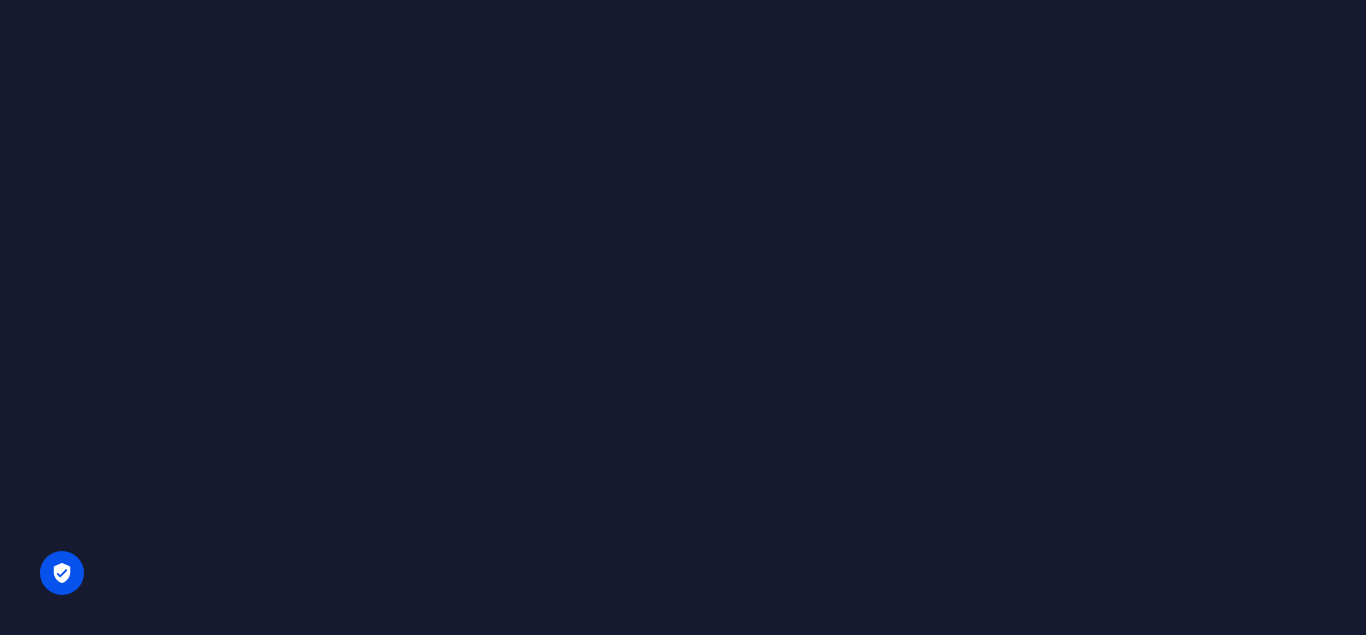 scroll, scrollTop: 0, scrollLeft: 0, axis: both 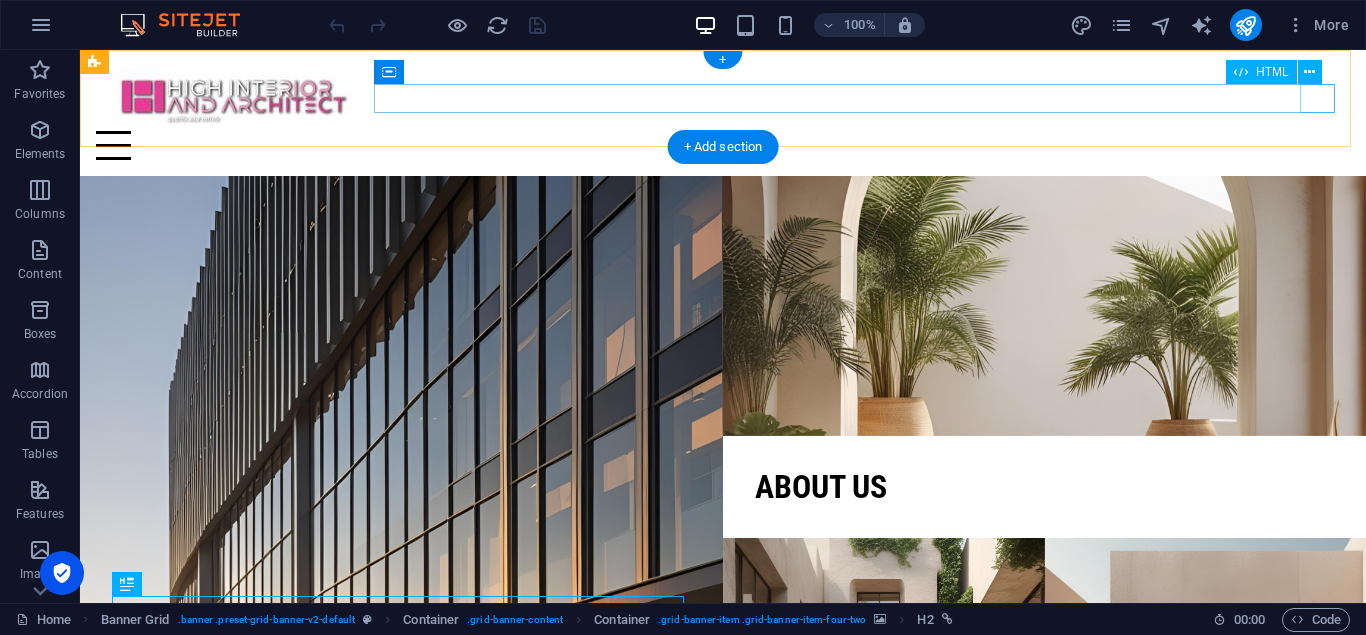 click at bounding box center (723, 145) 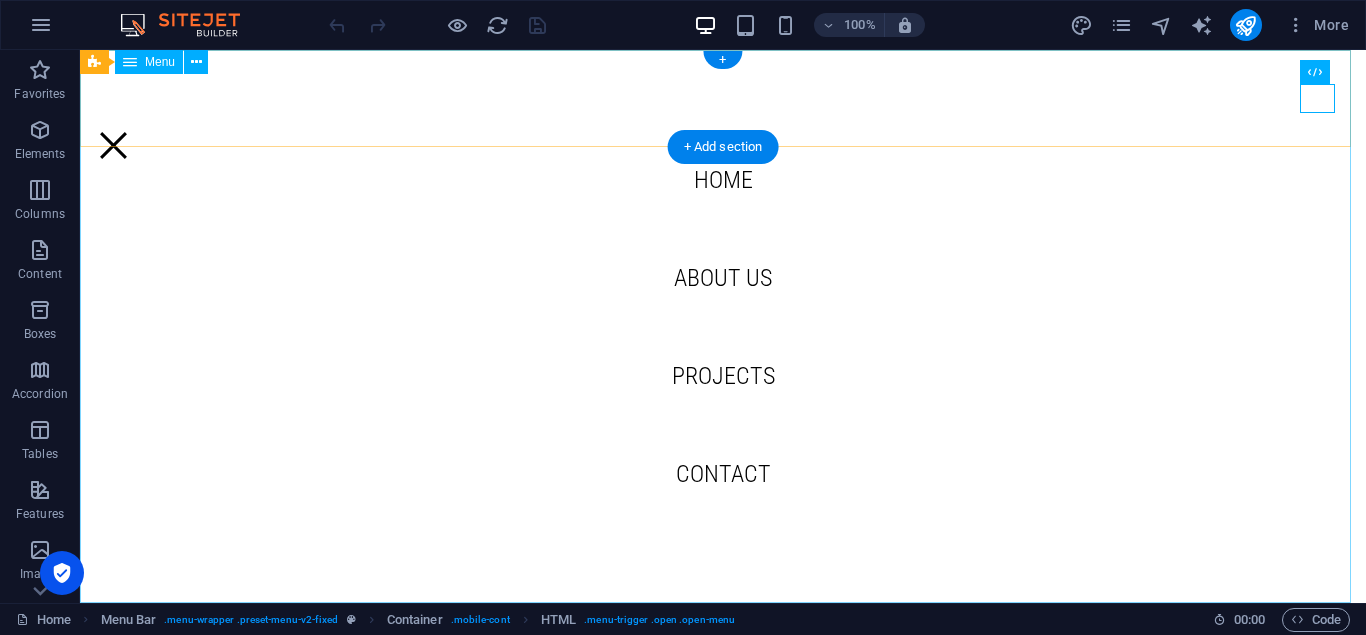 click on "Home About us Projects Contact" at bounding box center [723, 326] 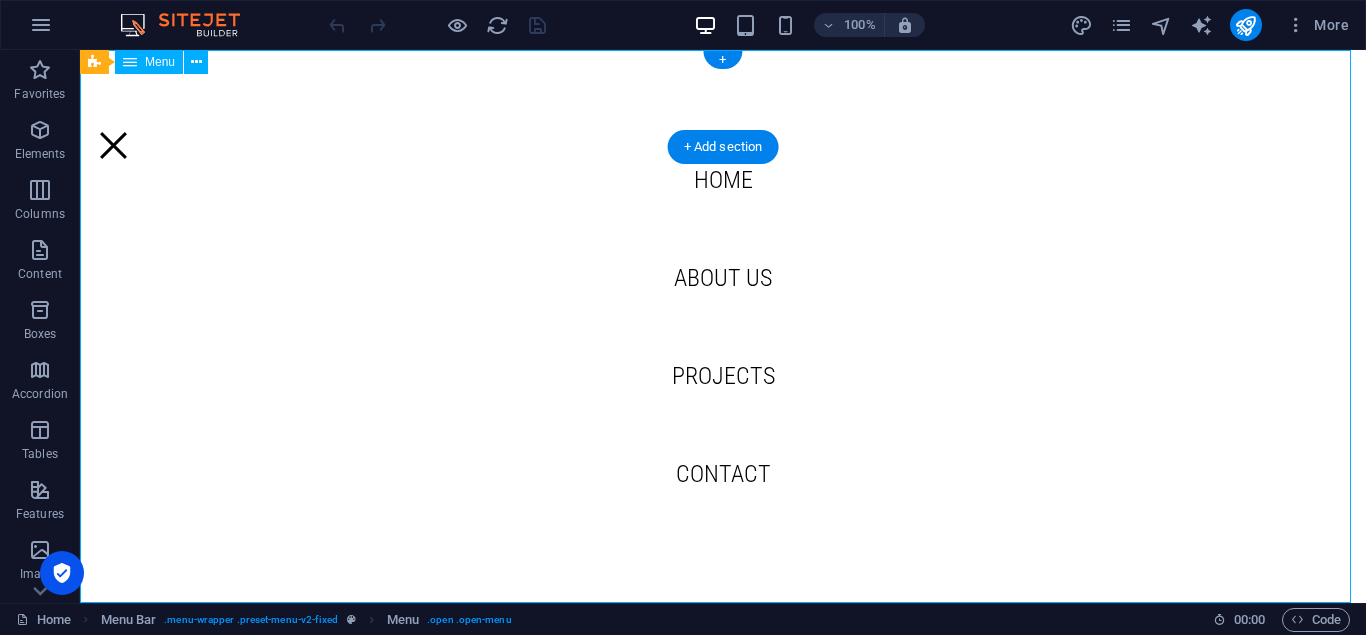 click on "Home About us Projects Contact" at bounding box center [723, 326] 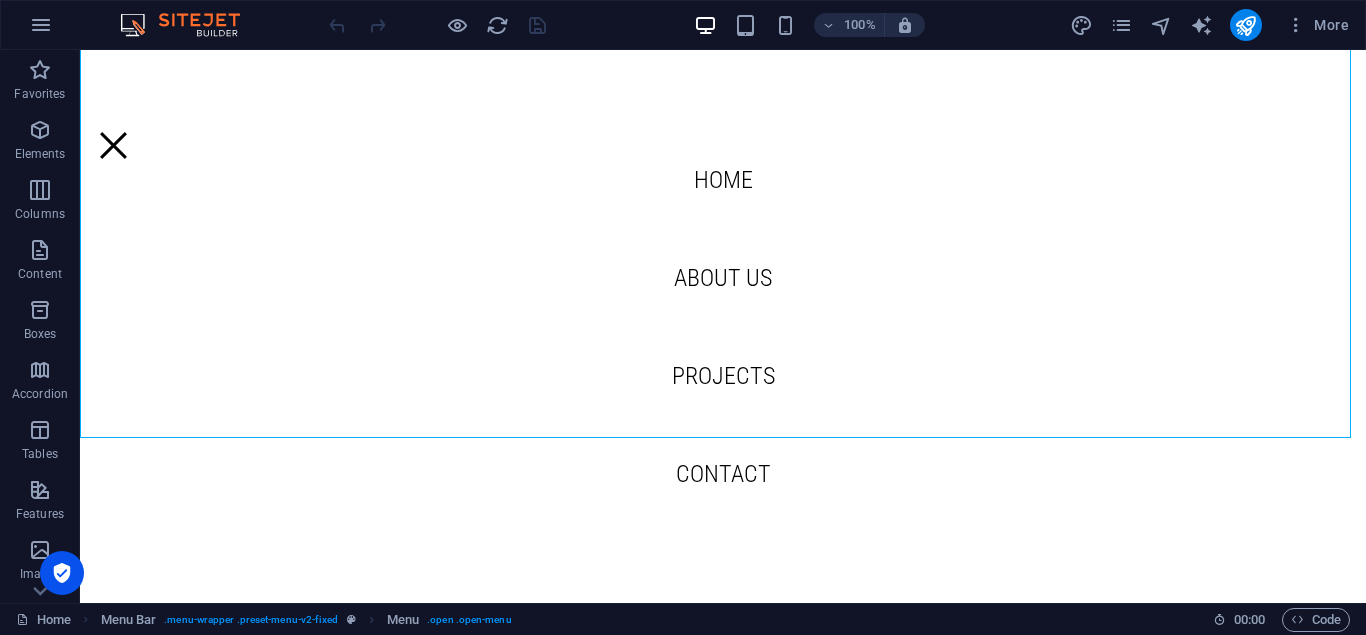 scroll, scrollTop: 300, scrollLeft: 0, axis: vertical 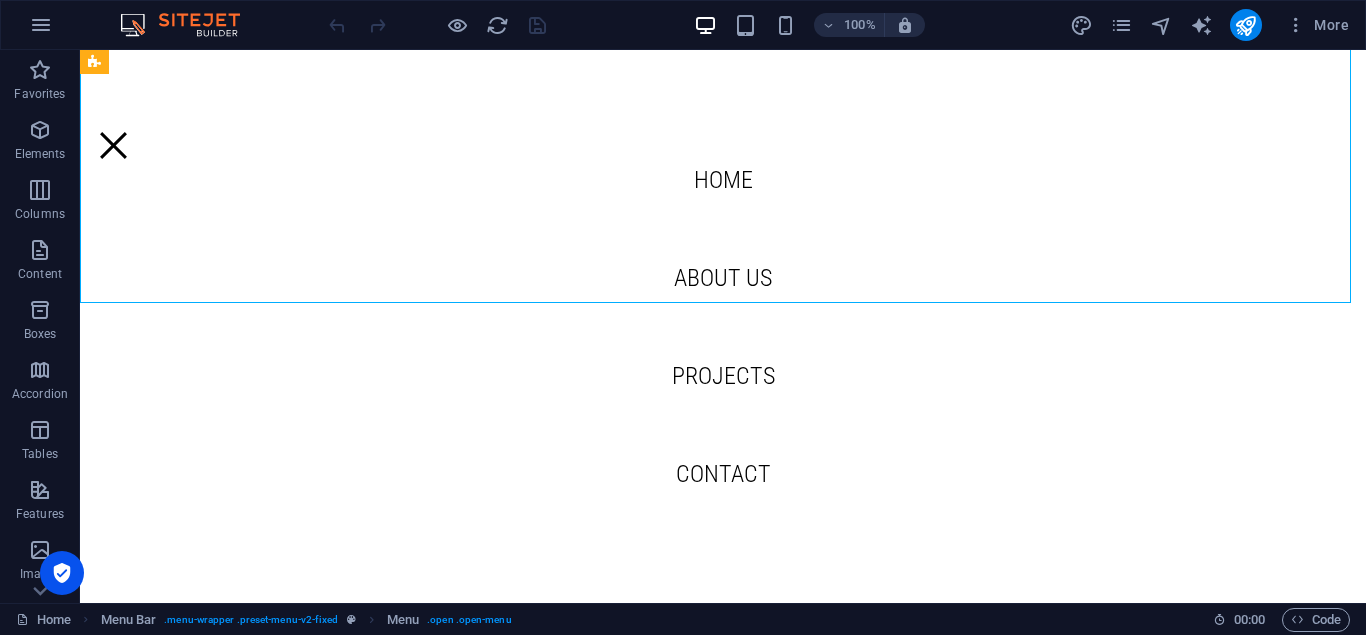 click on "Home About us Projects Contact" at bounding box center (723, 326) 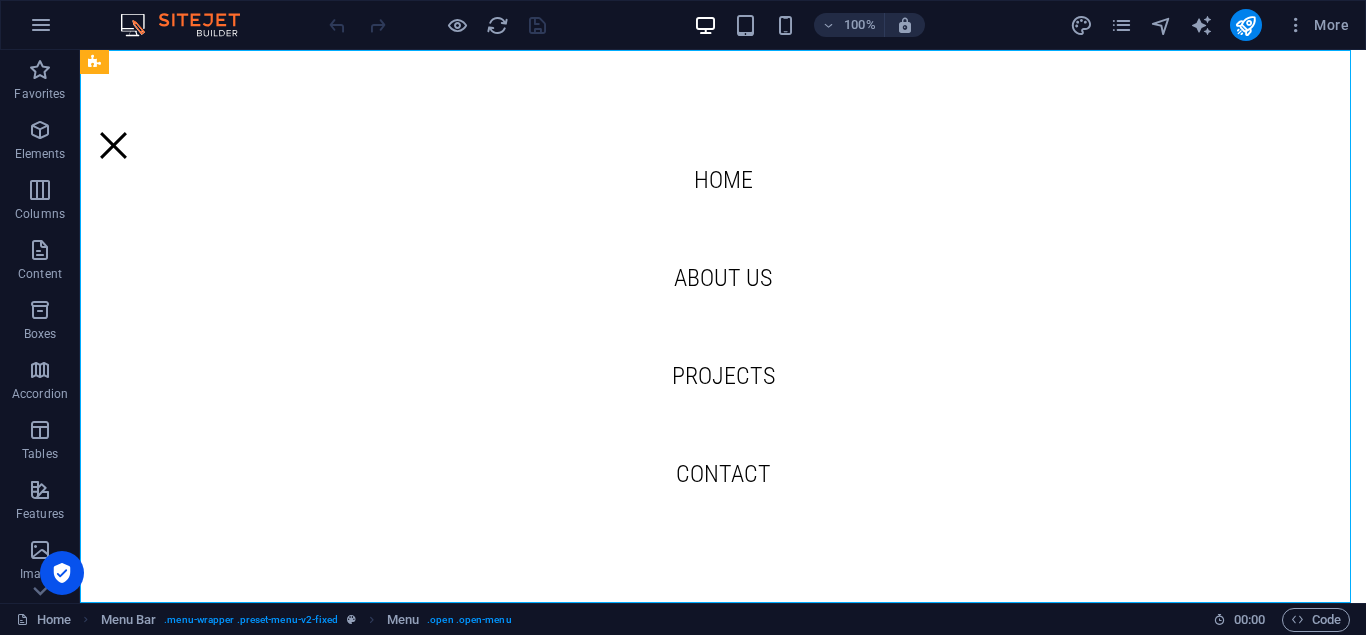 drag, startPoint x: 622, startPoint y: 386, endPoint x: 899, endPoint y: 332, distance: 282.21445 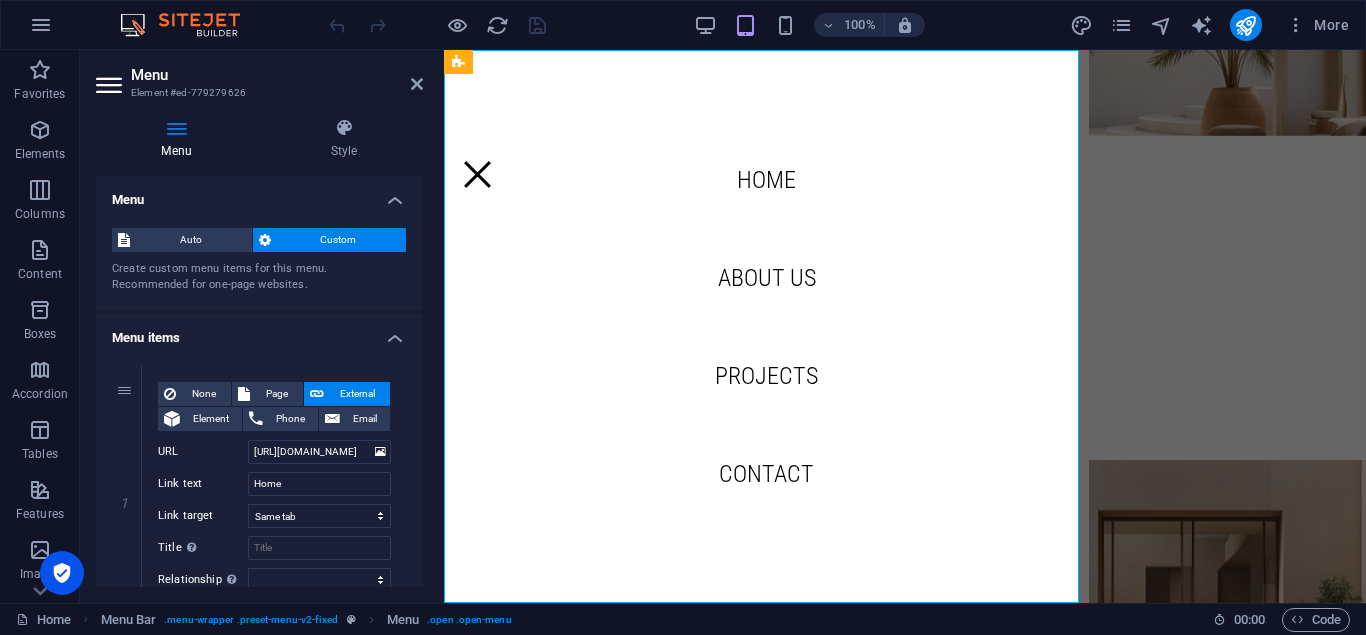 click on "Home About us Projects Contact" at bounding box center [766, 326] 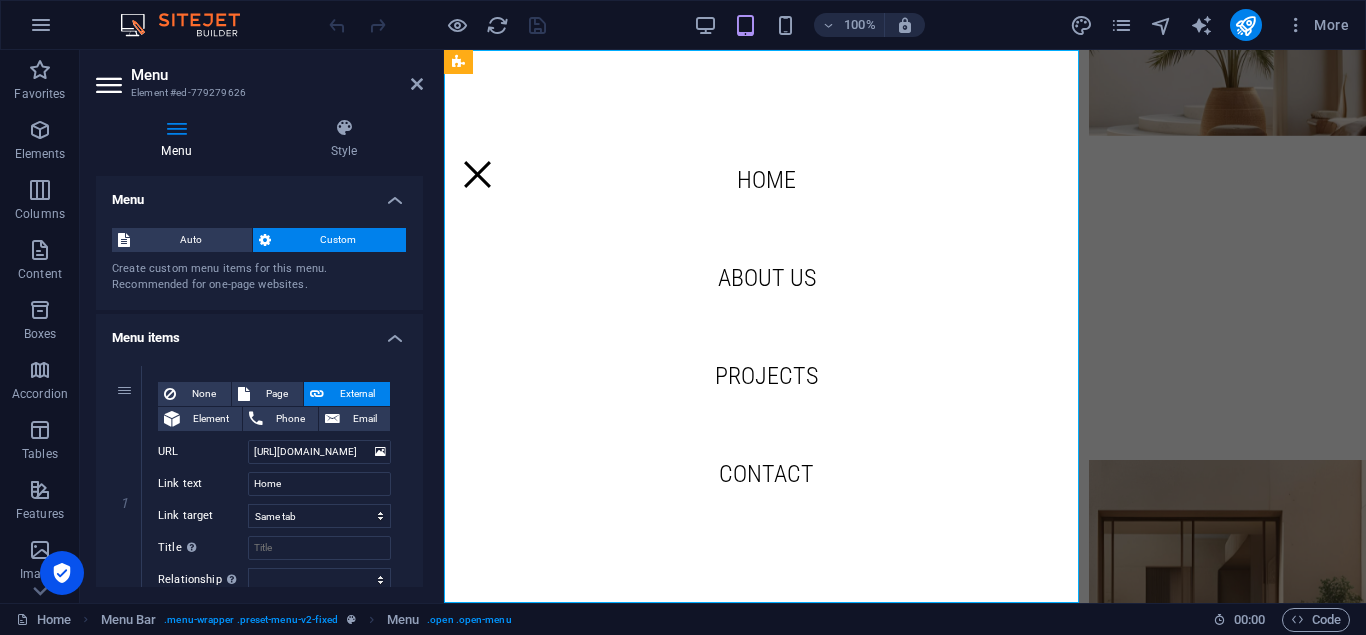 click on "Home About us Projects Contact" at bounding box center [766, 326] 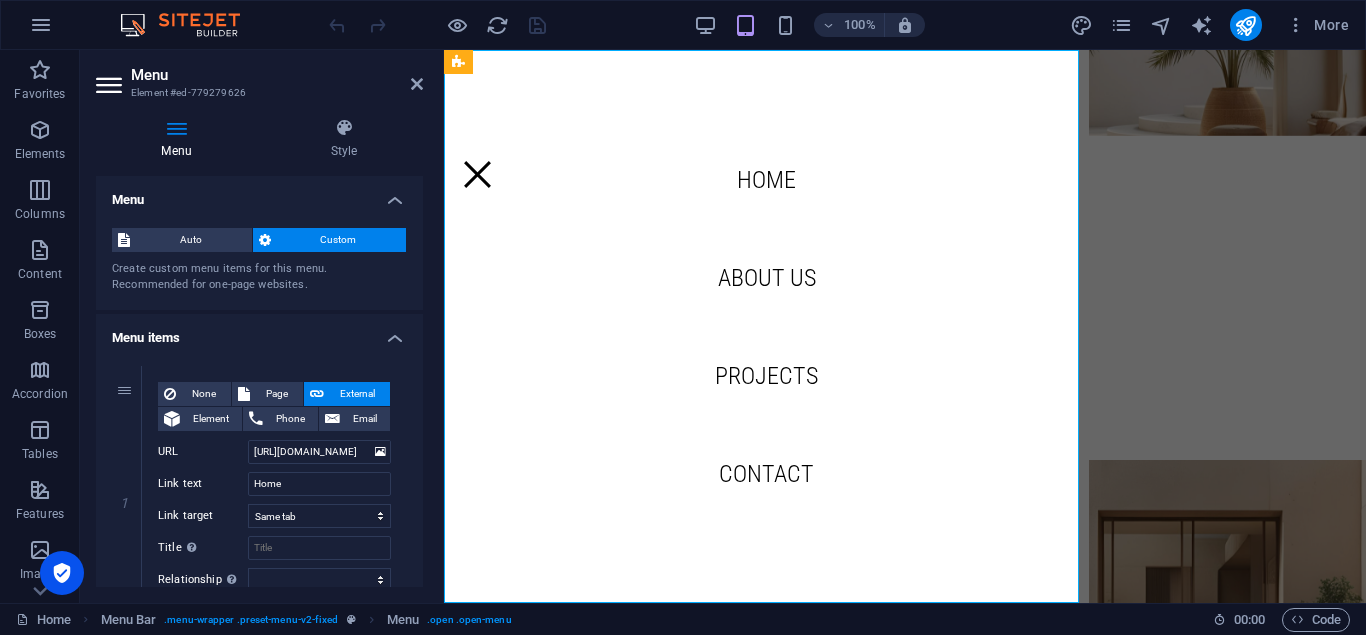 click on "Home About us Projects Contact" at bounding box center (766, 326) 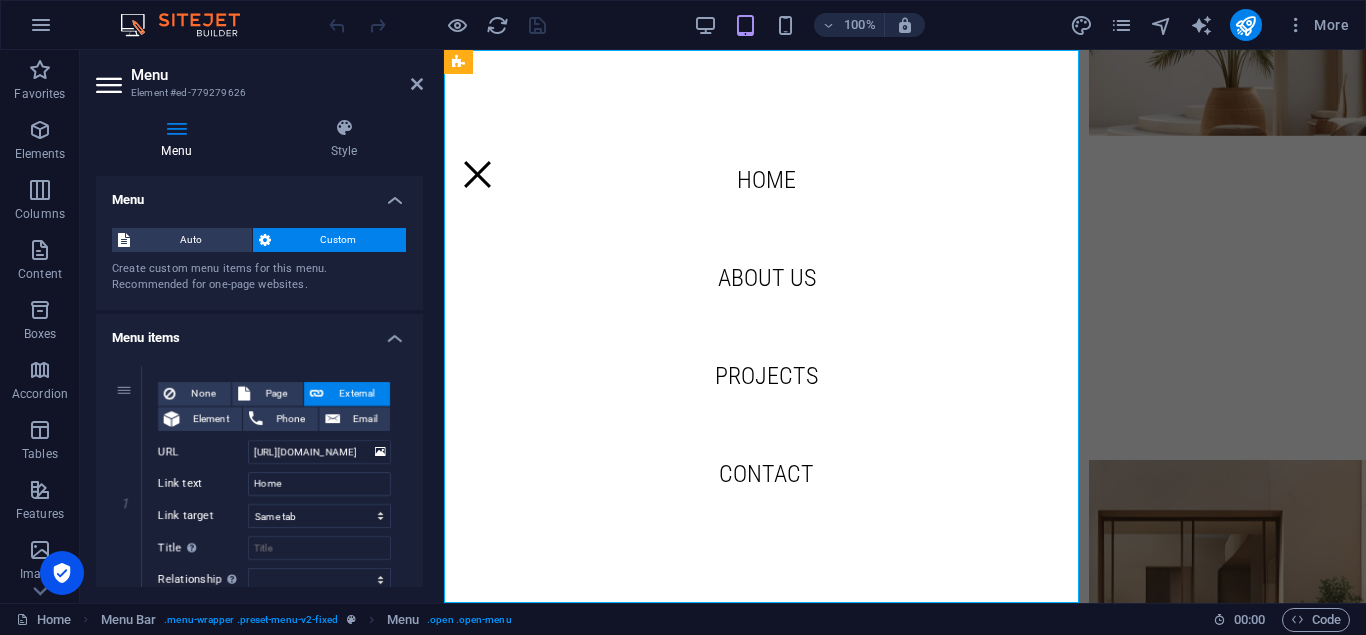 click on "Home About us Projects Contact" at bounding box center (766, 326) 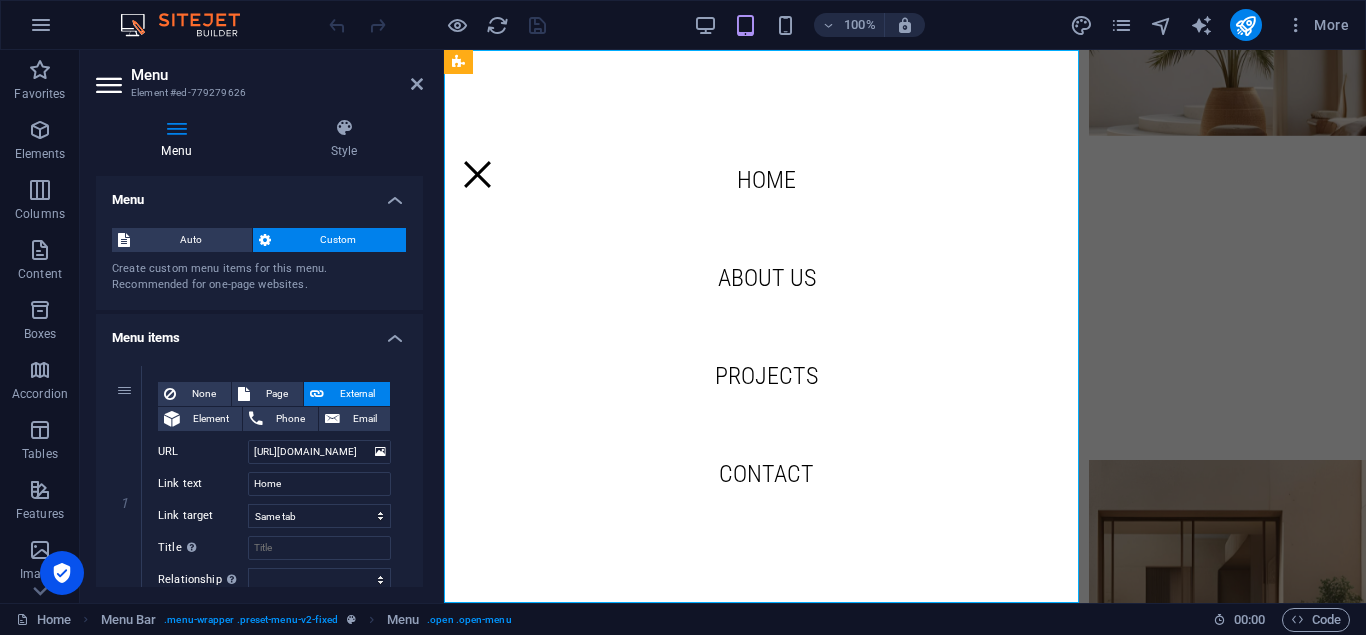 click on "Home About us Projects Contact" at bounding box center (766, 326) 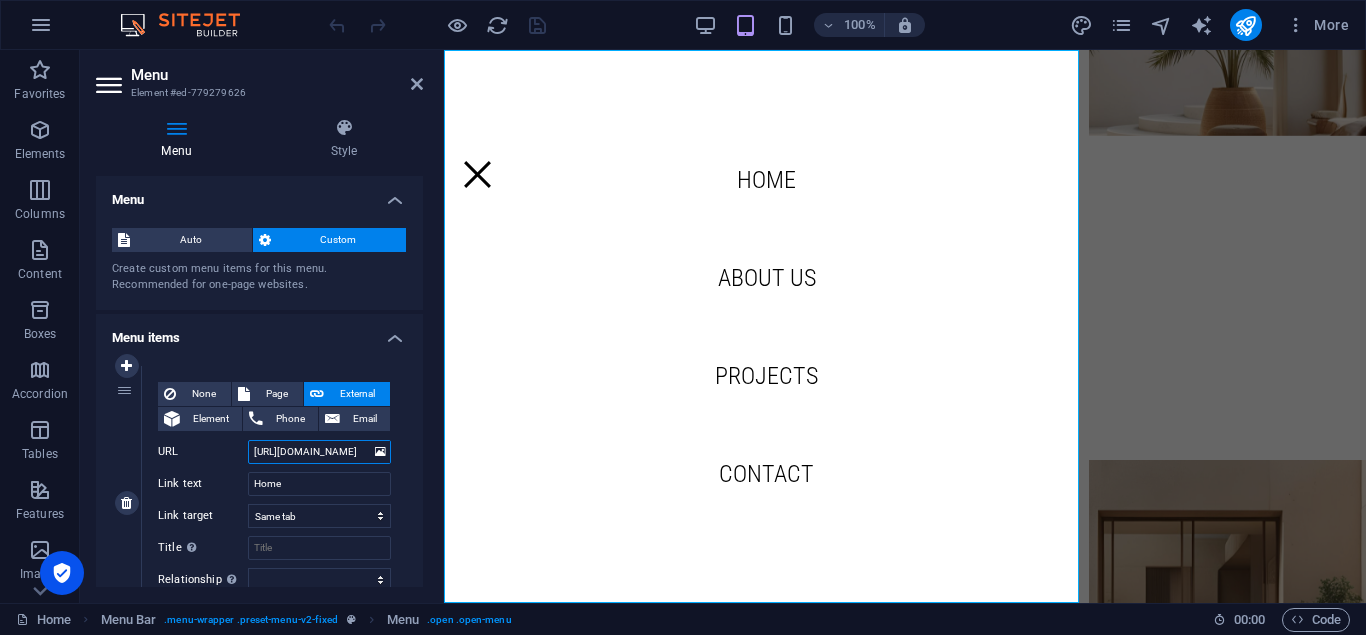 click on "[URL][DOMAIN_NAME]" at bounding box center [319, 452] 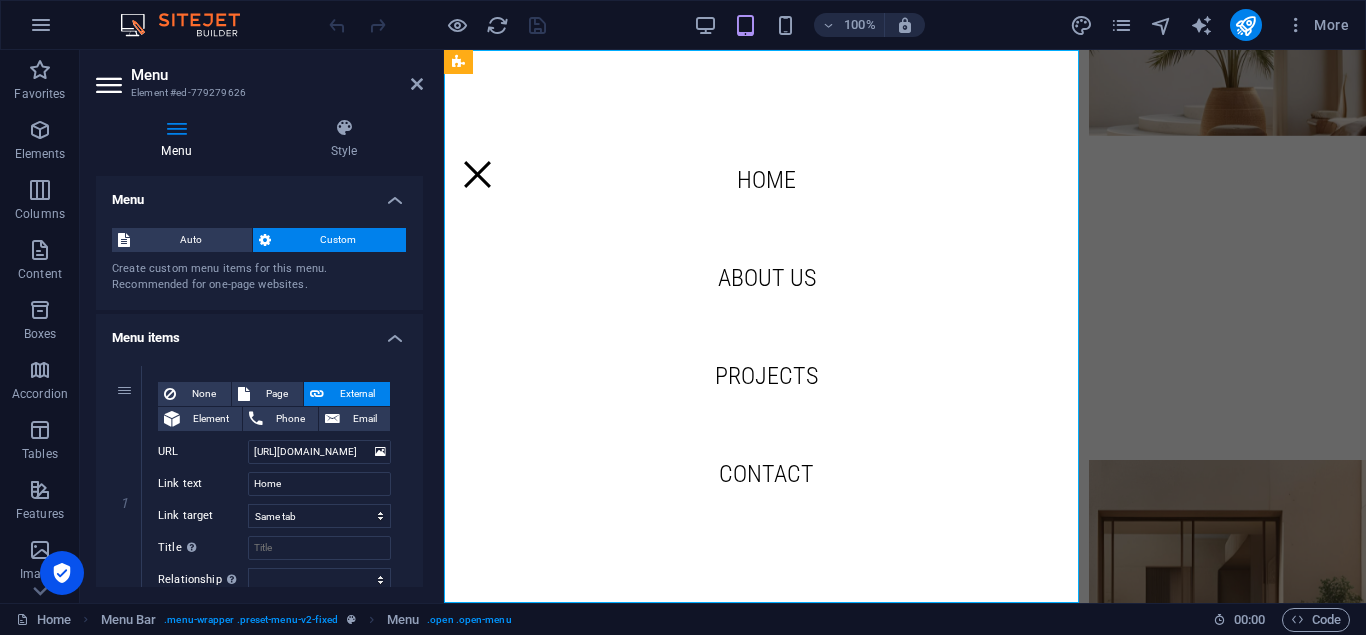 click on "Home About us Projects Contact" at bounding box center (766, 326) 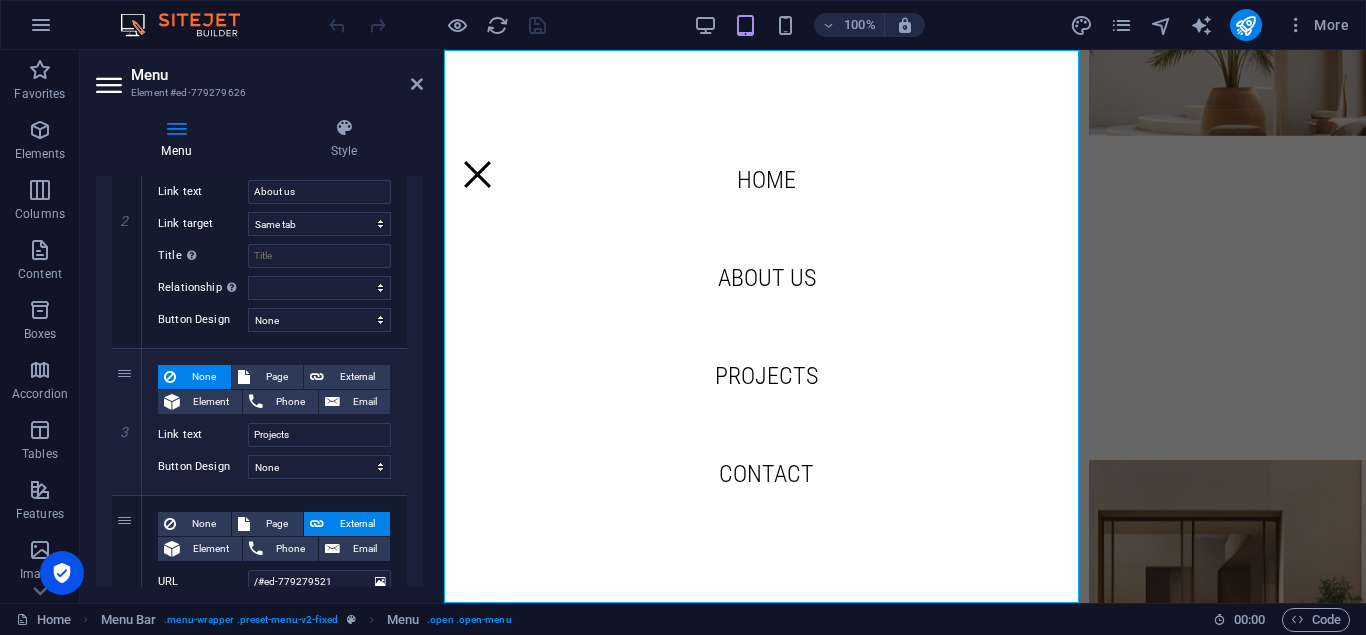 scroll, scrollTop: 600, scrollLeft: 0, axis: vertical 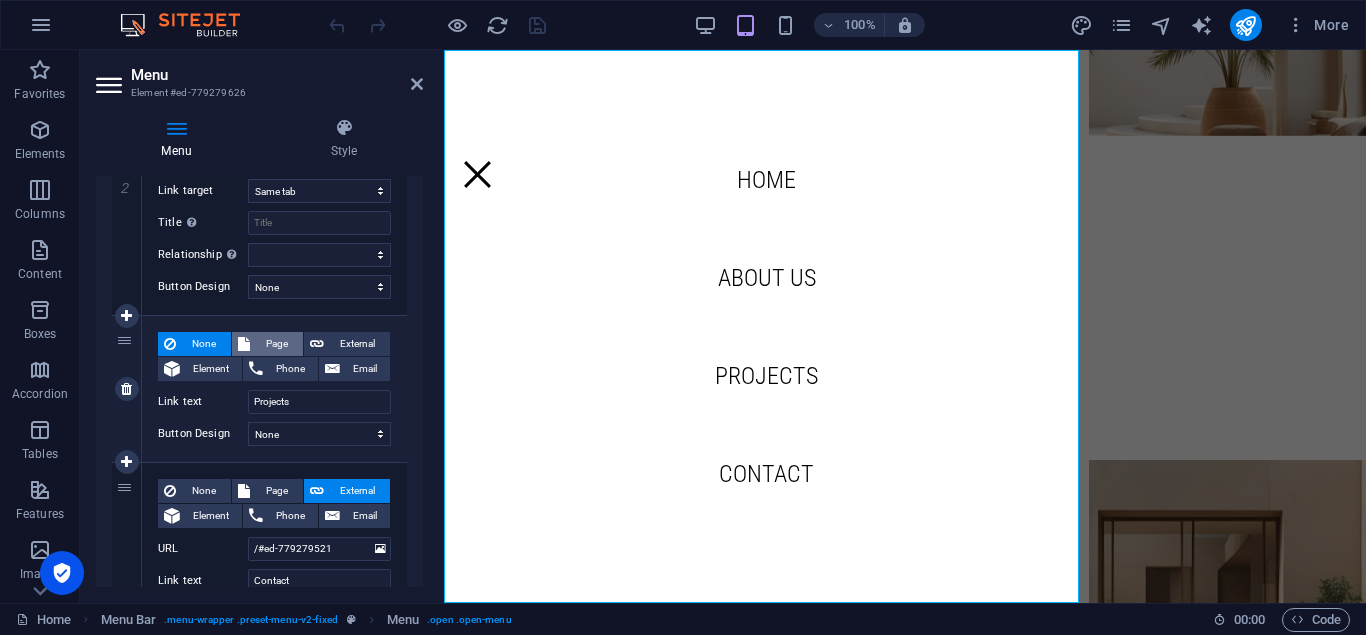 click on "Page" at bounding box center [276, 344] 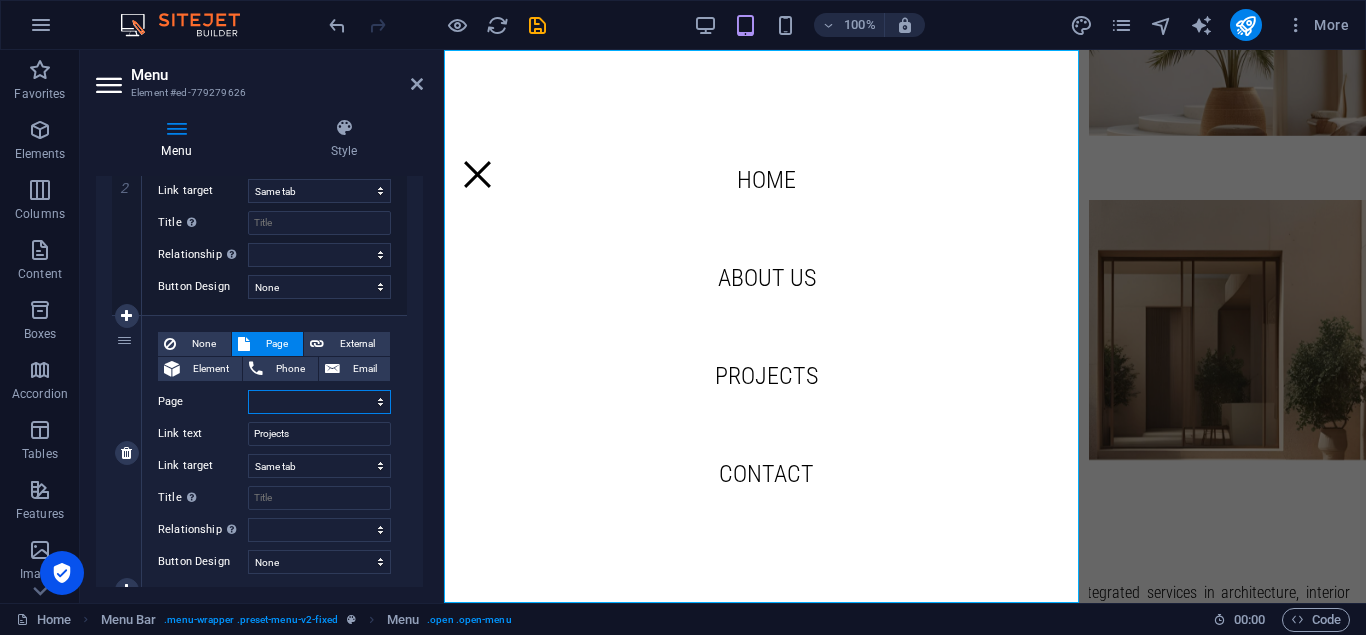 click on "Home Projects Legal Notice Privacy" at bounding box center [319, 402] 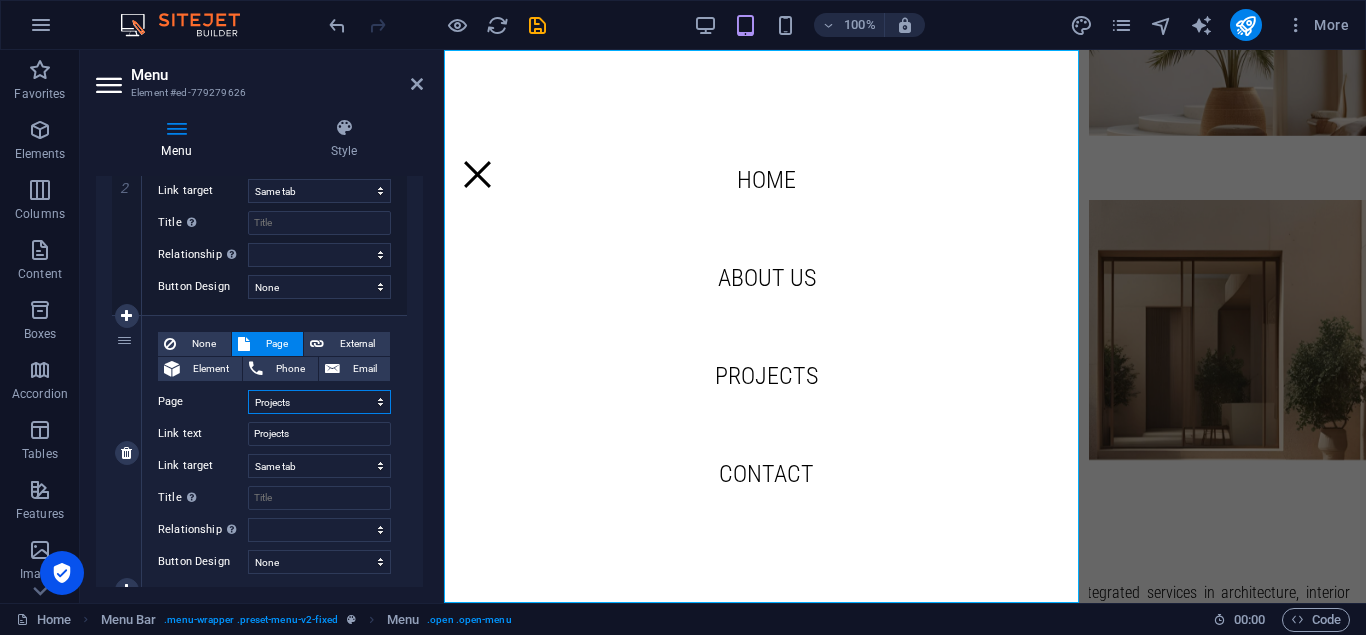 click on "Home Projects Legal Notice Privacy" at bounding box center [319, 402] 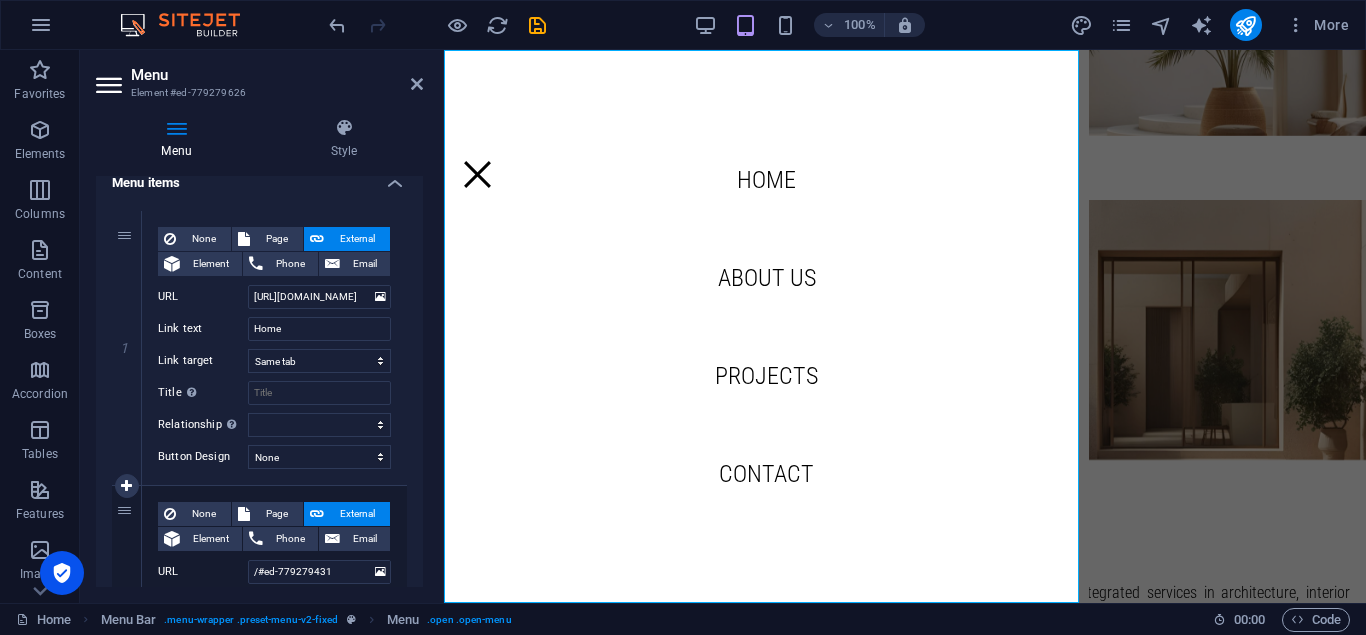 scroll, scrollTop: 0, scrollLeft: 0, axis: both 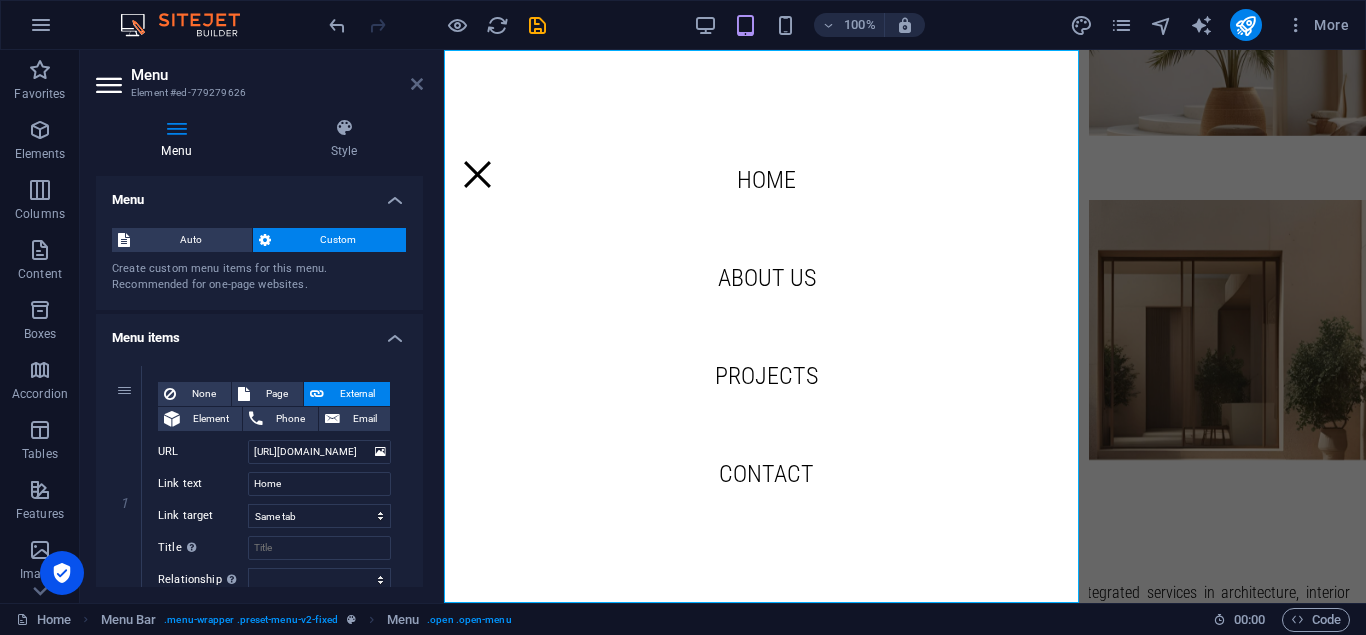 click at bounding box center [417, 84] 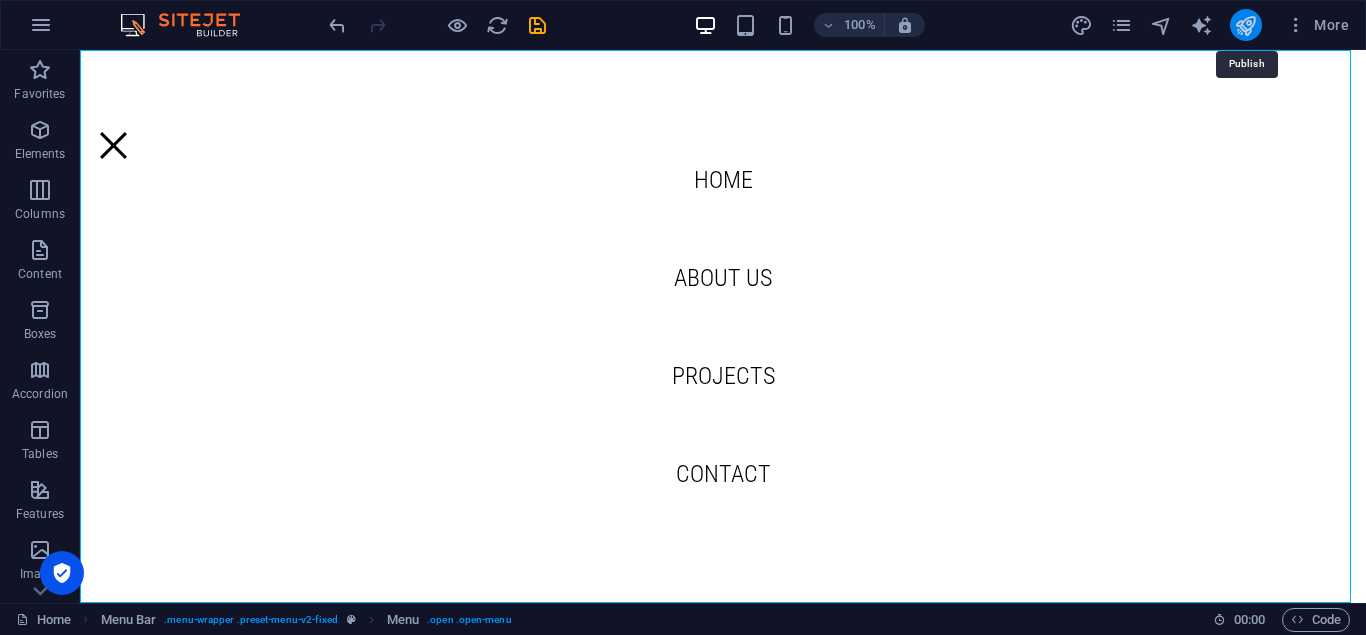 click at bounding box center (1245, 25) 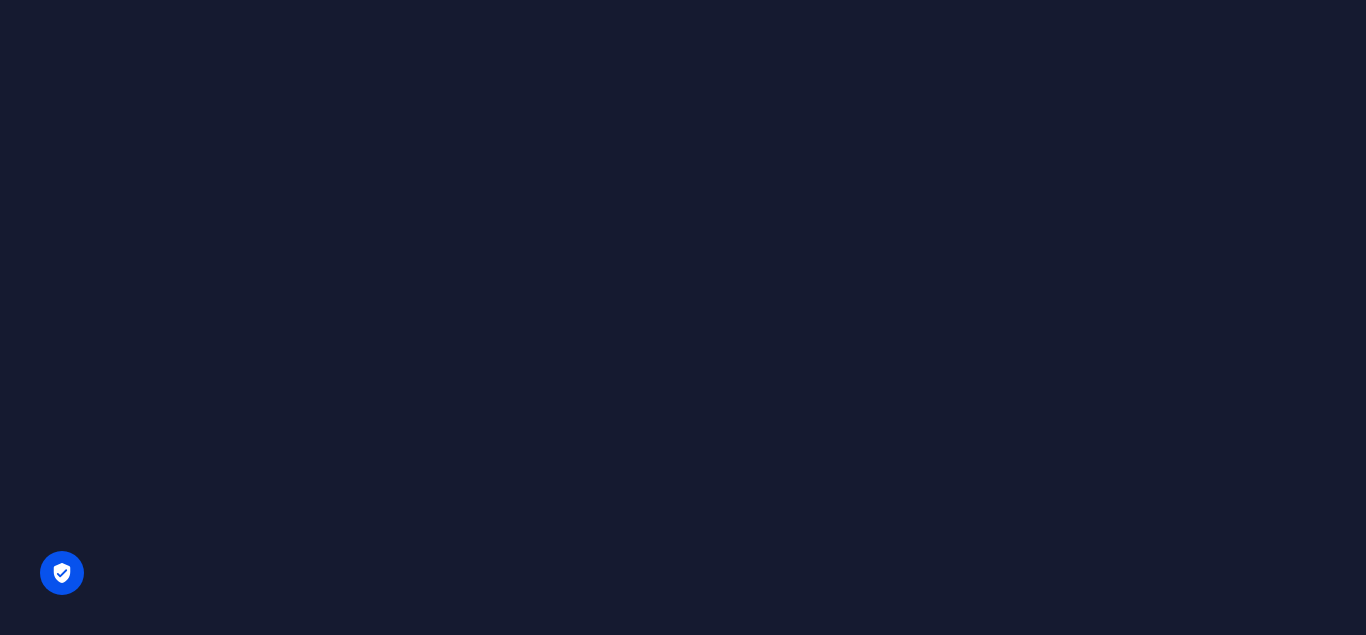 scroll, scrollTop: 0, scrollLeft: 0, axis: both 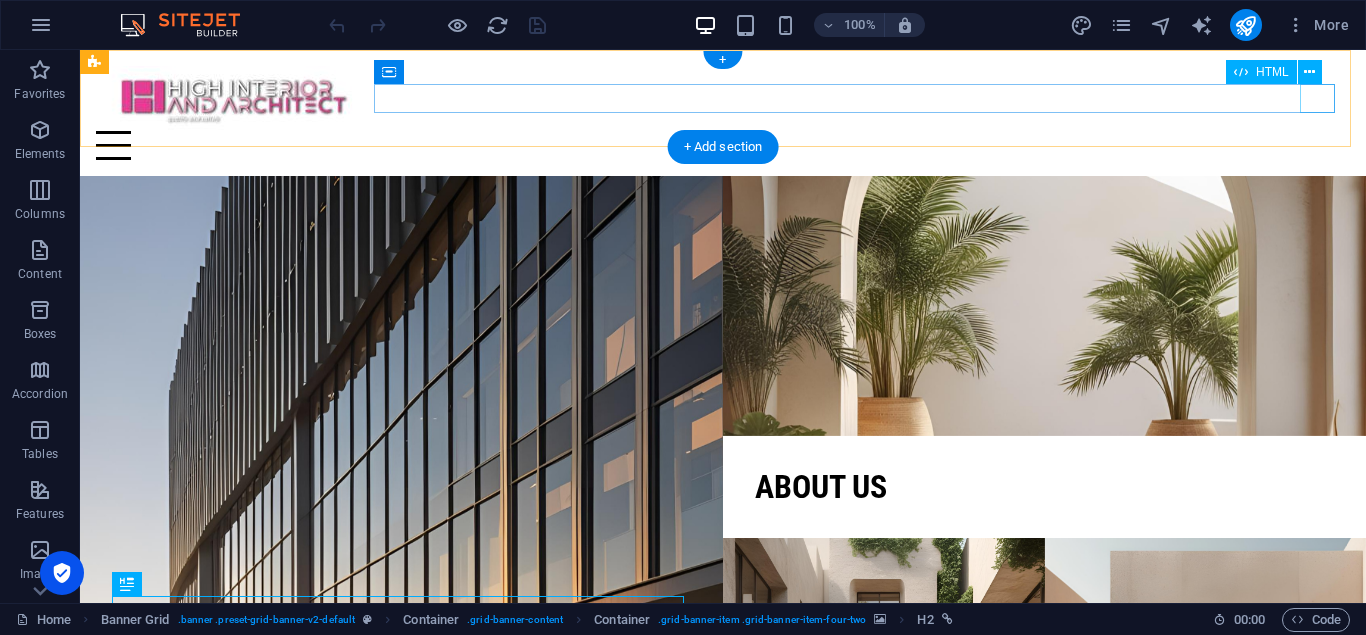 click at bounding box center (723, 145) 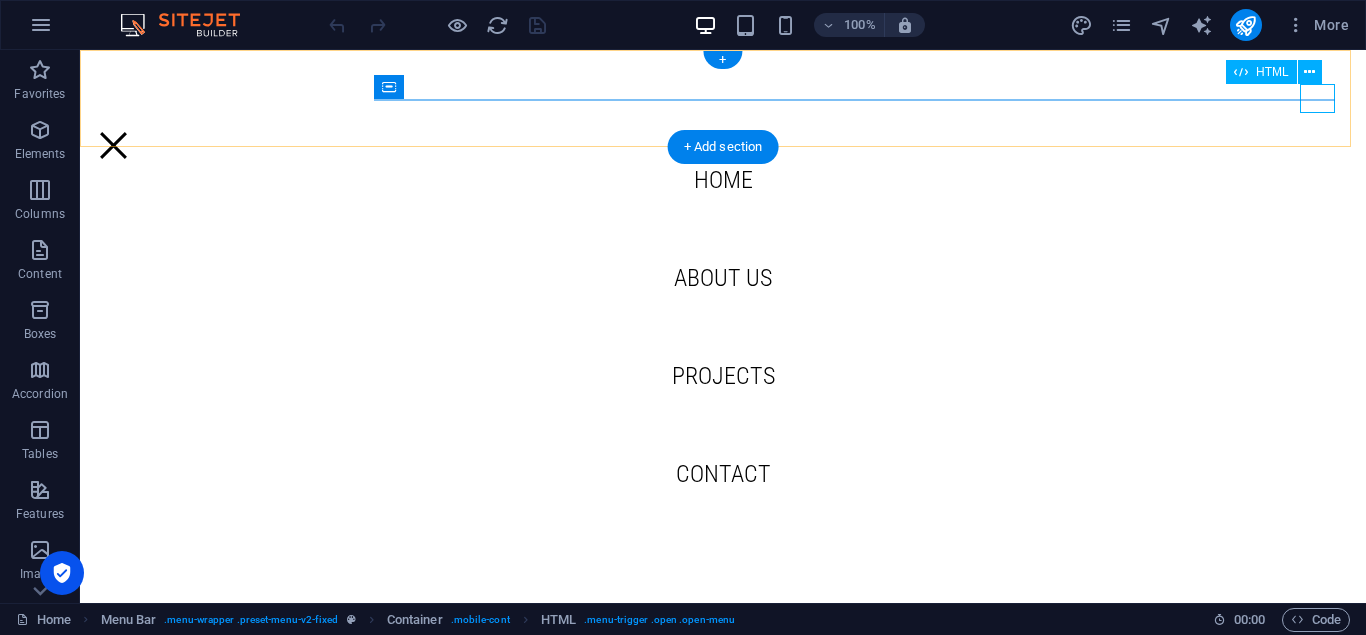 click at bounding box center [113, 145] 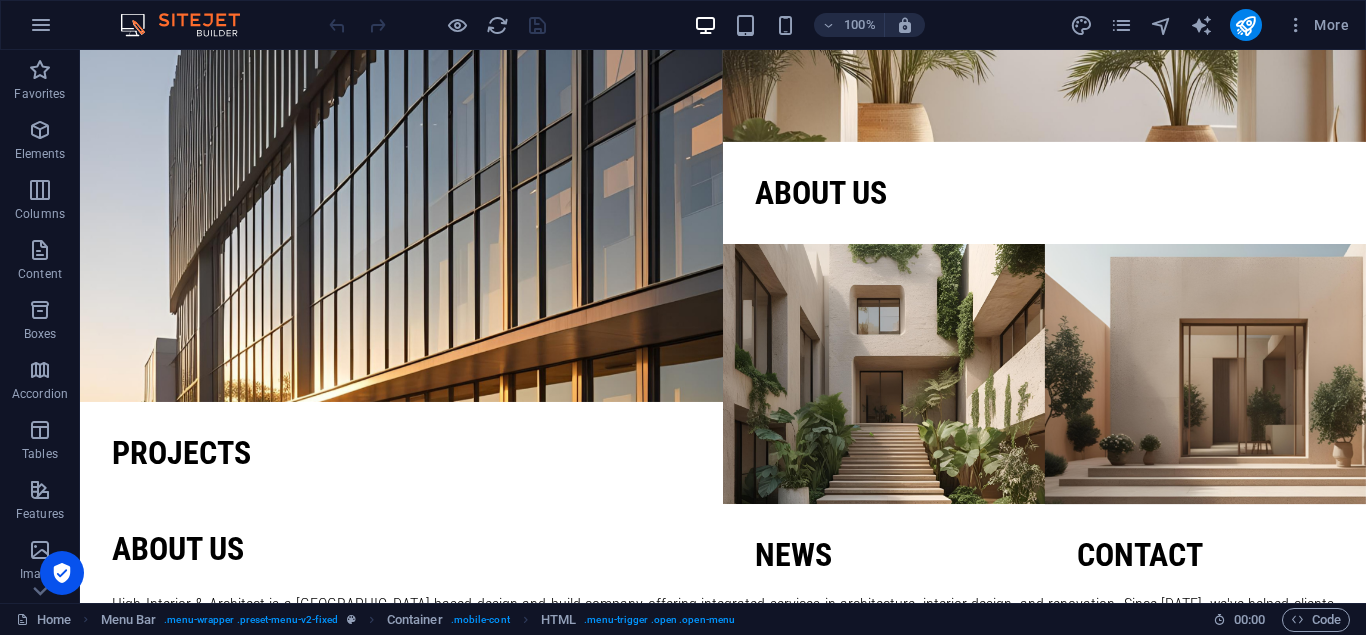 scroll, scrollTop: 300, scrollLeft: 0, axis: vertical 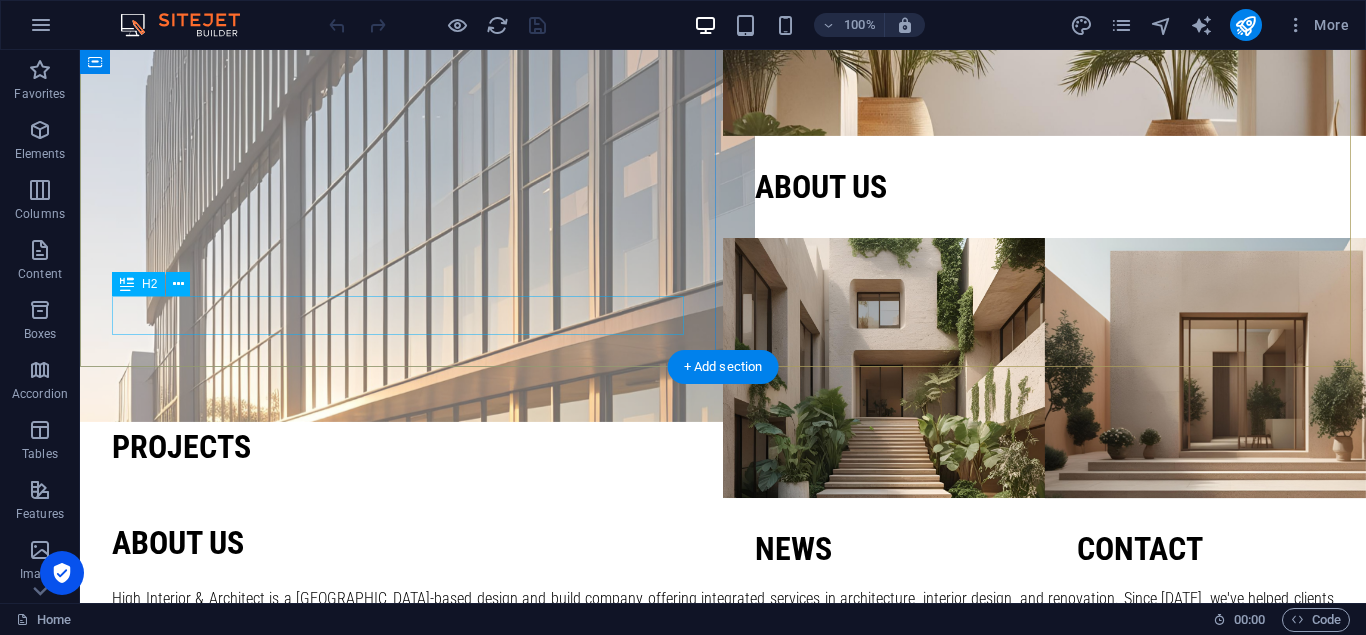 click on "Projects" at bounding box center (401, 447) 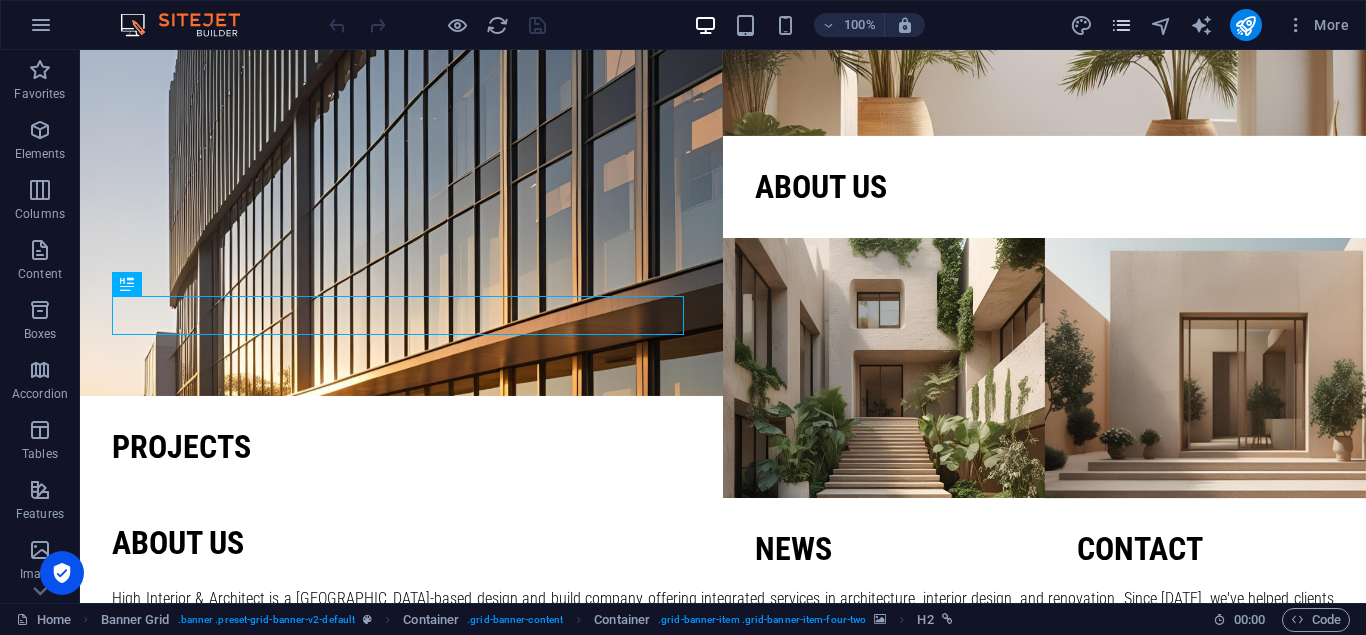 click at bounding box center (1121, 25) 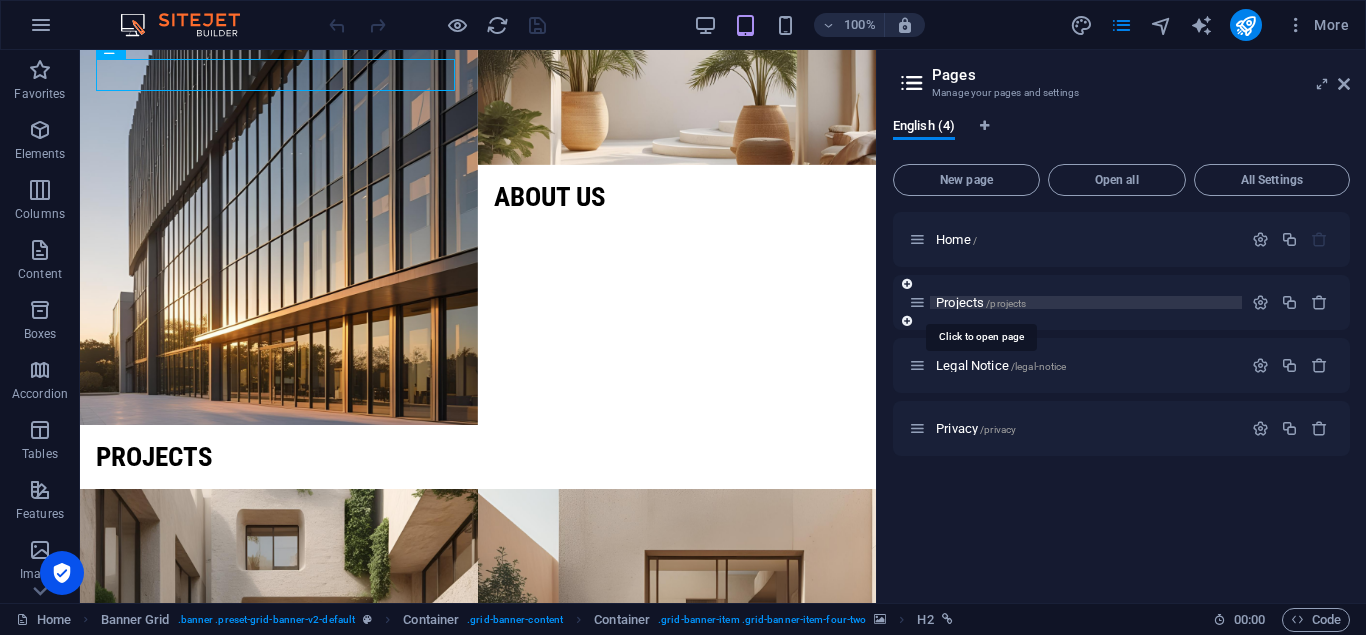 click on "Projects /projects" at bounding box center [981, 302] 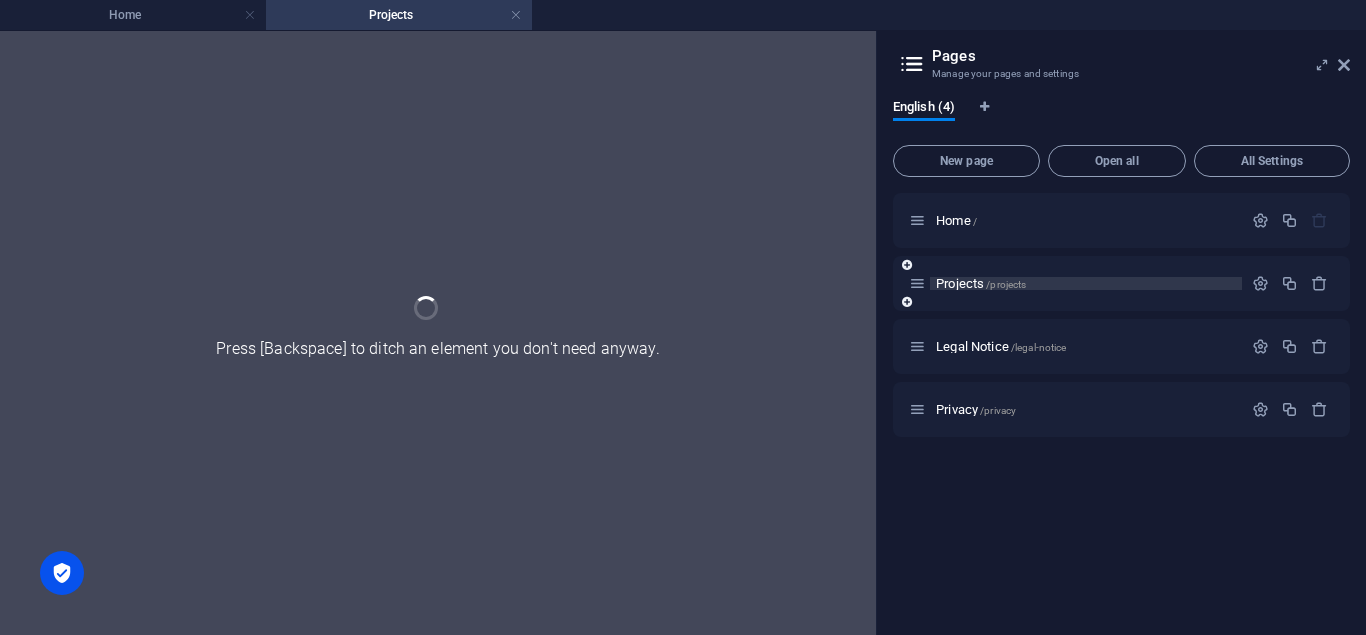 scroll, scrollTop: 0, scrollLeft: 0, axis: both 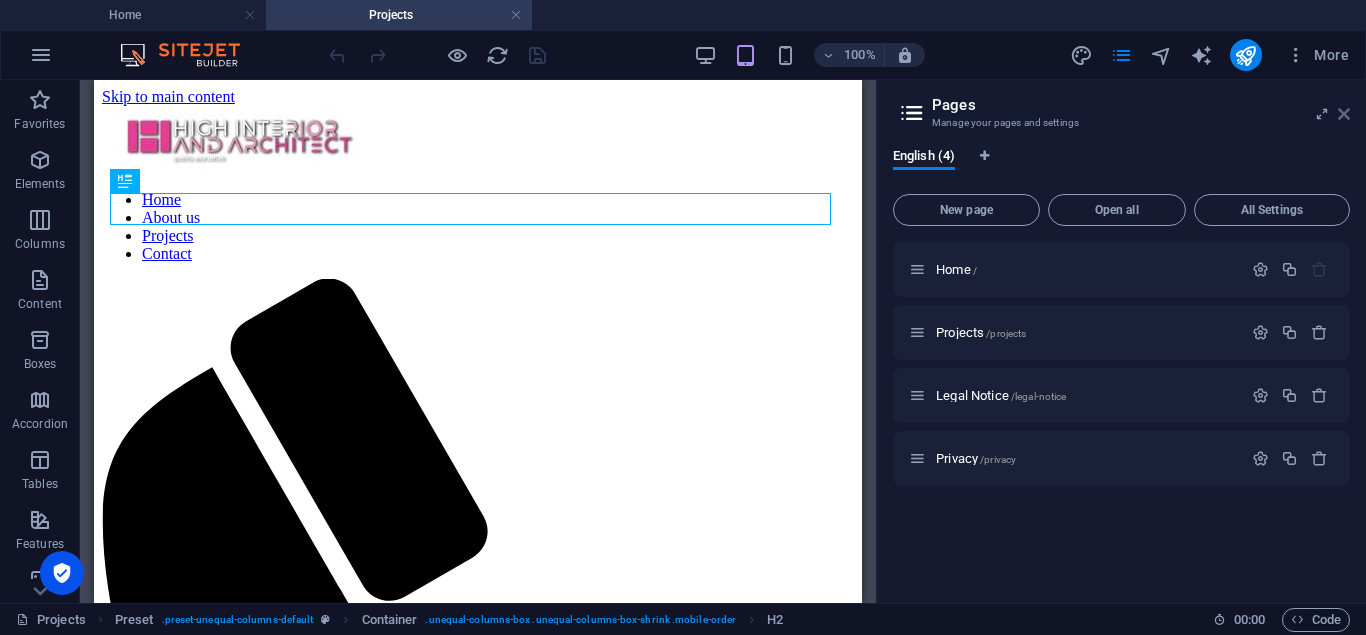 click at bounding box center (1344, 114) 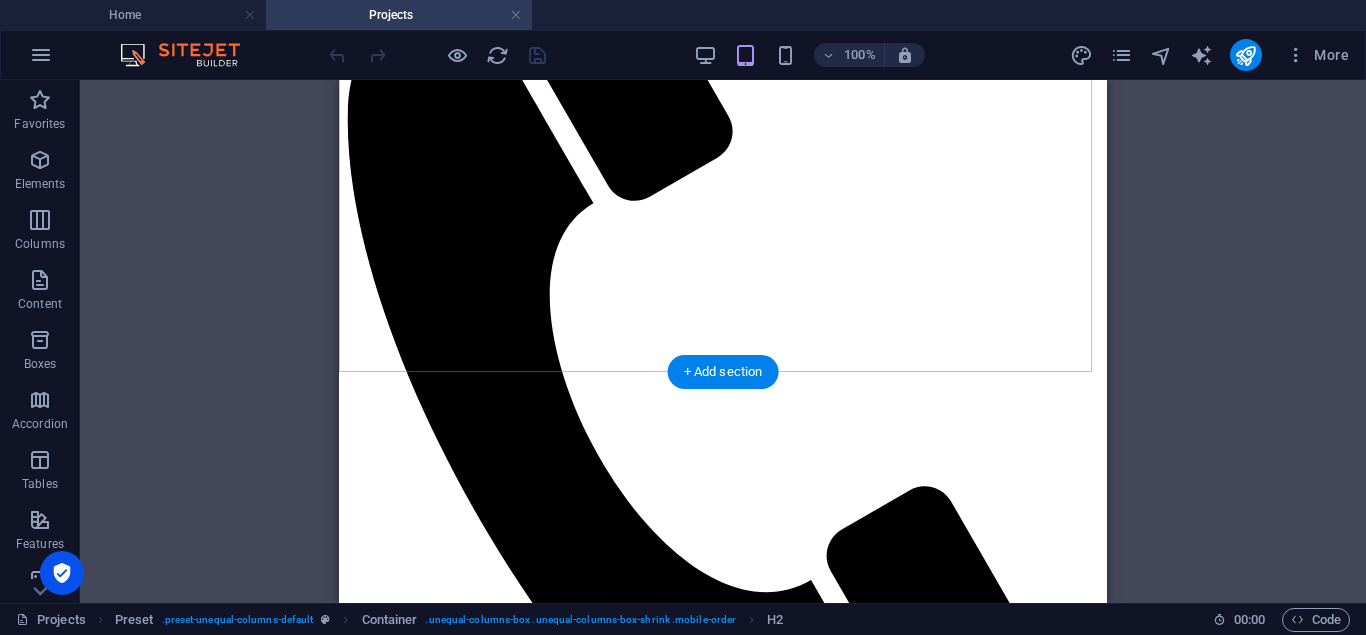 scroll, scrollTop: 500, scrollLeft: 0, axis: vertical 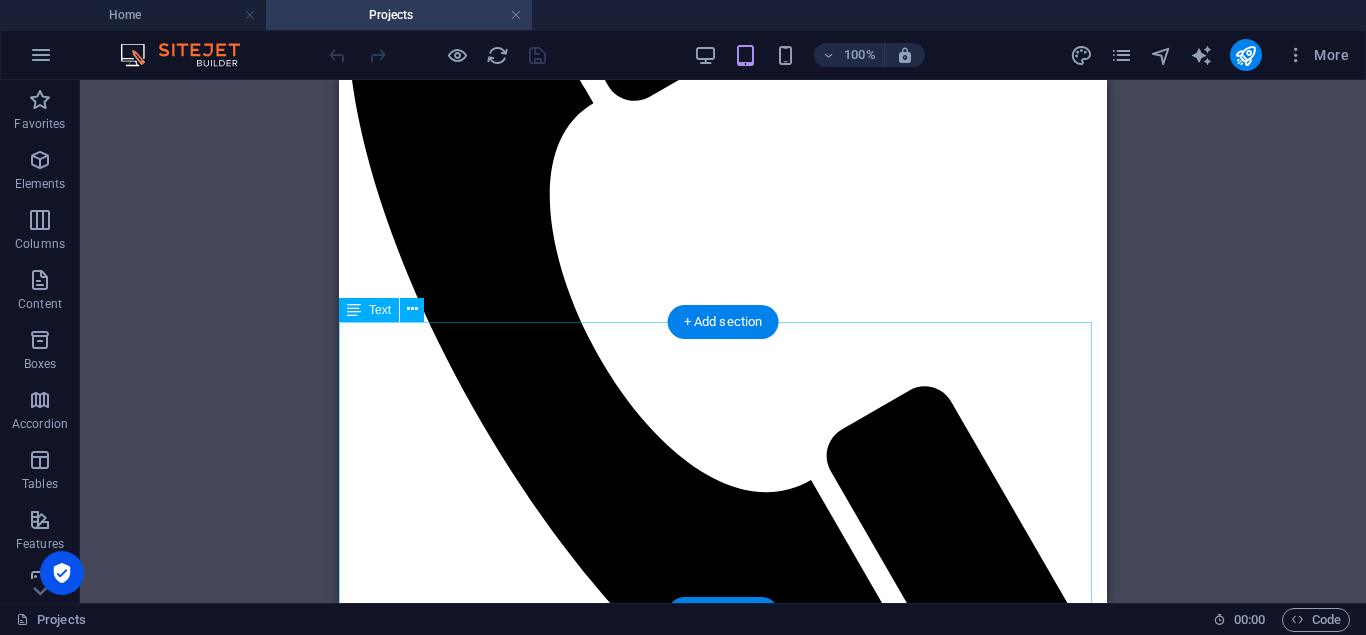 click on "Modern Luxe Wardrobe This project redefines luxury living with a bespoke walk-in wardrobe designed to blend elegance, organization, and personal indulgence. Crafted with a modern luxe aesthetic, the space features premium materials such as glass-front cabinetry with soft LED backlighting, and warm wood flooring that adds a sense of grounded sophistication. The layout offers symmetrical storage zones, including a center island with display drawers, a dedicated vanity area, and seating that invites comfort and convenience. The ambient crystal chandelier and recessed lighting elevate the ambiance, offering a boutique-like experience within a private residence.  From the curated bag and shoe display to the tailored garment sections, every detail is designed to reflect the client's lifestyle while maximizing visual clarity and spatial efficiency." at bounding box center (723, 13304) 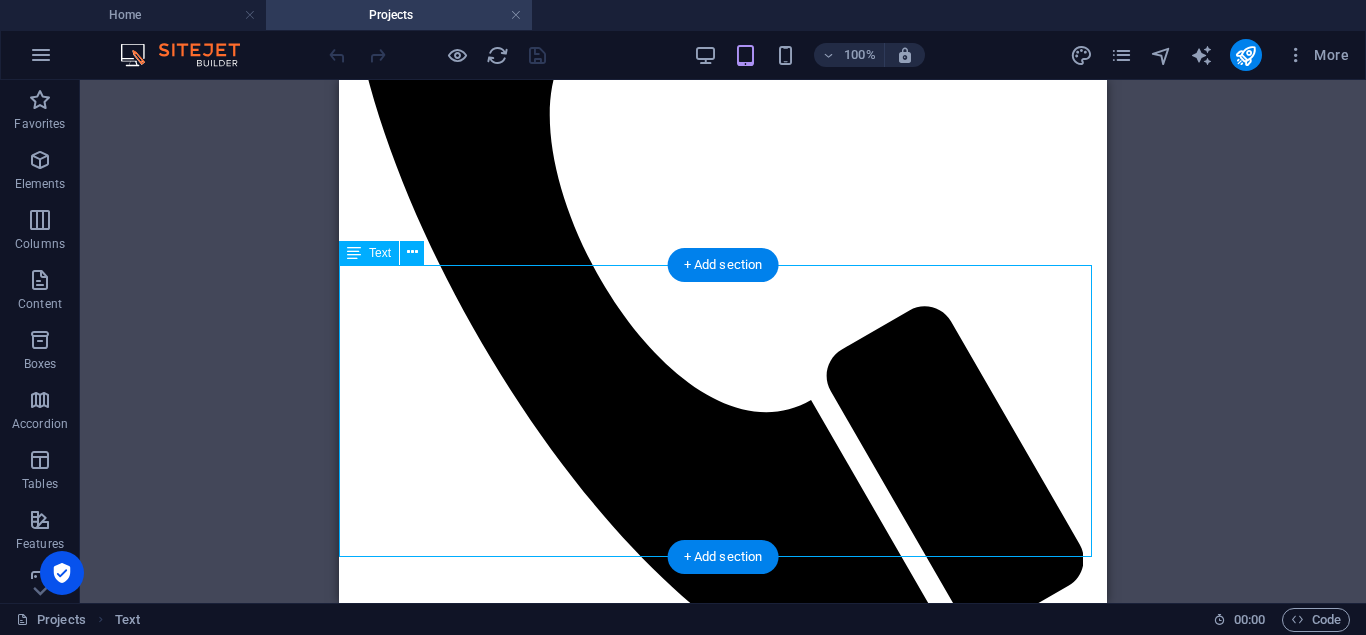 scroll, scrollTop: 700, scrollLeft: 0, axis: vertical 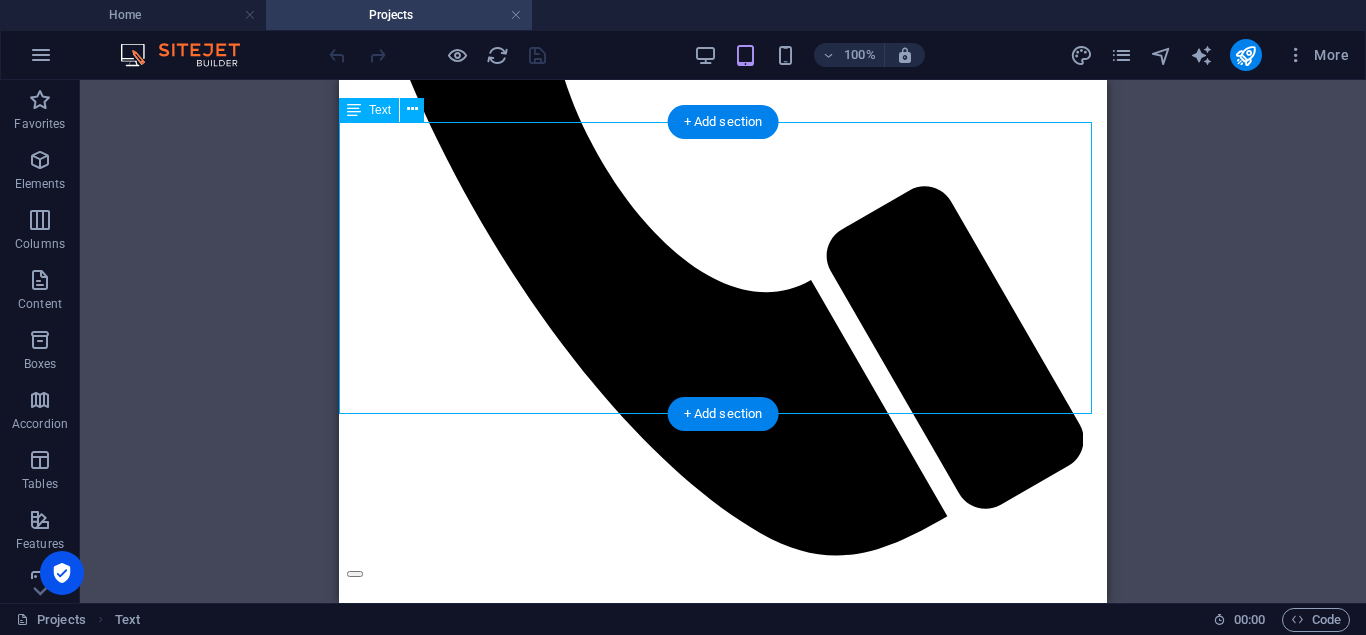 click on "Modern Luxe Wardrobe This project redefines luxury living with a bespoke walk-in wardrobe designed to blend elegance, organization, and personal indulgence. Crafted with a modern luxe aesthetic, the space features premium materials such as glass-front cabinetry with soft LED backlighting, and warm wood flooring that adds a sense of grounded sophistication. The layout offers symmetrical storage zones, including a center island with display drawers, a dedicated vanity area, and seating that invites comfort and convenience. The ambient crystal chandelier and recessed lighting elevate the ambiance, offering a boutique-like experience within a private residence.  From the curated bag and shoe display to the tailored garment sections, every detail is designed to reflect the client's lifestyle while maximizing visual clarity and spatial efficiency." at bounding box center (723, 13104) 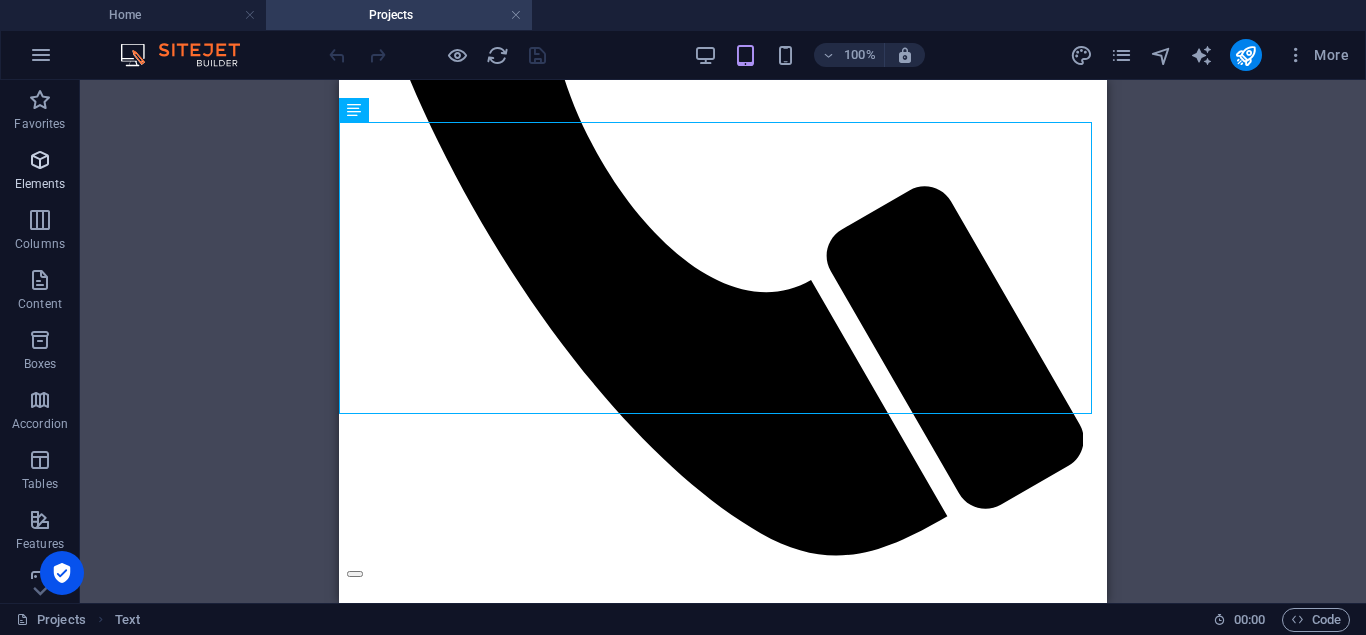 click at bounding box center [40, 160] 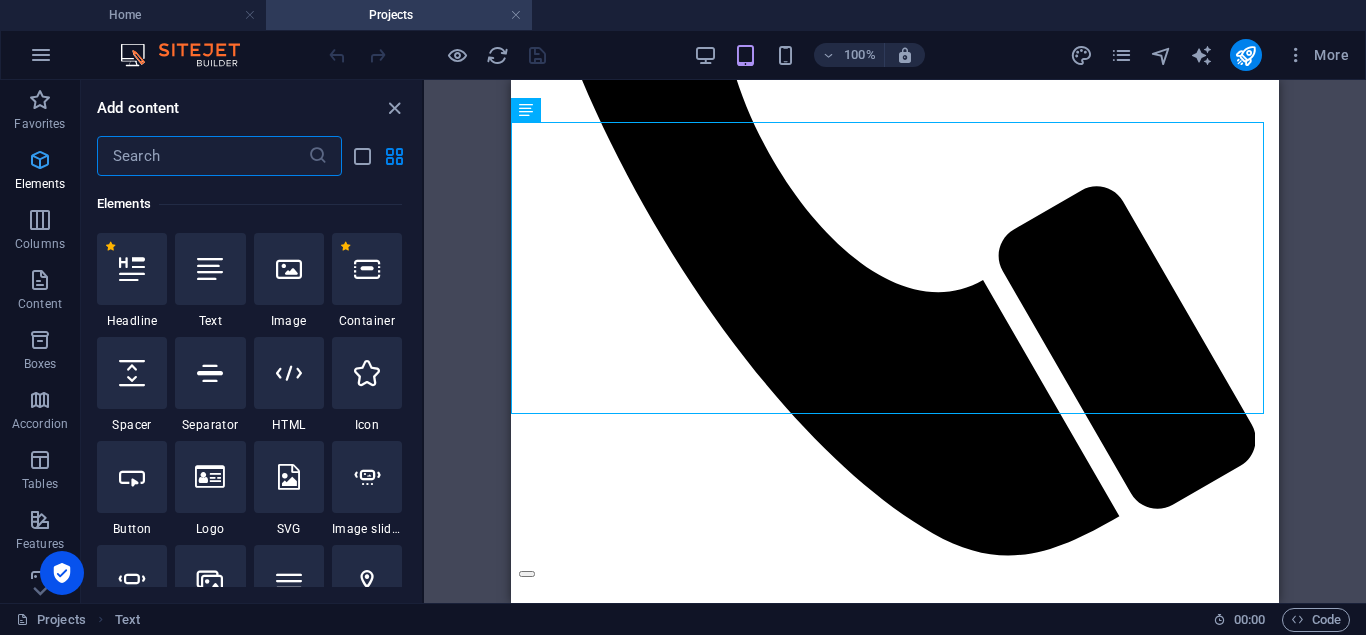 scroll, scrollTop: 213, scrollLeft: 0, axis: vertical 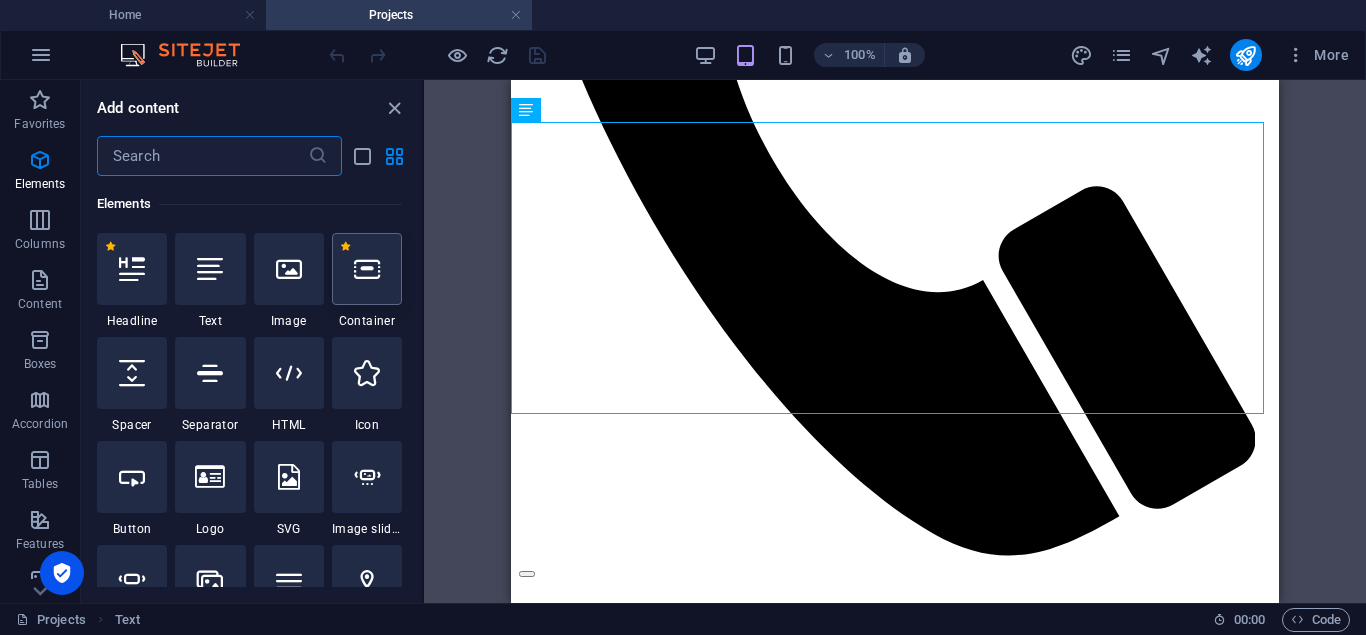 click at bounding box center [367, 269] 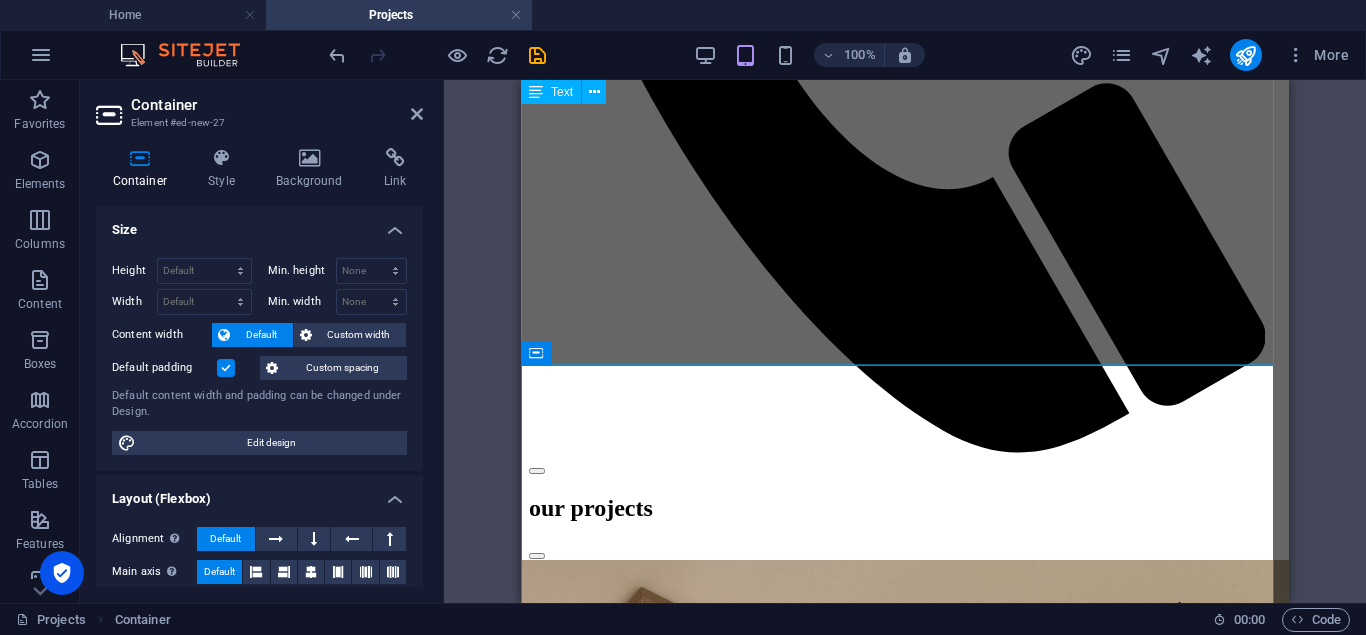 scroll, scrollTop: 700, scrollLeft: 0, axis: vertical 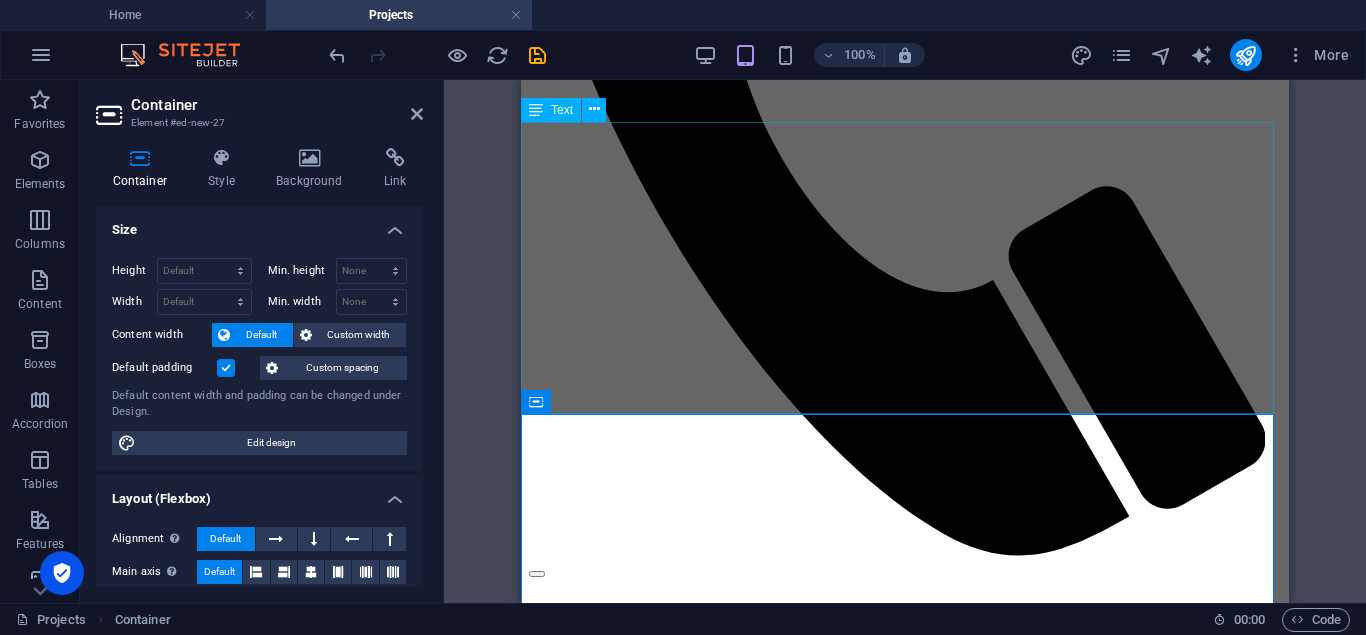 click on "Modern Luxe Wardrobe This project redefines luxury living with a bespoke walk-in wardrobe designed to blend elegance, organization, and personal indulgence. Crafted with a modern luxe aesthetic, the space features premium materials such as glass-front cabinetry with soft LED backlighting, and warm wood flooring that adds a sense of grounded sophistication. The layout offers symmetrical storage zones, including a center island with display drawers, a dedicated vanity area, and seating that invites comfort and convenience. The ambient crystal chandelier and recessed lighting elevate the ambiance, offering a boutique-like experience within a private residence.  From the curated bag and shoe display to the tailored garment sections, every detail is designed to reflect the client's lifestyle while maximizing visual clarity and spatial efficiency." at bounding box center (905, 13104) 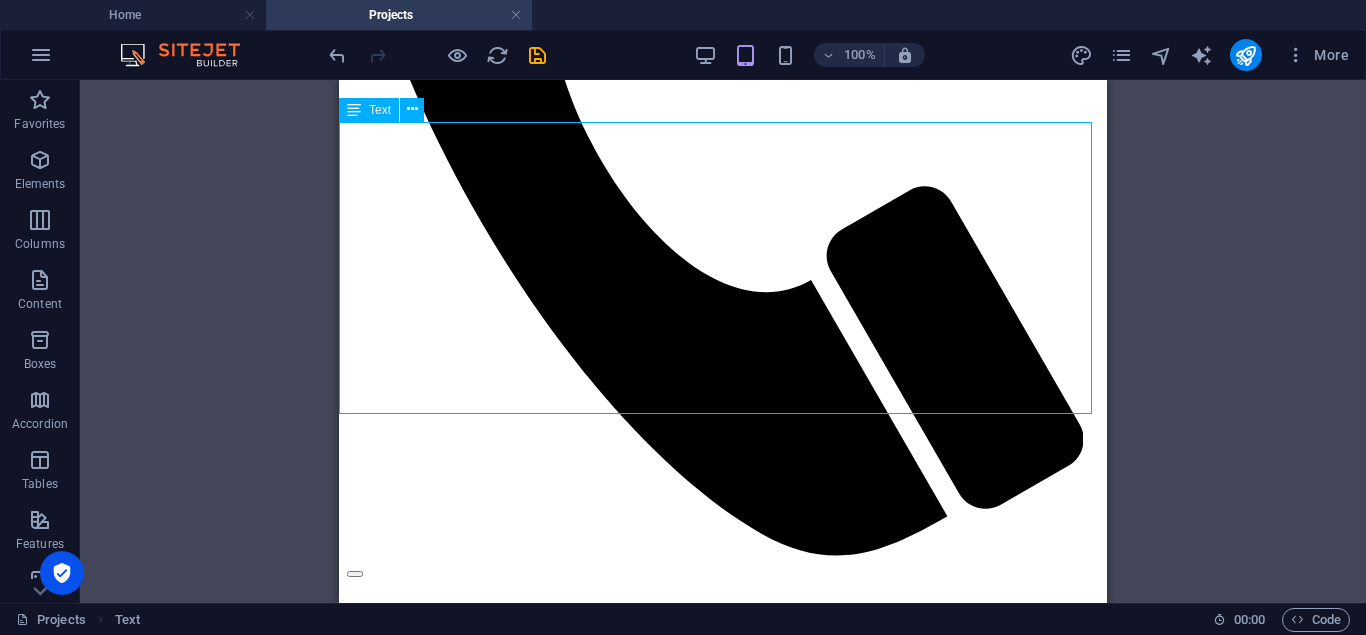 click on "Modern Luxe Wardrobe This project redefines luxury living with a bespoke walk-in wardrobe designed to blend elegance, organization, and personal indulgence. Crafted with a modern luxe aesthetic, the space features premium materials such as glass-front cabinetry with soft LED backlighting, and warm wood flooring that adds a sense of grounded sophistication. The layout offers symmetrical storage zones, including a center island with display drawers, a dedicated vanity area, and seating that invites comfort and convenience. The ambient crystal chandelier and recessed lighting elevate the ambiance, offering a boutique-like experience within a private residence.  From the curated bag and shoe display to the tailored garment sections, every detail is designed to reflect the client's lifestyle while maximizing visual clarity and spatial efficiency." at bounding box center (723, 13104) 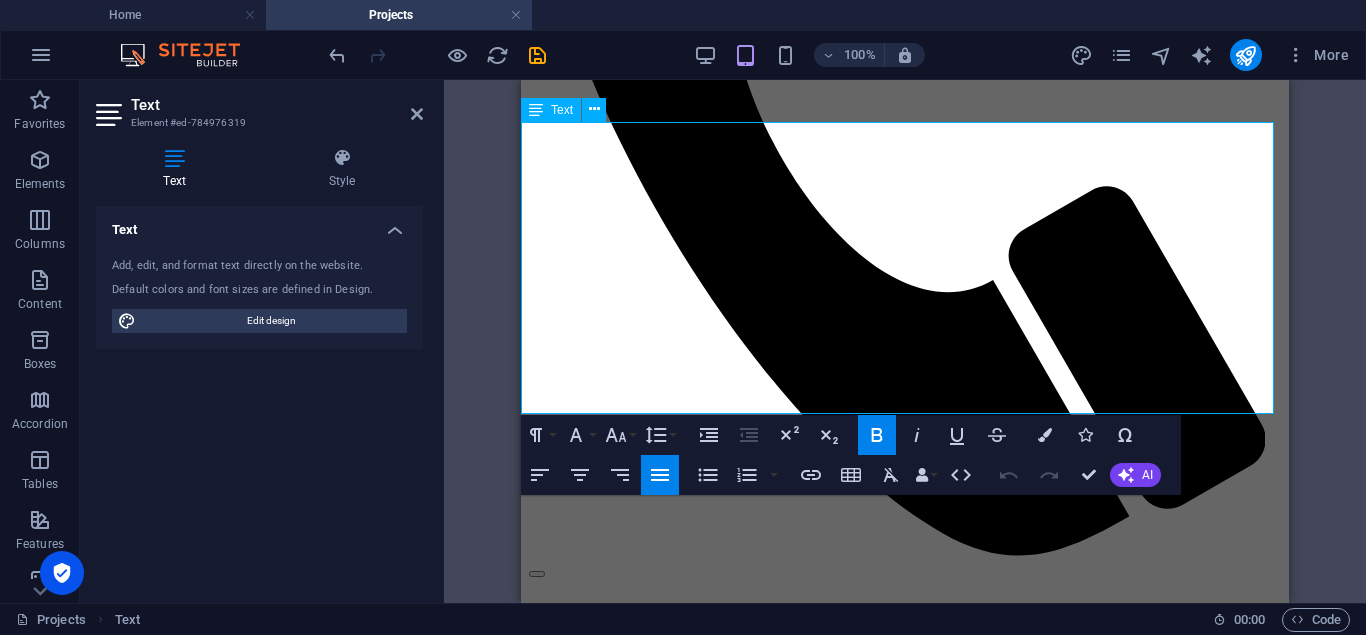 click on "This project redefines luxury living with a bespoke walk-in wardrobe designed to blend elegance, organization, and personal indulgence. Crafted with a modern luxe aesthetic, the space features premium materials such as glass-front cabinetry with soft LED backlighting, and warm wood flooring that adds a sense of grounded sophistication." at bounding box center [905, 13054] 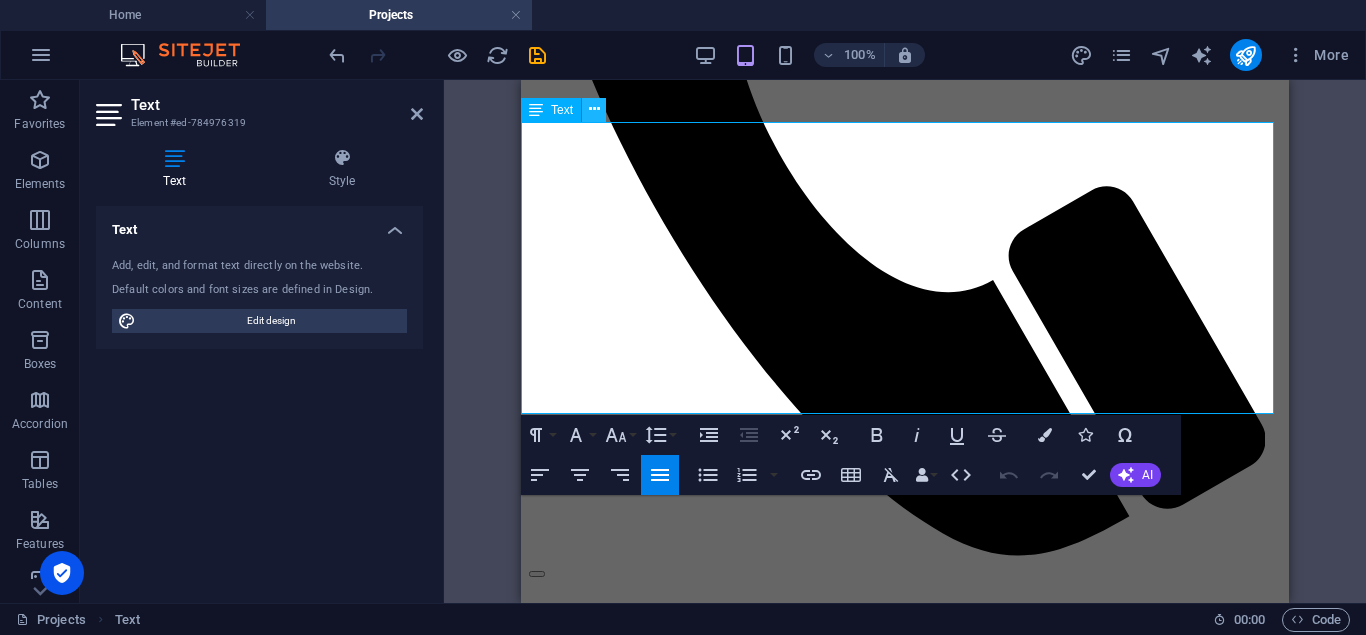 click at bounding box center [594, 109] 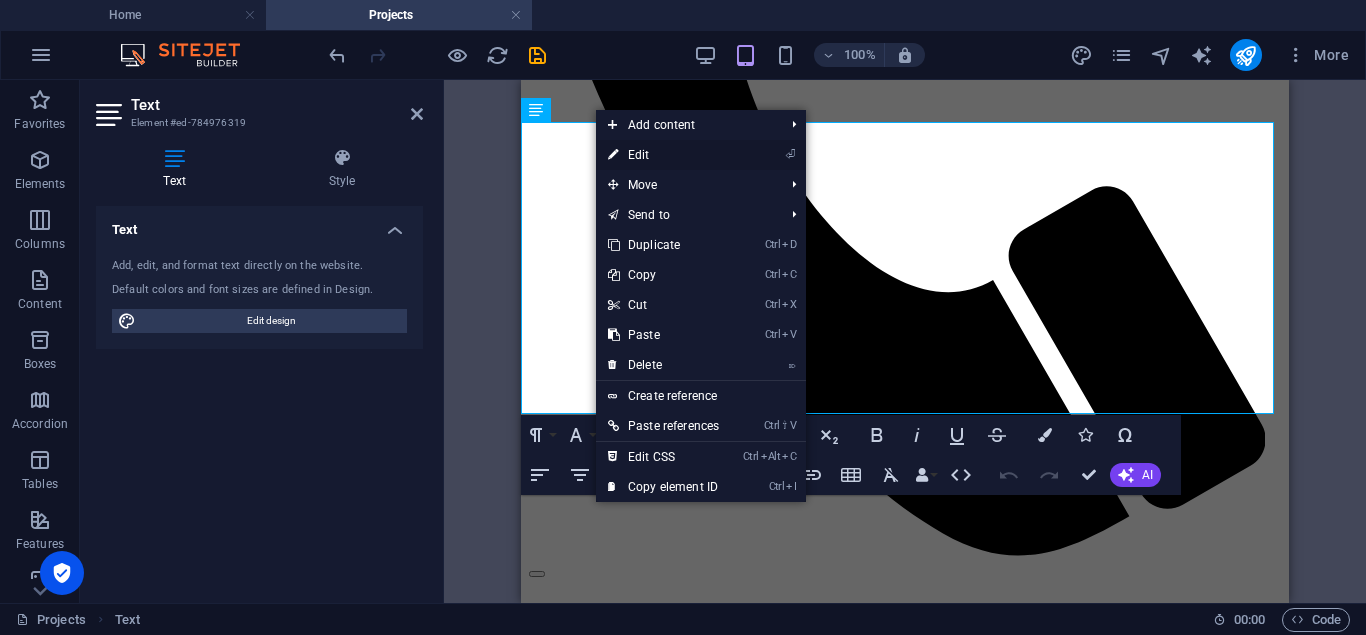 click on "⏎  Edit" at bounding box center [663, 155] 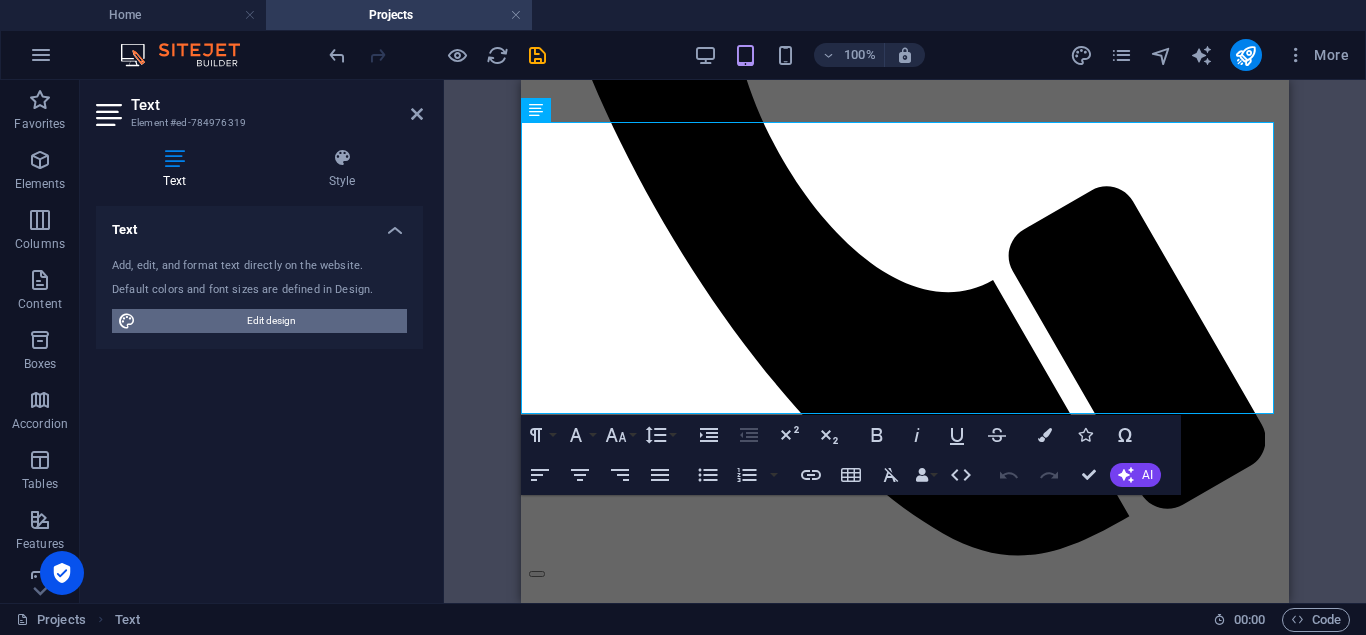 drag, startPoint x: 261, startPoint y: 309, endPoint x: 98, endPoint y: 188, distance: 203.00246 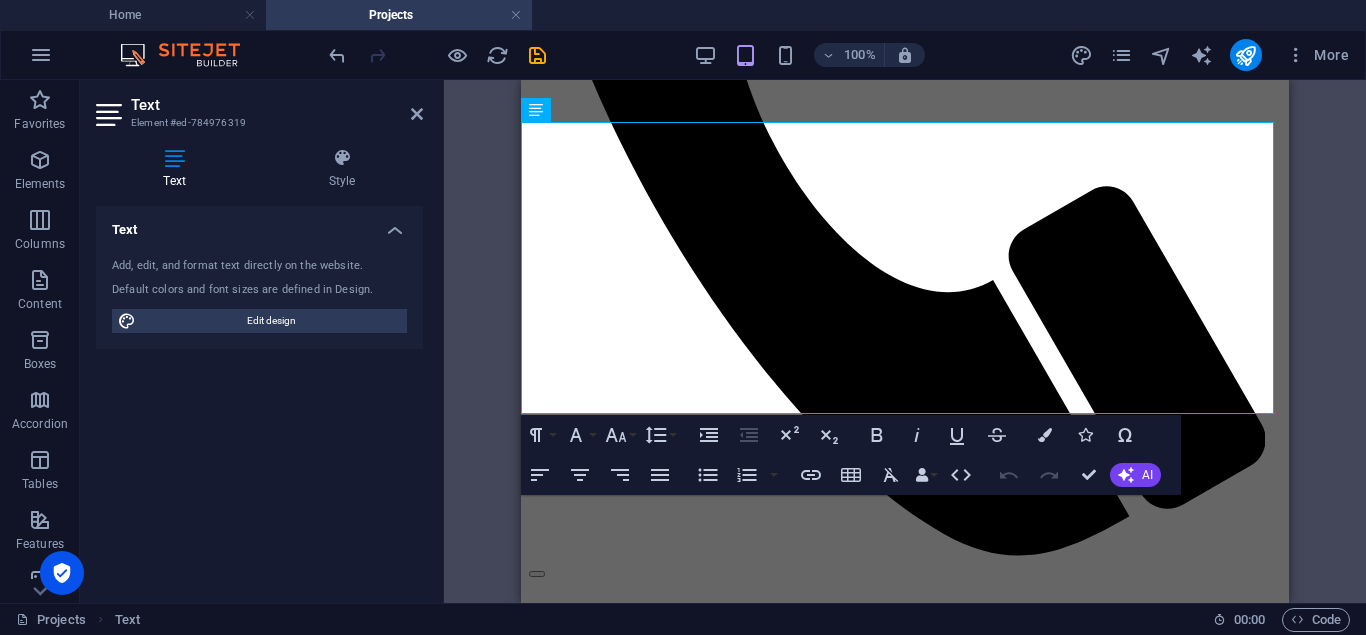 select on "px" 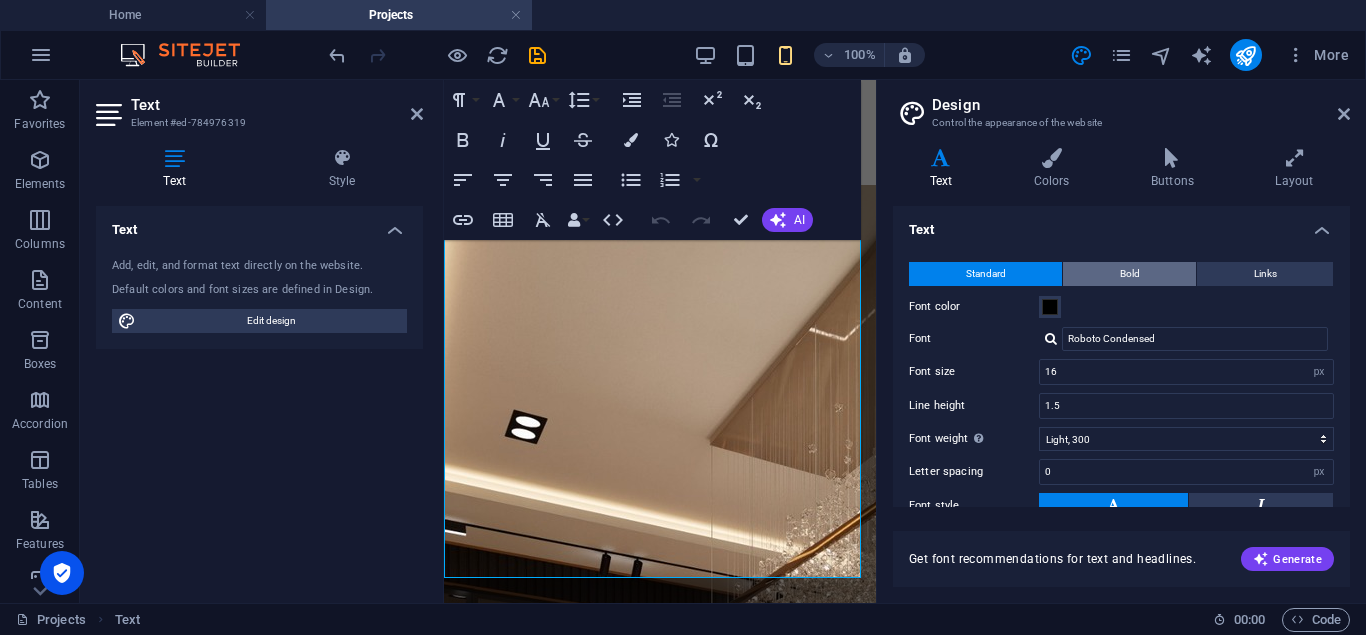 scroll, scrollTop: 425, scrollLeft: 0, axis: vertical 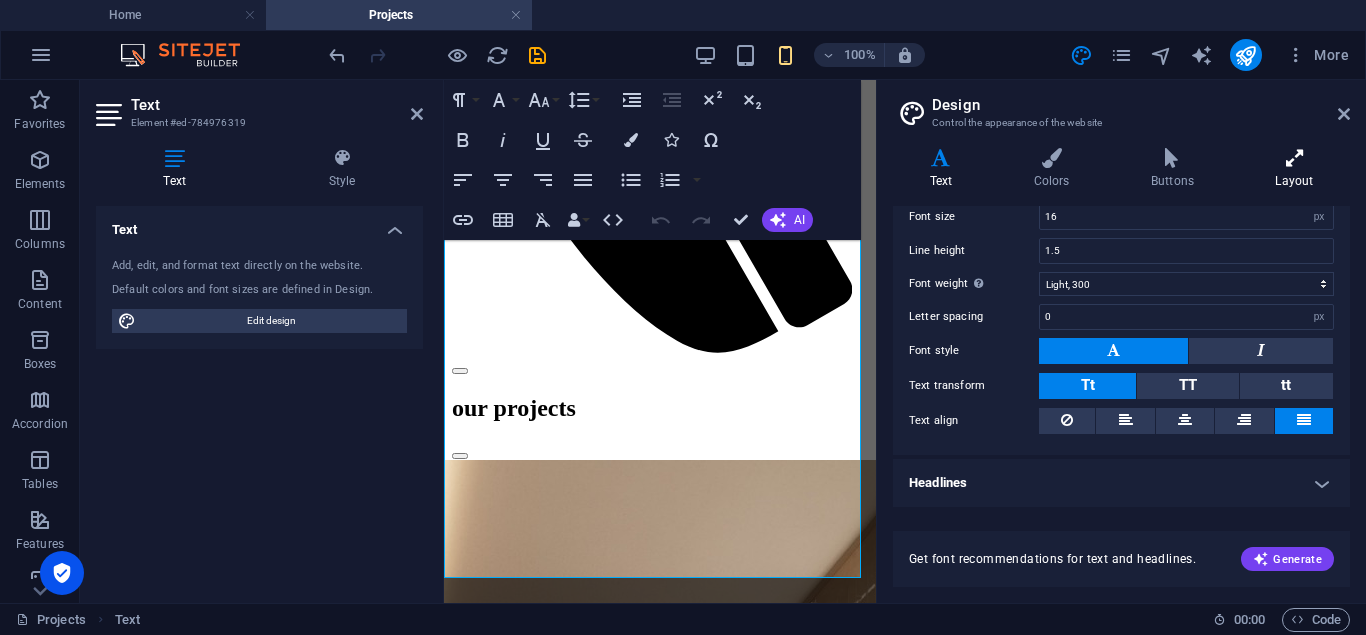 click on "Layout" at bounding box center (1294, 169) 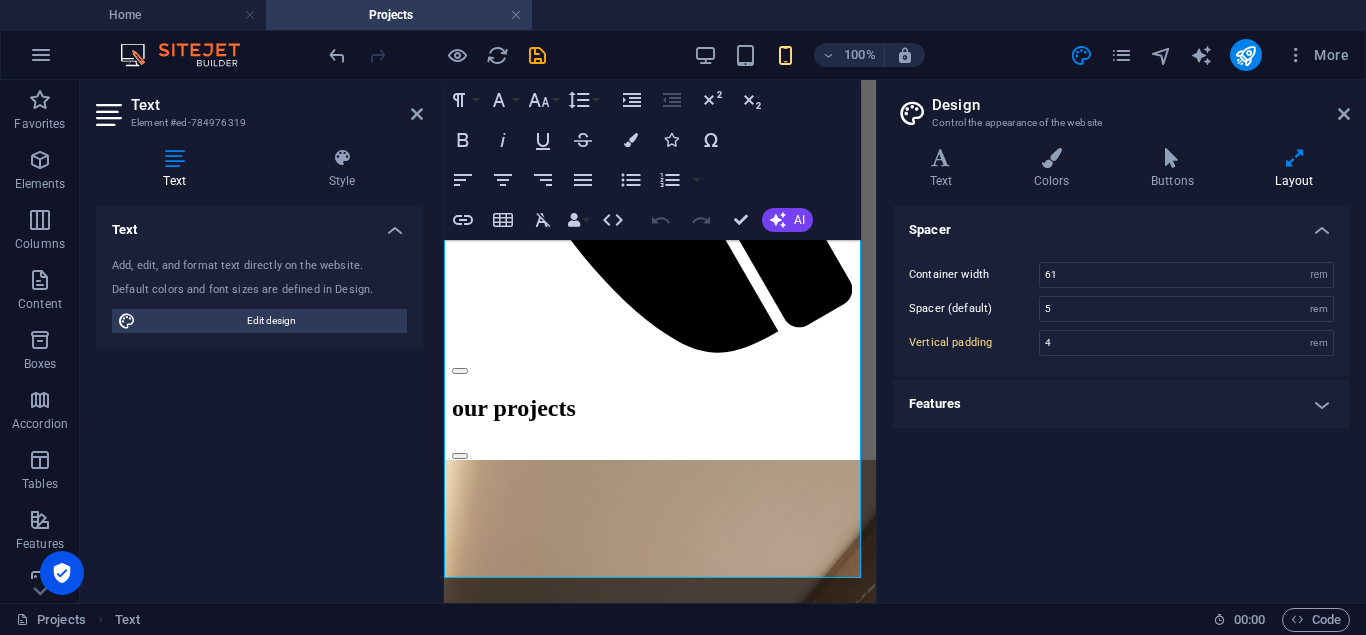 click on "Features" at bounding box center [1121, 404] 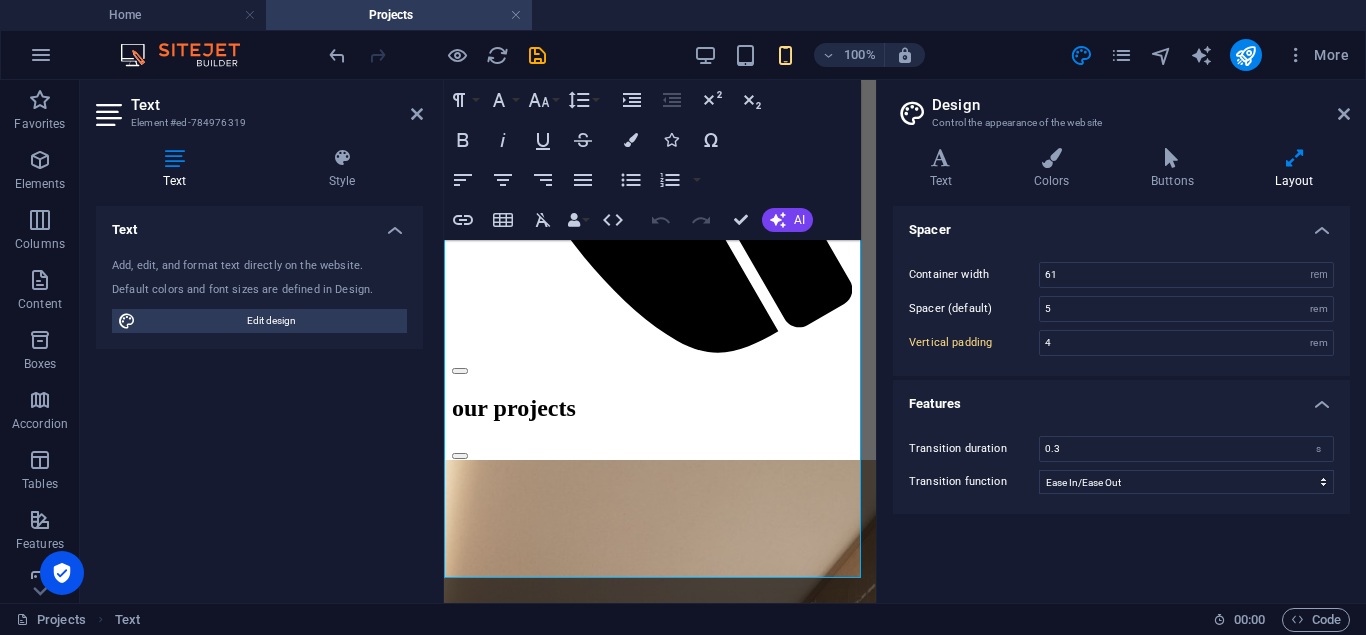 click at bounding box center [1344, 114] 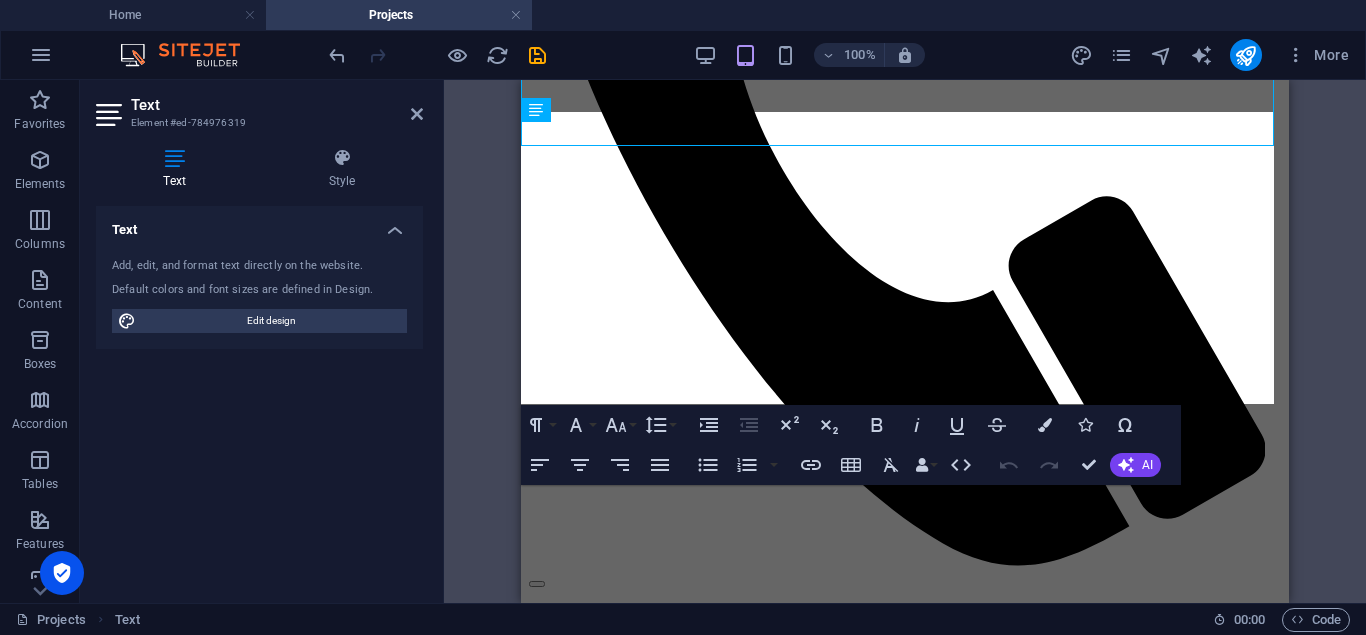 scroll, scrollTop: 700, scrollLeft: 0, axis: vertical 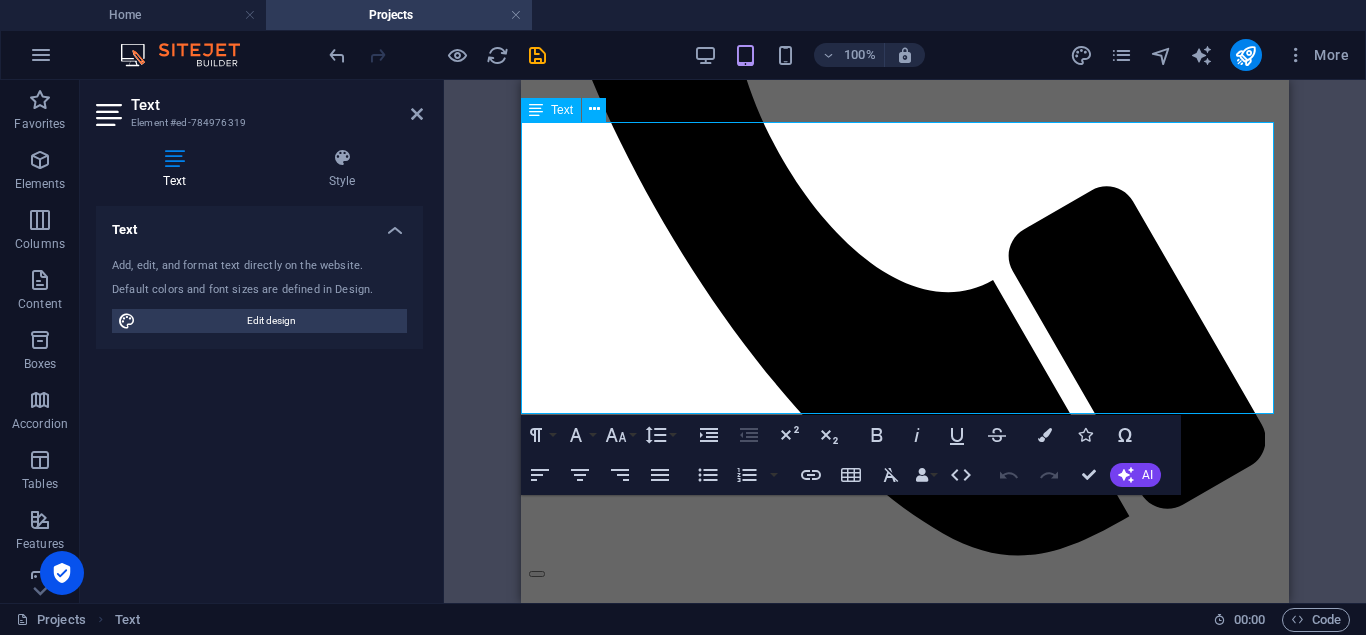 click on "This project redefines luxury living with a bespoke walk-in wardrobe designed to blend elegance, organization, and personal indulgence. Crafted with a modern luxe aesthetic, the space features premium materials such as glass-front cabinetry with soft LED backlighting, and warm wood flooring that adds a sense of grounded sophistication." at bounding box center (905, 13054) 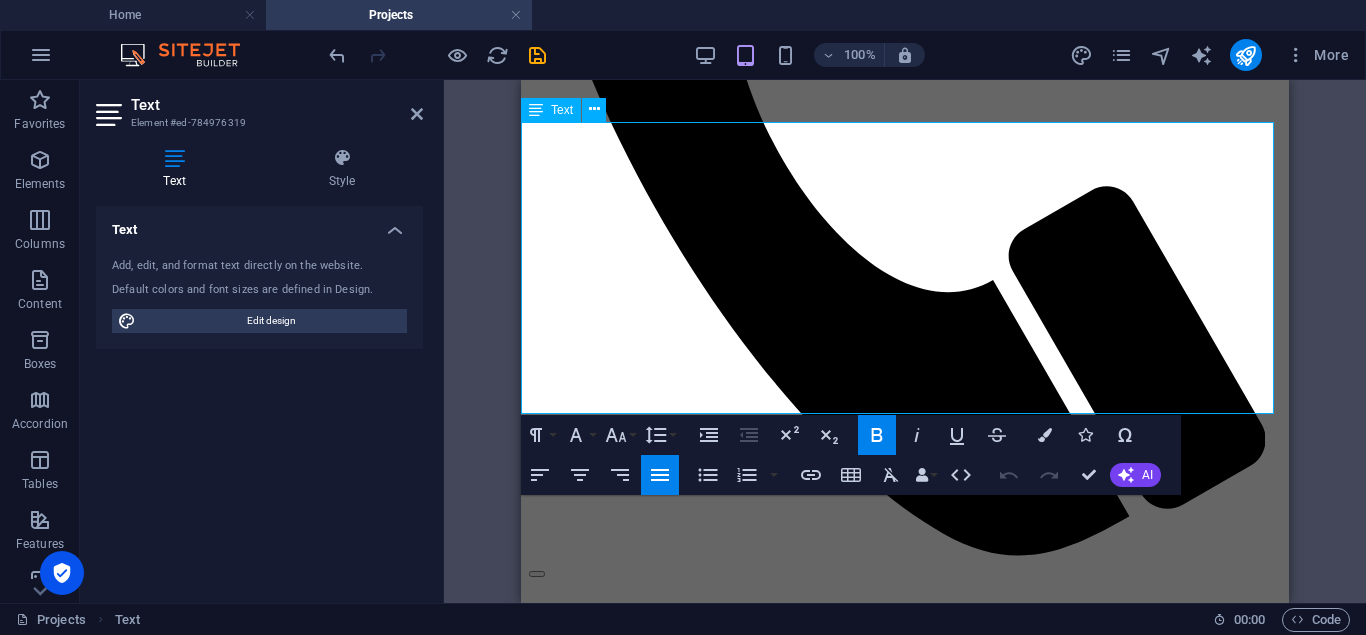 copy on "Modern Luxe Wardrobe This project redefines luxury living with a bespoke walk-in wardrobe designed to blend elegance, organization, and personal indulgence. Crafted with a modern luxe aesthetic, the space features premium materials such as glass-front cabinetry with soft LED backlighting, and warm wood flooring that adds a sense of grounded sophistication. The layout offers symmetrical storage zones, including a center island with display drawers, a dedicated vanity area, and seating that invites comfort and convenience. The ambient crystal chandelier and recessed lighting elevate the ambiance, offering a boutique-like experience within a private residence.  From the curated bag and shoe display to the tailored garment sections, every detail is designed to reflect the client's lifestyle while maximizing visual clarity and spatial efficiency. At High Interior & Architect, we believe luxury should be both functional and expressive, this wardrobe exemplifies our commitment to timeless design with personalized..." 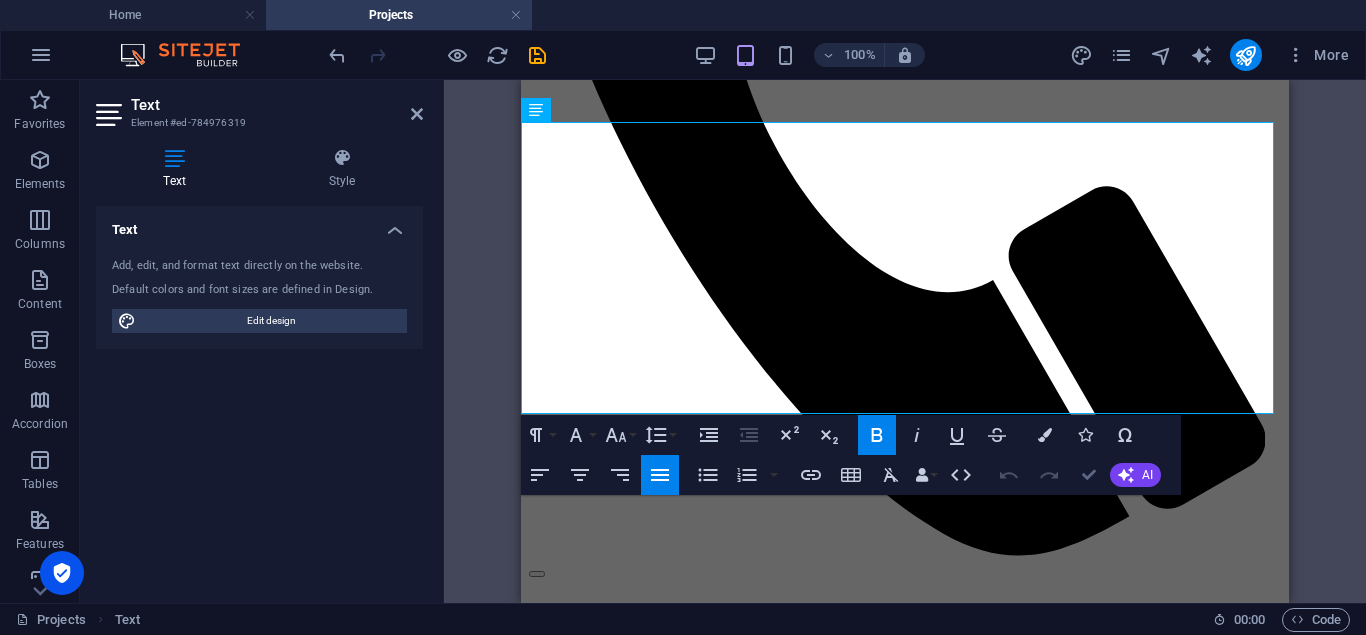 drag, startPoint x: 745, startPoint y: 394, endPoint x: 1084, endPoint y: 476, distance: 348.77643 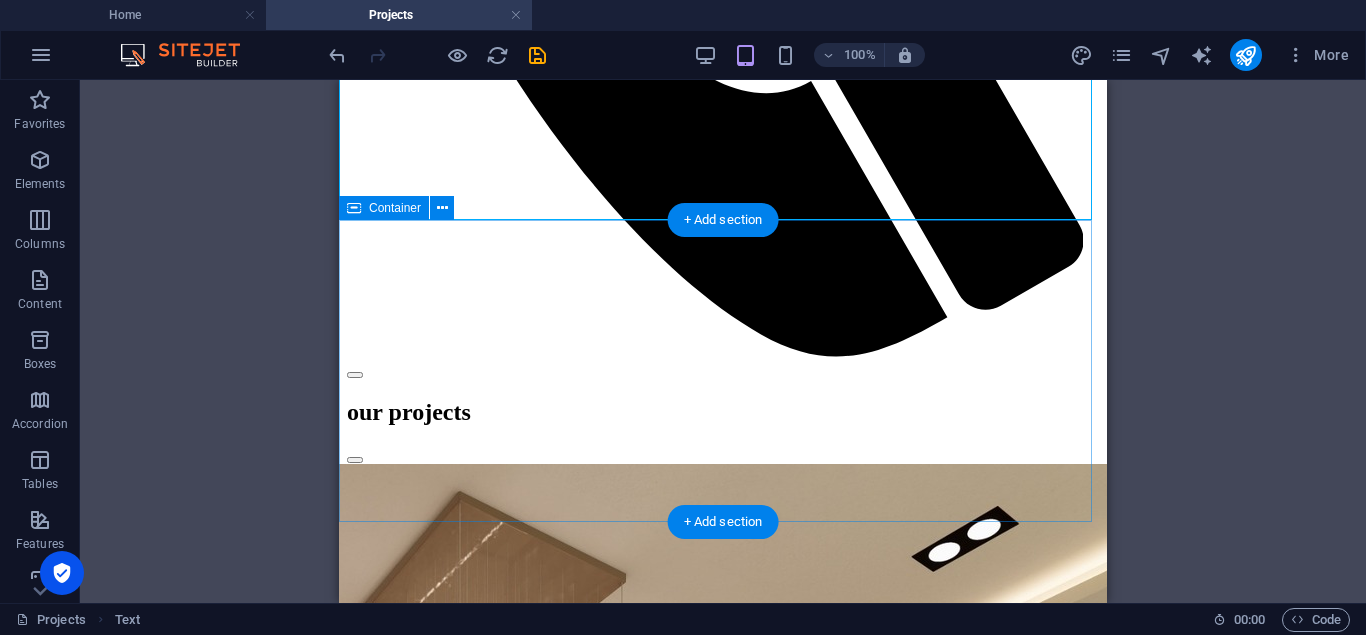 scroll, scrollTop: 900, scrollLeft: 0, axis: vertical 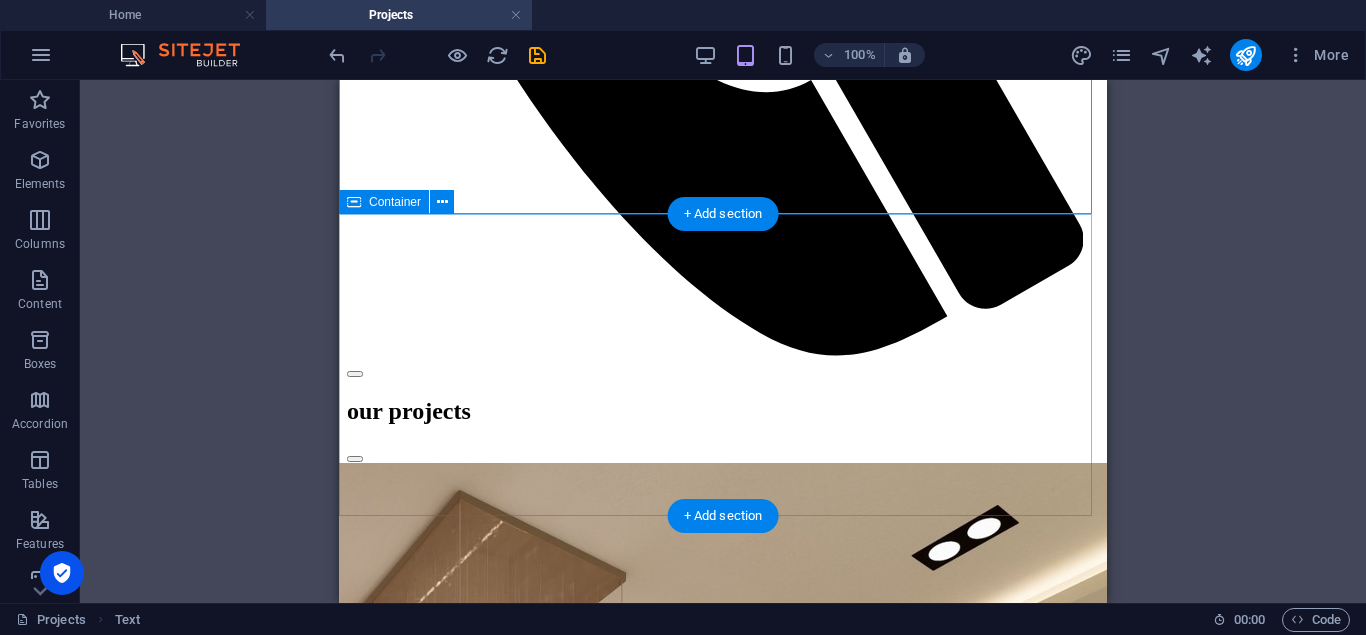 click on "Add elements" at bounding box center (664, 13172) 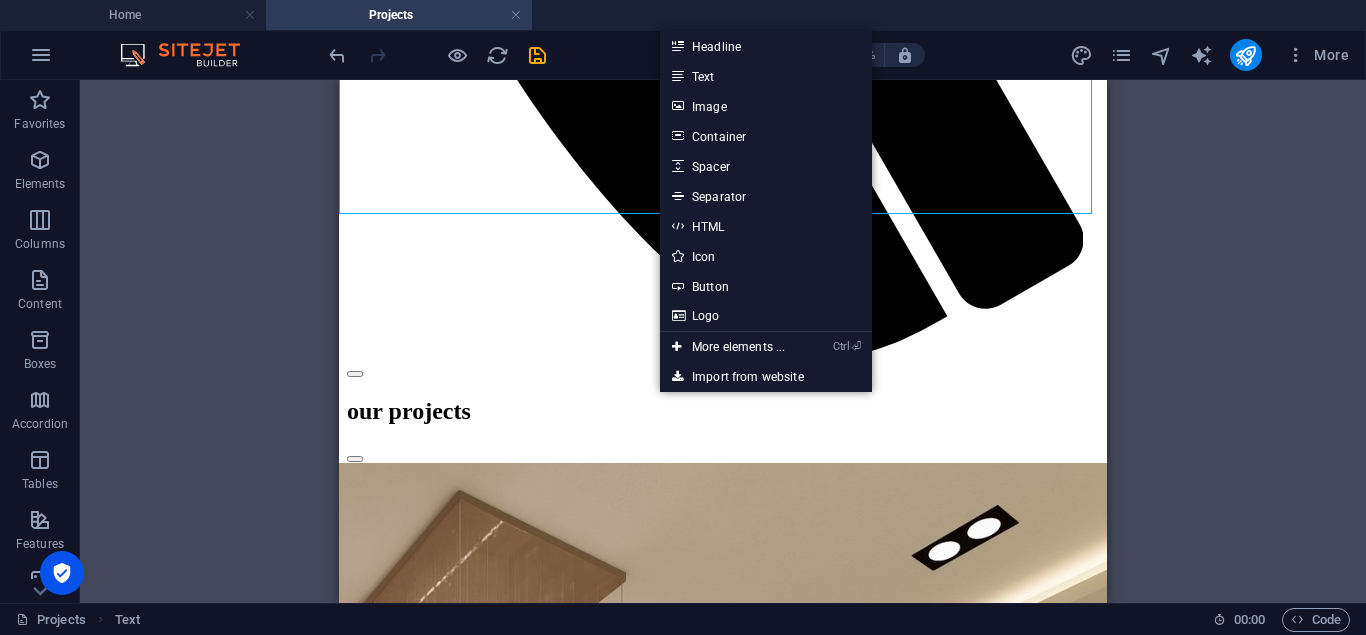 click on "Text" at bounding box center [766, 76] 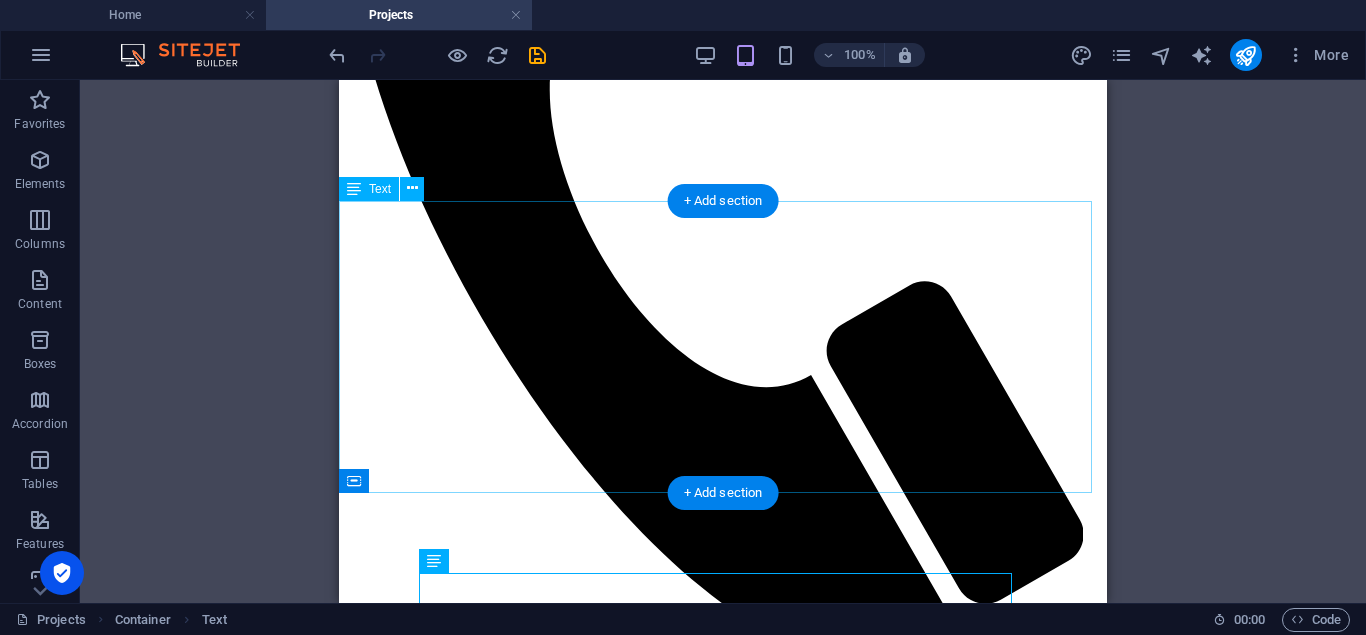 scroll, scrollTop: 600, scrollLeft: 0, axis: vertical 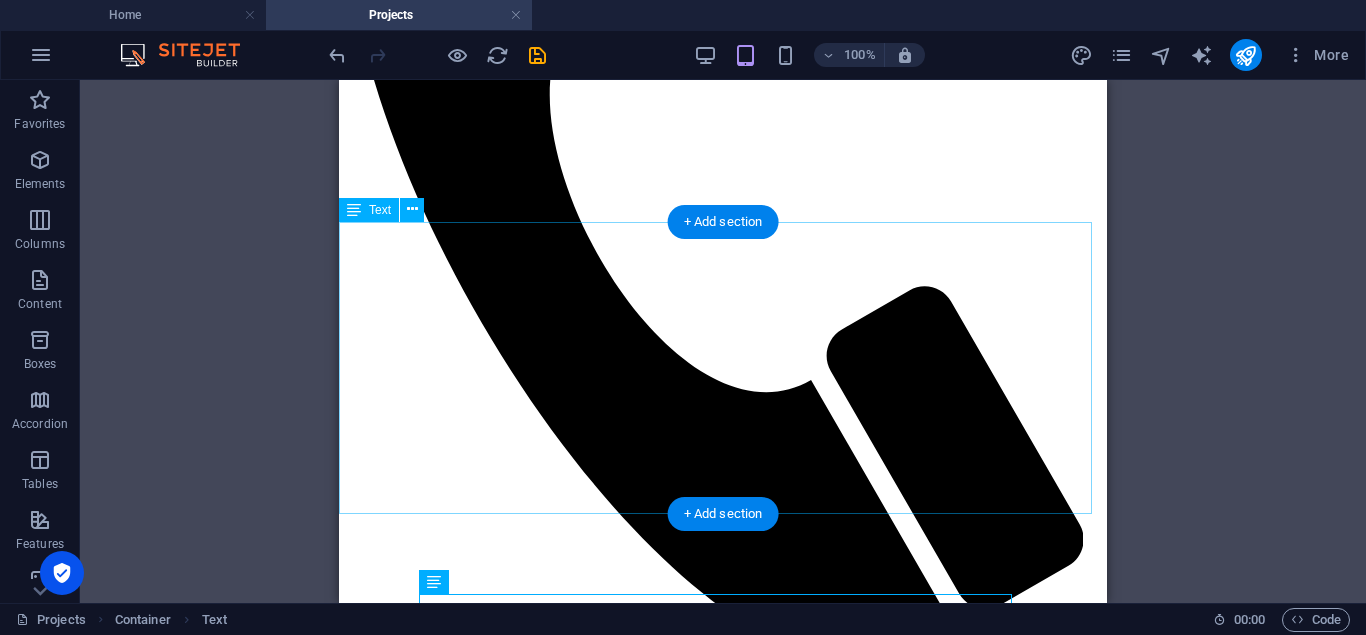 click on "Modern Luxe Wardrobe This project redefines luxury living with a bespoke walk-in wardrobe designed to blend elegance, organization, and personal indulgence. Crafted with a modern luxe aesthetic, the space features premium materials such as glass-front cabinetry with soft LED backlighting, and warm wood flooring that adds a sense of grounded sophistication. The layout offers symmetrical storage zones, including a center island with display drawers, a dedicated vanity area, and seating that invites comfort and convenience. The ambient crystal chandelier and recessed lighting elevate the ambiance, offering a boutique-like experience within a private residence.  From the curated bag and shoe display to the tailored garment sections, every detail is designed to reflect the client's lifestyle while maximizing visual clarity and spatial efficiency." at bounding box center [723, 13204] 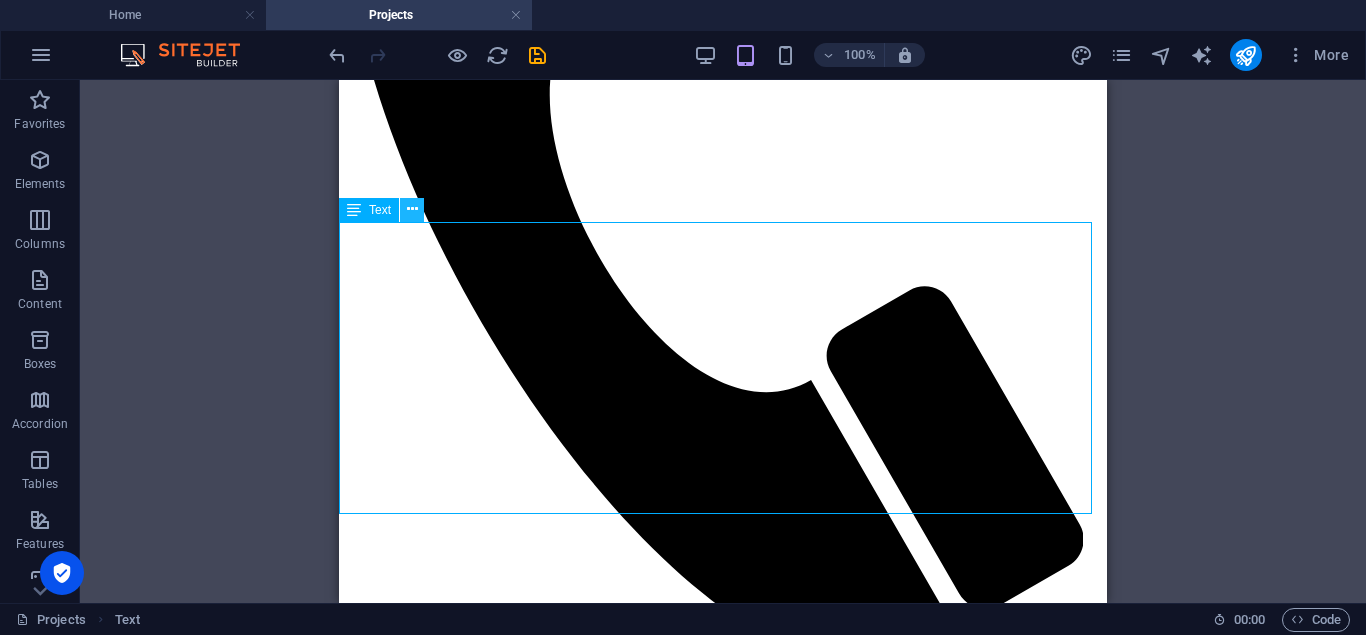 click at bounding box center (412, 209) 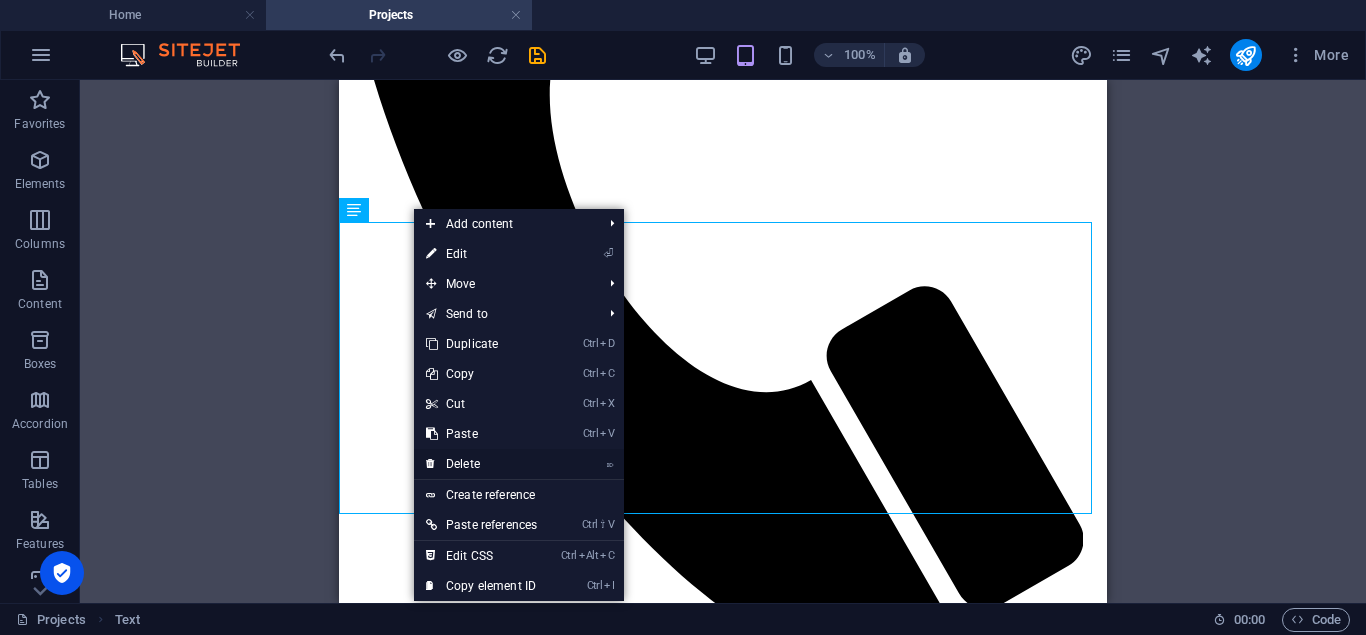 click on "⌦  Delete" at bounding box center (481, 464) 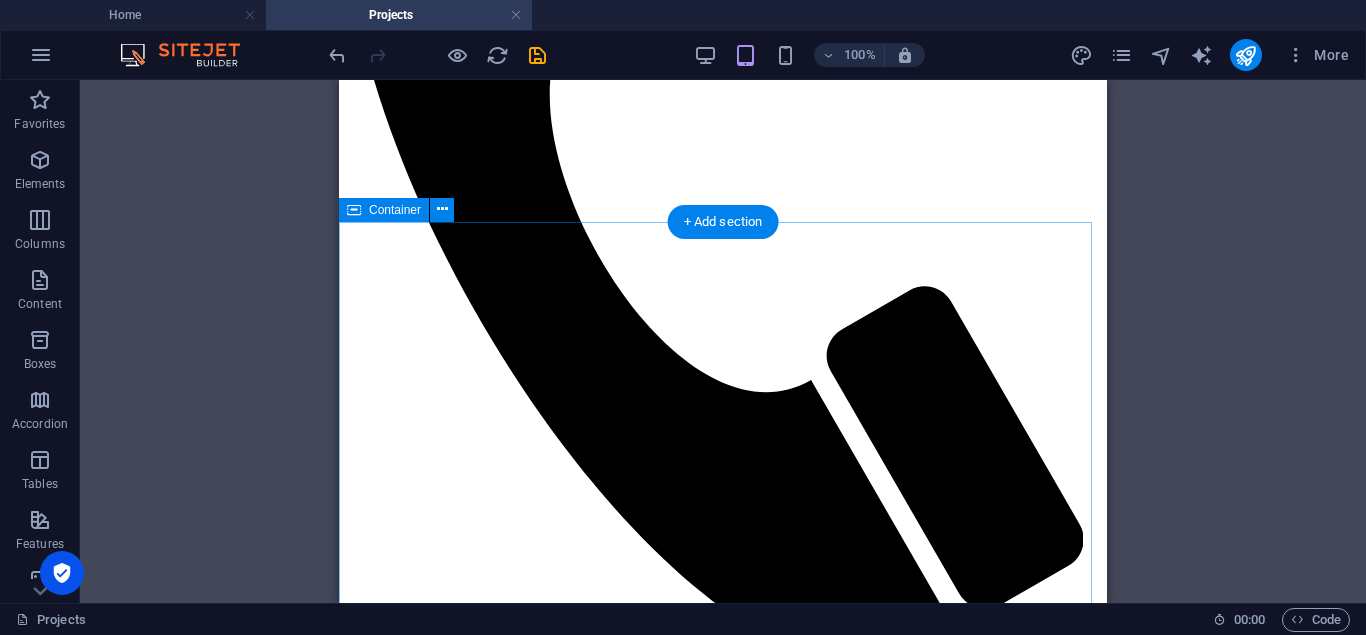click on "Modern Luxe Wardrobe This project redefines luxury living with a bespoke walk-in wardrobe designed to blend elegance, organization, and personal indulgence. Crafted with a modern luxe aesthetic, the space features premium materials such as glass-front cabinetry with soft LED backlighting, and warm wood flooring that adds a sense of grounded sophistication. The layout offers symmetrical storage zones, including a center island with display drawers, a dedicated vanity area, and seating that invites comfort and convenience. The ambient crystal chandelier and recessed lighting elevate the ambiance, offering a boutique-like experience within a private residence.  From the curated bag and shoe display to the tailored garment sections, every detail is designed to reflect the client's lifestyle while maximizing visual clarity and spatial efficiency." at bounding box center [723, 13204] 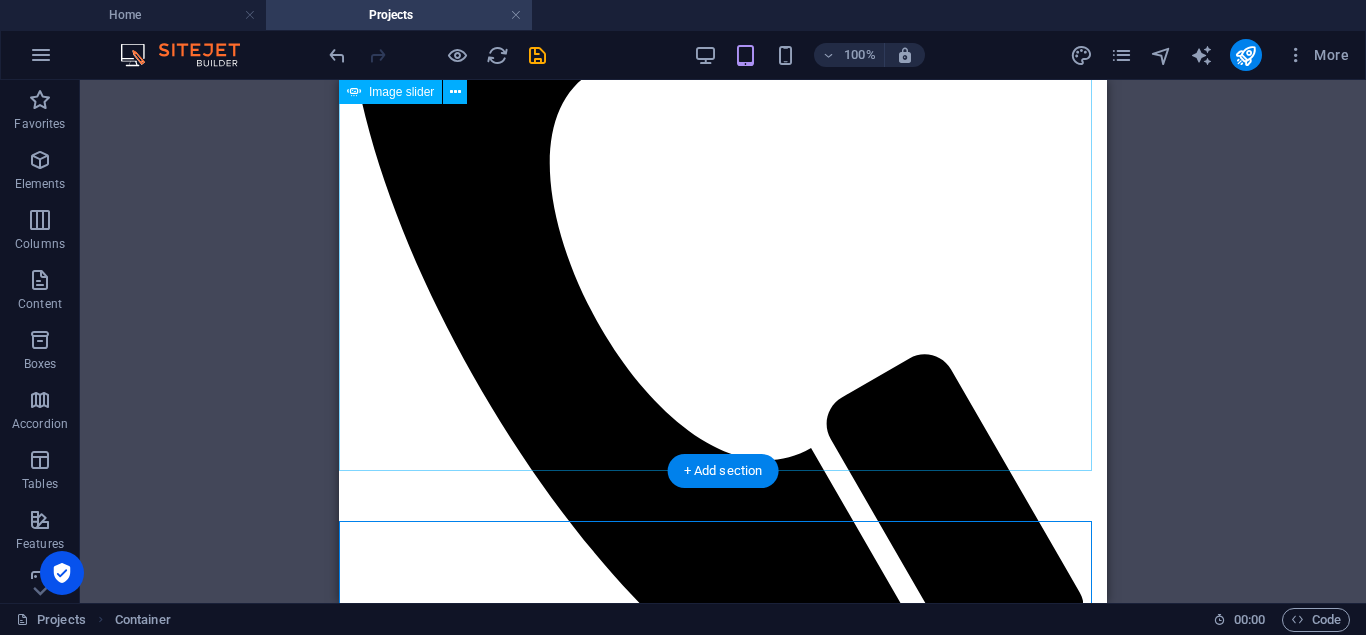 scroll, scrollTop: 600, scrollLeft: 0, axis: vertical 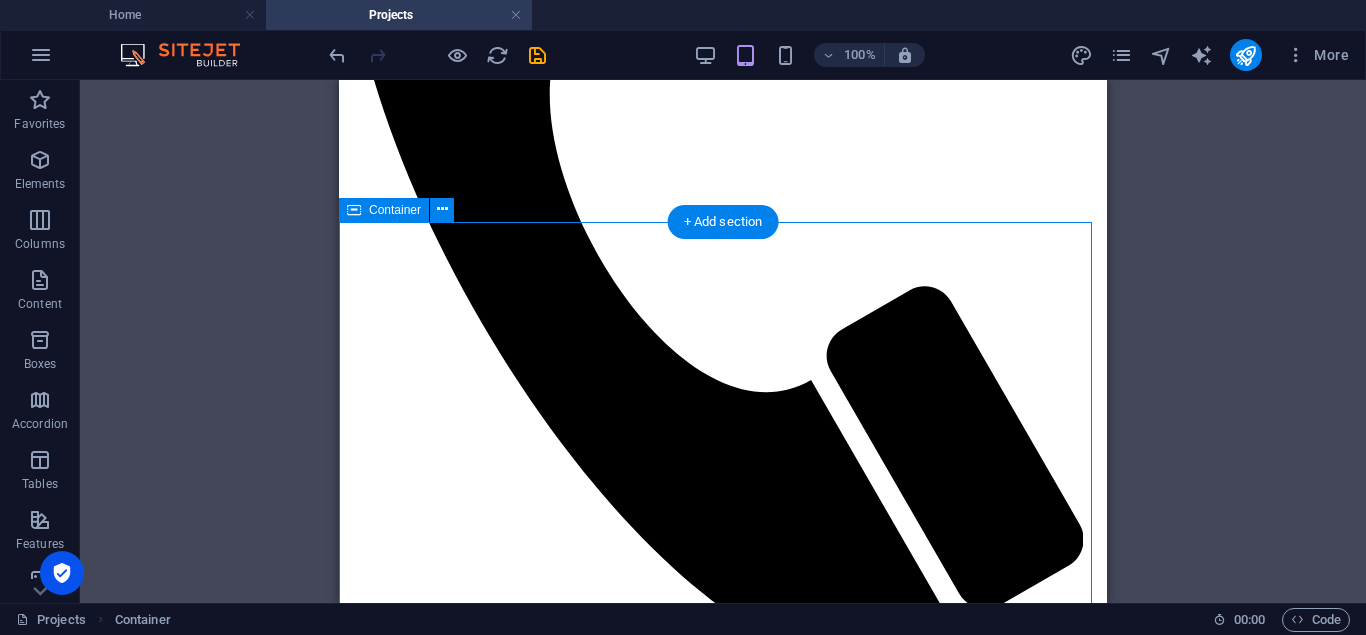 click on "Modern Luxe Wardrobe This project redefines luxury living with a bespoke walk-in wardrobe designed to blend elegance, organization, and personal indulgence. Crafted with a modern luxe aesthetic, the space features premium materials such as glass-front cabinetry with soft LED backlighting, and warm wood flooring that adds a sense of grounded sophistication. The layout offers symmetrical storage zones, including a center island with display drawers, a dedicated vanity area, and seating that invites comfort and convenience. The ambient crystal chandelier and recessed lighting elevate the ambiance, offering a boutique-like experience within a private residence.  From the curated bag and shoe display to the tailored garment sections, every detail is designed to reflect the client's lifestyle while maximizing visual clarity and spatial efficiency." at bounding box center (723, 13204) 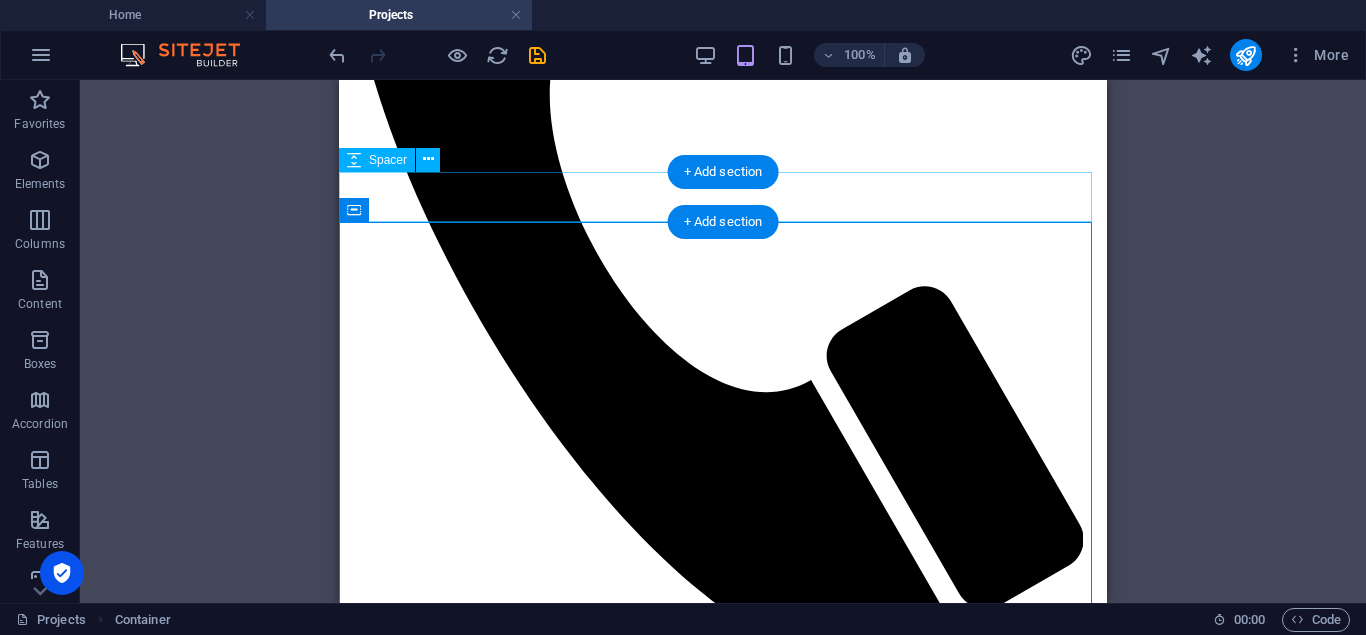 click at bounding box center [723, 13009] 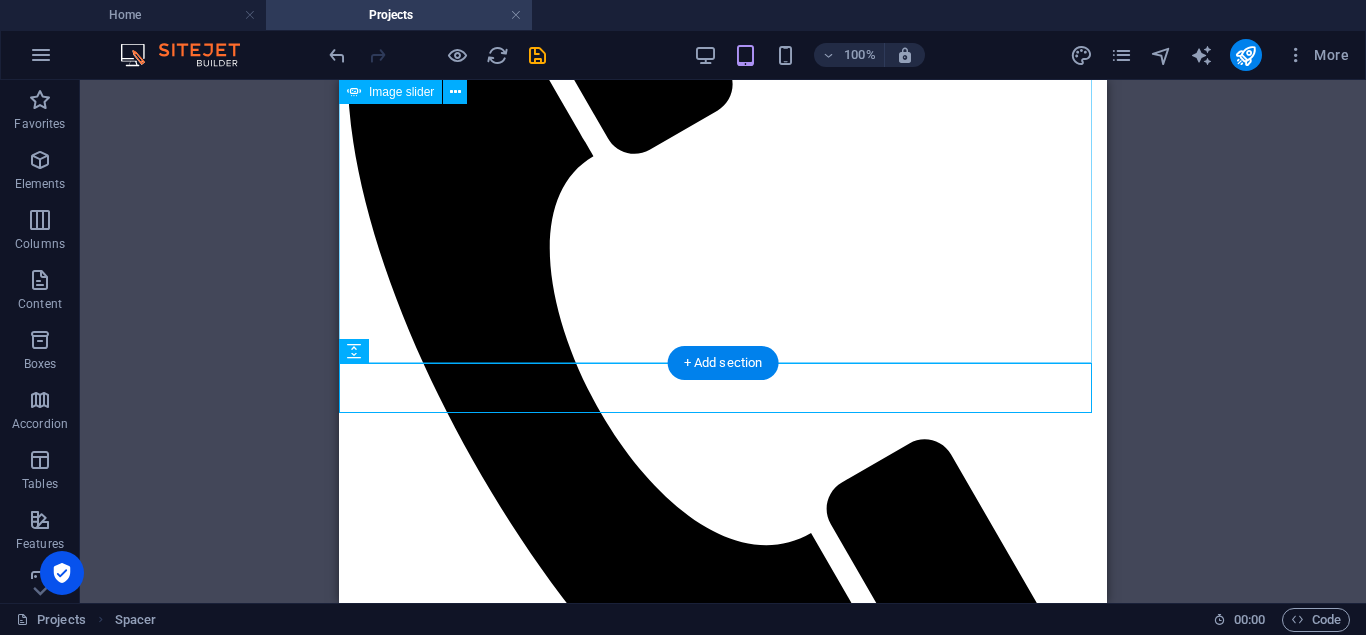 scroll, scrollTop: 400, scrollLeft: 0, axis: vertical 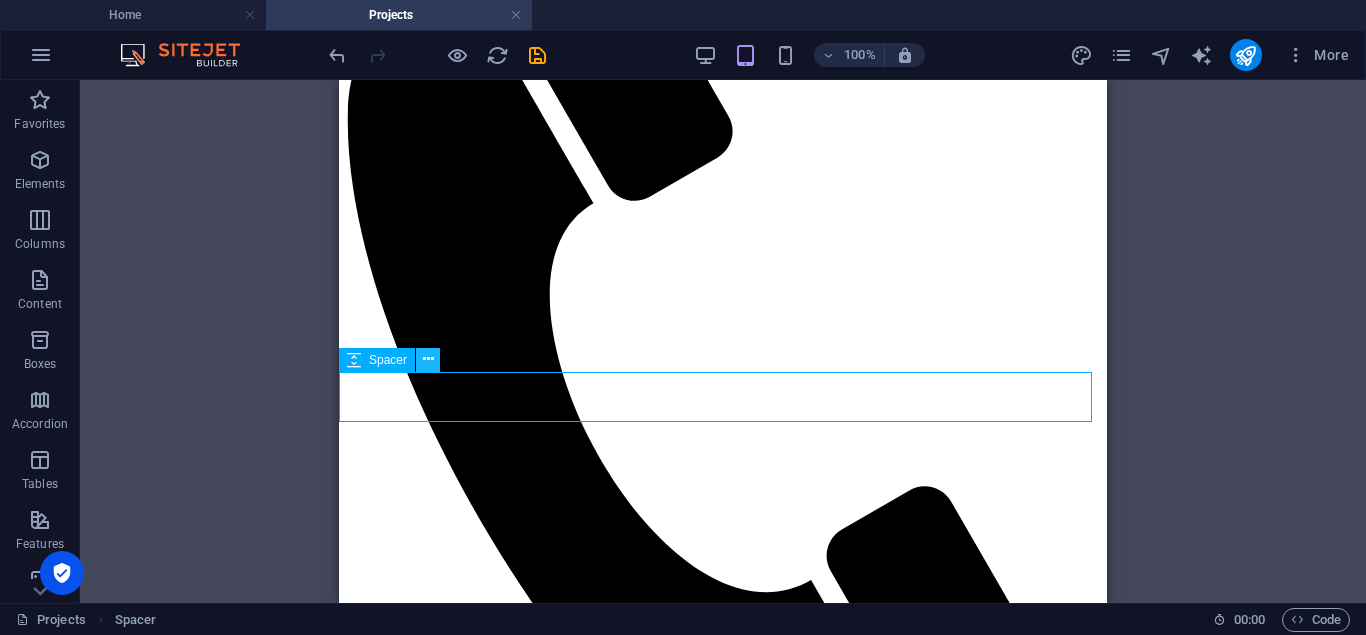 click at bounding box center [428, 359] 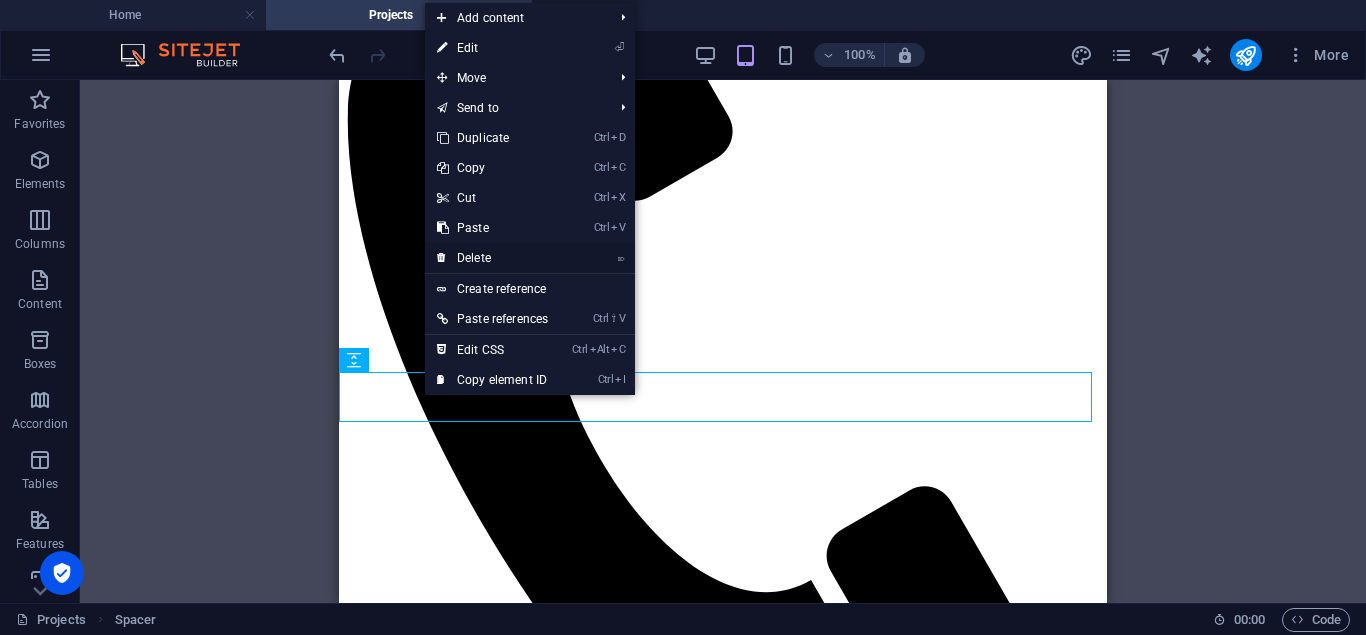 click on "⌦  Delete" at bounding box center (492, 258) 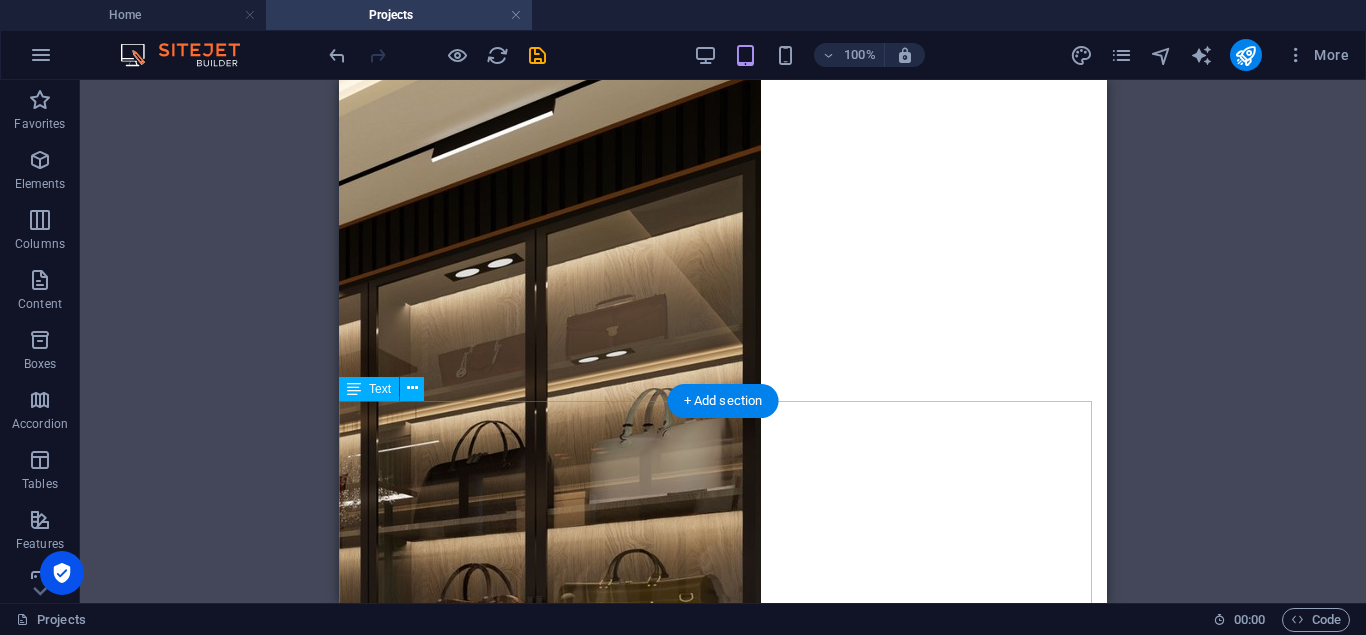 scroll, scrollTop: 1500, scrollLeft: 0, axis: vertical 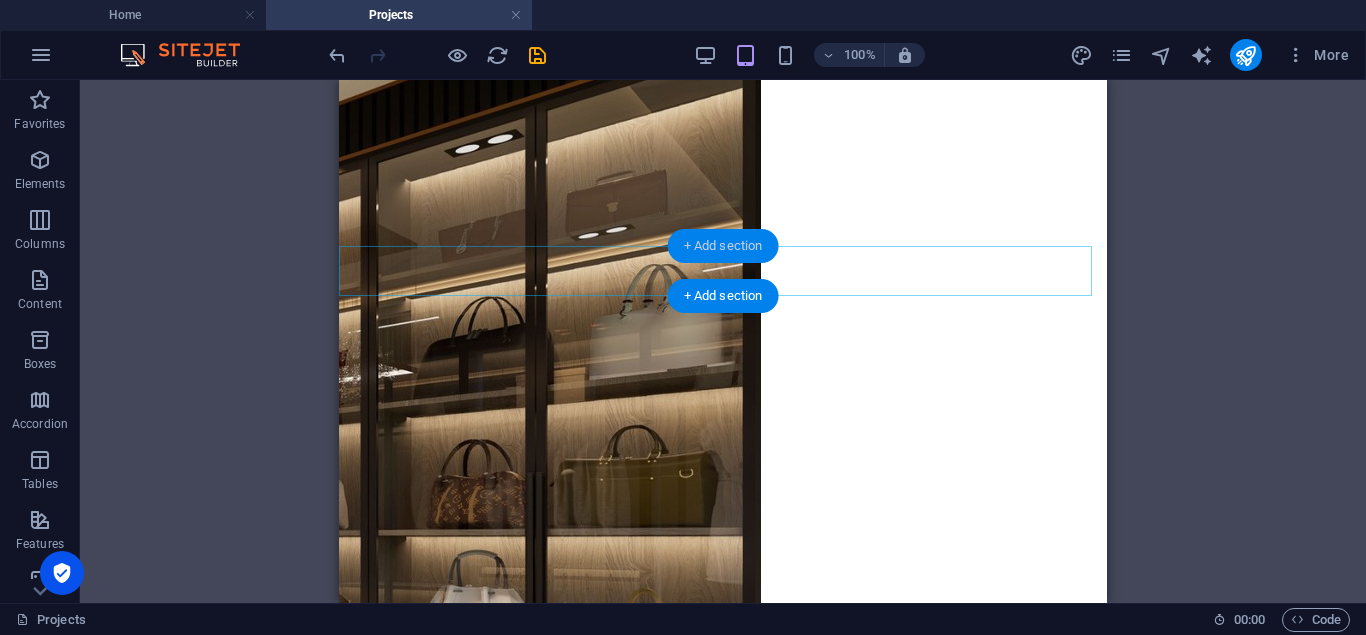 click on "+ Add section" at bounding box center (723, 246) 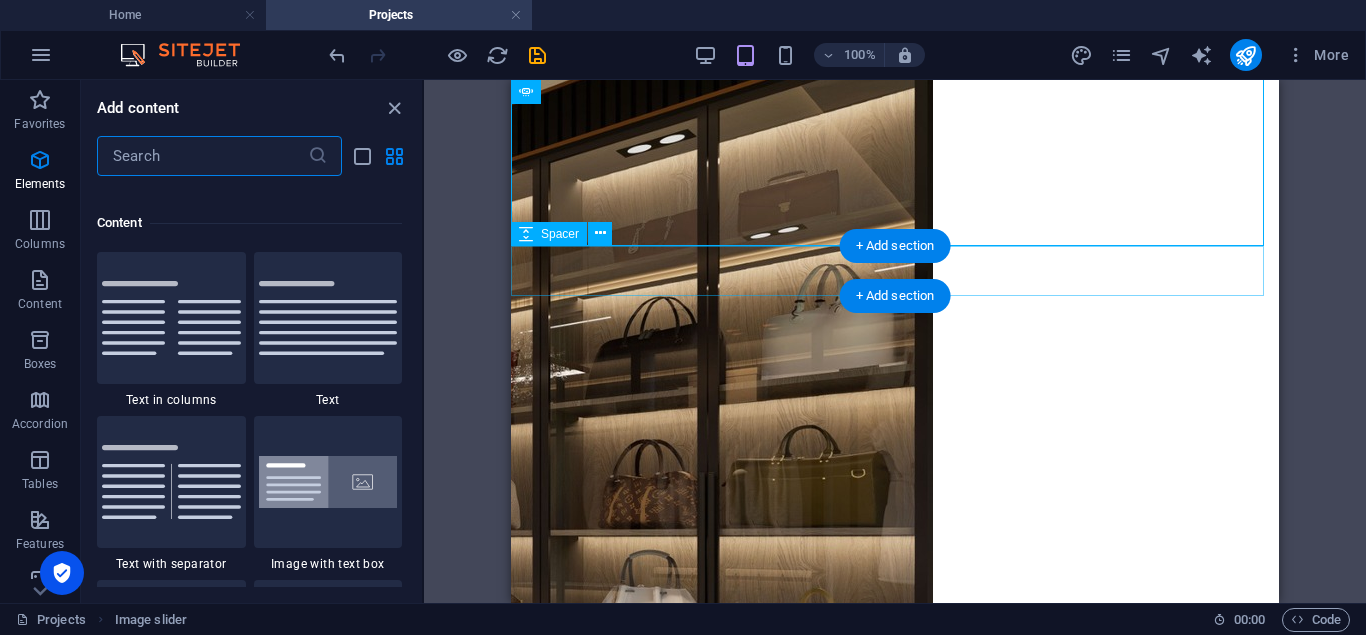 scroll, scrollTop: 3499, scrollLeft: 0, axis: vertical 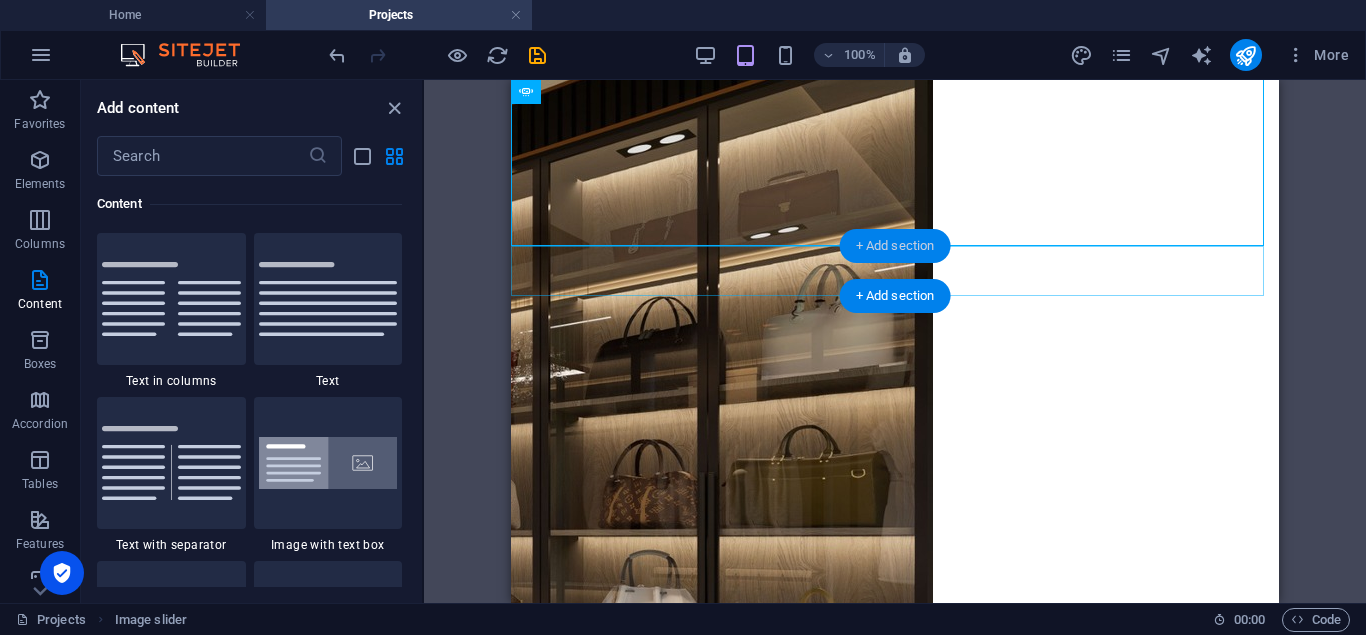click on "+ Add section" at bounding box center [895, 246] 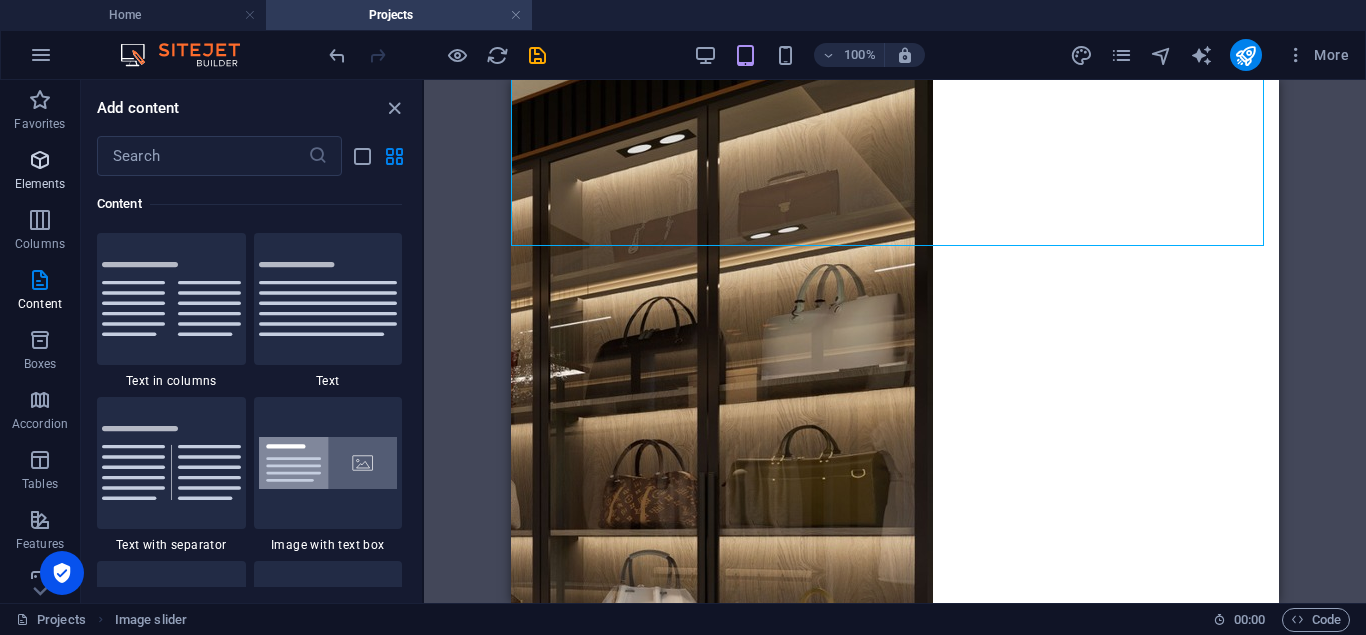 click at bounding box center (40, 160) 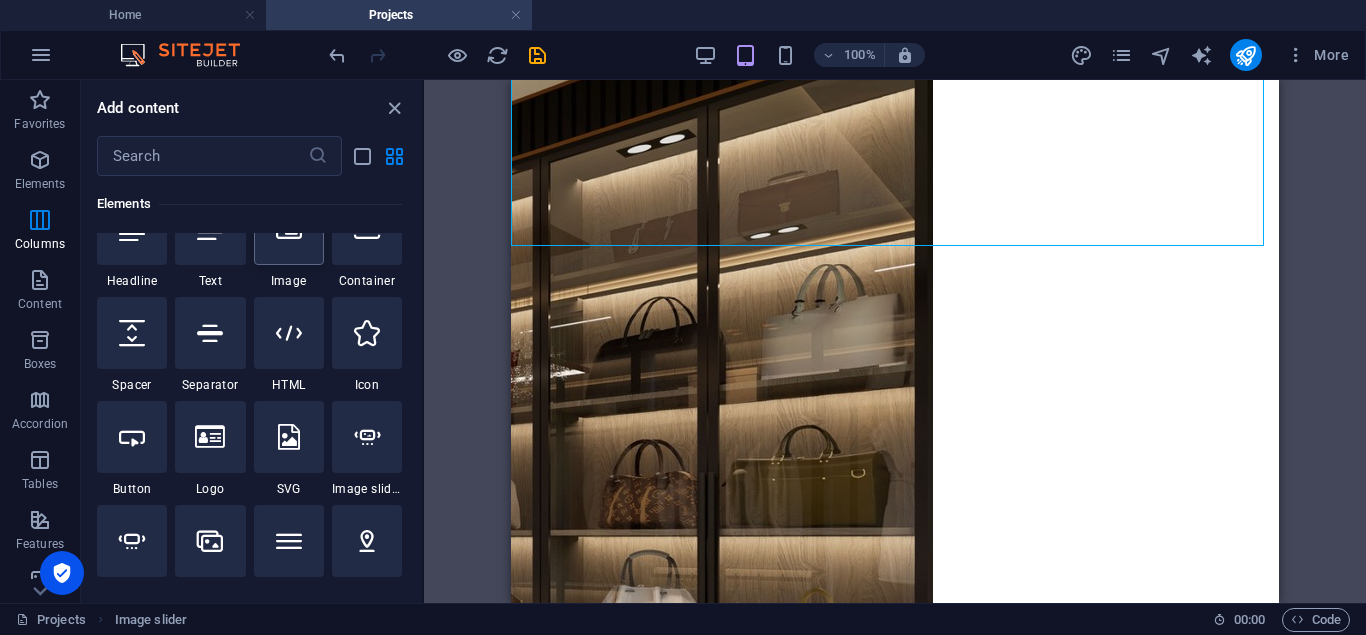 scroll, scrollTop: 213, scrollLeft: 0, axis: vertical 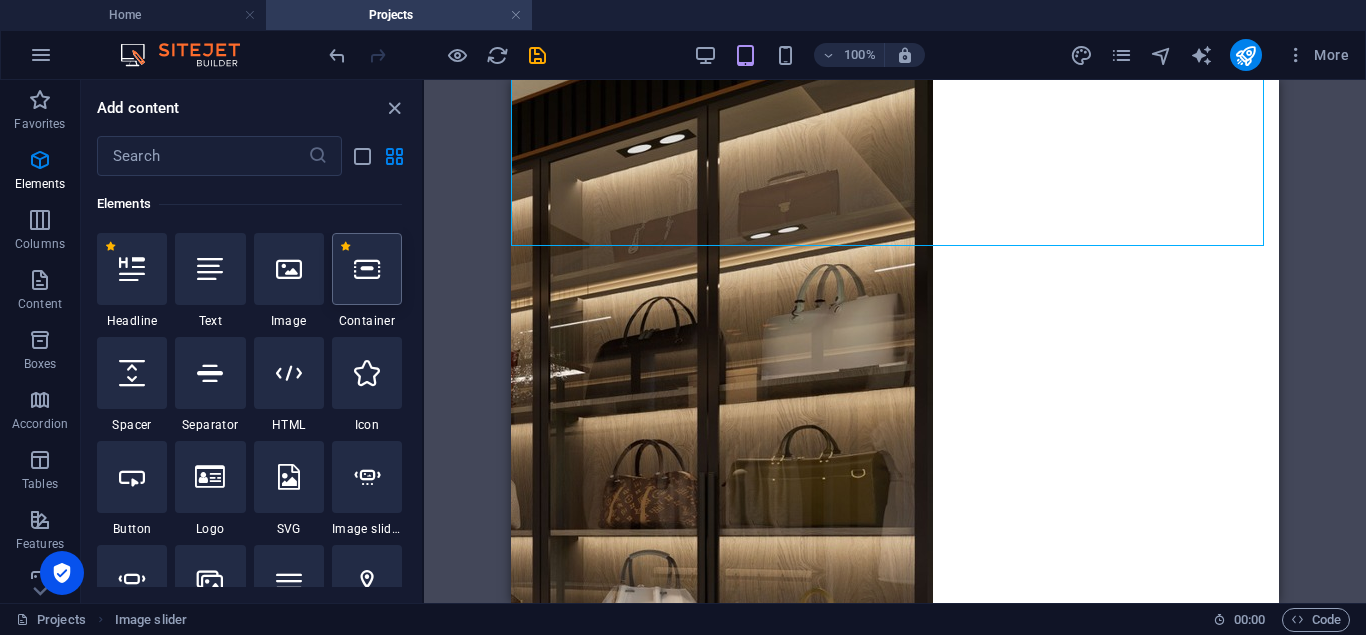 click at bounding box center (367, 269) 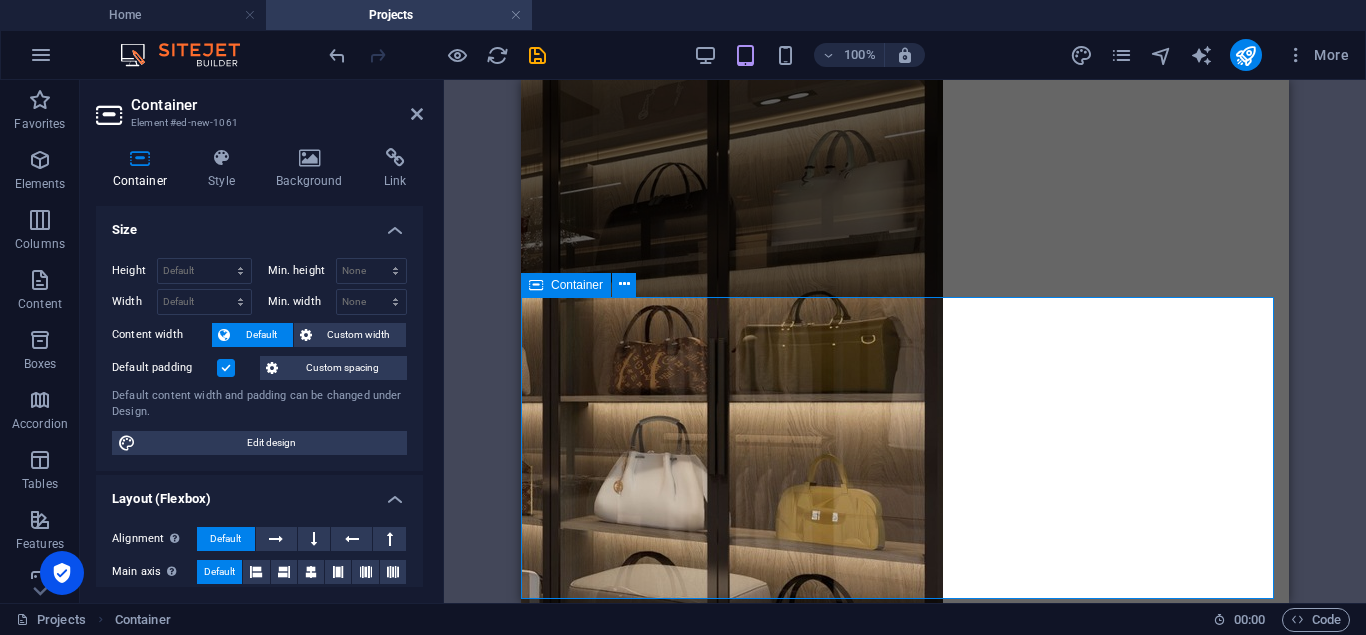 scroll, scrollTop: 1780, scrollLeft: 0, axis: vertical 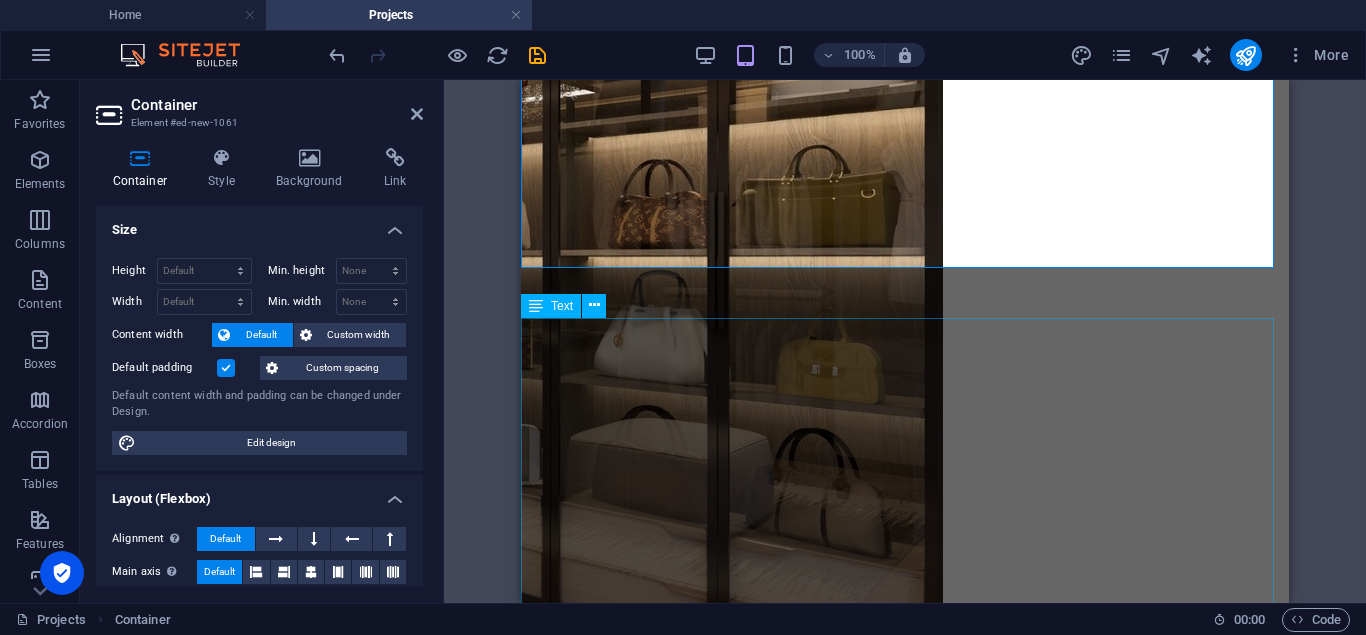 click on "Timeless Elegance with Functional Design This project reflects our signature approach at High Interior & Architect combining timeless aesthetics with seamless functionality. The kitchen design captures a Modern Classic style, harmonizing warm wooden textures with clean, muted greys for a balanced and inviting atmosphere. We focused on optimizing space and practicality while maintaining an elegant visual composition. The   L-shaped layout maximizes workflow efficiency, while custom cabinetry ensures ample storage. We integrated built-in appliances—including a microwave, refrigerator, and water dispenser—for a clutter-free, streamlined finish." at bounding box center [905, 20205] 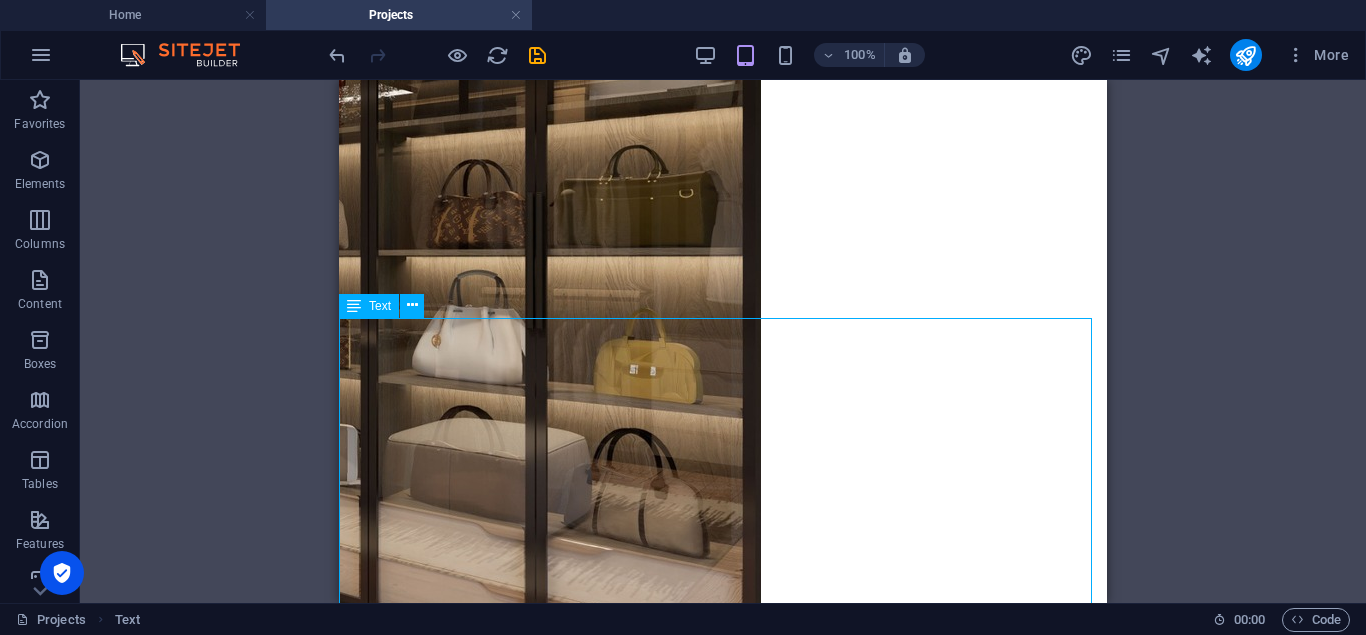 click on "Timeless Elegance with Functional Design This project reflects our signature approach at High Interior & Architect combining timeless aesthetics with seamless functionality. The kitchen design captures a Modern Classic style, harmonizing warm wooden textures with clean, muted greys for a balanced and inviting atmosphere. We focused on optimizing space and practicality while maintaining an elegant visual composition. The   L-shaped layout maximizes workflow efficiency, while custom cabinetry ensures ample storage. We integrated built-in appliances—including a microwave, refrigerator, and water dispenser—for a clutter-free, streamlined finish." at bounding box center (723, 20205) 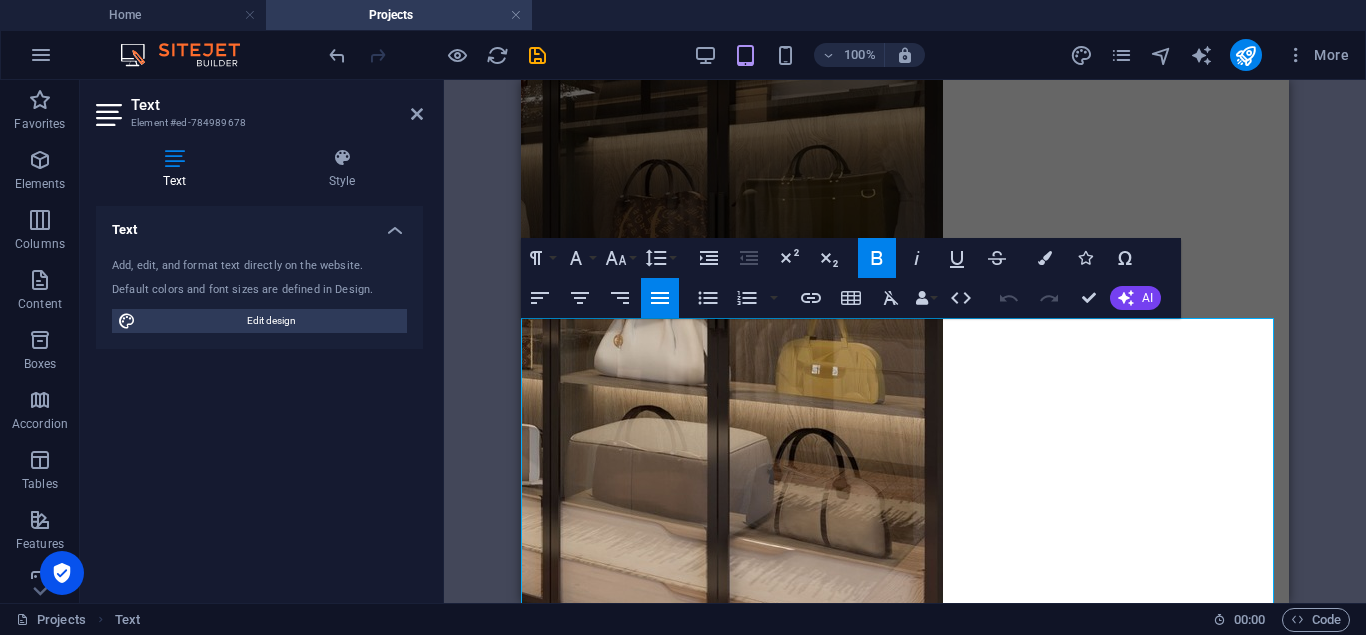 click on "Timeless Elegance with Functional Design" at bounding box center (696, 20036) 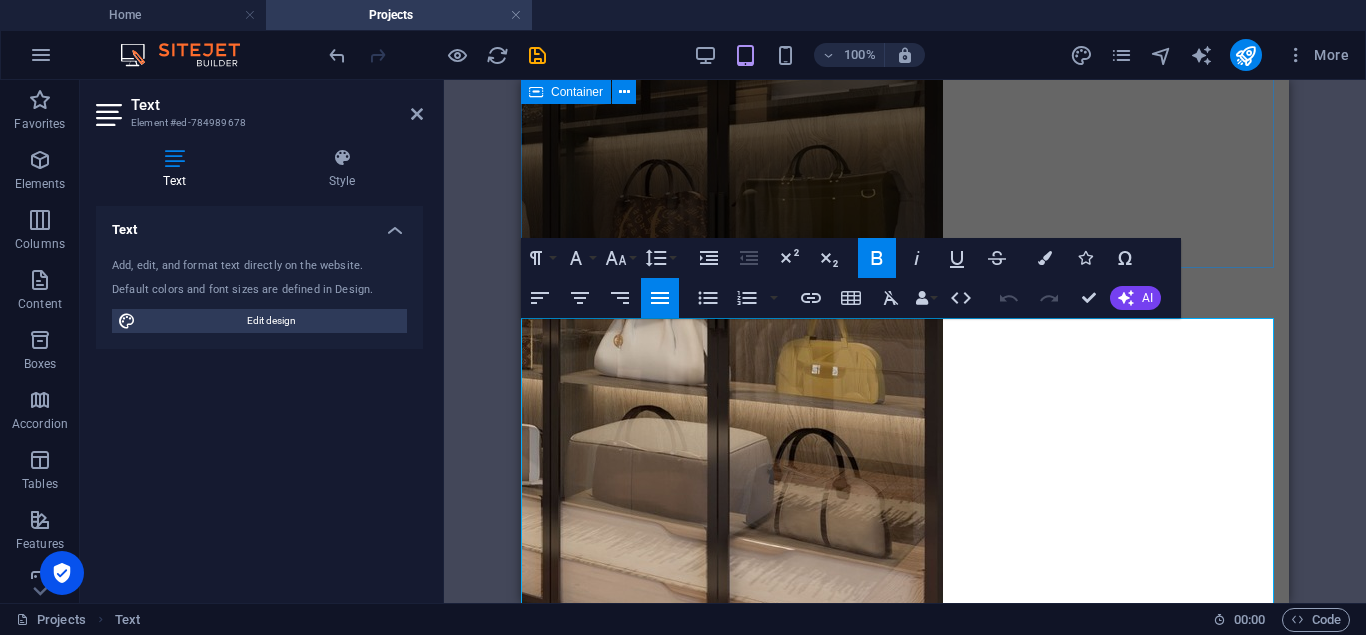 click on "Drop content here or  Add elements  Paste clipboard" at bounding box center [905, 19886] 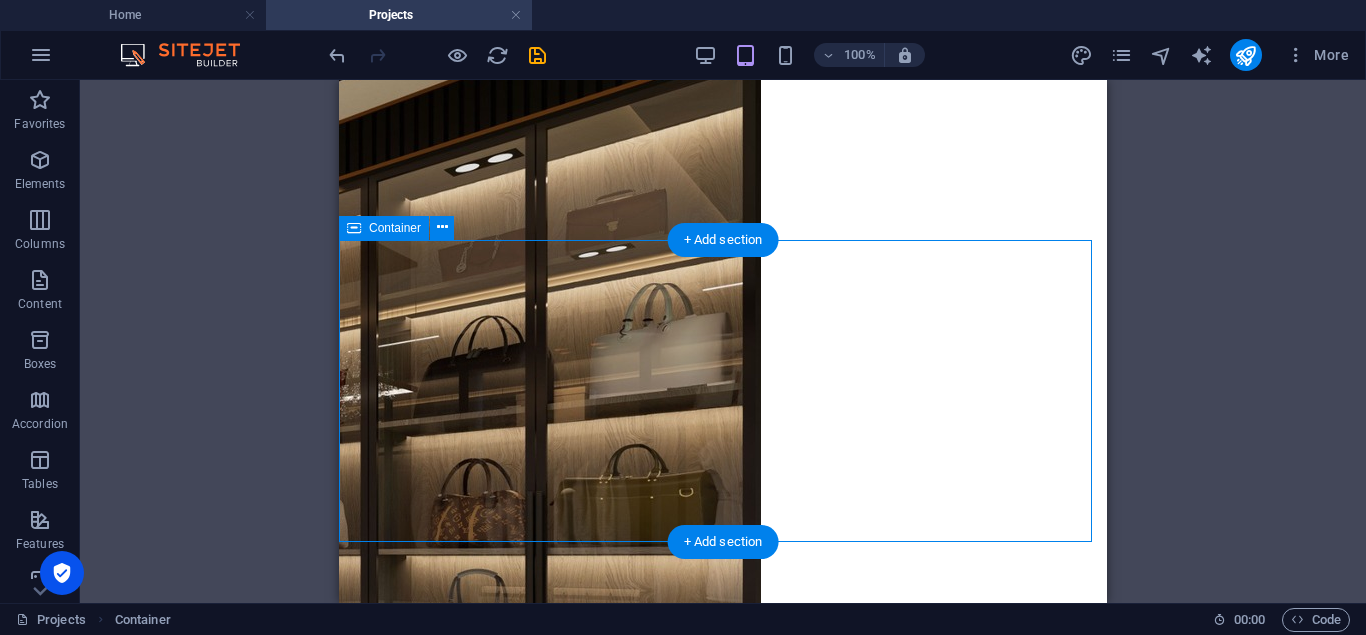 scroll, scrollTop: 1480, scrollLeft: 0, axis: vertical 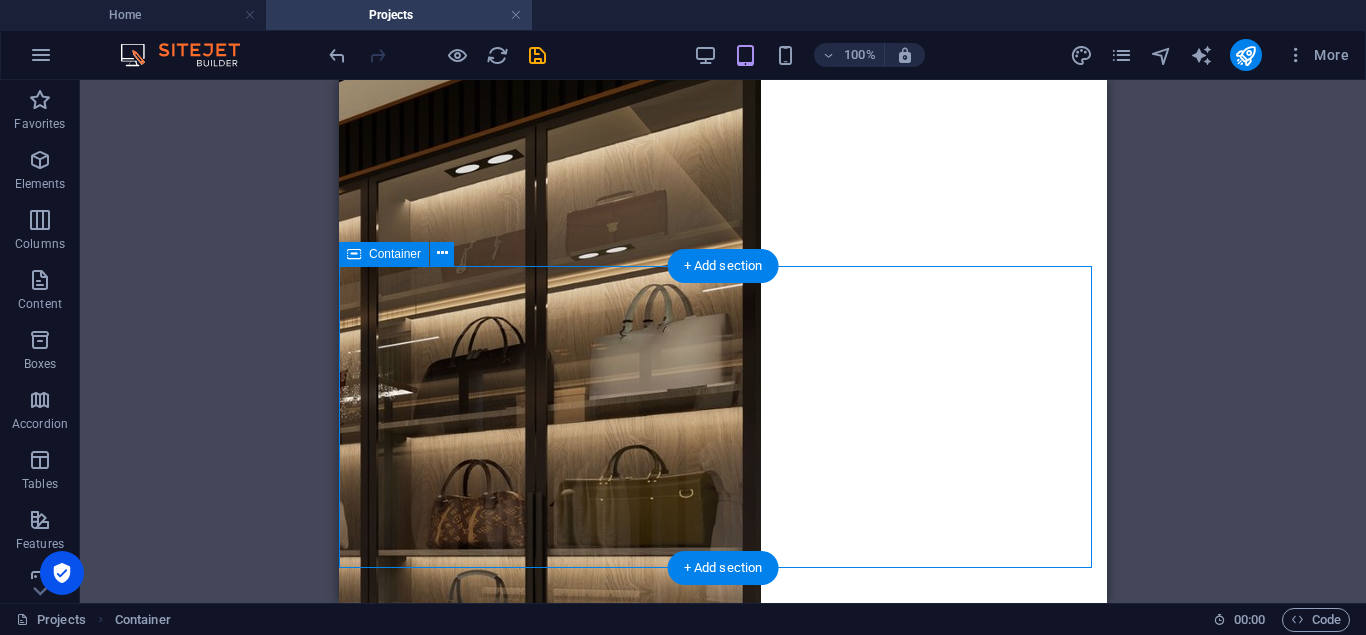 click on "Add elements" at bounding box center [664, 20216] 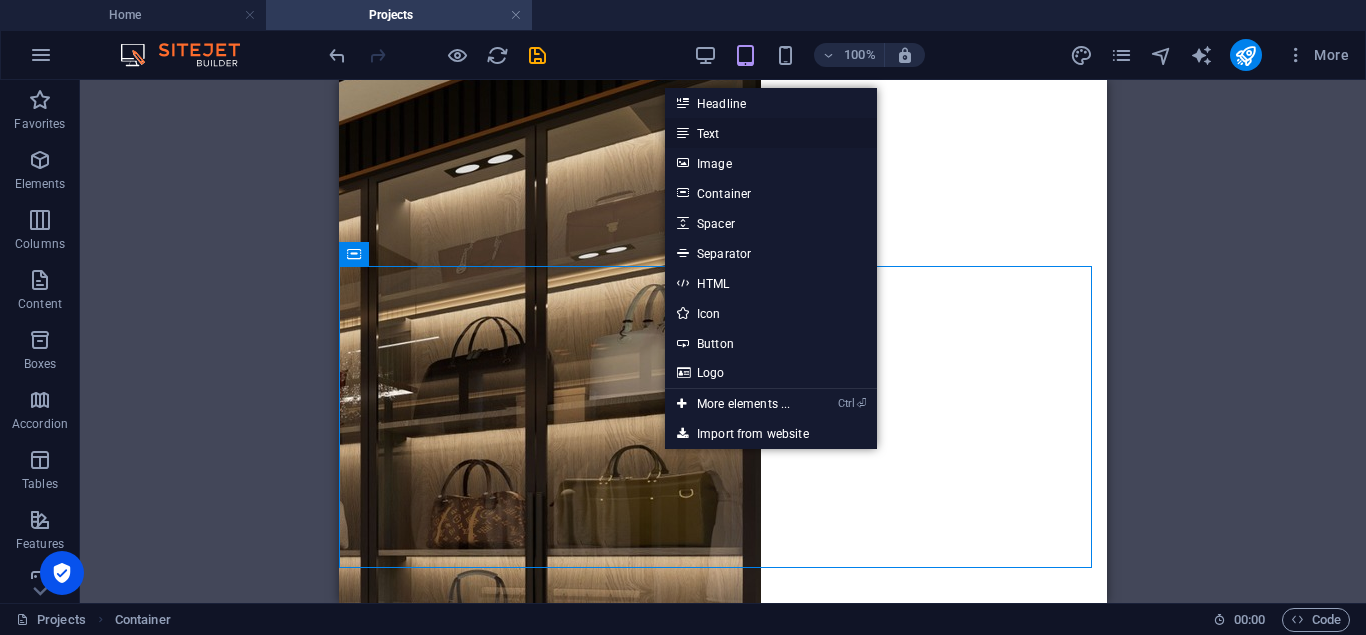 click on "Text" at bounding box center (771, 133) 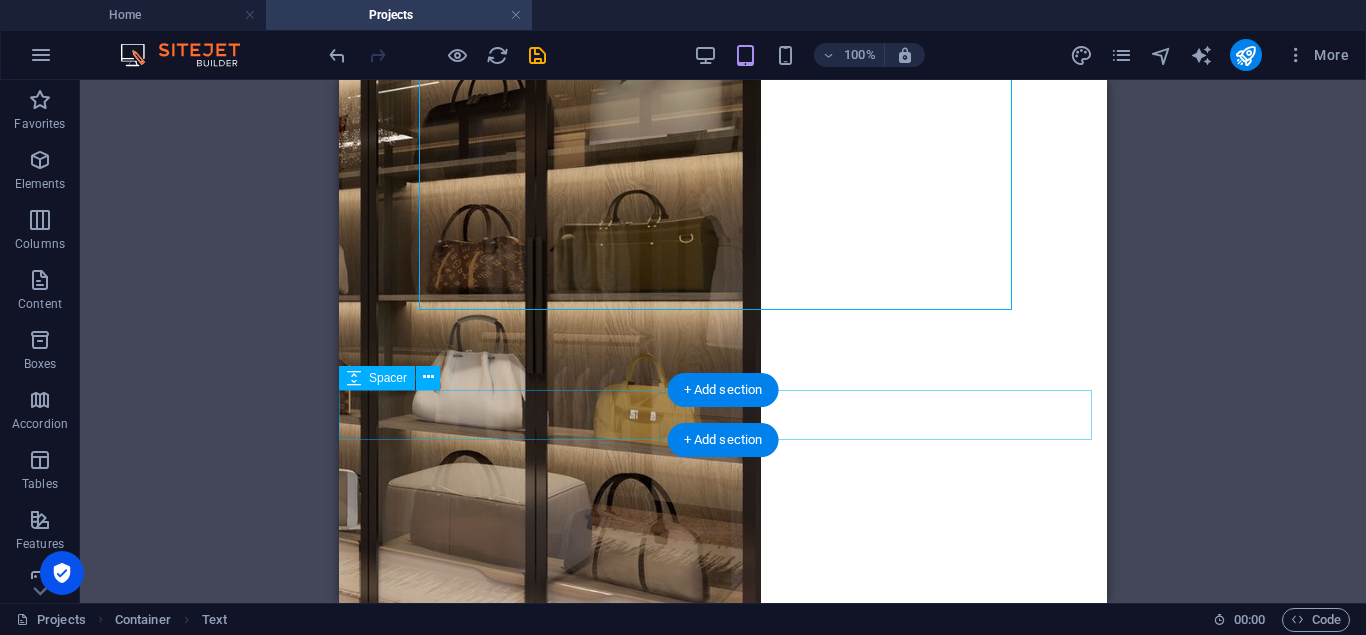 scroll, scrollTop: 1580, scrollLeft: 0, axis: vertical 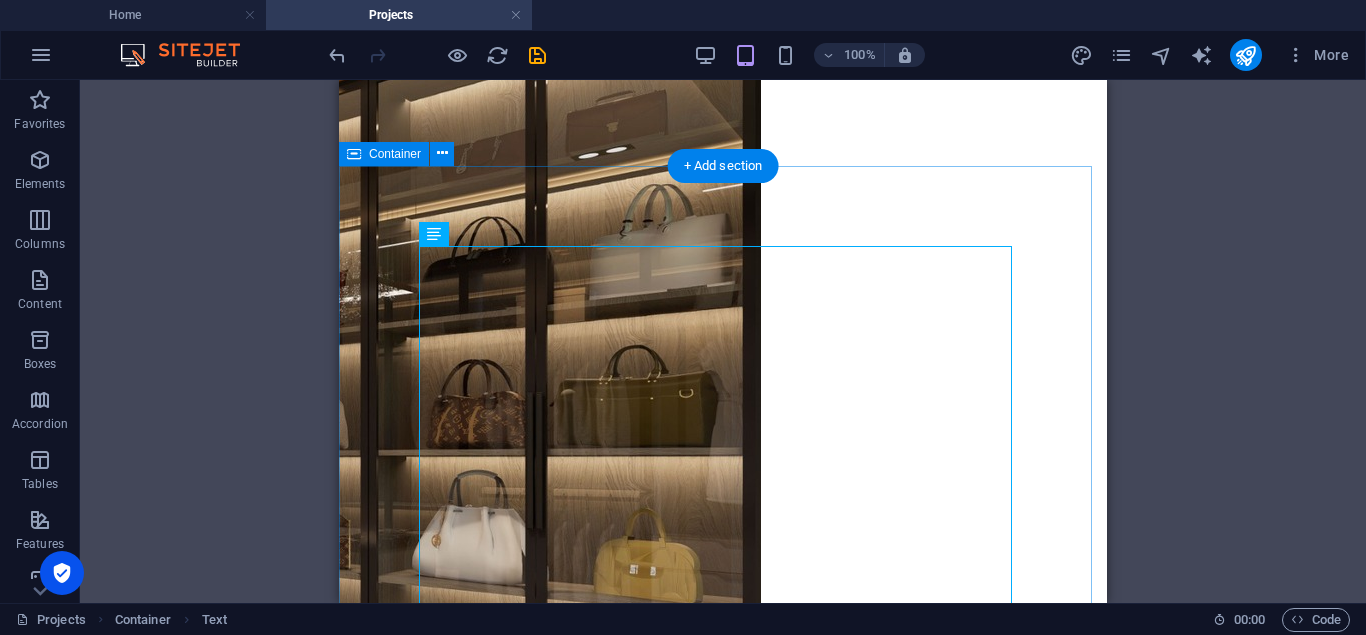 click on "Timeless Elegance with Functional Design This project reflects our signature approach at High Interior & Architect combining timeless aesthetics with seamless functionality. The kitchen design captures a Modern Classic style, harmonizing warm wooden textures with clean, muted greys for a balanced and inviting atmosphere. We focused on optimizing space and practicality while maintaining an elegant visual composition. The   L-shaped layout maximizes workflow efficiency, while custom cabinetry ensures ample storage. We integrated built-in appliances—including a microwave, refrigerator, and water dispenser—for a clutter-free, streamlined finish." at bounding box center [723, 20213] 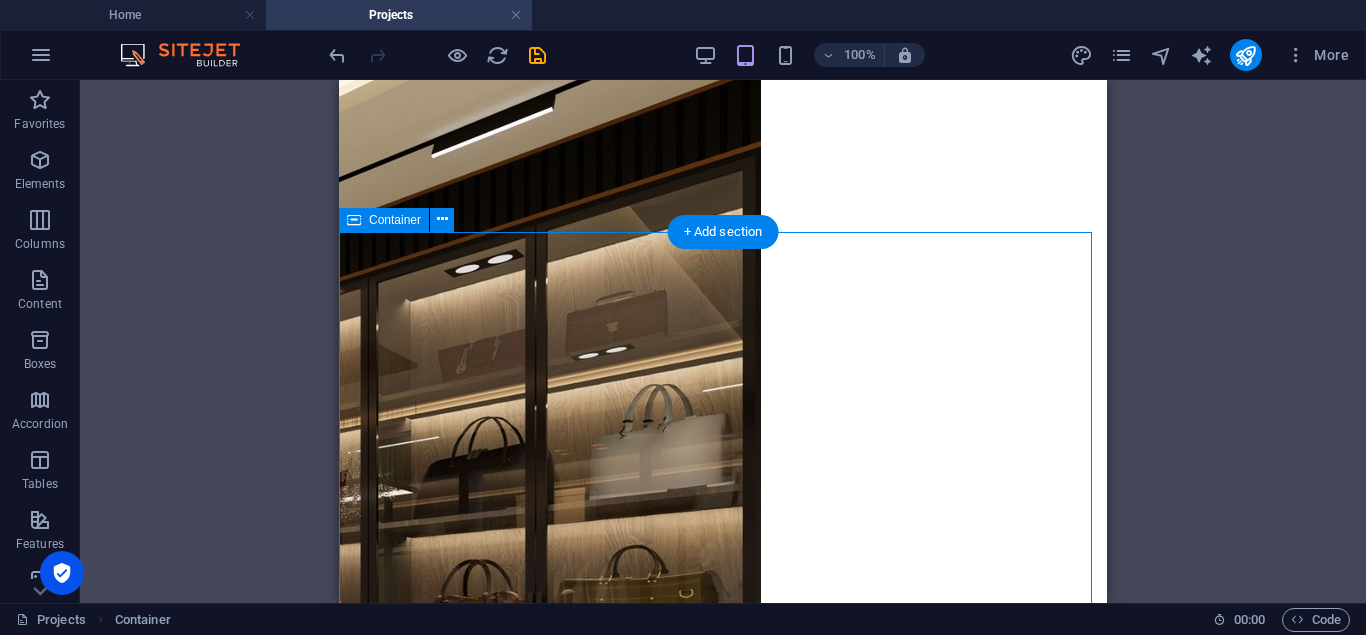 scroll, scrollTop: 1280, scrollLeft: 0, axis: vertical 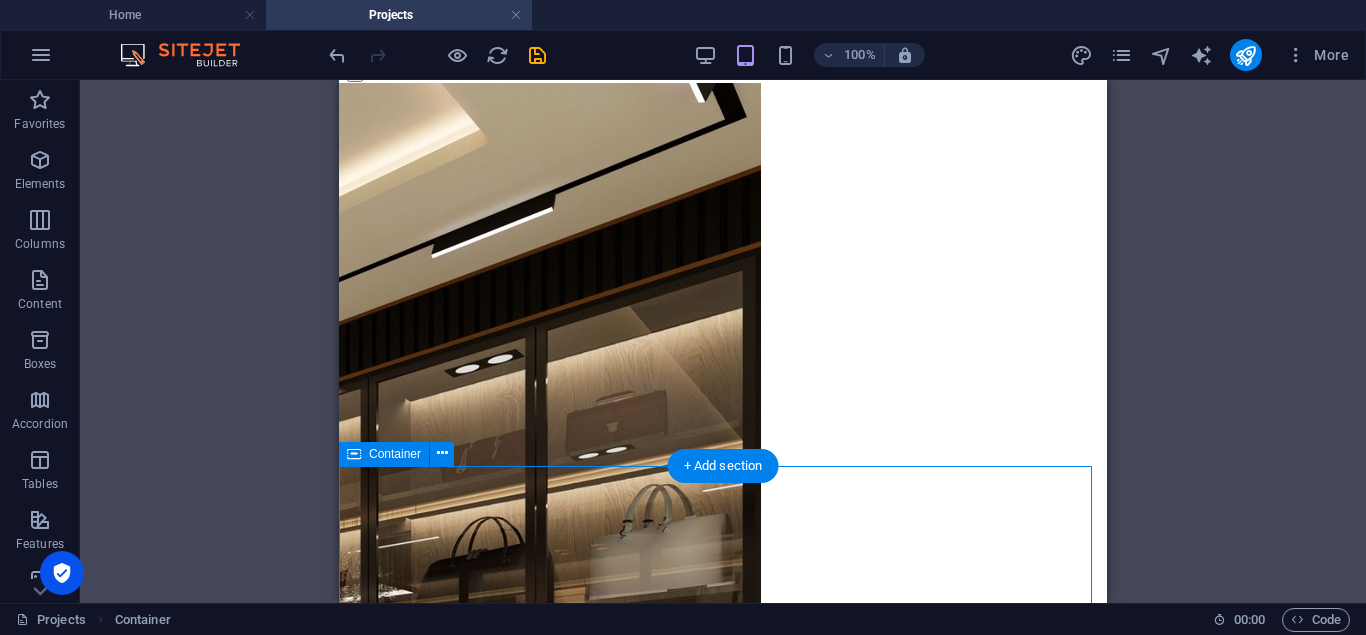 click on "Timeless Elegance with Functional Design This project reflects our signature approach at High Interior & Architect combining timeless aesthetics with seamless functionality. The kitchen design captures a Modern Classic style, harmonizing warm wooden textures with clean, muted greys for a balanced and inviting atmosphere. We focused on optimizing space and practicality while maintaining an elegant visual composition. The   L-shaped layout maximizes workflow efficiency, while custom cabinetry ensures ample storage. We integrated built-in appliances—including a microwave, refrigerator, and water dispenser—for a clutter-free, streamlined finish." at bounding box center (723, 20513) 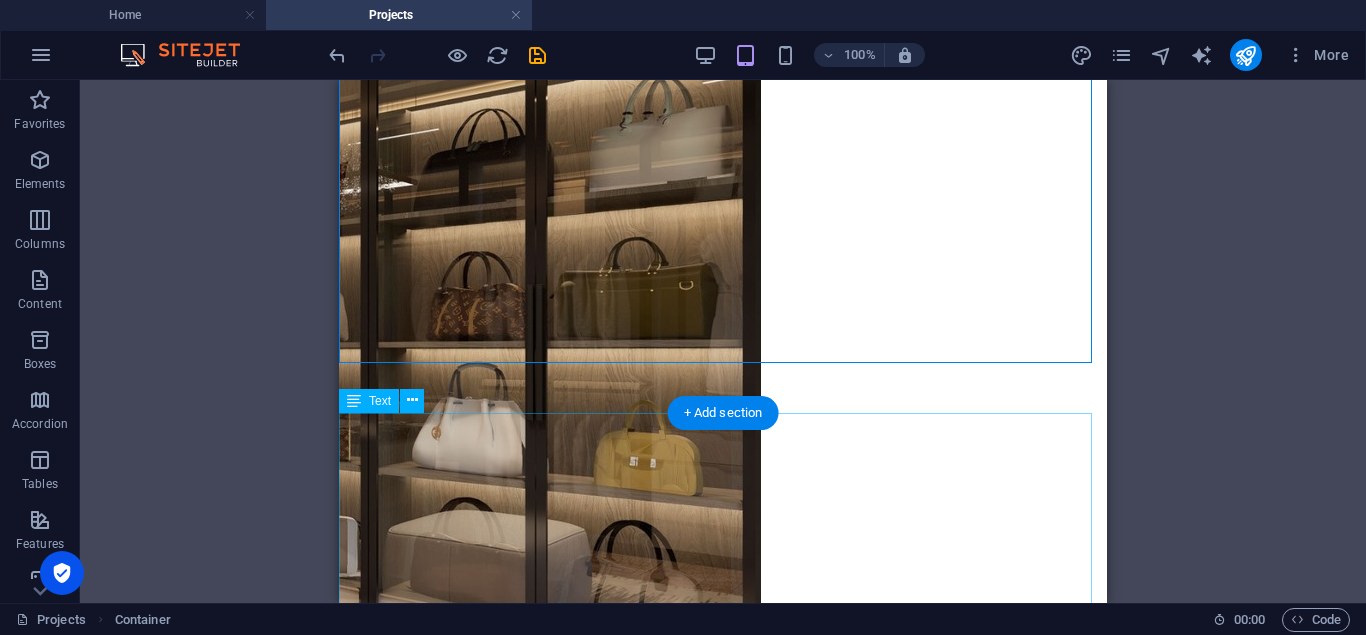 scroll, scrollTop: 1980, scrollLeft: 0, axis: vertical 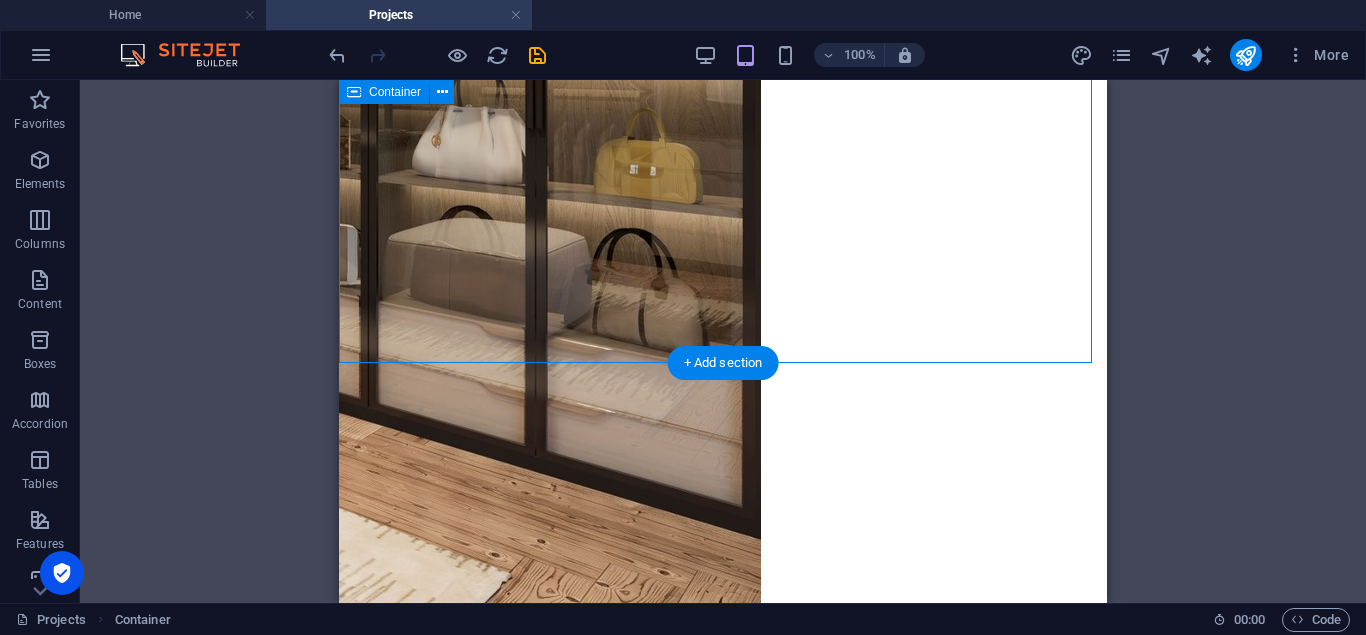 click on "Timeless Elegance with Functional Design This project reflects our signature approach at High Interior & Architect combining timeless aesthetics with seamless functionality. The kitchen design captures a Modern Classic style, harmonizing warm wooden textures with clean, muted greys for a balanced and inviting atmosphere. We focused on optimizing space and practicality while maintaining an elegant visual composition. The   L-shaped layout maximizes workflow efficiency, while custom cabinetry ensures ample storage. We integrated built-in appliances—including a microwave, refrigerator, and water dispenser—for a clutter-free, streamlined finish." at bounding box center (723, 19813) 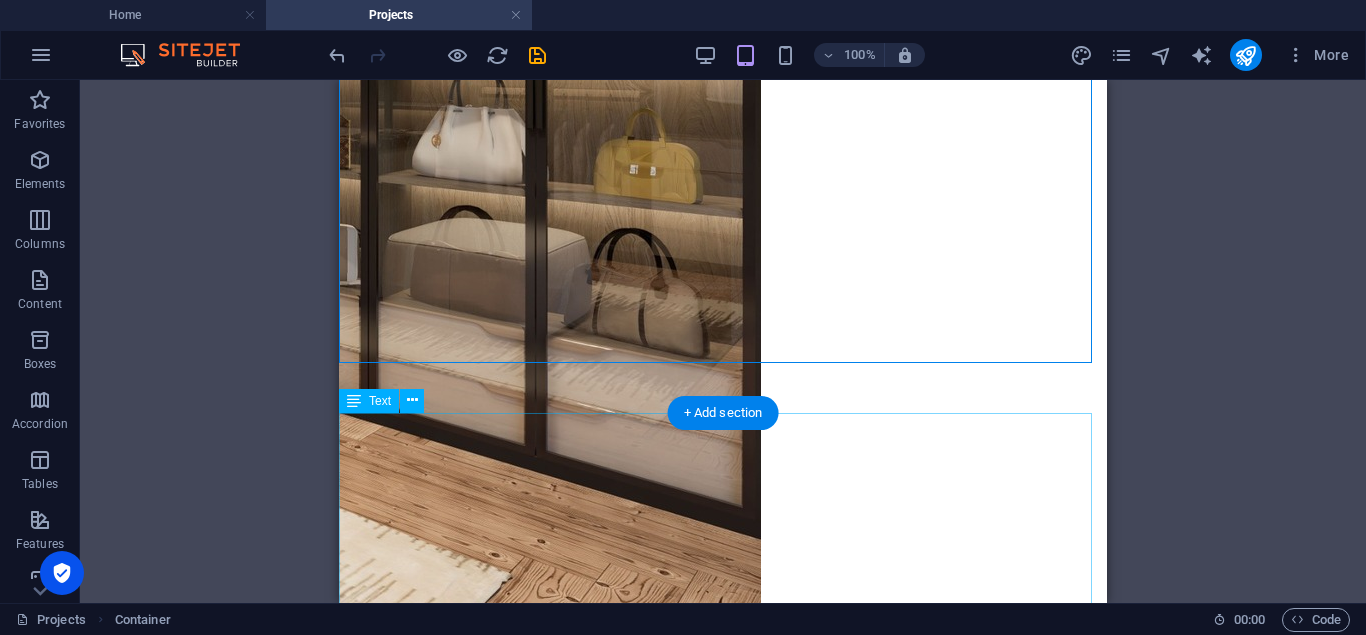 click on "Timeless Elegance with Functional Design This project reflects our signature approach at High Interior & Architect combining timeless aesthetics with seamless functionality. The kitchen design captures a Modern Classic style, harmonizing warm wooden textures with clean, muted greys for a balanced and inviting atmosphere. We focused on optimizing space and practicality while maintaining an elegant visual composition. The   L-shaped layout maximizes workflow efficiency, while custom cabinetry ensures ample storage. We integrated built-in appliances—including a microwave, refrigerator, and water dispenser—for a clutter-free, streamlined finish." at bounding box center (723, 20257) 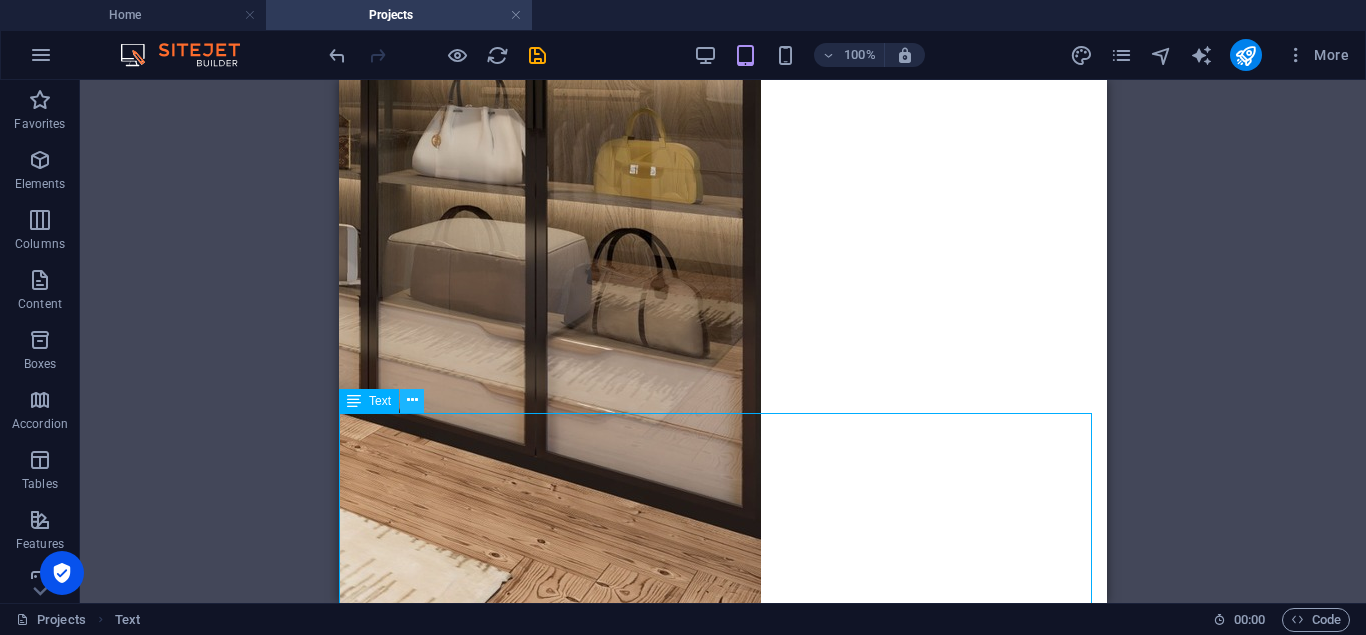 click at bounding box center [412, 400] 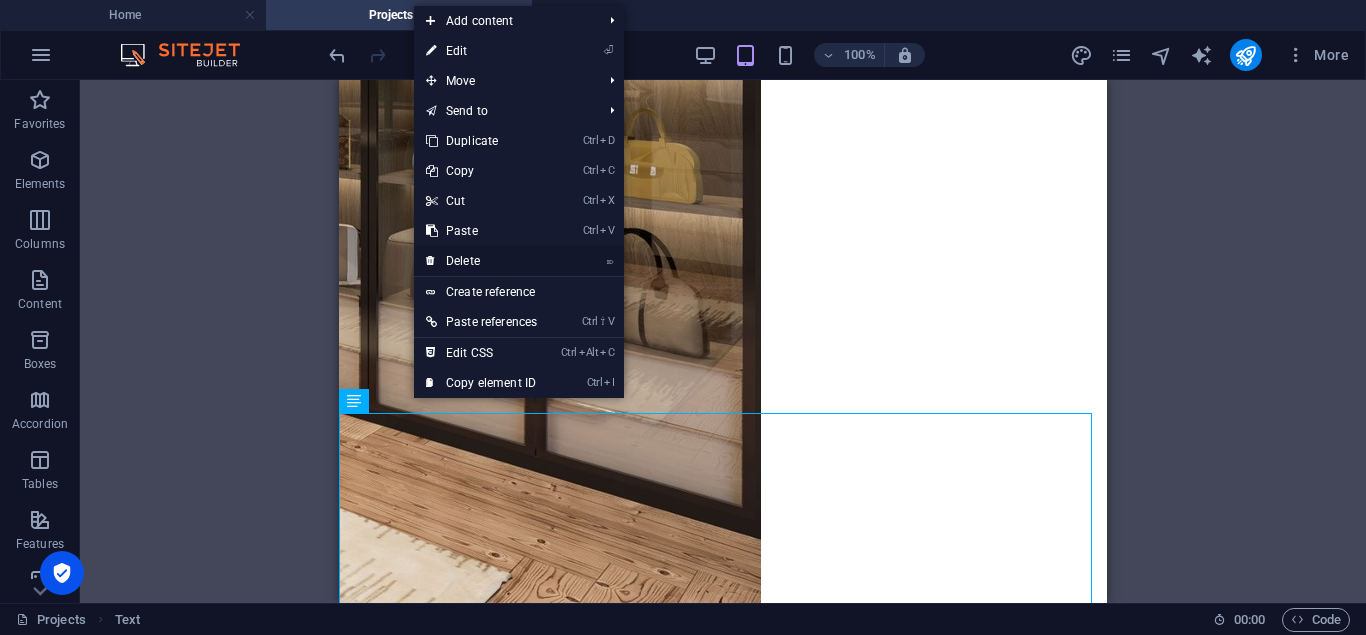 click on "⌦  Delete" at bounding box center (481, 261) 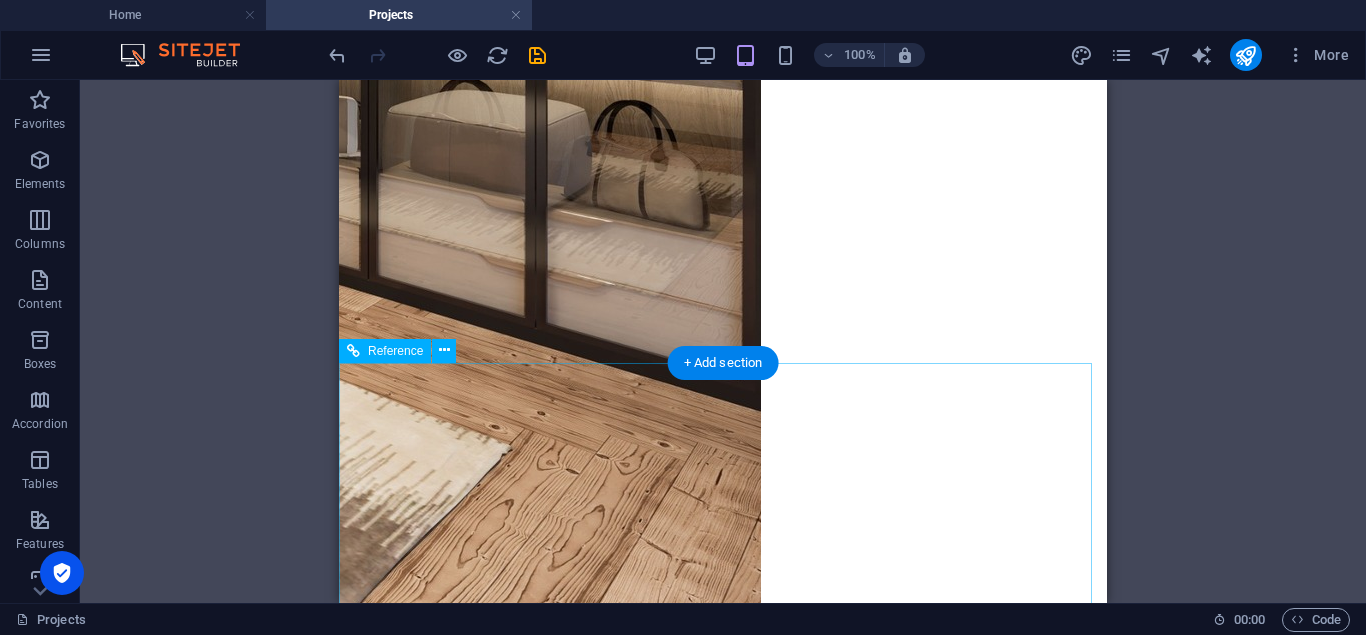 scroll, scrollTop: 2080, scrollLeft: 0, axis: vertical 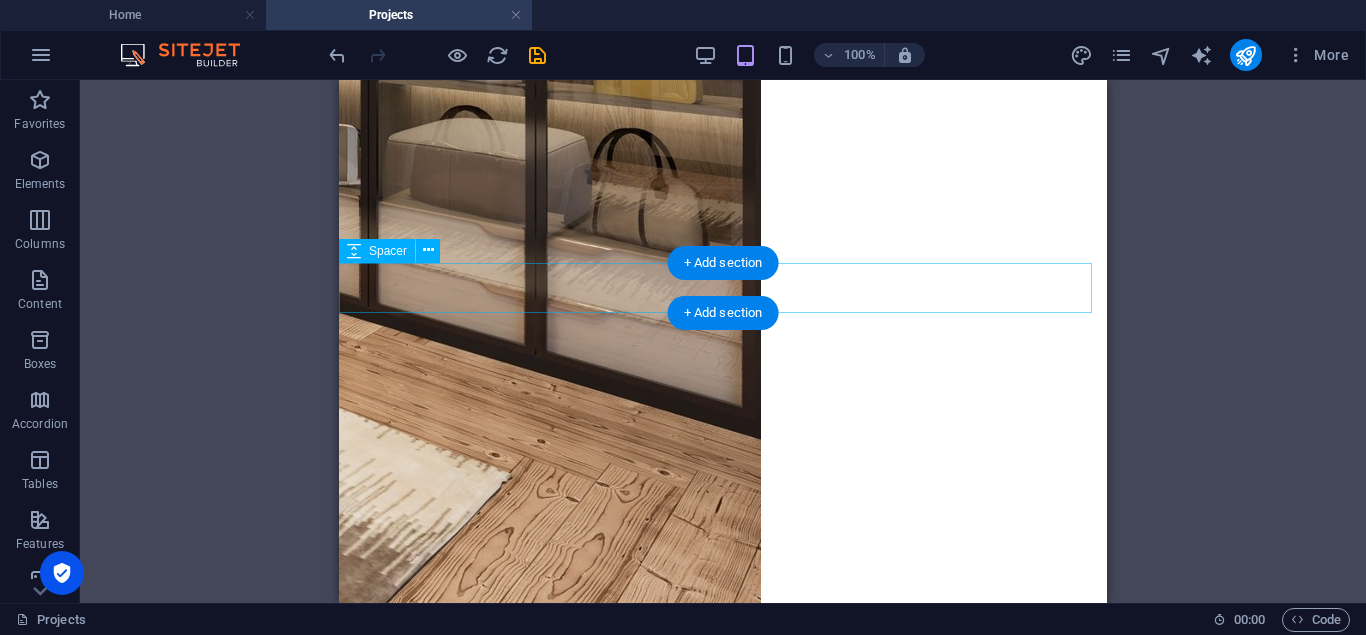 click at bounding box center [723, 19934] 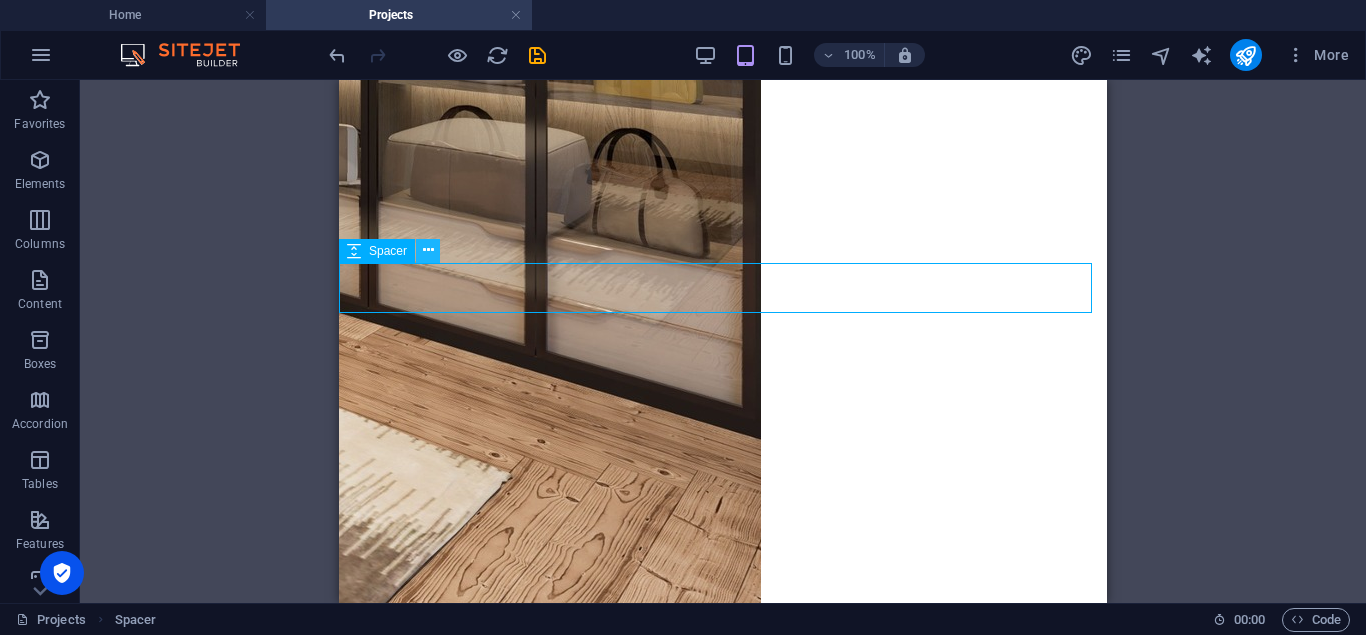 click at bounding box center (428, 250) 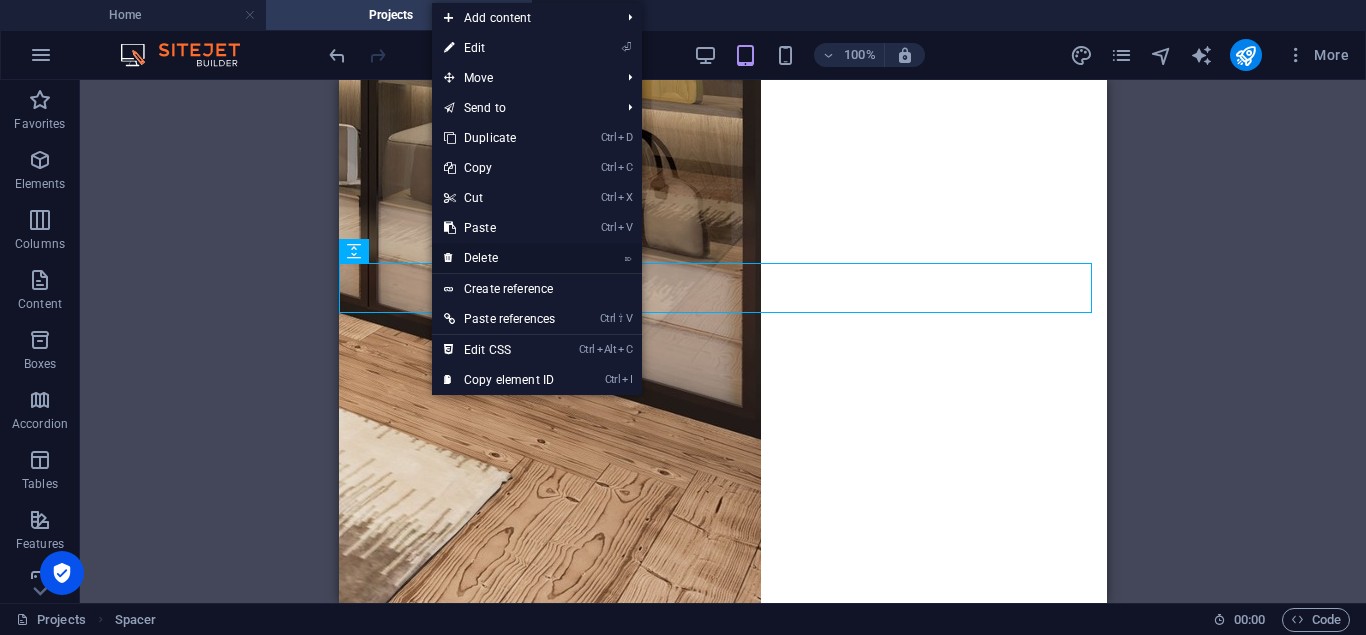 click on "⌦  Delete" at bounding box center (499, 258) 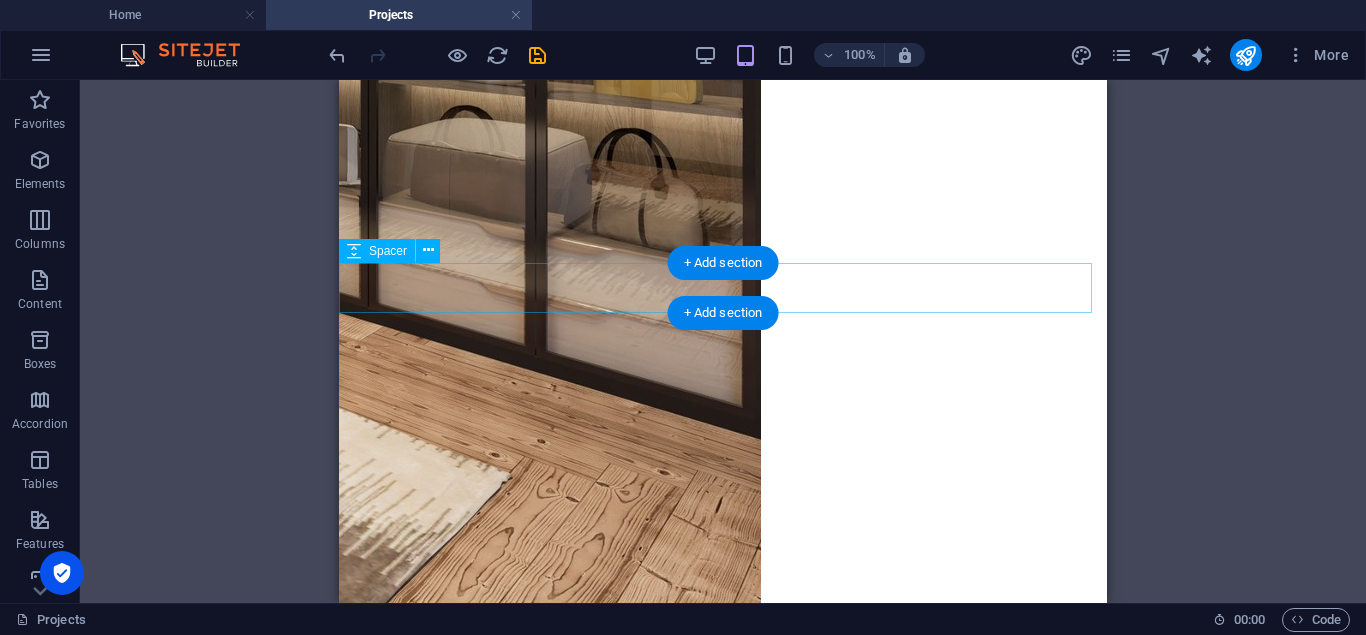 click at bounding box center (723, 19934) 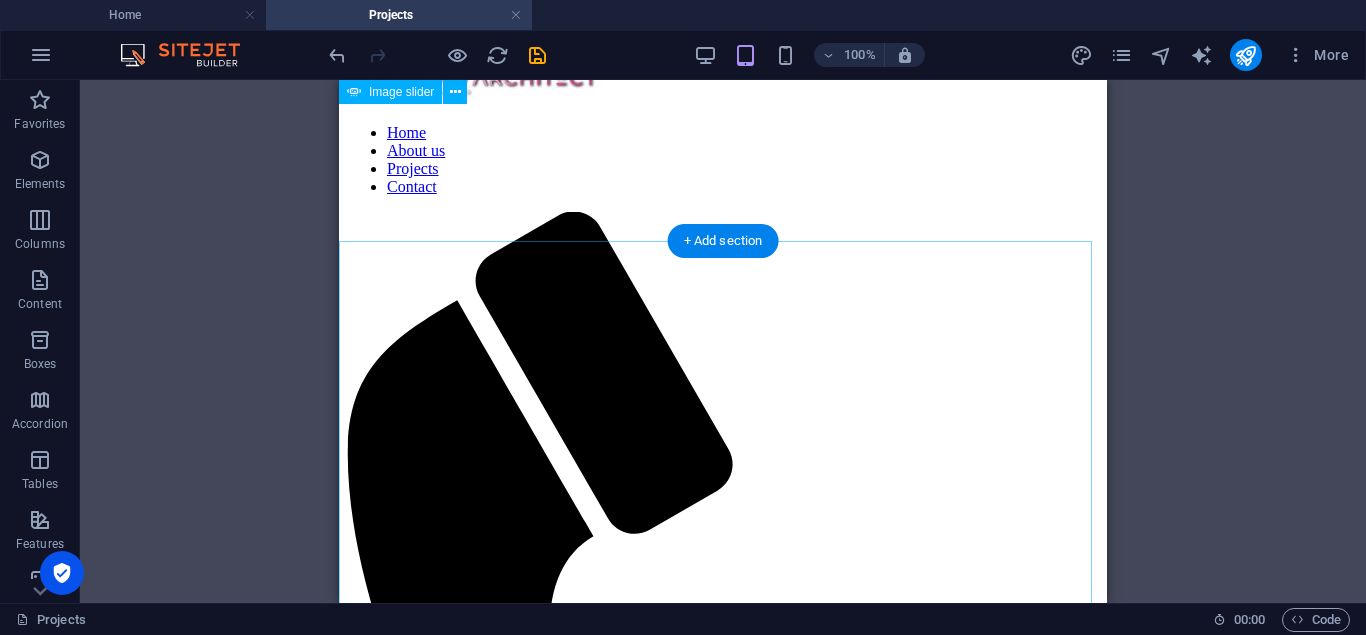 scroll, scrollTop: 0, scrollLeft: 0, axis: both 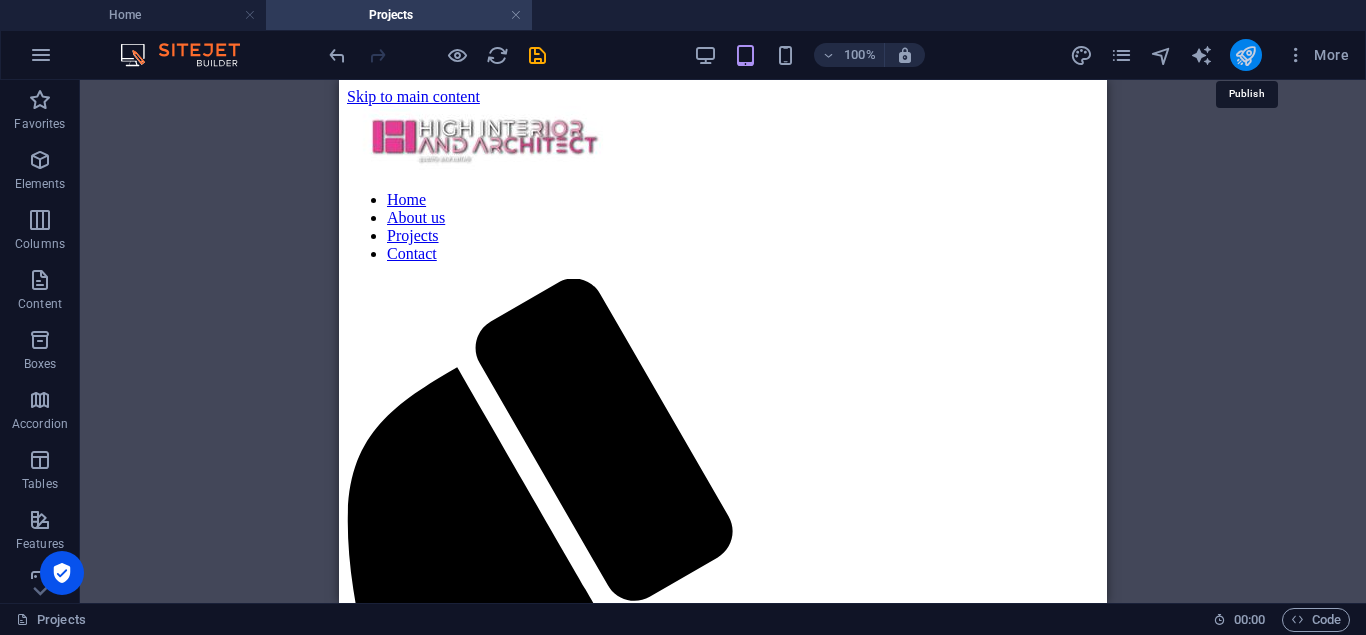 click at bounding box center (1245, 55) 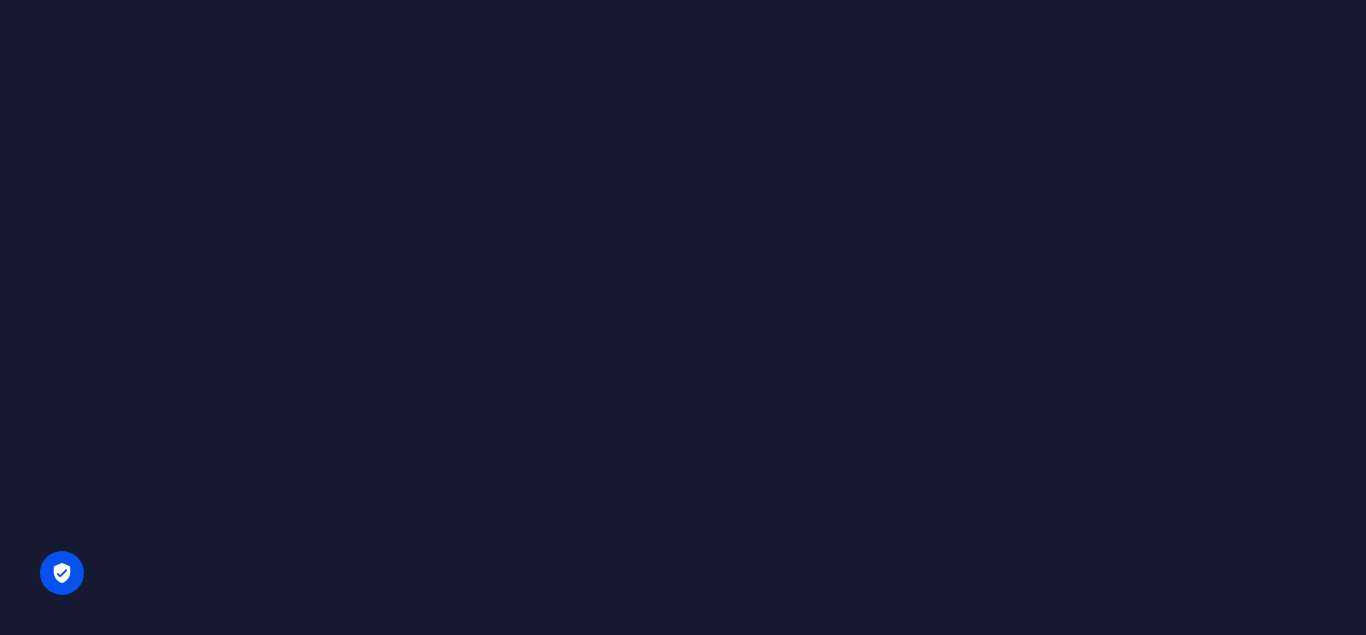 scroll, scrollTop: 0, scrollLeft: 0, axis: both 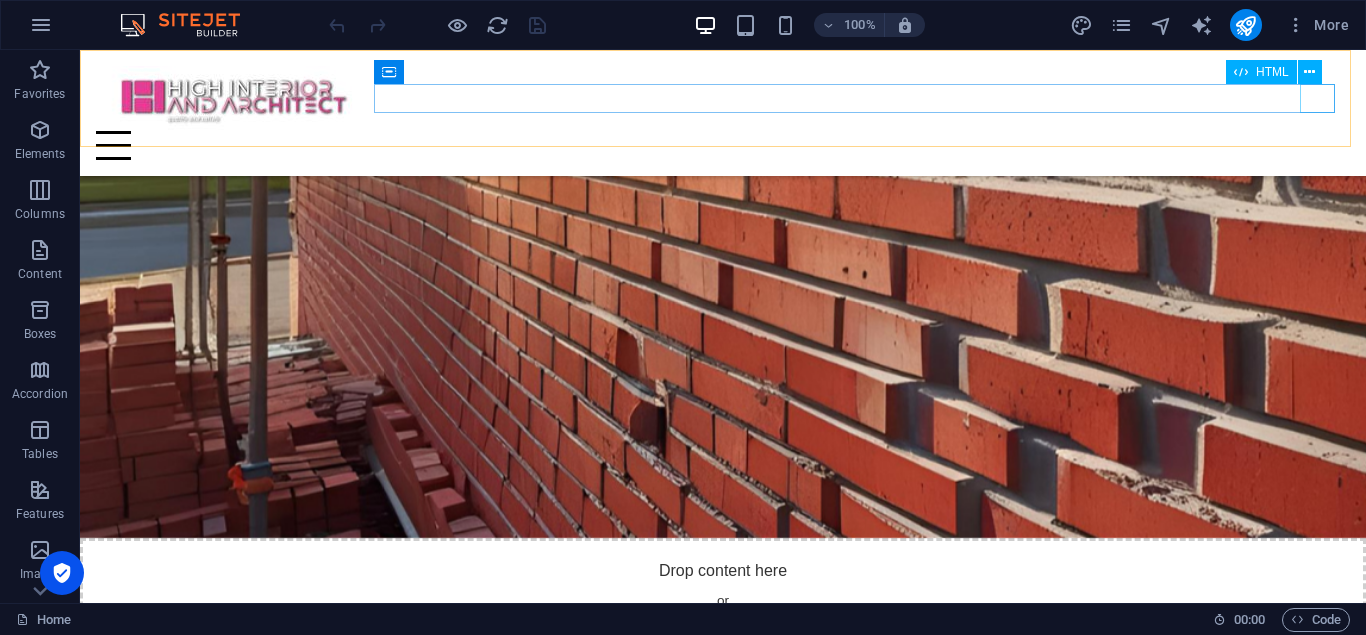 click at bounding box center (723, 145) 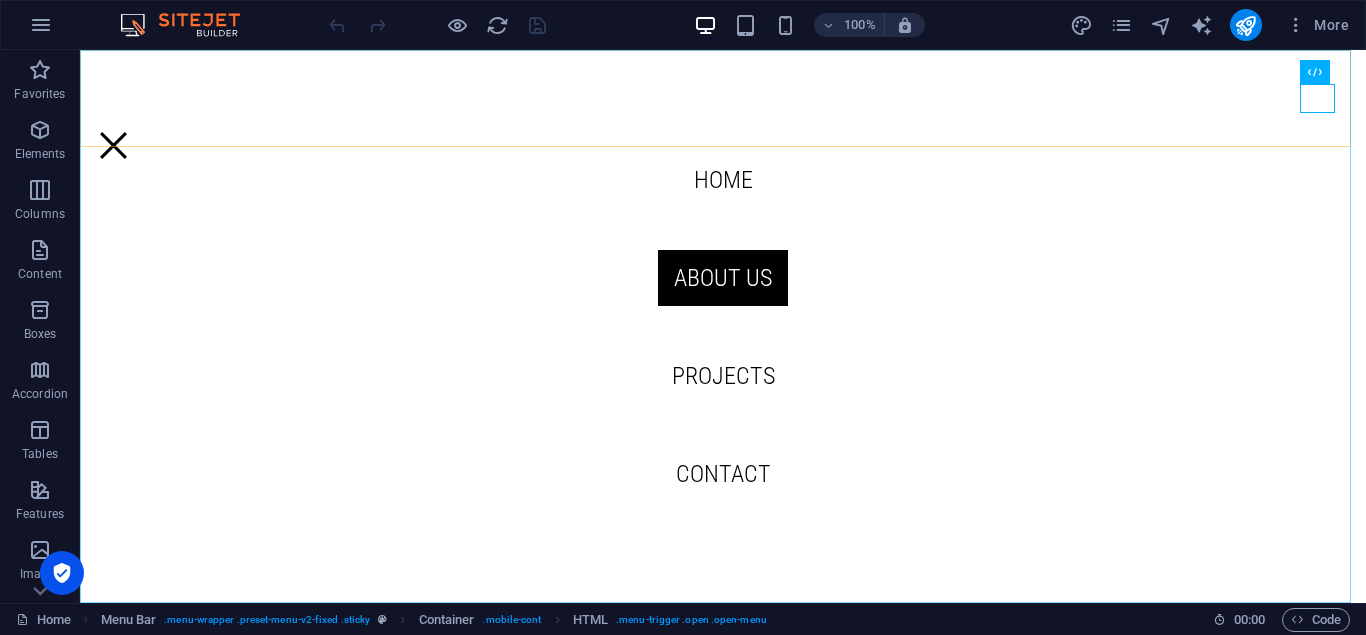 click on "Home About us Projects Contact" at bounding box center (723, 326) 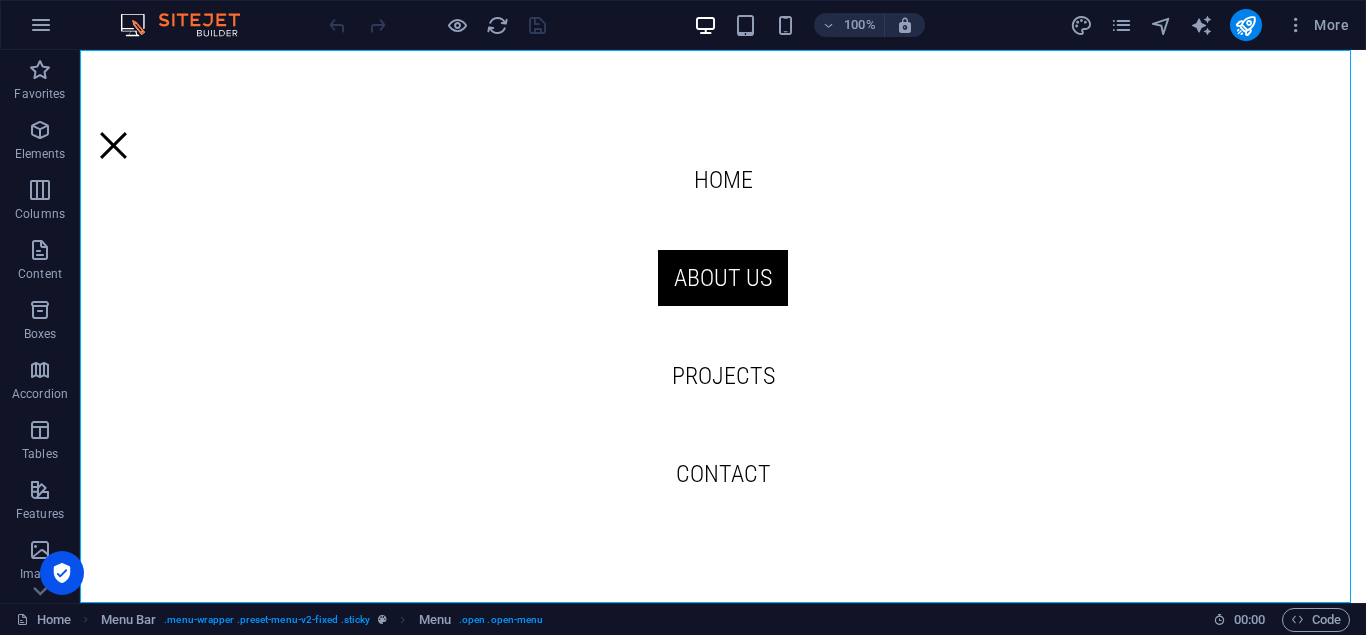 click on "Home About us Projects Contact" at bounding box center (723, 326) 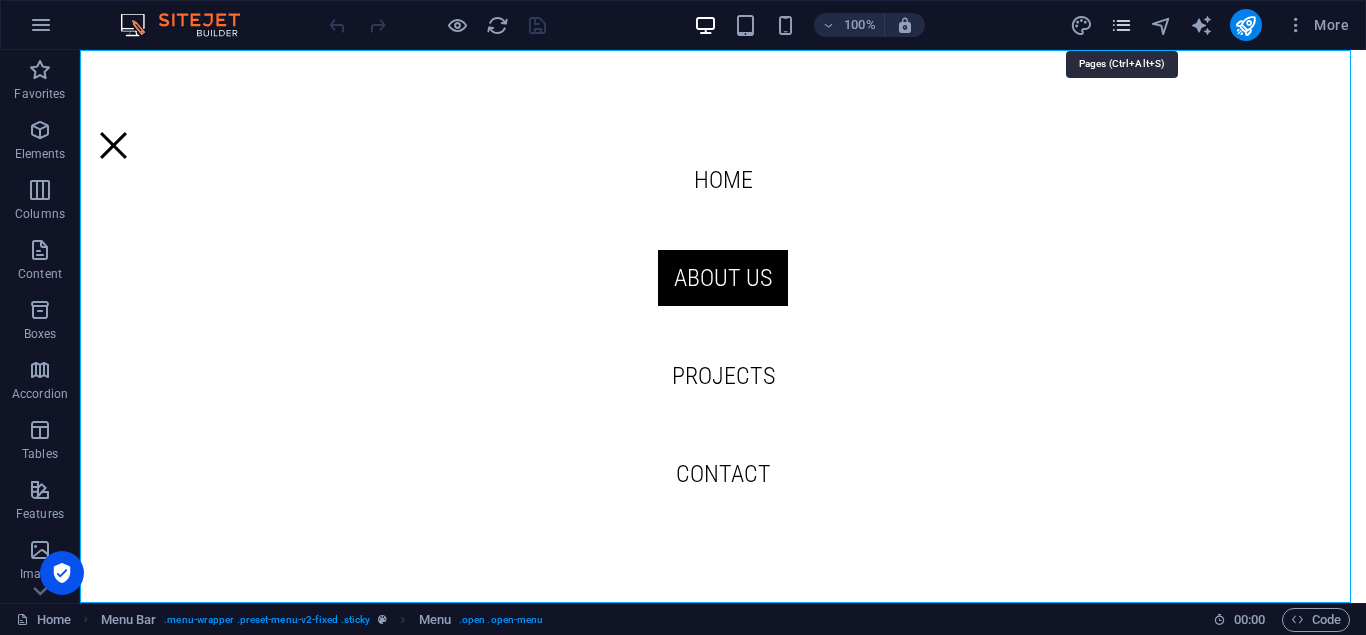 click at bounding box center [1121, 25] 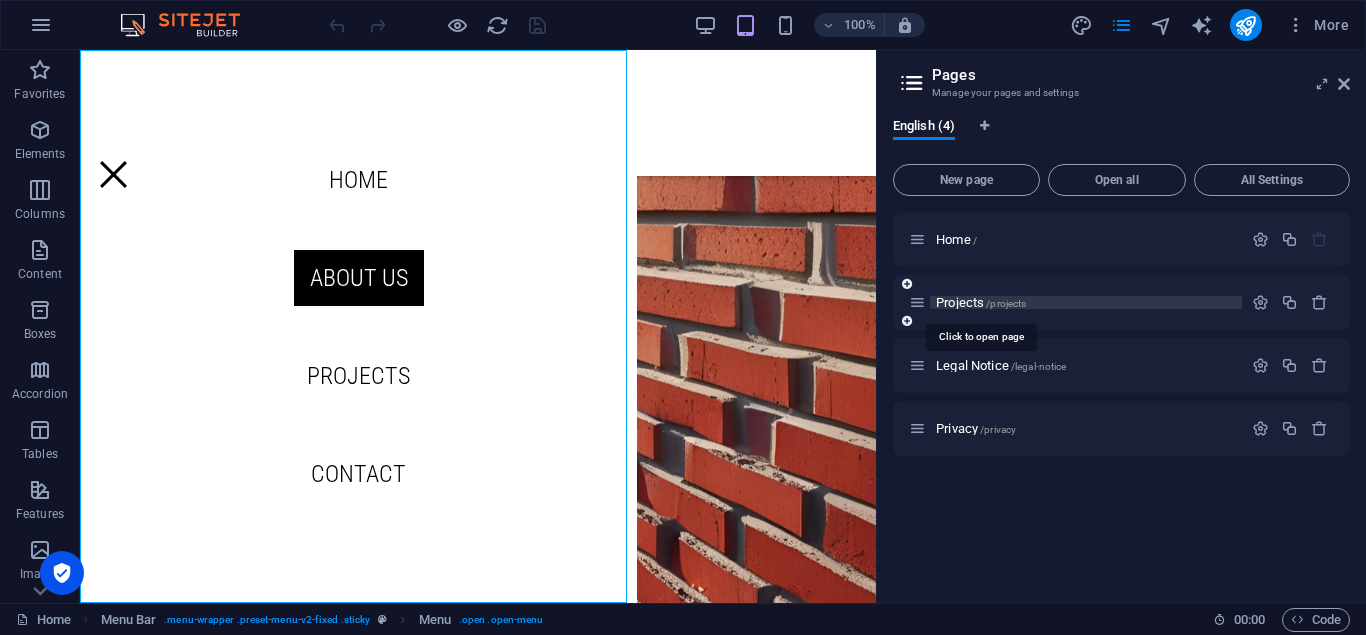 click on "Projects /projects" at bounding box center [981, 302] 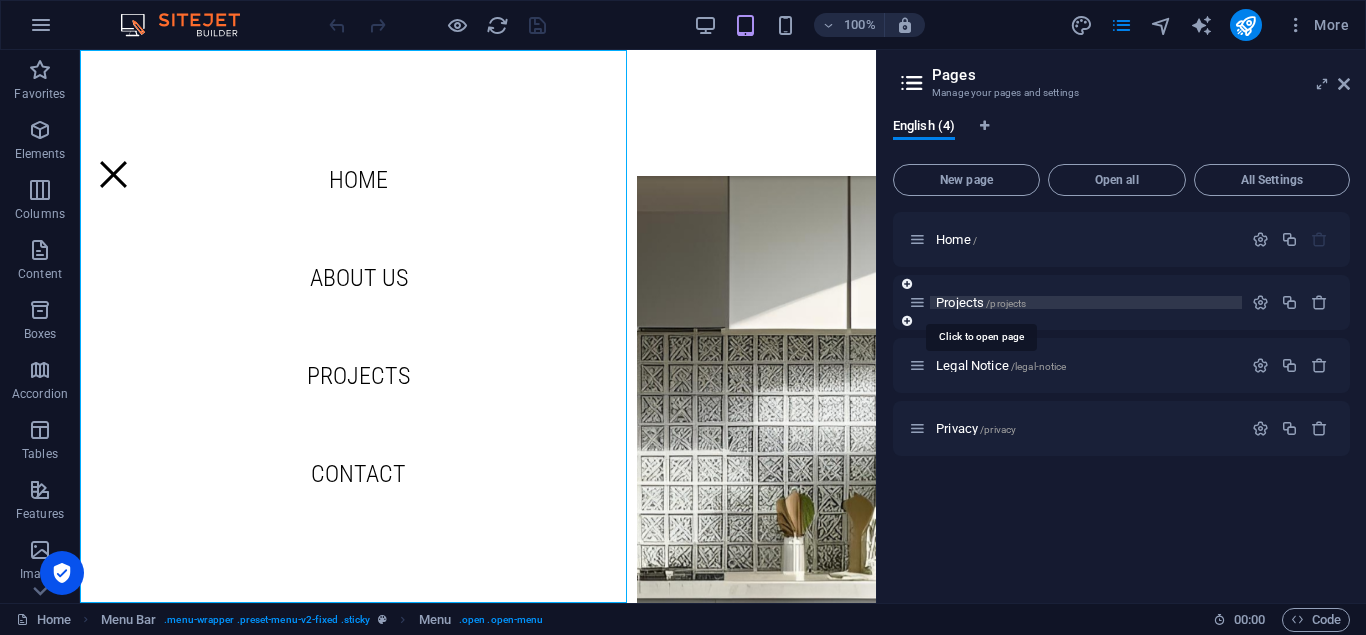 scroll, scrollTop: 0, scrollLeft: 0, axis: both 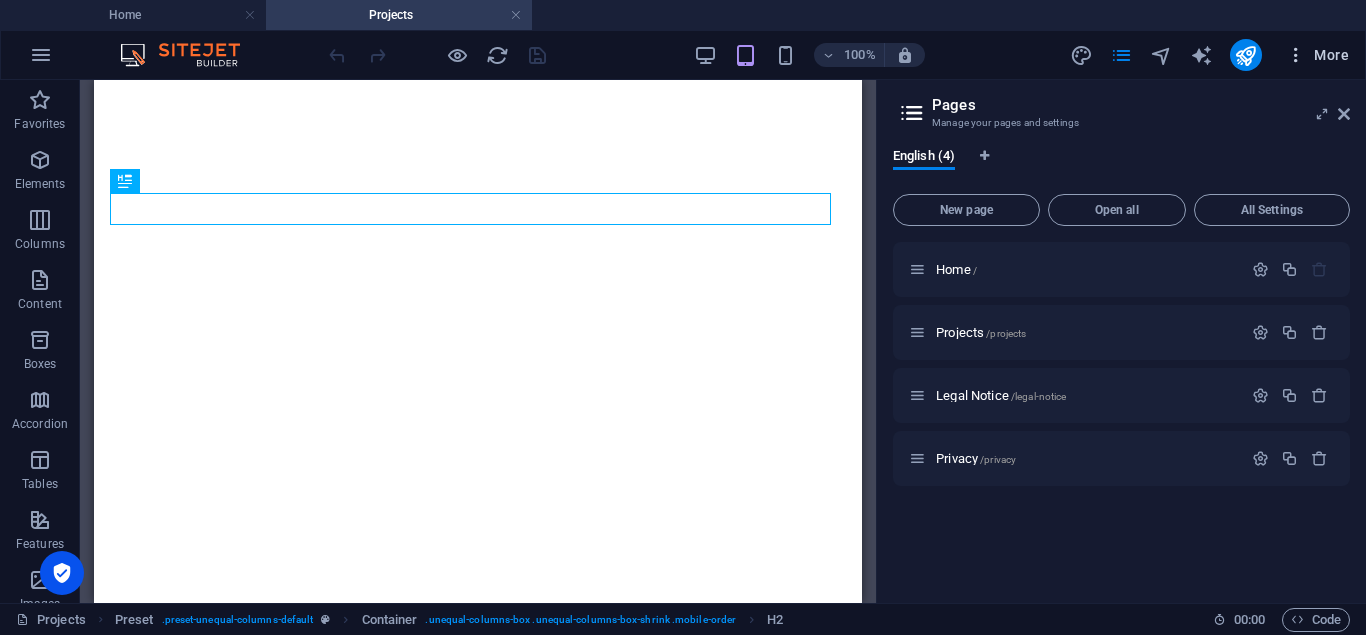 click on "More" at bounding box center (1317, 55) 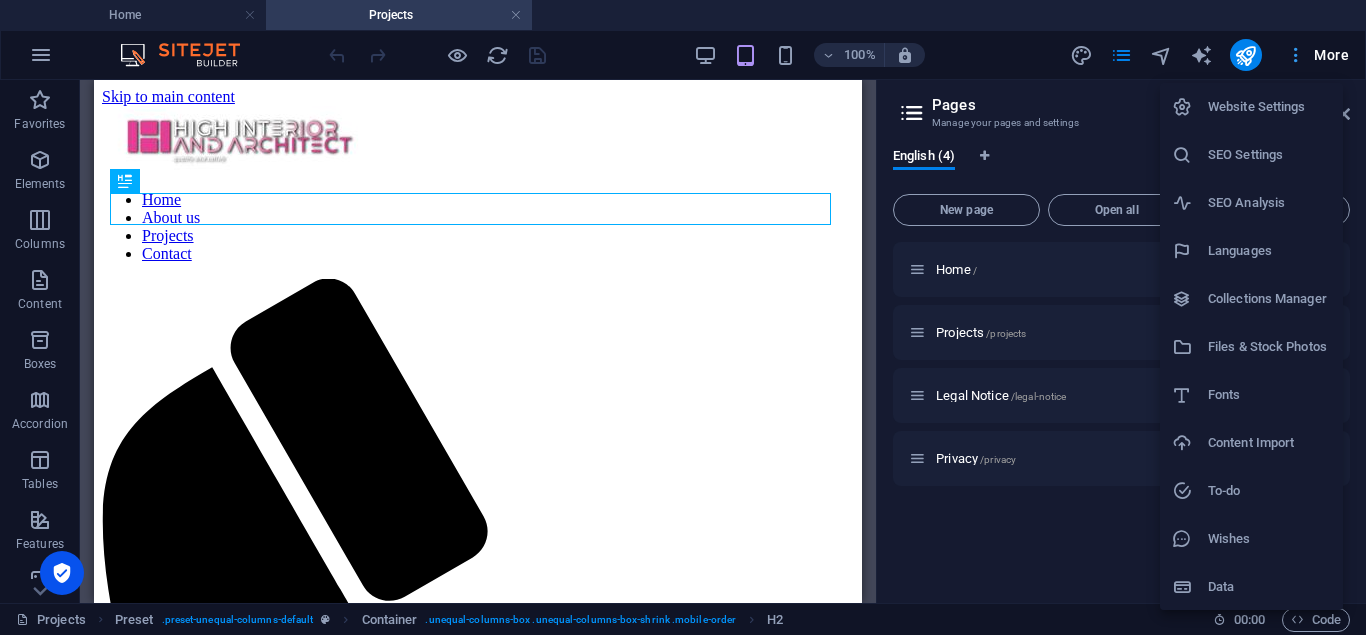 scroll, scrollTop: 0, scrollLeft: 0, axis: both 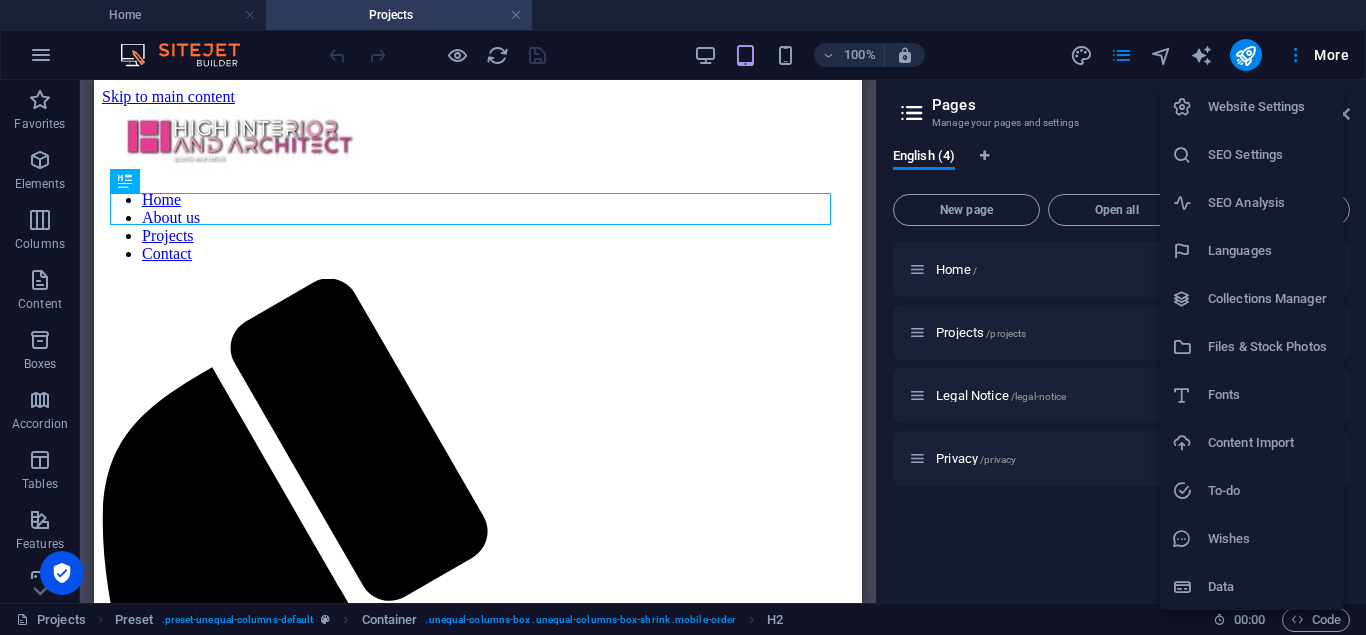 click at bounding box center [683, 317] 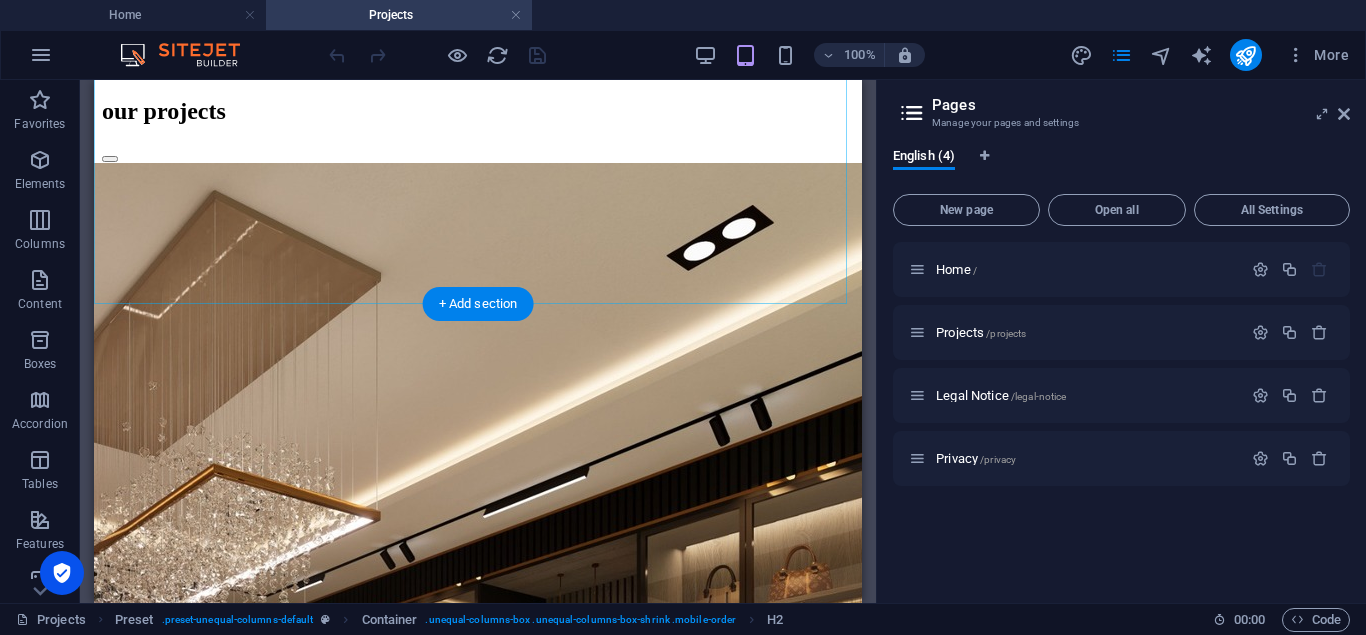 scroll, scrollTop: 1800, scrollLeft: 0, axis: vertical 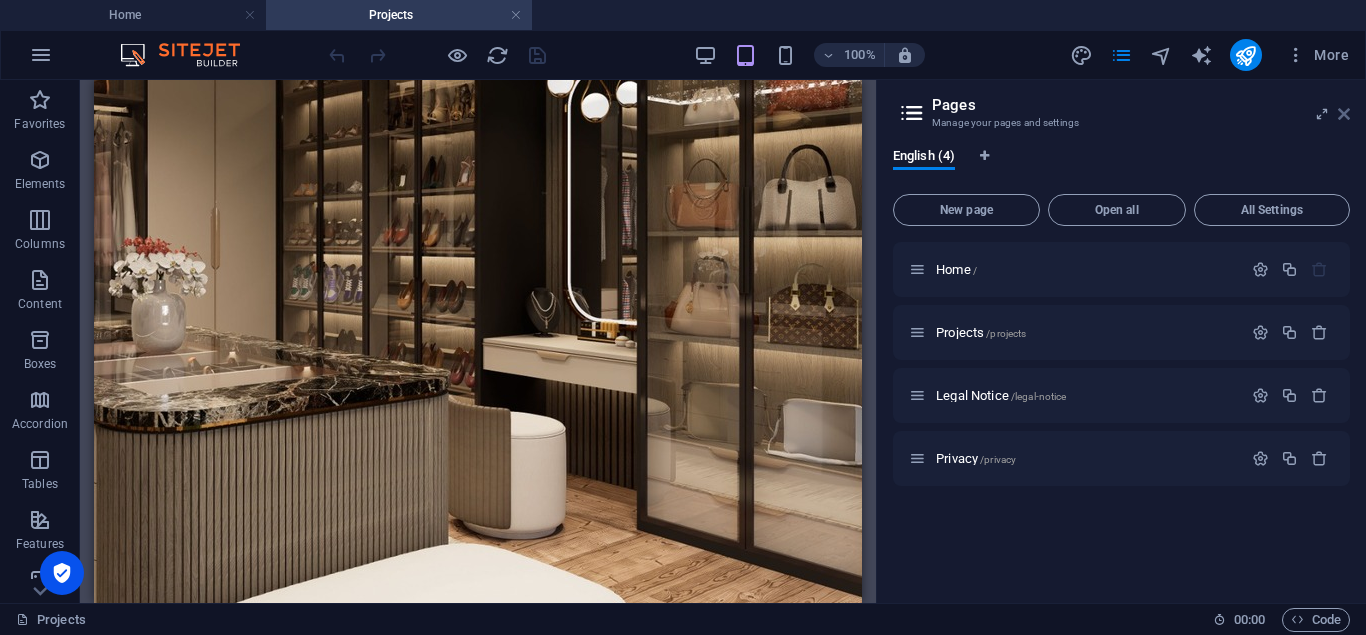 click at bounding box center [1344, 114] 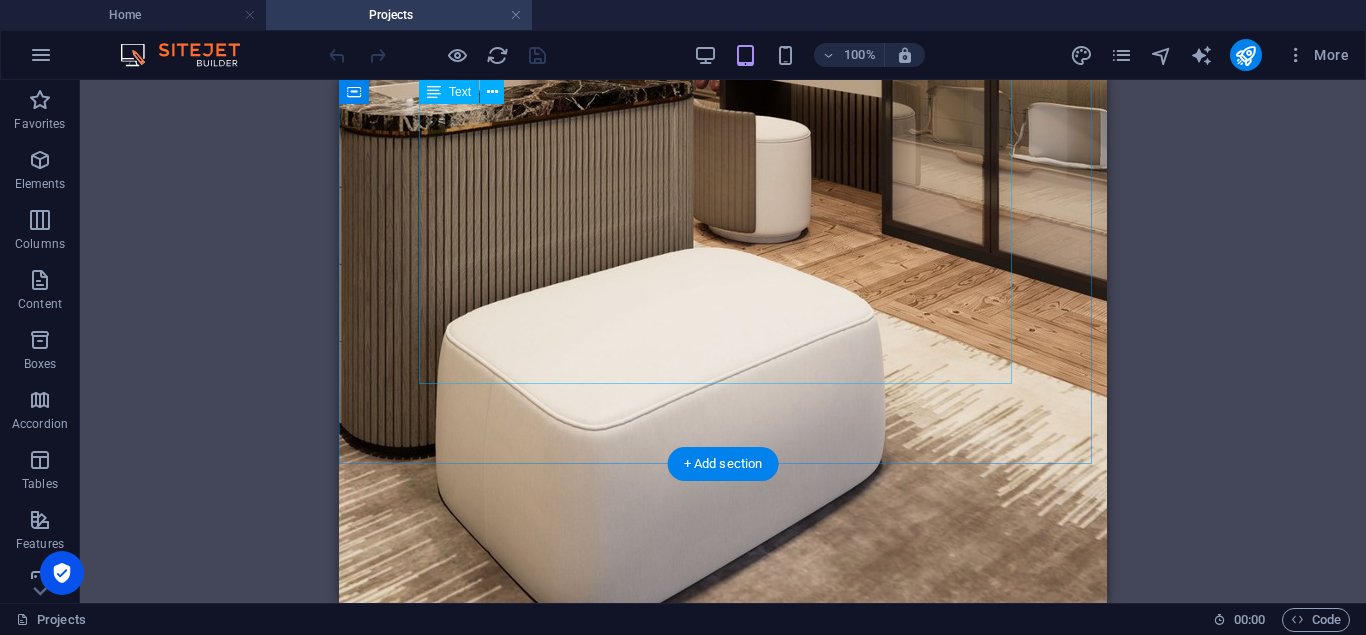 scroll, scrollTop: 2100, scrollLeft: 0, axis: vertical 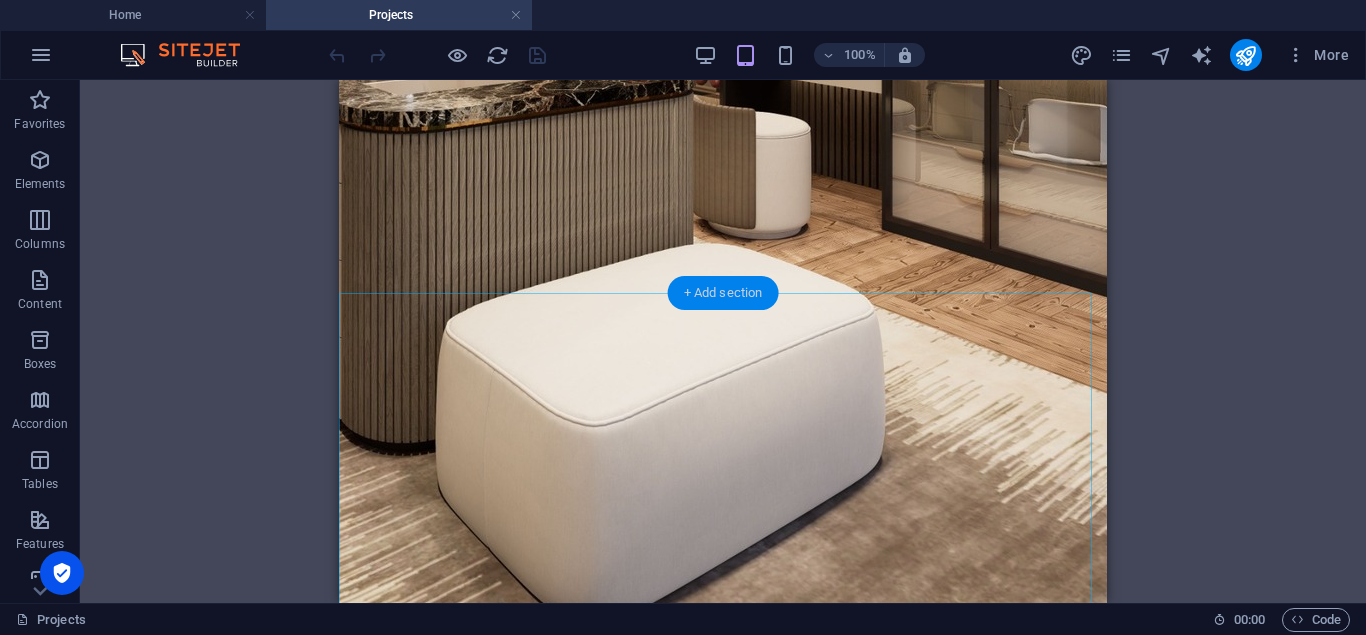 click on "+ Add section" at bounding box center (723, 293) 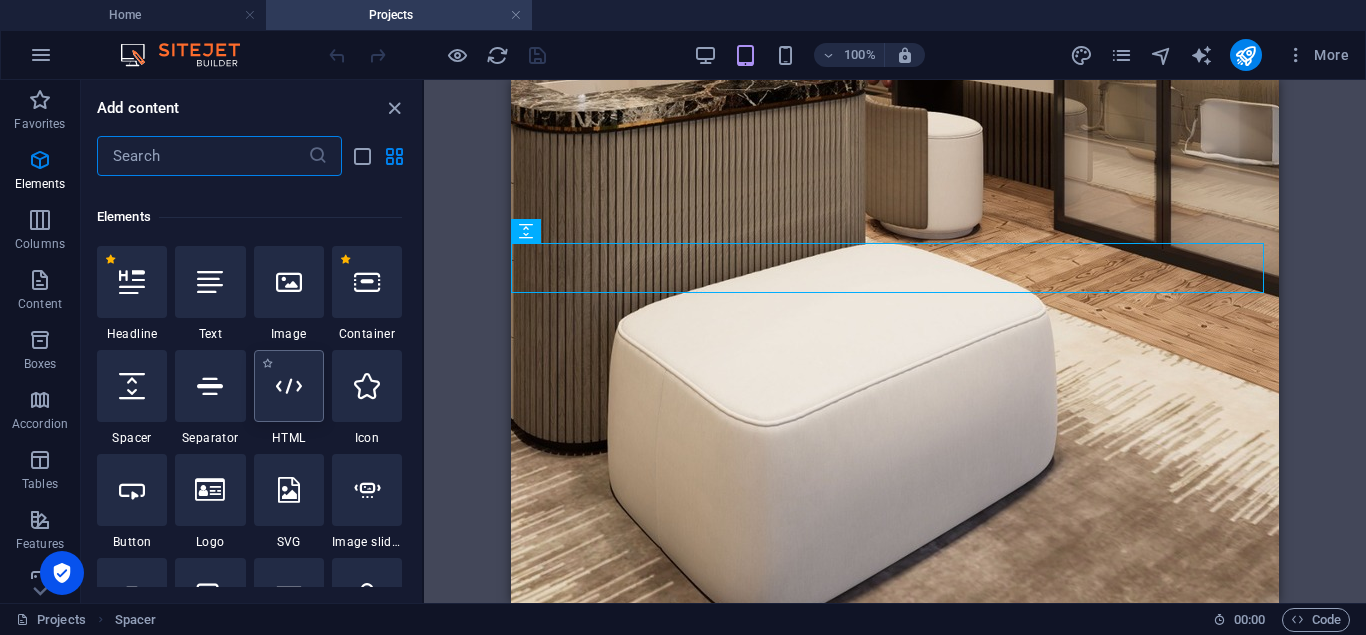 scroll, scrollTop: 300, scrollLeft: 0, axis: vertical 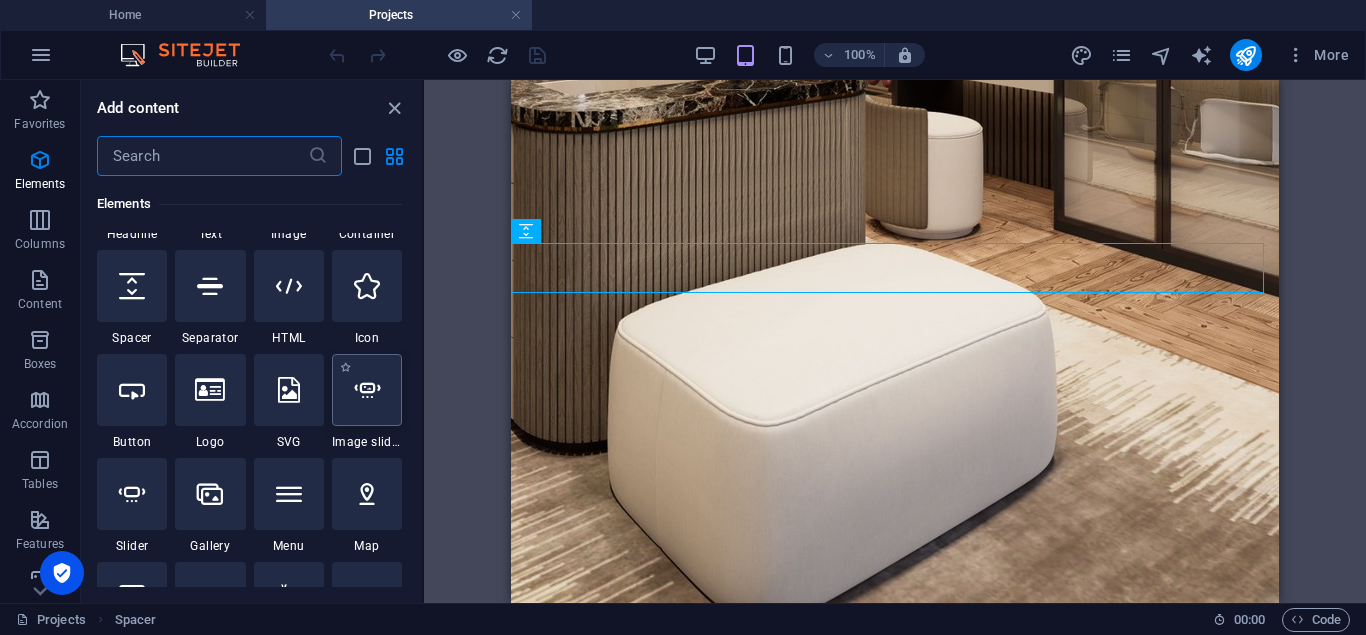 click at bounding box center [367, 390] 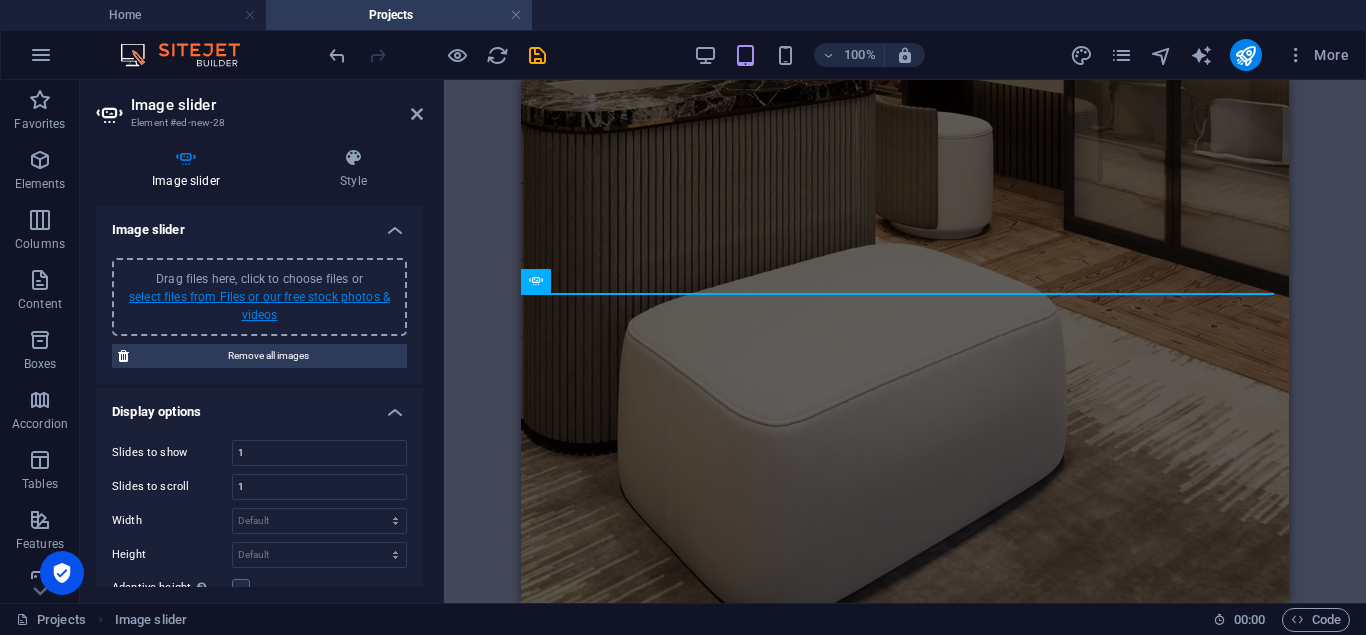 click on "select files from Files or our free stock photos & videos" at bounding box center (259, 306) 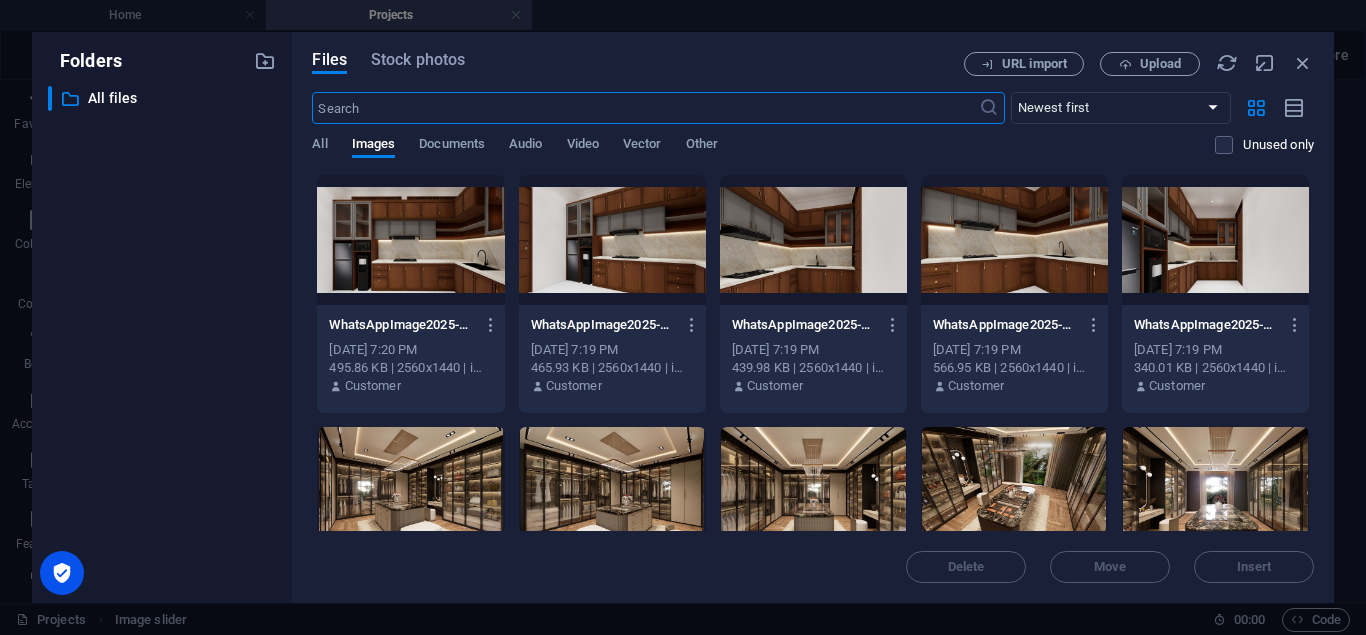 scroll, scrollTop: 2474, scrollLeft: 0, axis: vertical 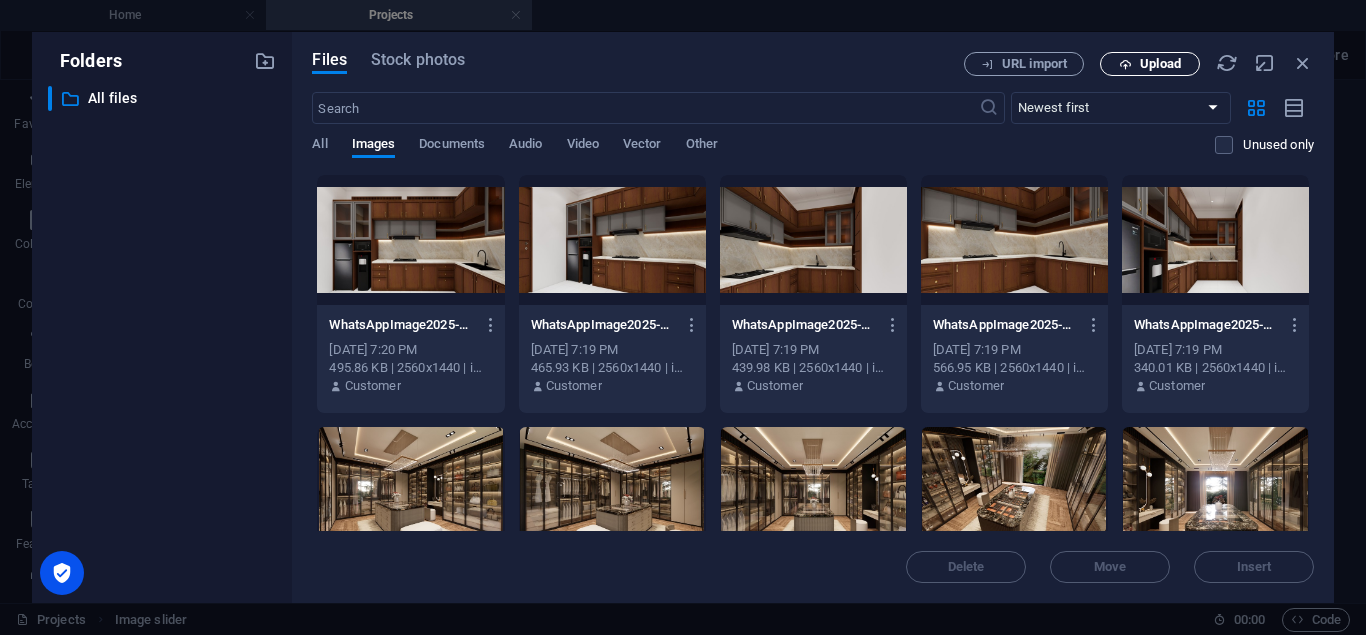 click on "Upload" at bounding box center [1160, 64] 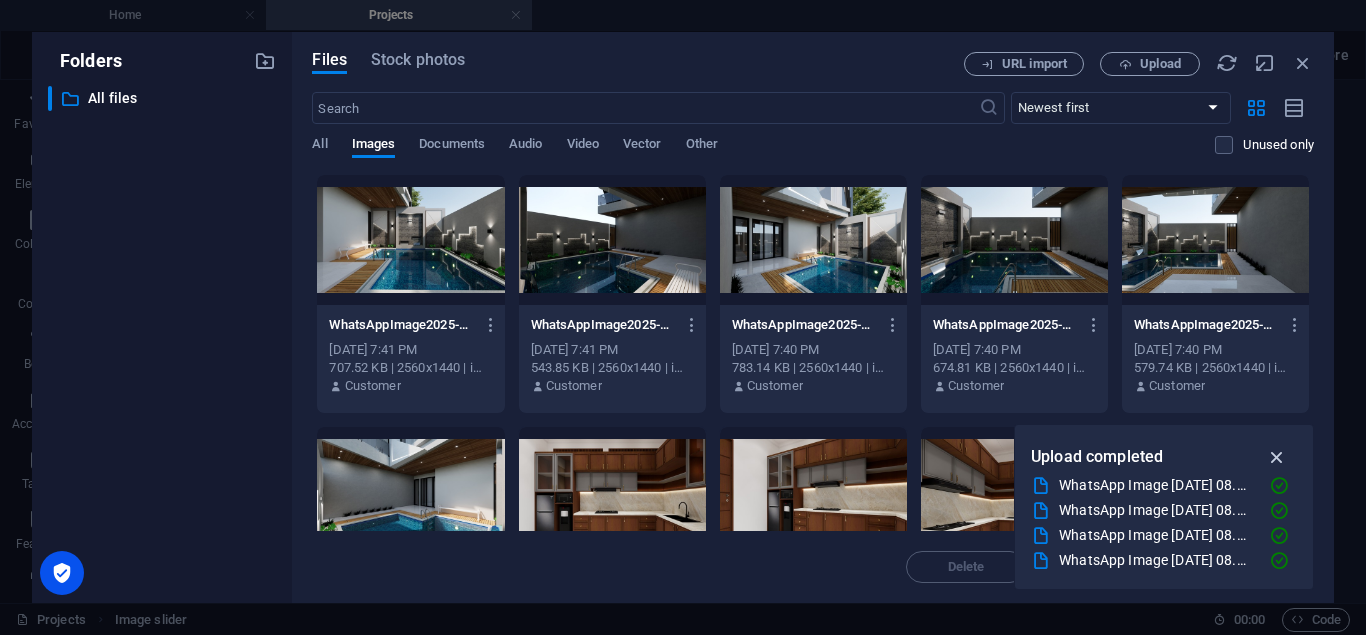 click at bounding box center [1277, 457] 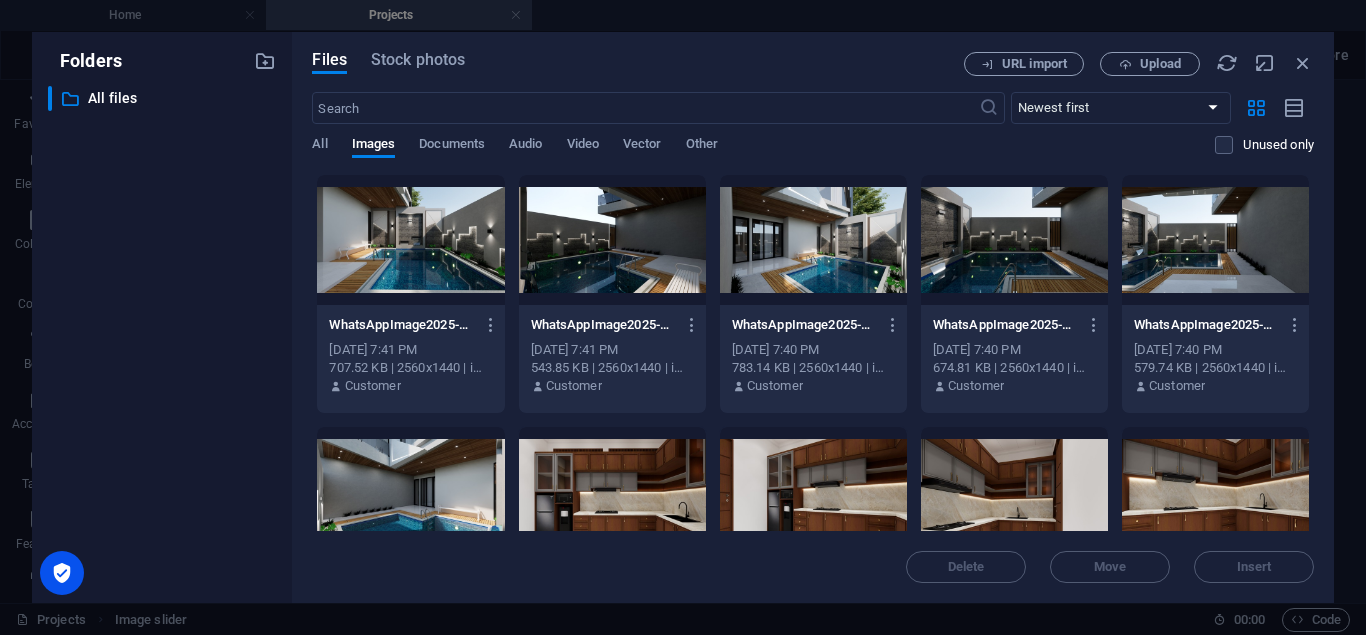 click at bounding box center [410, 240] 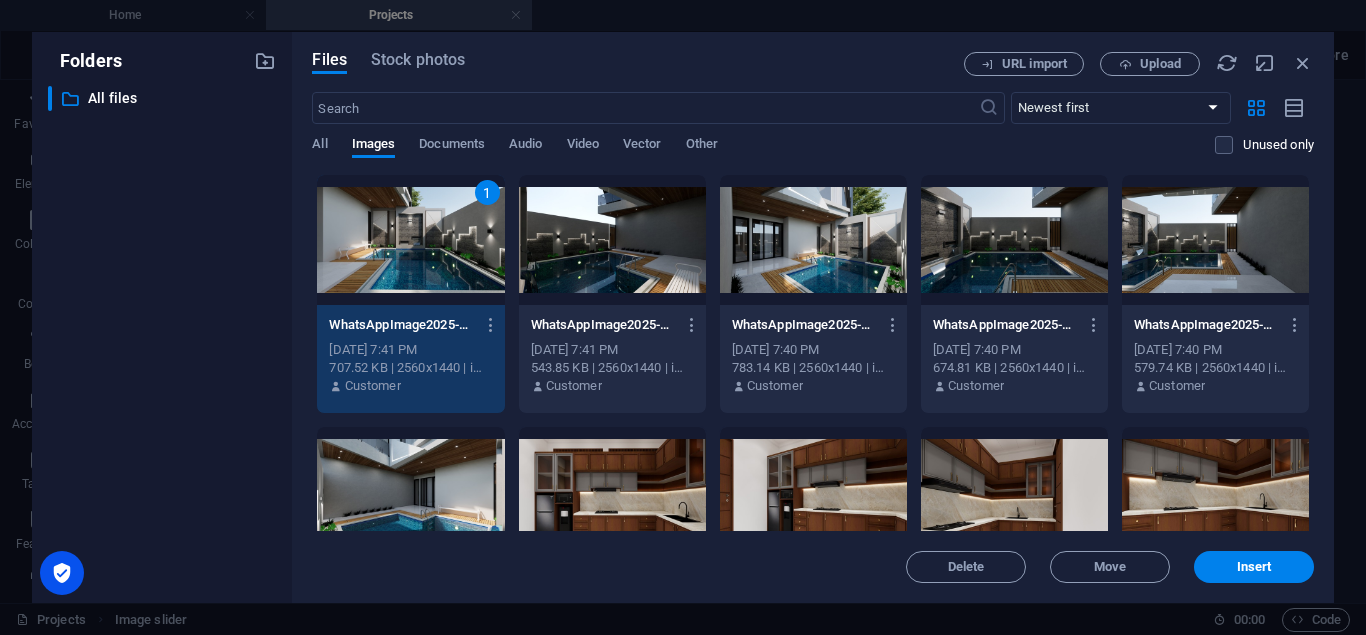click at bounding box center [410, 492] 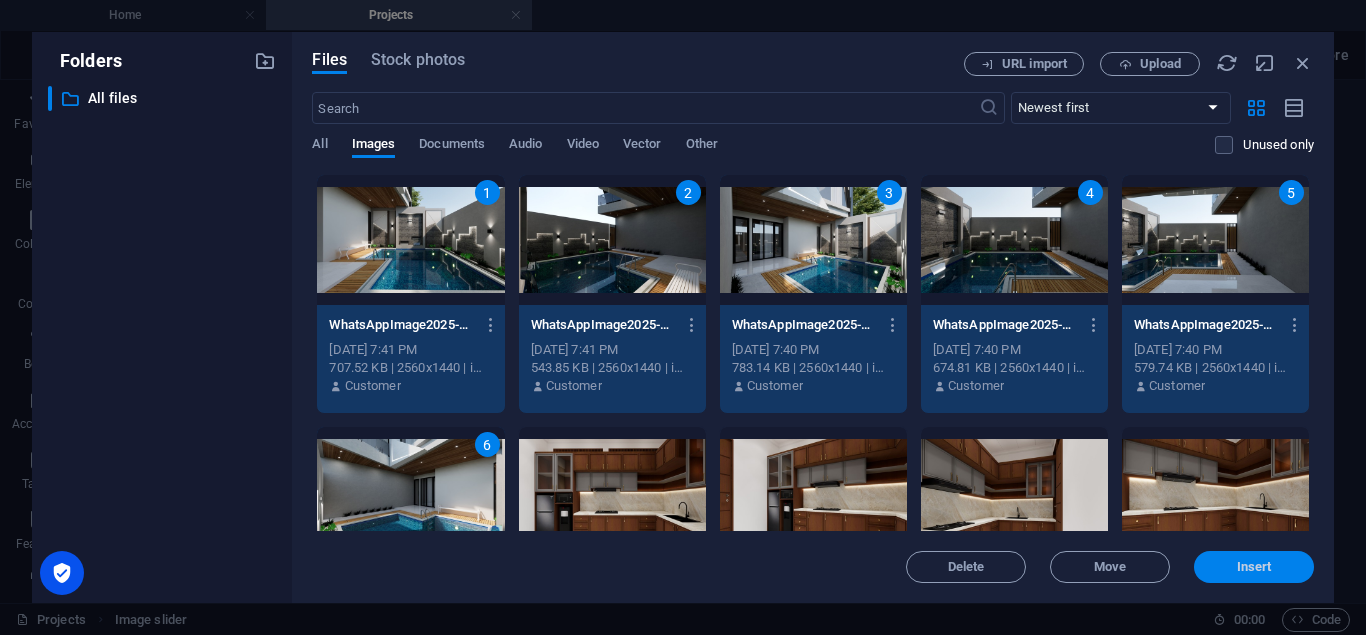 click on "Insert" at bounding box center (1254, 567) 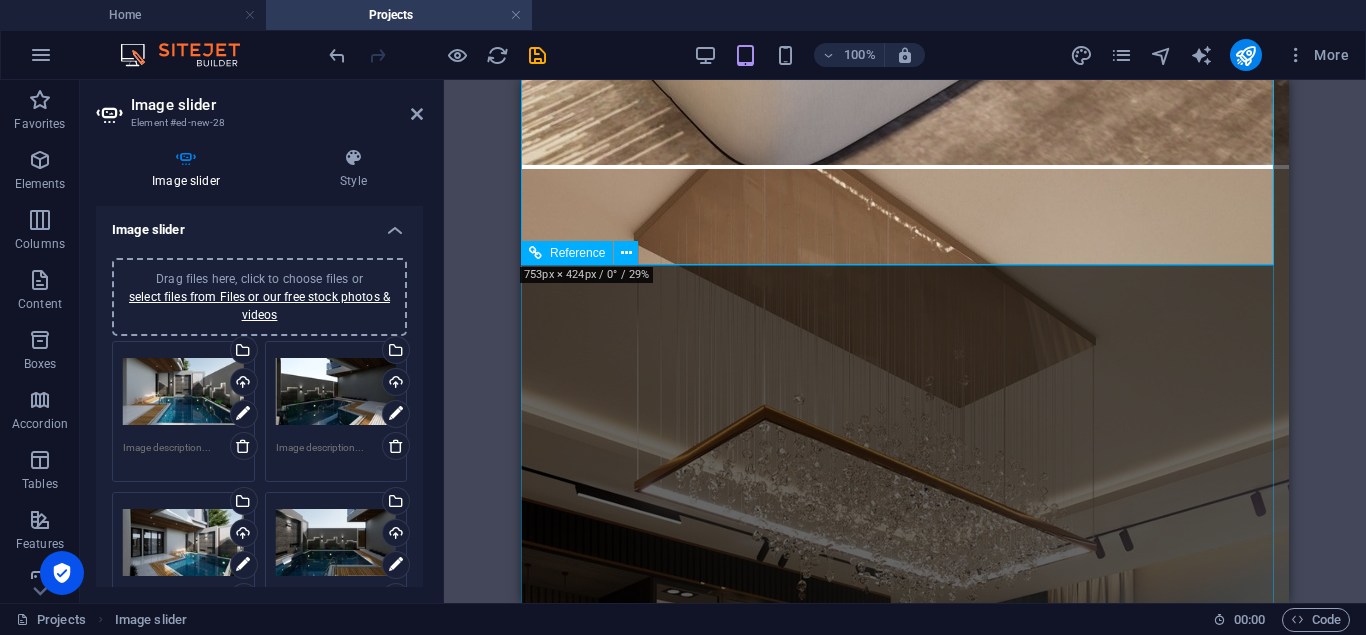 scroll, scrollTop: 2551, scrollLeft: 0, axis: vertical 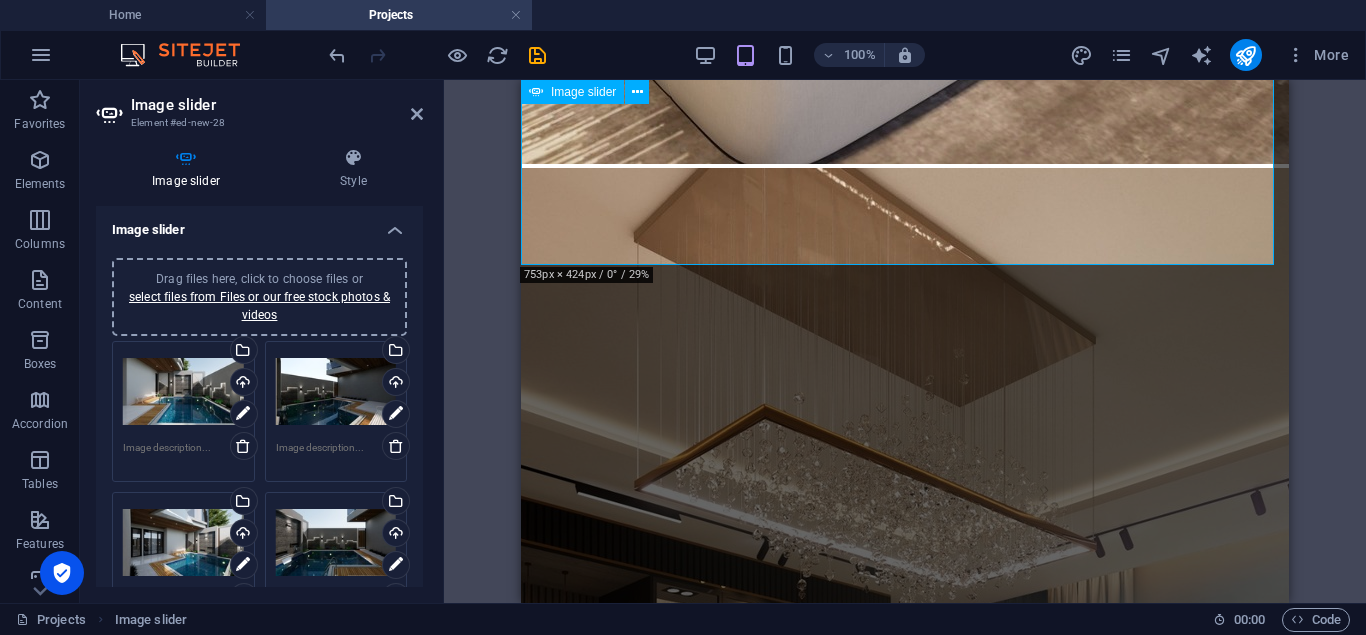 click at bounding box center [736, 21130] 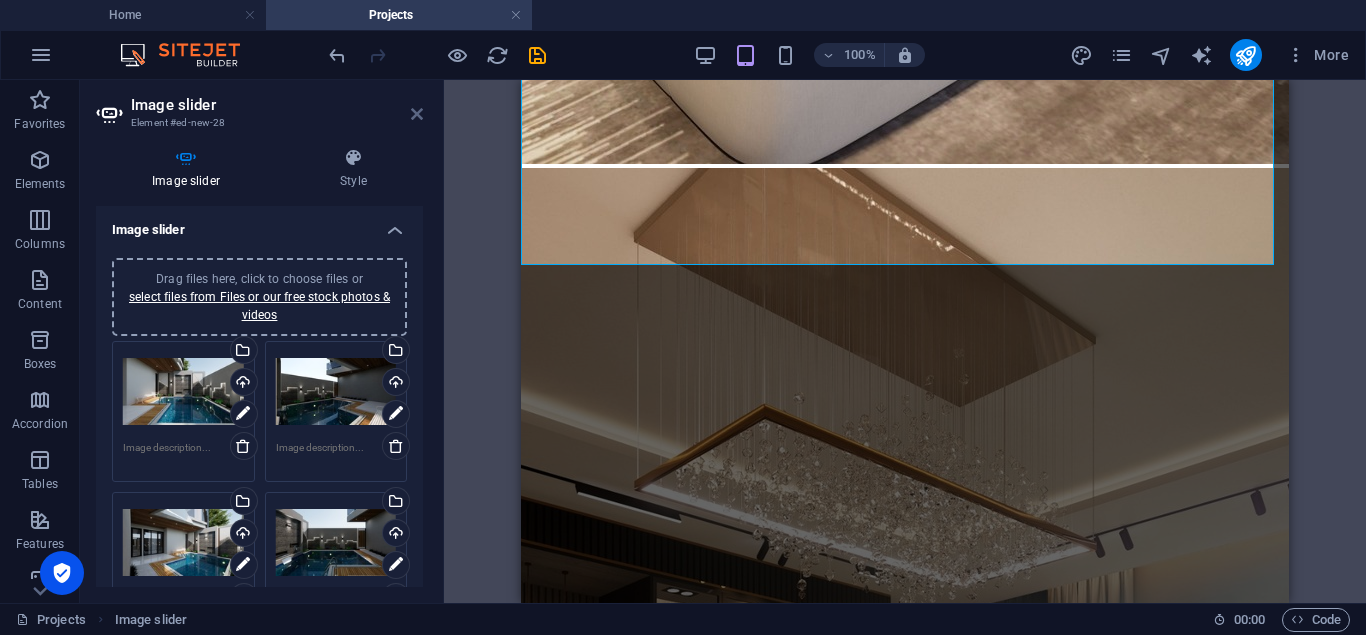 click at bounding box center (417, 114) 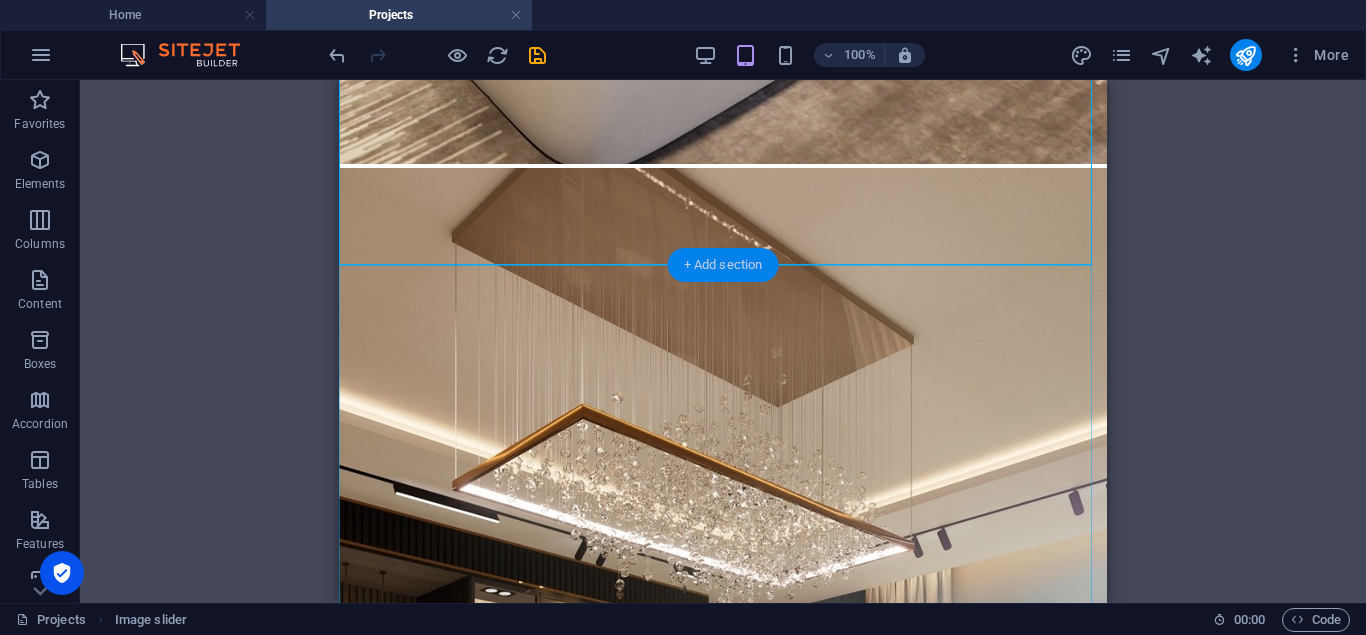 click on "+ Add section" at bounding box center [723, 265] 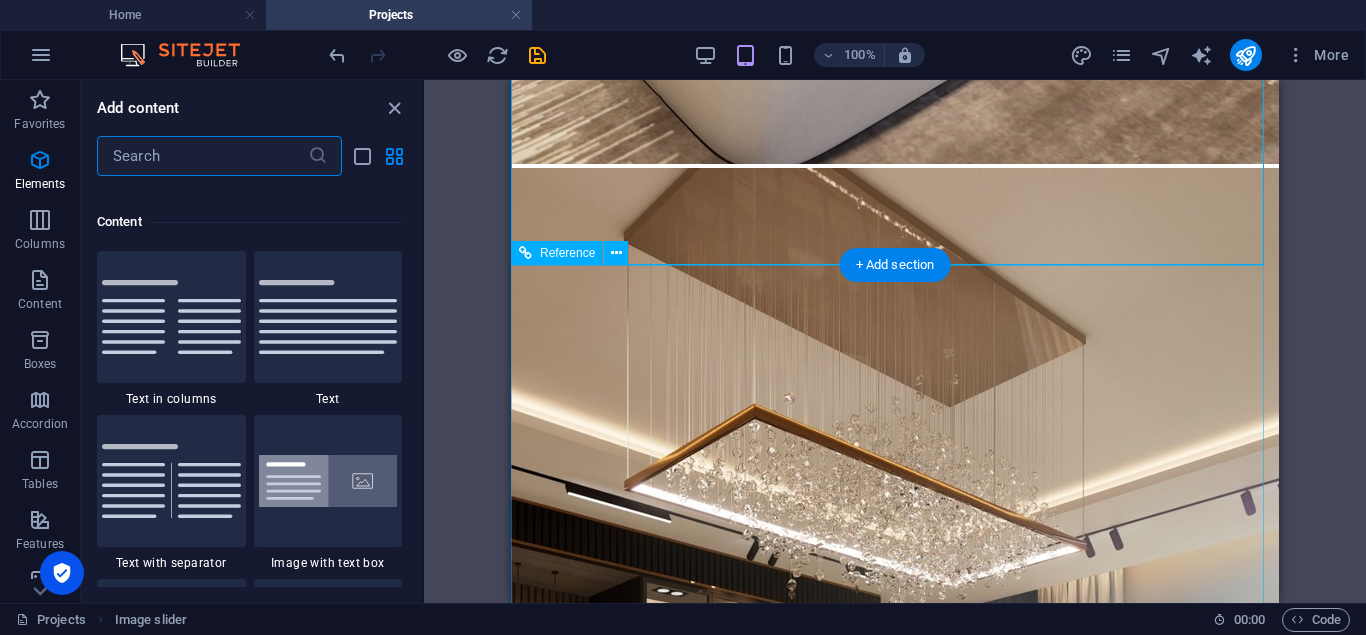 scroll, scrollTop: 3499, scrollLeft: 0, axis: vertical 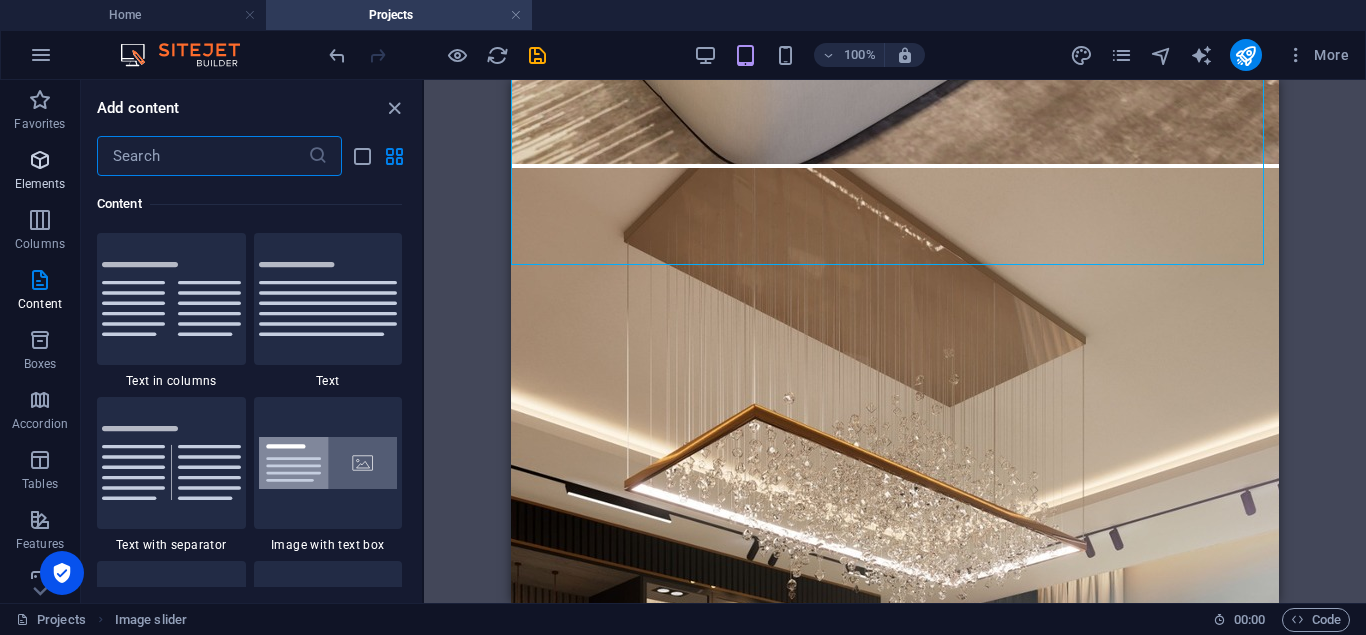 click at bounding box center (40, 160) 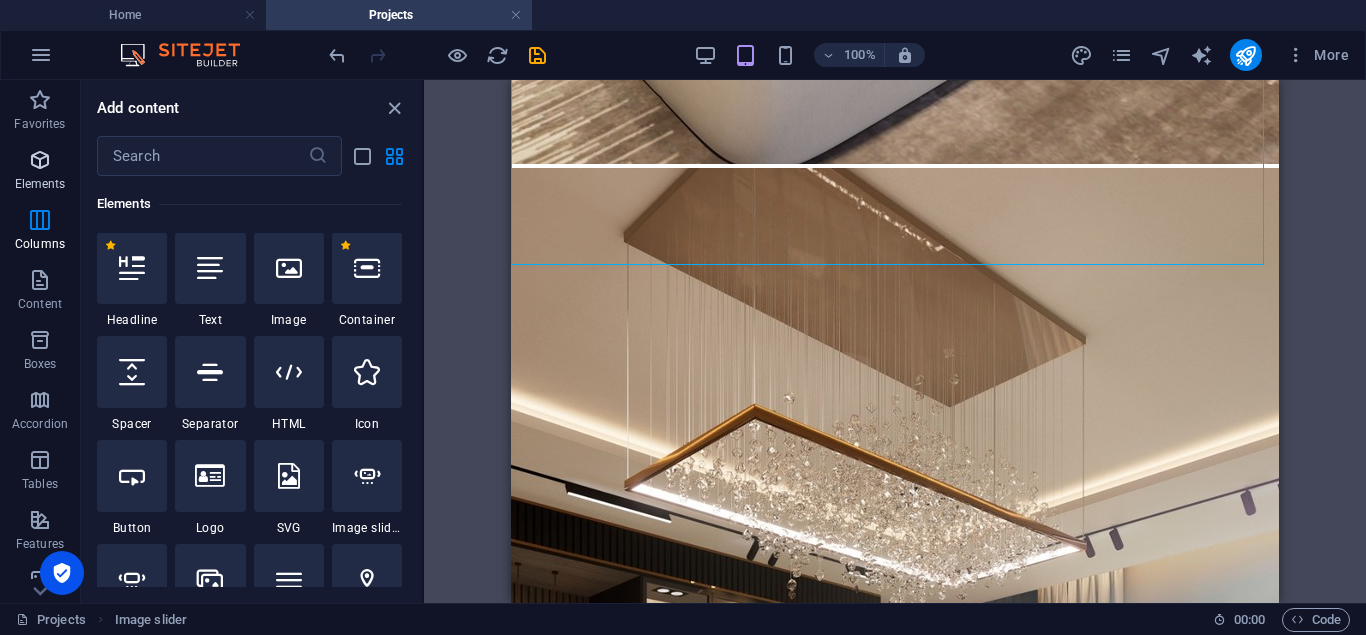 scroll, scrollTop: 213, scrollLeft: 0, axis: vertical 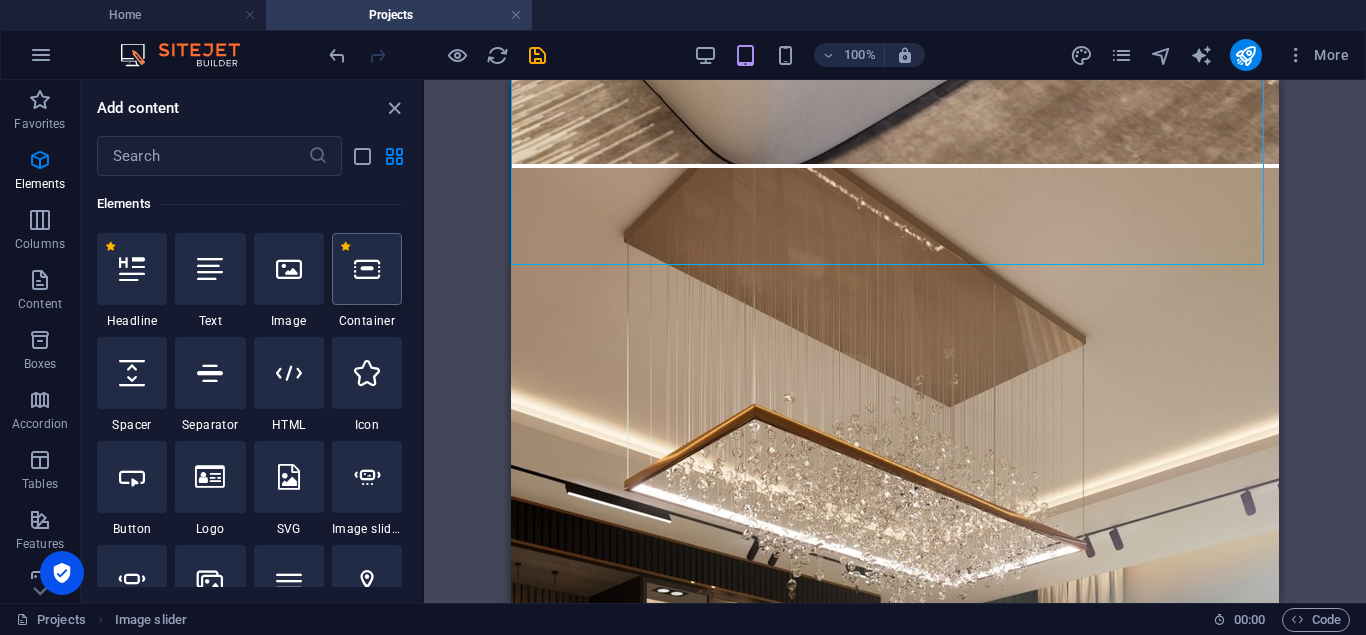 click at bounding box center (367, 269) 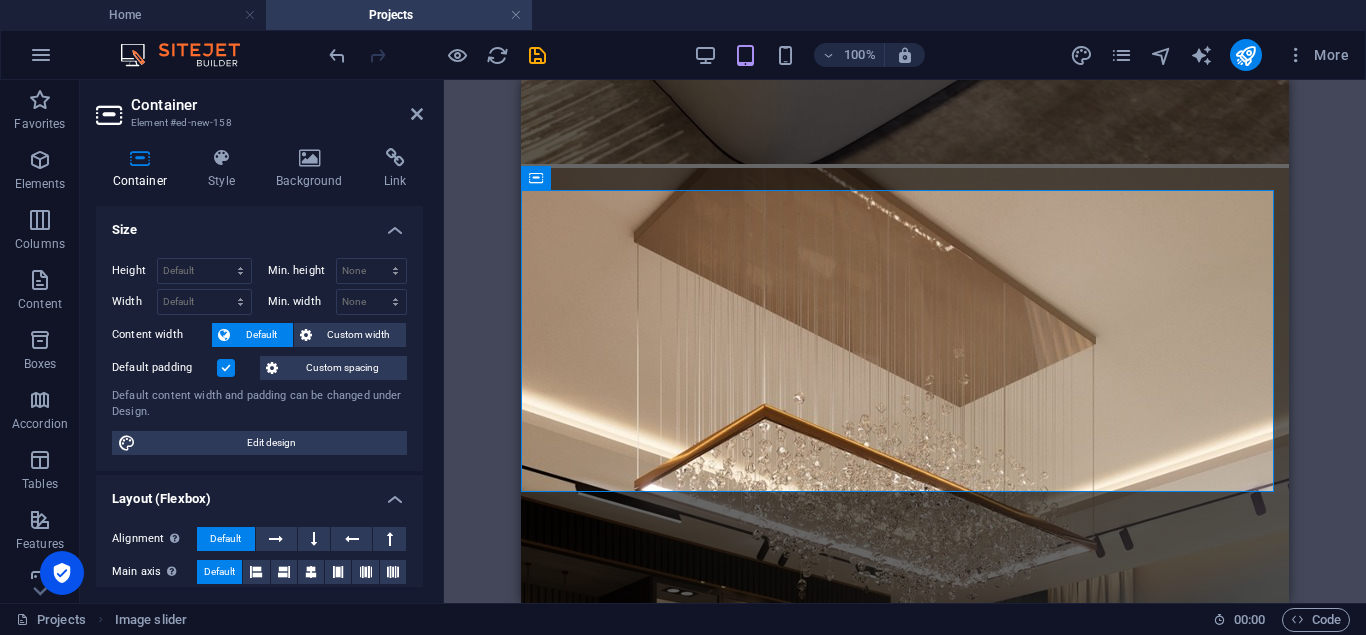 scroll, scrollTop: 2626, scrollLeft: 0, axis: vertical 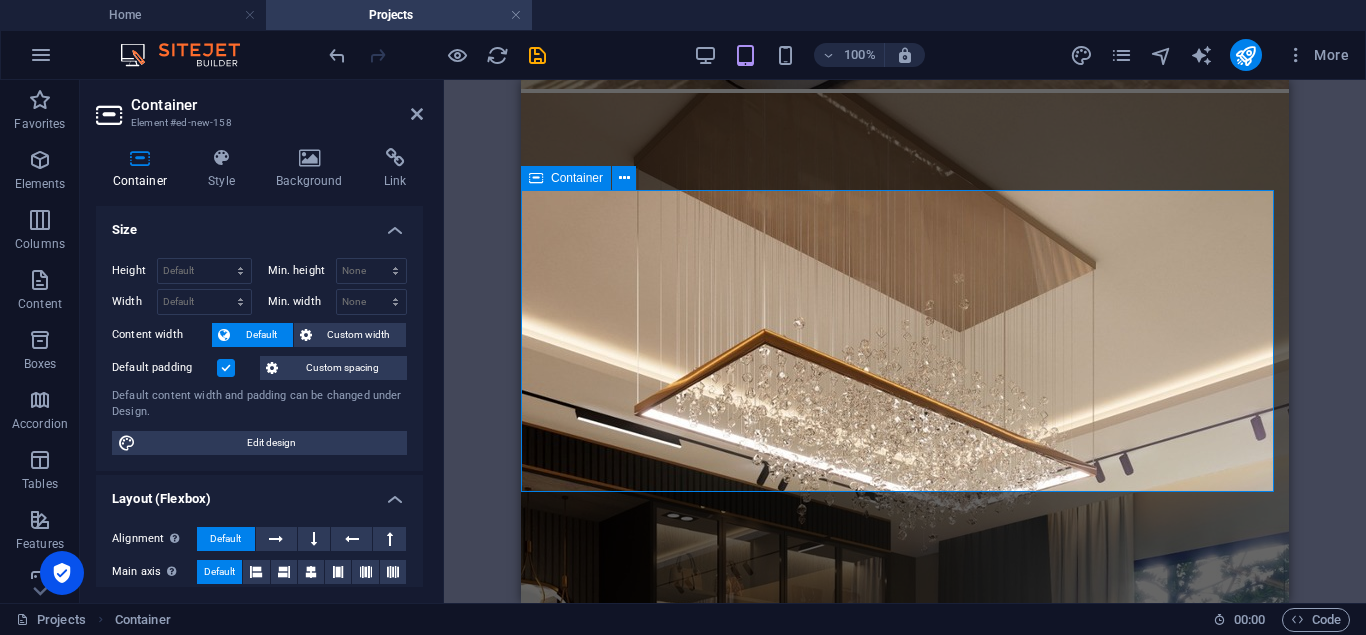 click on "Add elements" at bounding box center (846, 28222) 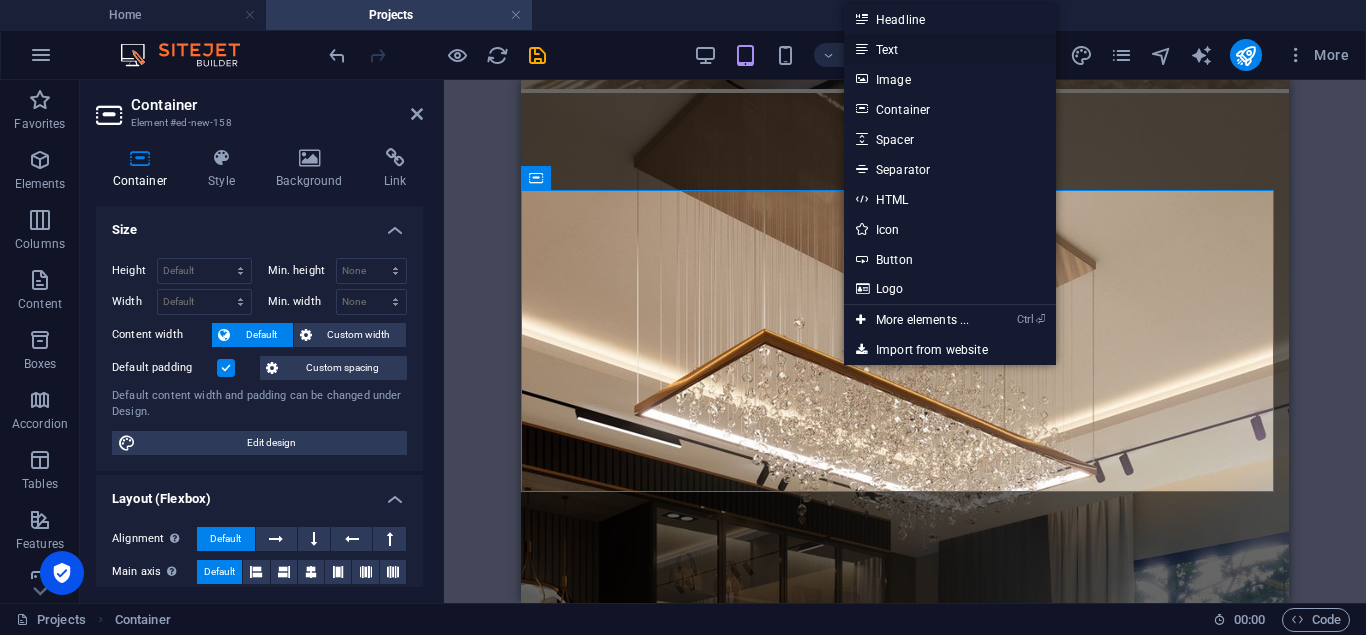 click on "Text" at bounding box center [950, 49] 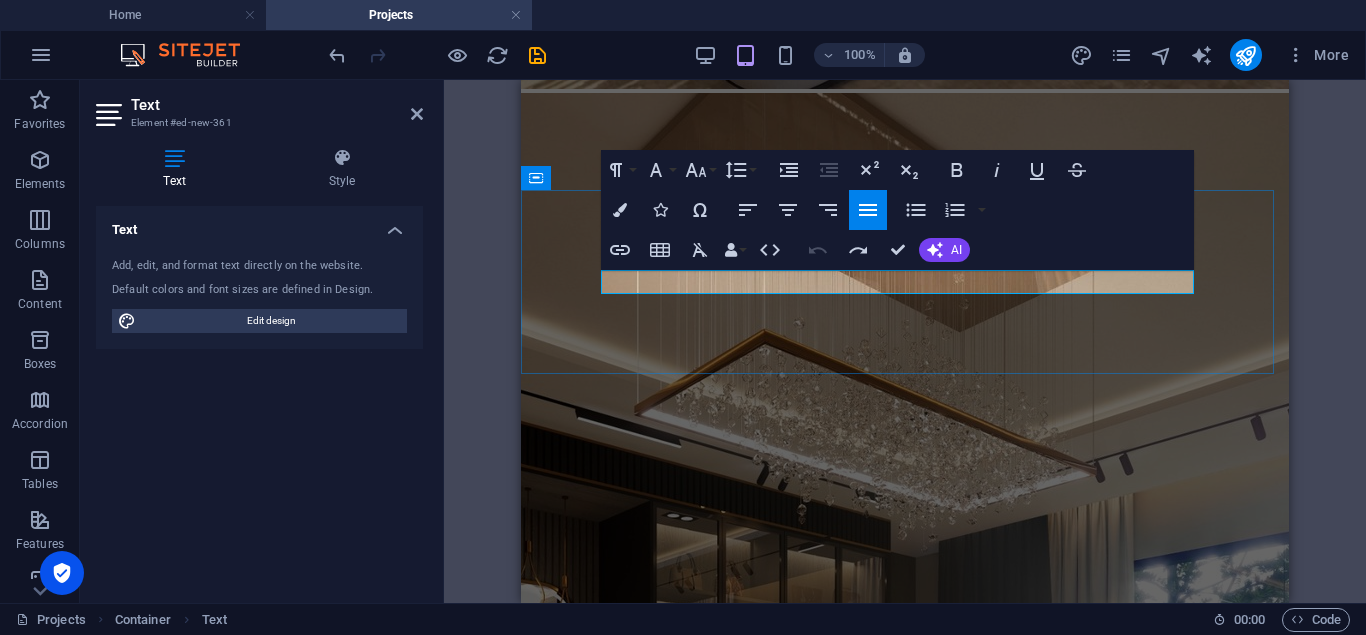 click on "New text element" at bounding box center (905, 28146) 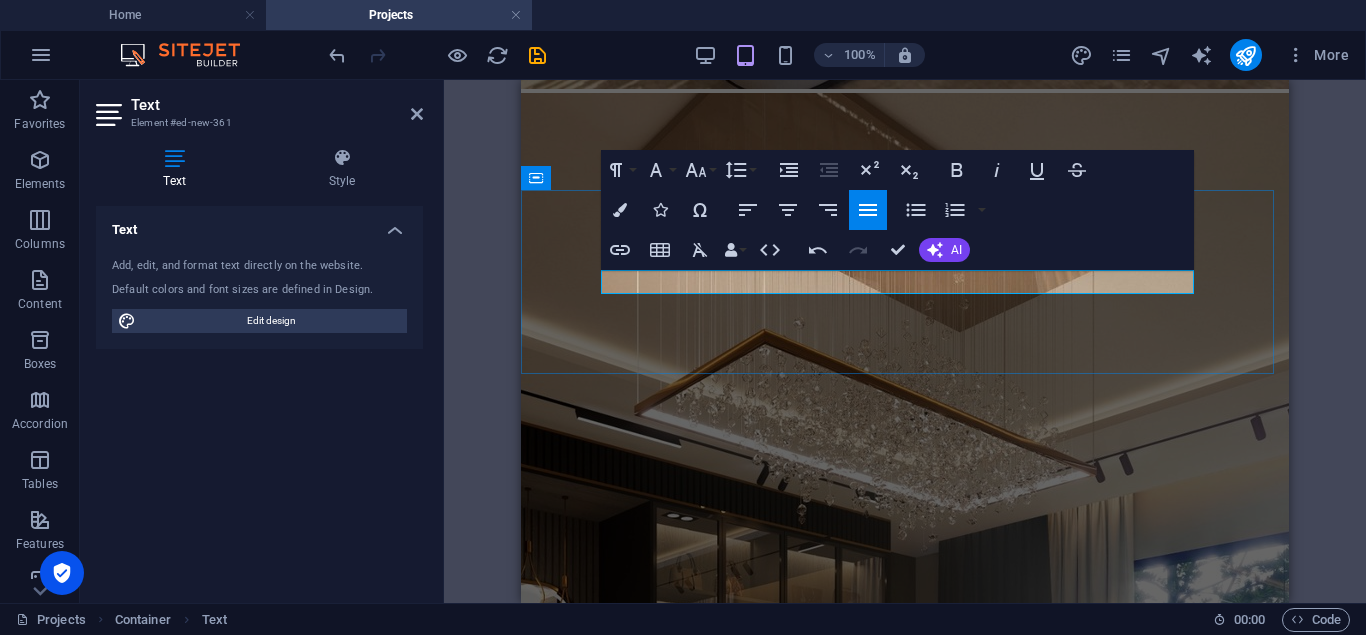 drag, startPoint x: 630, startPoint y: 280, endPoint x: 607, endPoint y: 289, distance: 24.698177 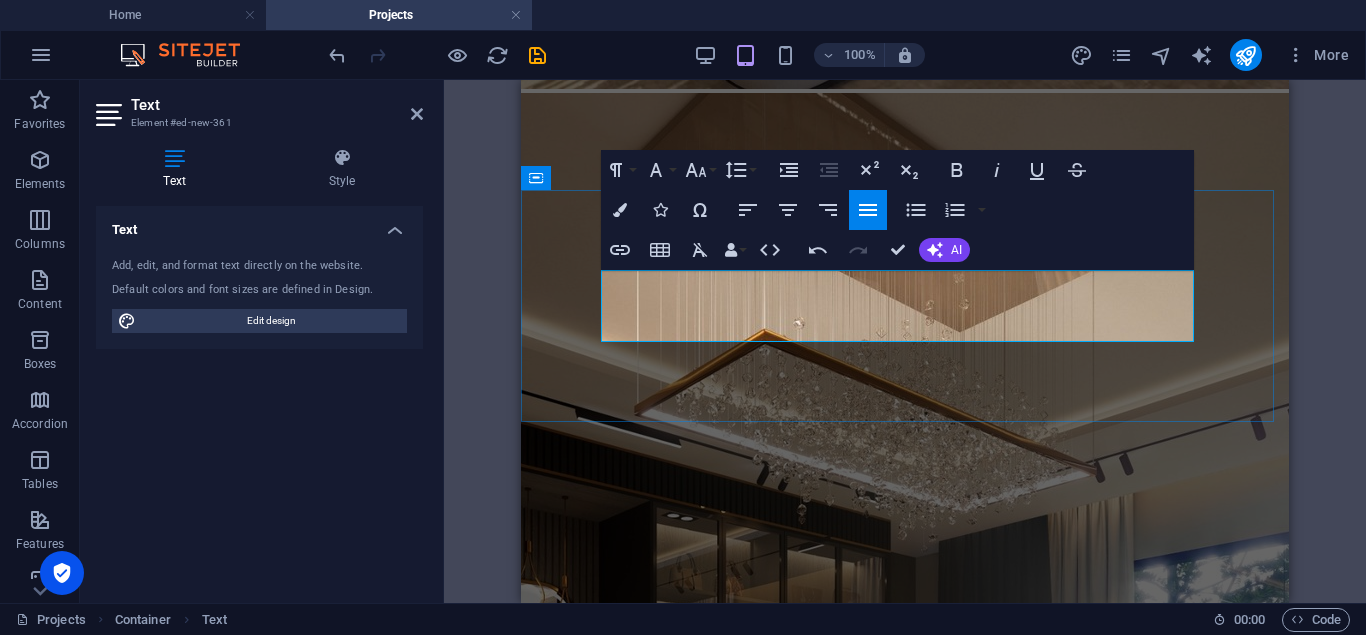 click at bounding box center (905, 28214) 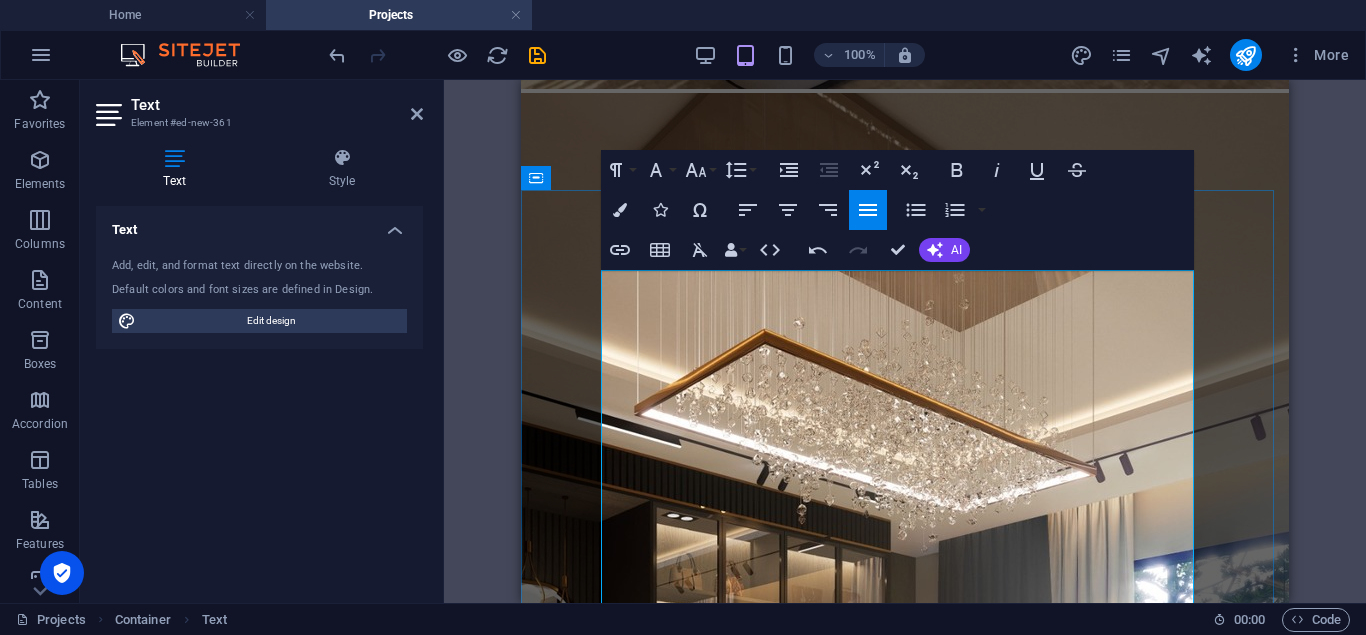 drag, startPoint x: 720, startPoint y: 325, endPoint x: 862, endPoint y: 327, distance: 142.01408 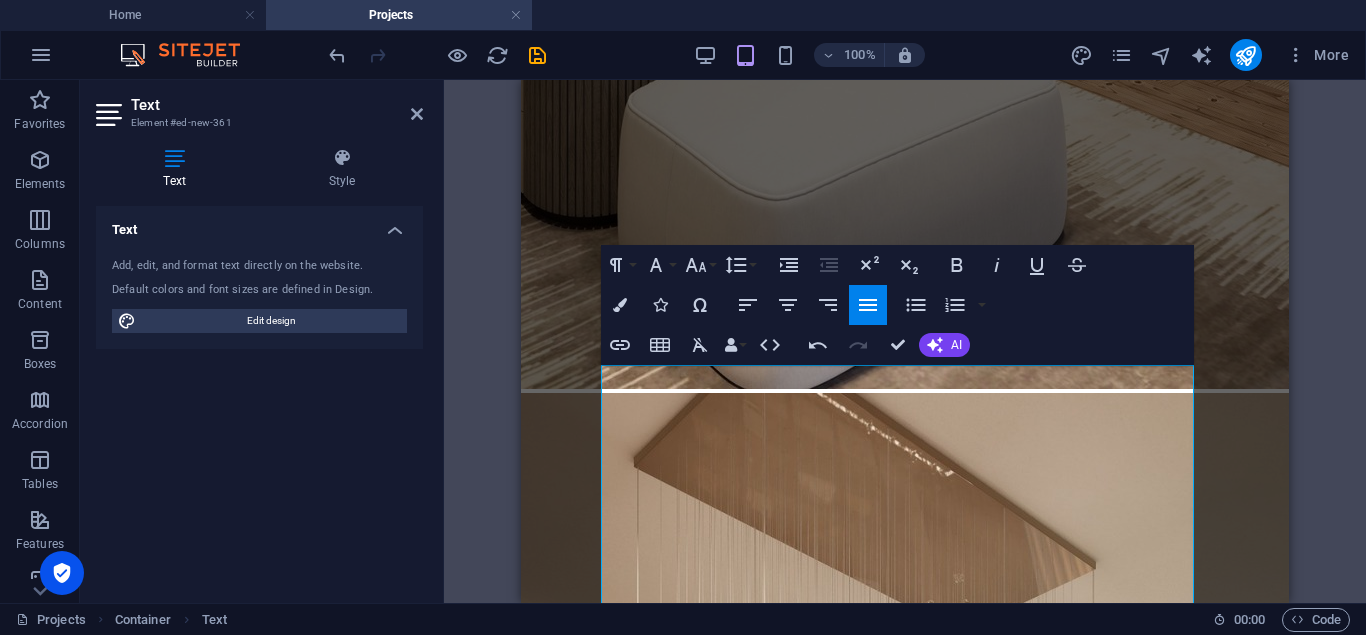 scroll, scrollTop: 2626, scrollLeft: 0, axis: vertical 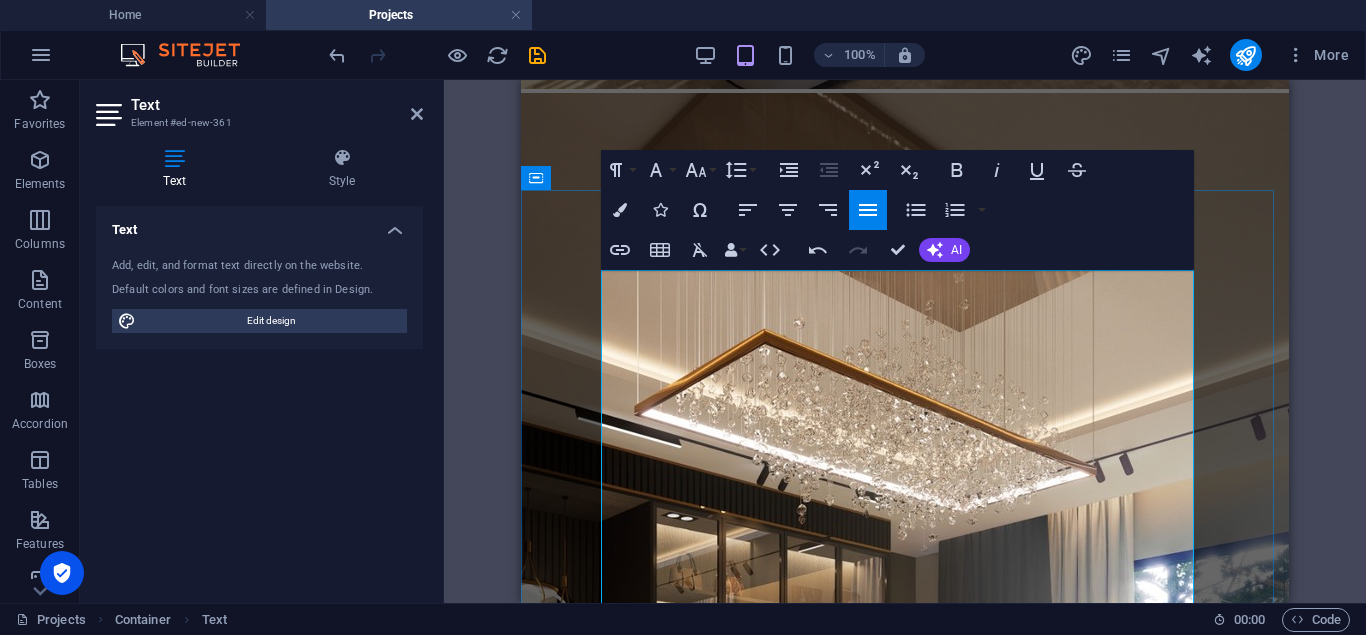 drag, startPoint x: 603, startPoint y: 277, endPoint x: 814, endPoint y: 281, distance: 211.03792 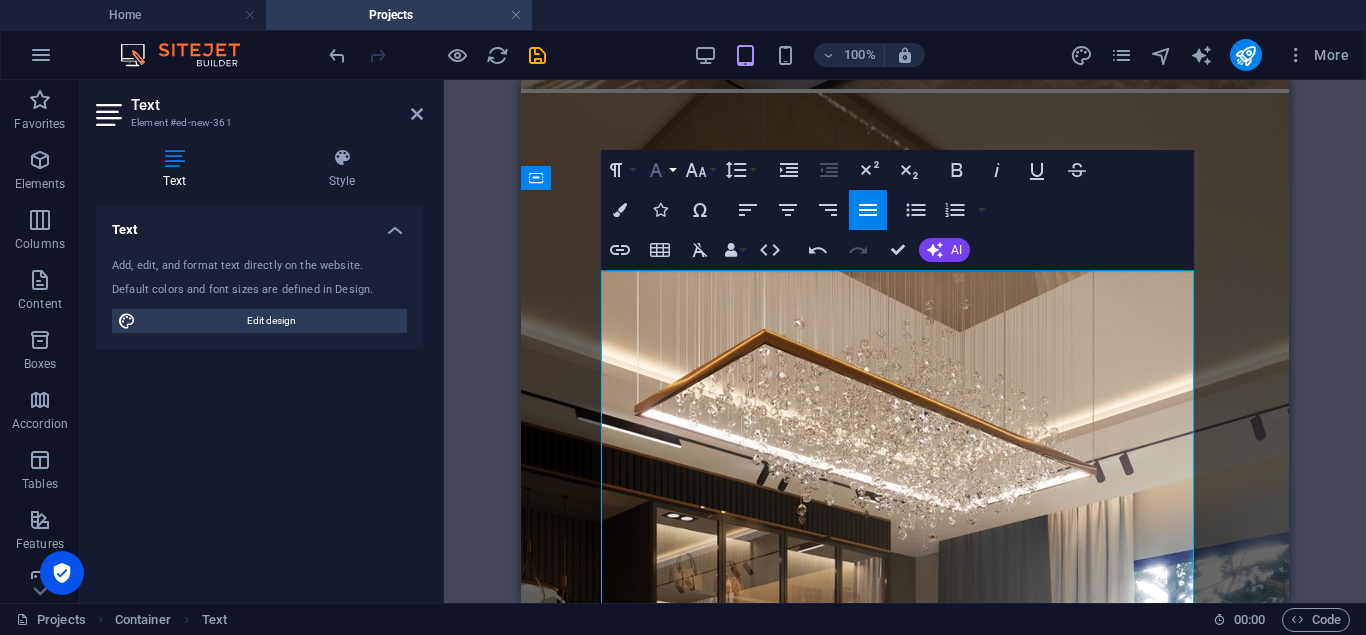 click on "Font Family" at bounding box center (660, 170) 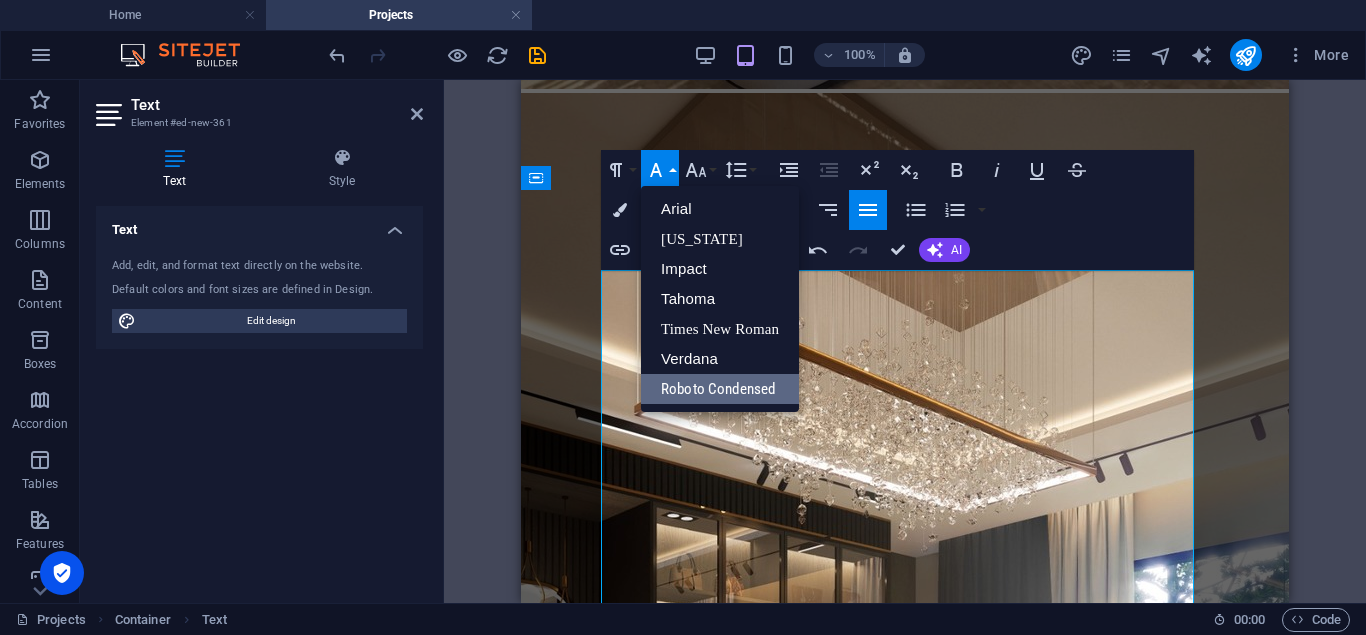 scroll, scrollTop: 0, scrollLeft: 0, axis: both 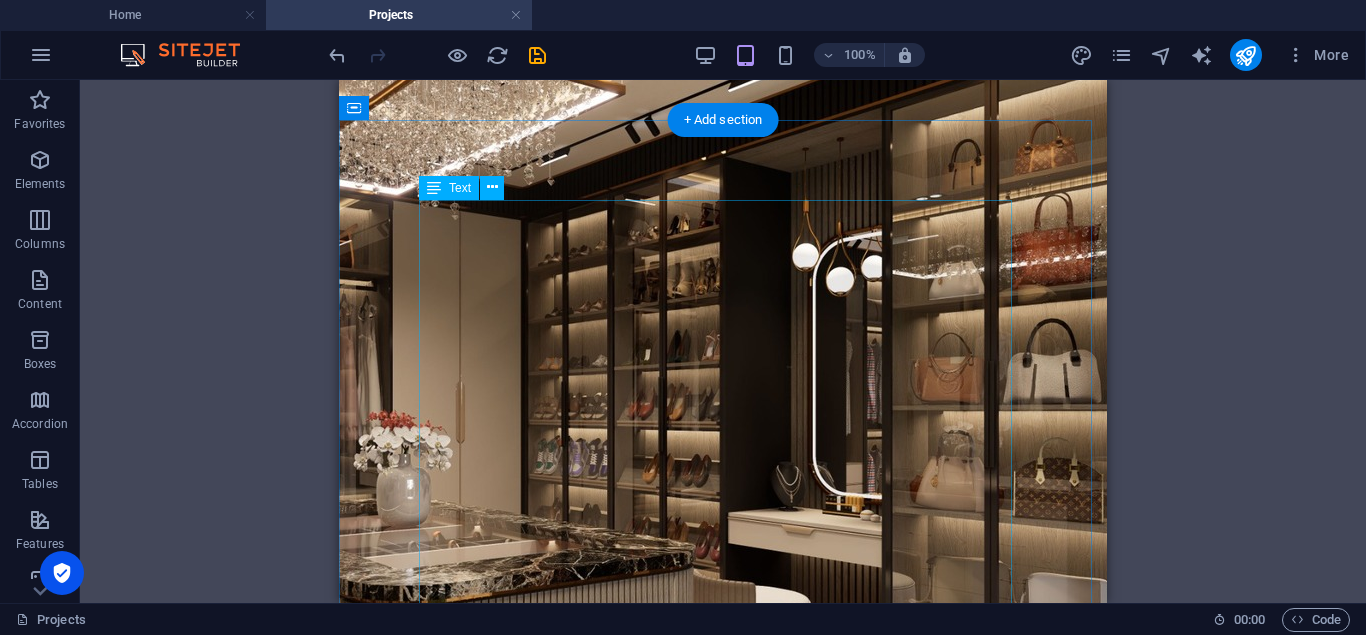 click on "Timeless Elegance with Functional Design This project reflects our signature approach at High Interior & Architect combining timeless aesthetics with seamless functionality. The kitchen design captures a Modern Classic style, harmonizing warm wooden textures with clean, muted greys for a balanced and inviting atmosphere. We focused on optimizing space and practicality while maintaining an elegant visual composition. The   L-shaped layout maximizes workflow efficiency, while custom cabinetry ensures ample storage. We integrated built-in appliances—including a microwave, refrigerator, and water dispenser—for a clutter-free, streamlined finish." at bounding box center (723, 20167) 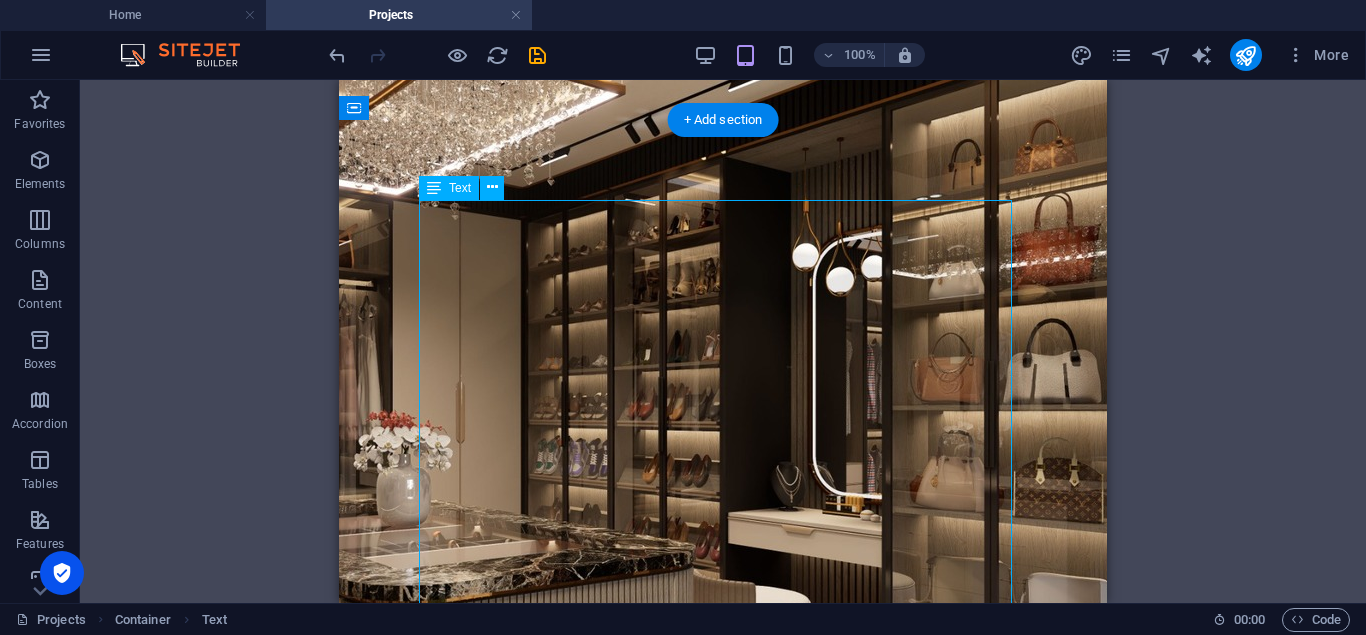 click on "Timeless Elegance with Functional Design This project reflects our signature approach at High Interior & Architect combining timeless aesthetics with seamless functionality. The kitchen design captures a Modern Classic style, harmonizing warm wooden textures with clean, muted greys for a balanced and inviting atmosphere. We focused on optimizing space and practicality while maintaining an elegant visual composition. The   L-shaped layout maximizes workflow efficiency, while custom cabinetry ensures ample storage. We integrated built-in appliances—including a microwave, refrigerator, and water dispenser—for a clutter-free, streamlined finish." at bounding box center [723, 20167] 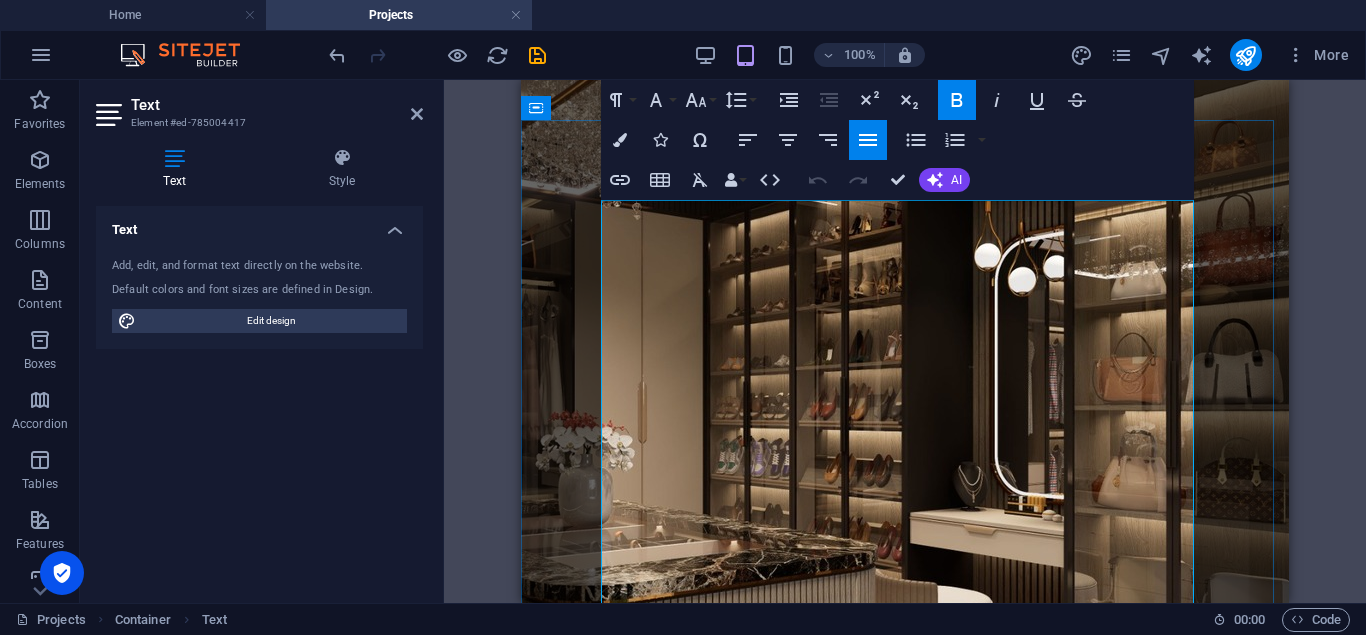 click on "Timeless Elegance with Functional Design" at bounding box center [696, 19998] 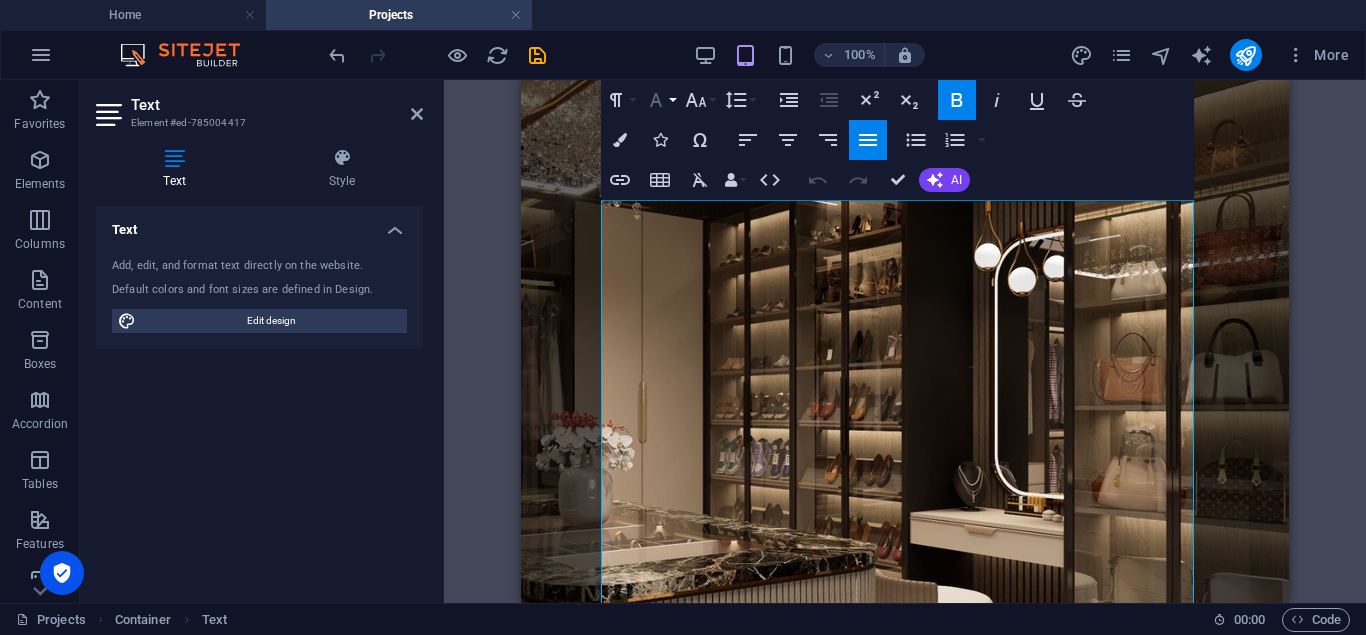 click on "Font Family" at bounding box center (660, 100) 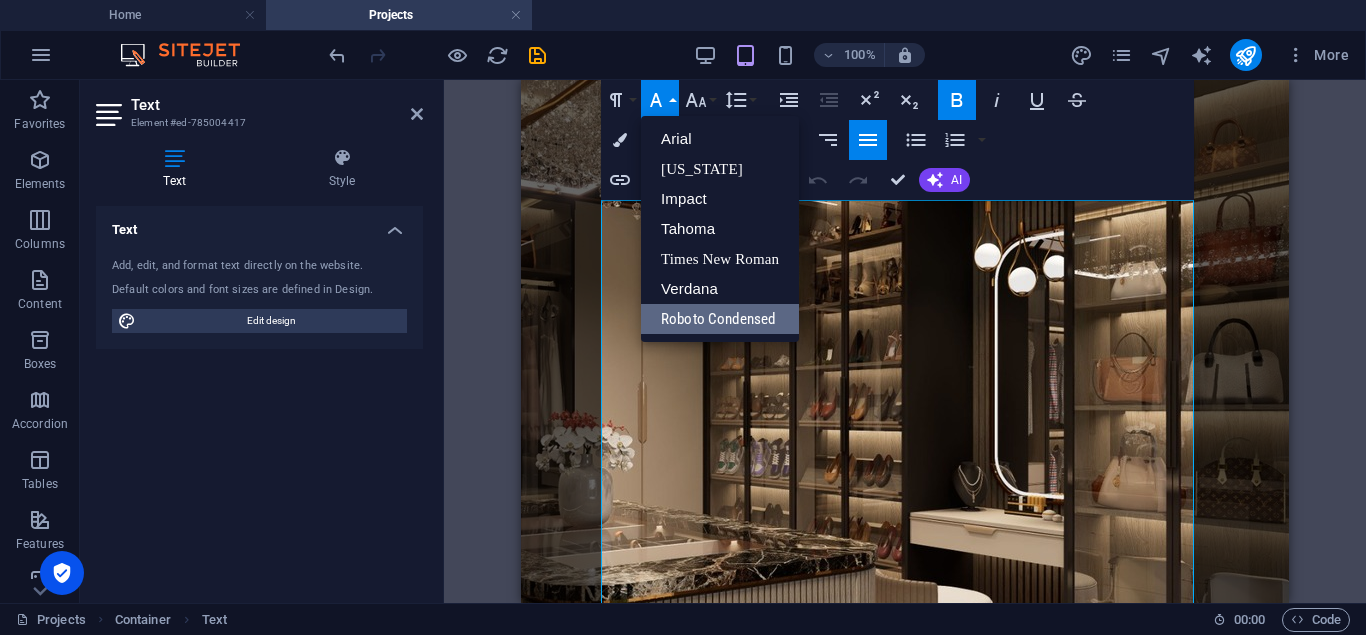 scroll, scrollTop: 0, scrollLeft: 0, axis: both 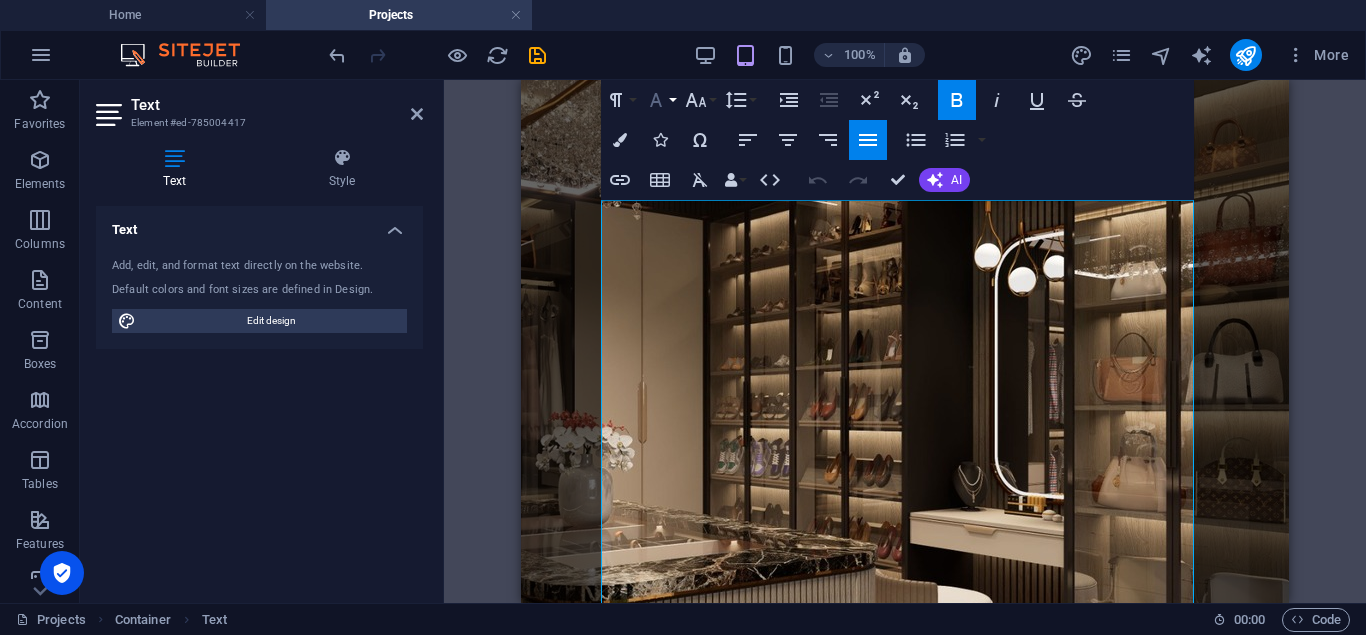 click on "Font Family" at bounding box center [660, 100] 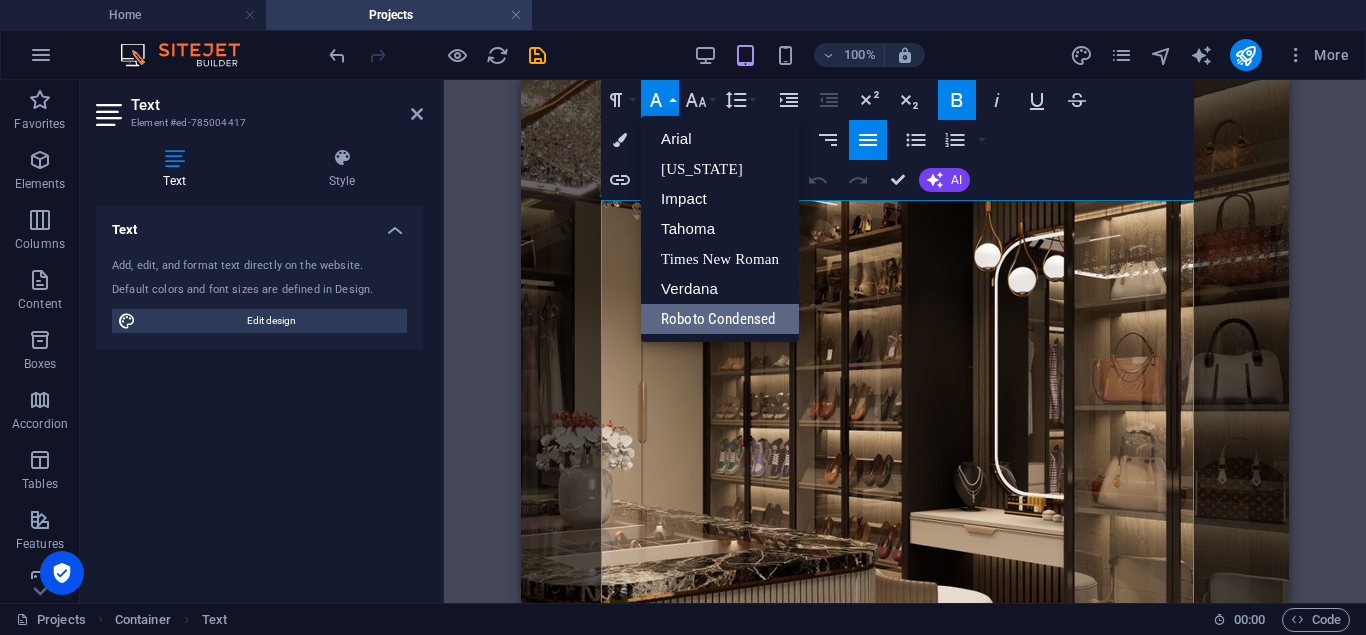 click on "Font Family" at bounding box center [660, 100] 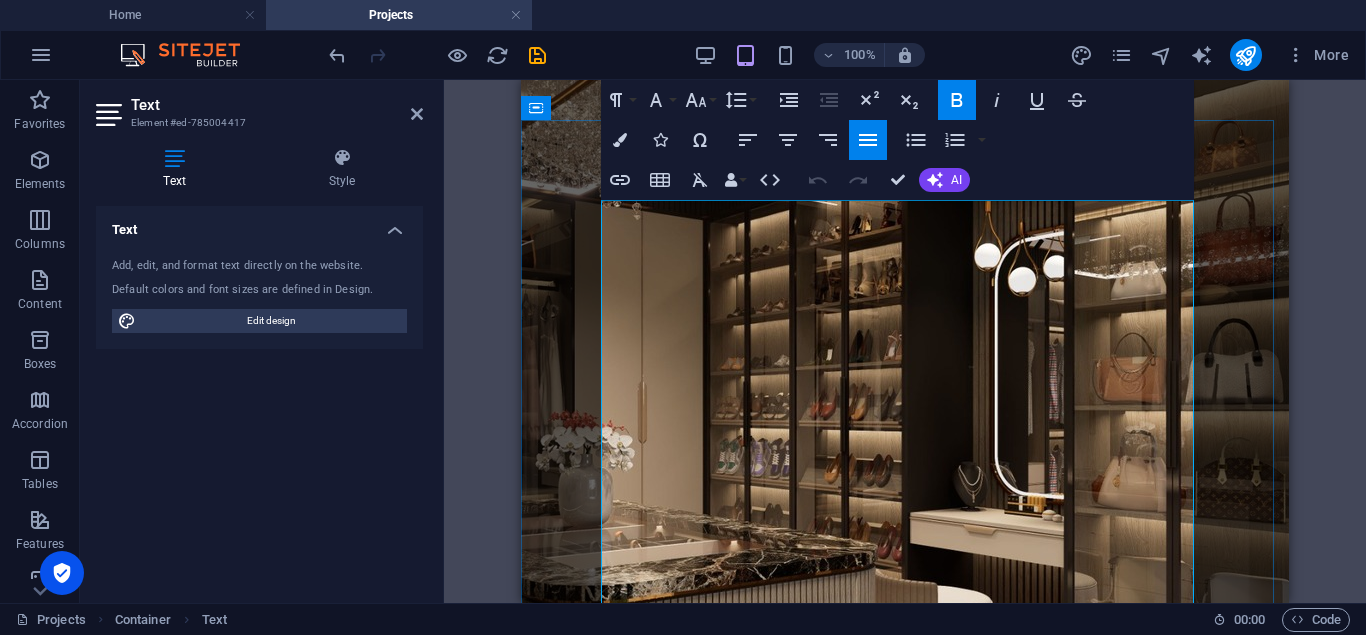 click on "Timeless Elegance with Functional Design" at bounding box center (696, 19998) 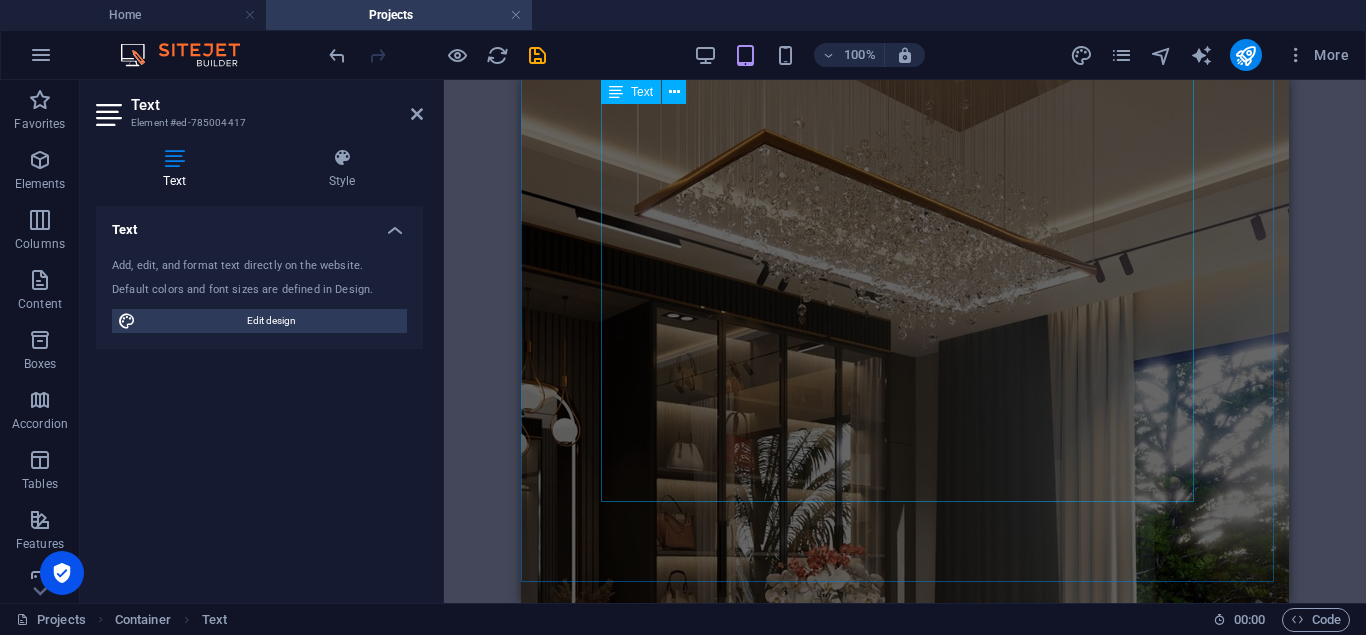 click on "Minimalist Modern Pool Design This project is a private swimming pool design featuring a modern minimalist concept. The design emphasizes elegance and functionality, creating a calm and exclusive ambiance in the backyard area. The pool walls are clad in exposed stone with staggered height variations, enhanced by LED wall washer lighting that produces a dramatic effect at night. One side of the pool includes a water feature with a small waterfall, adding a natural touch and a relaxing atmosphere through the gentle sound of flowing water. The primary materials used include weather-resistant composite wood decking, a wooden ceiling with recessed LED downlights, and glossy white homogeneous tiles for the transition flooring to create a clean, modern look." at bounding box center [905, 28105] 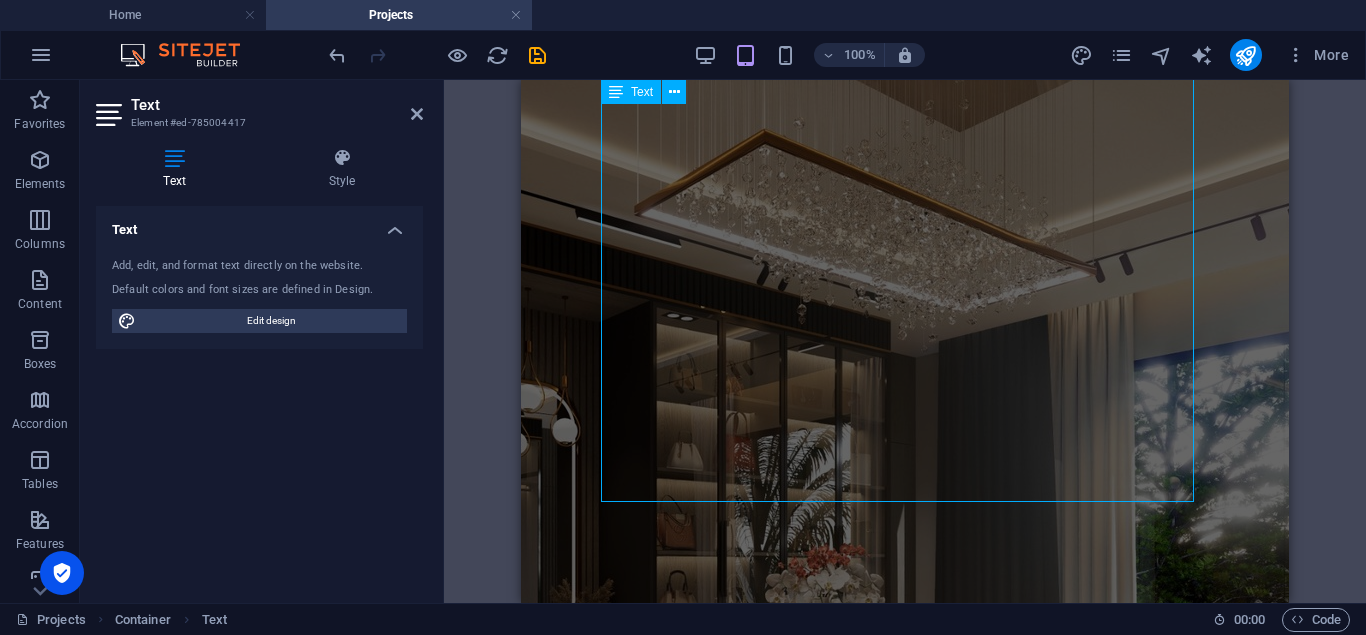 click on "Minimalist Modern Pool Design This project is a private swimming pool design featuring a modern minimalist concept. The design emphasizes elegance and functionality, creating a calm and exclusive ambiance in the backyard area. The pool walls are clad in exposed stone with staggered height variations, enhanced by LED wall washer lighting that produces a dramatic effect at night. One side of the pool includes a water feature with a small waterfall, adding a natural touch and a relaxing atmosphere through the gentle sound of flowing water. The primary materials used include weather-resistant composite wood decking, a wooden ceiling with recessed LED downlights, and glossy white homogeneous tiles for the transition flooring to create a clean, modern look." at bounding box center [905, 28105] 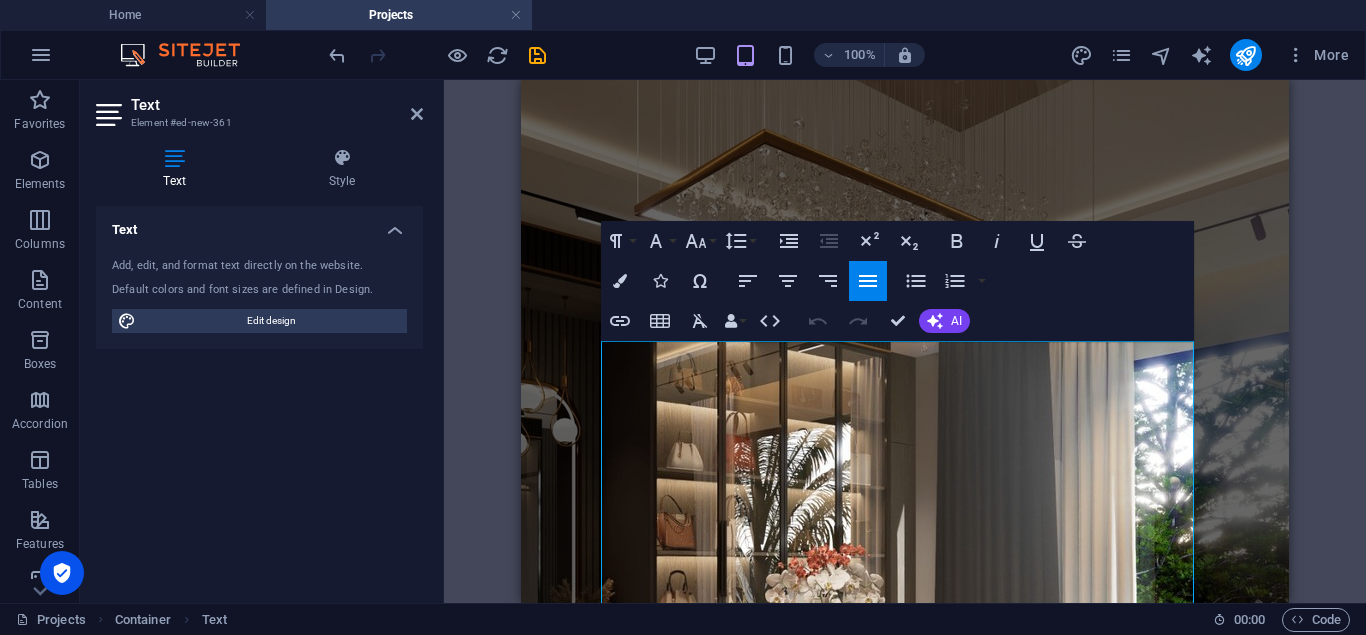 scroll, scrollTop: 2555, scrollLeft: 0, axis: vertical 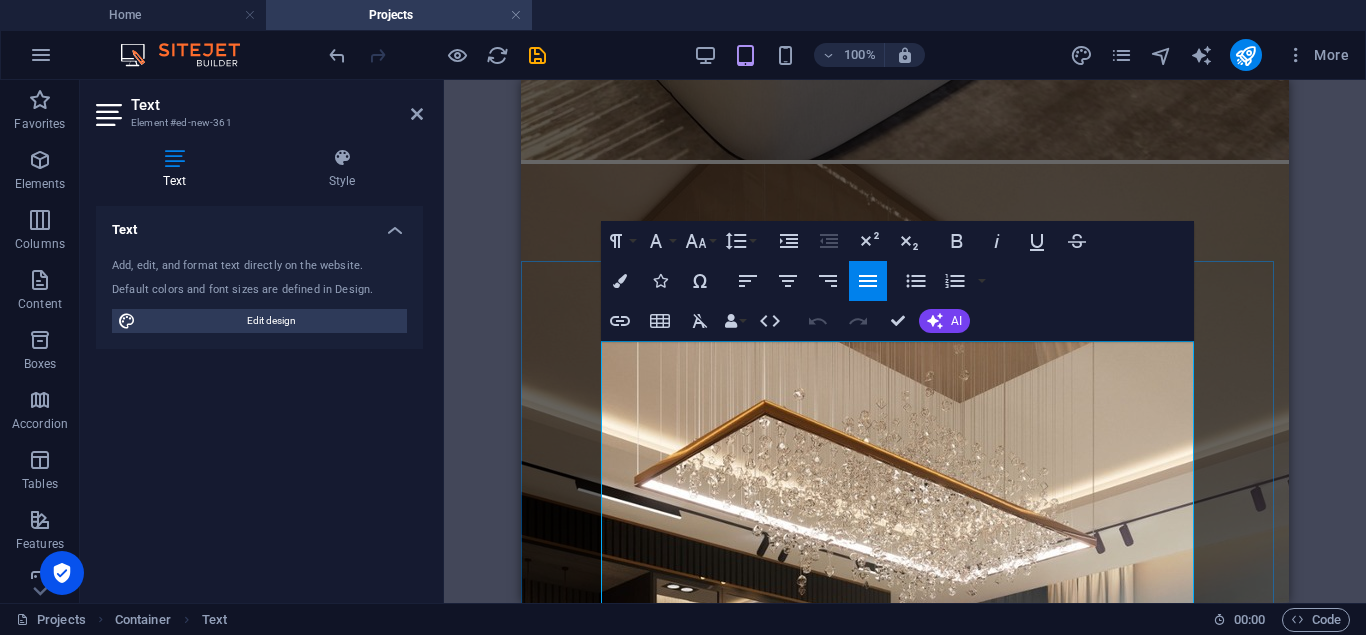 click on "Minimalist Modern Pool Design" at bounding box center [905, 28217] 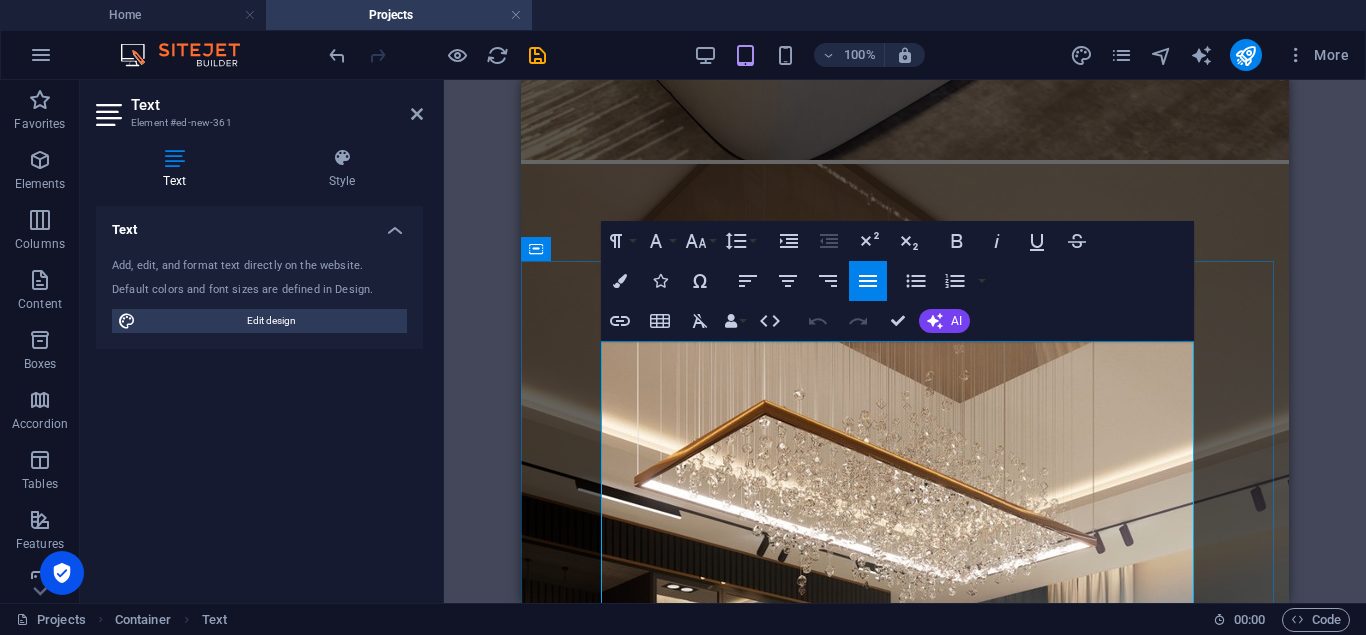click on "Minimalist Modern Pool Design" at bounding box center [905, 28217] 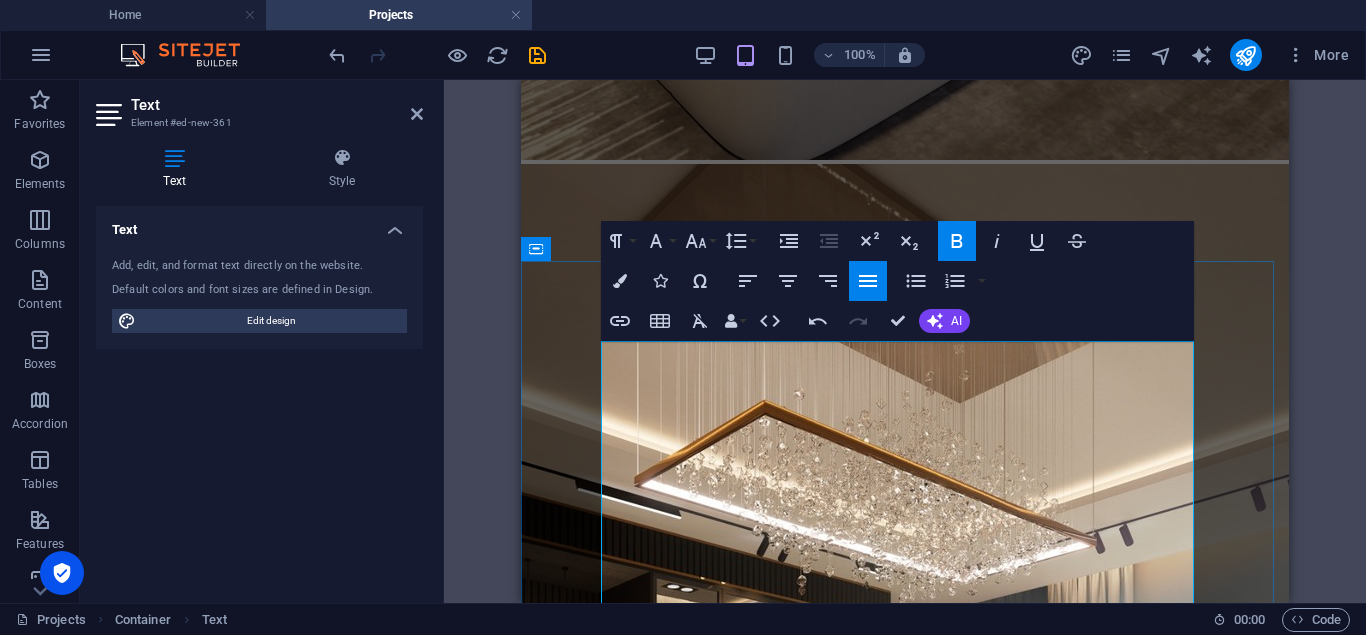 drag, startPoint x: 603, startPoint y: 357, endPoint x: 1068, endPoint y: 379, distance: 465.52014 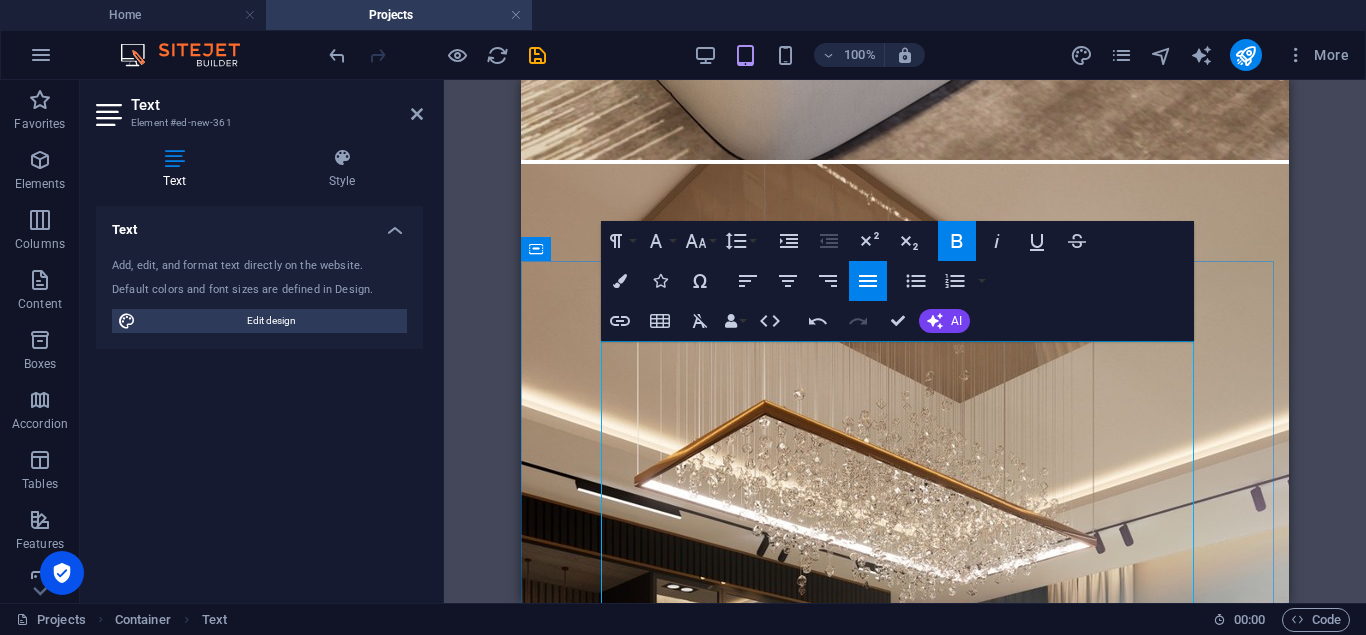 click on "Timeless Elegance with Functional Design" at bounding box center (905, 28222) 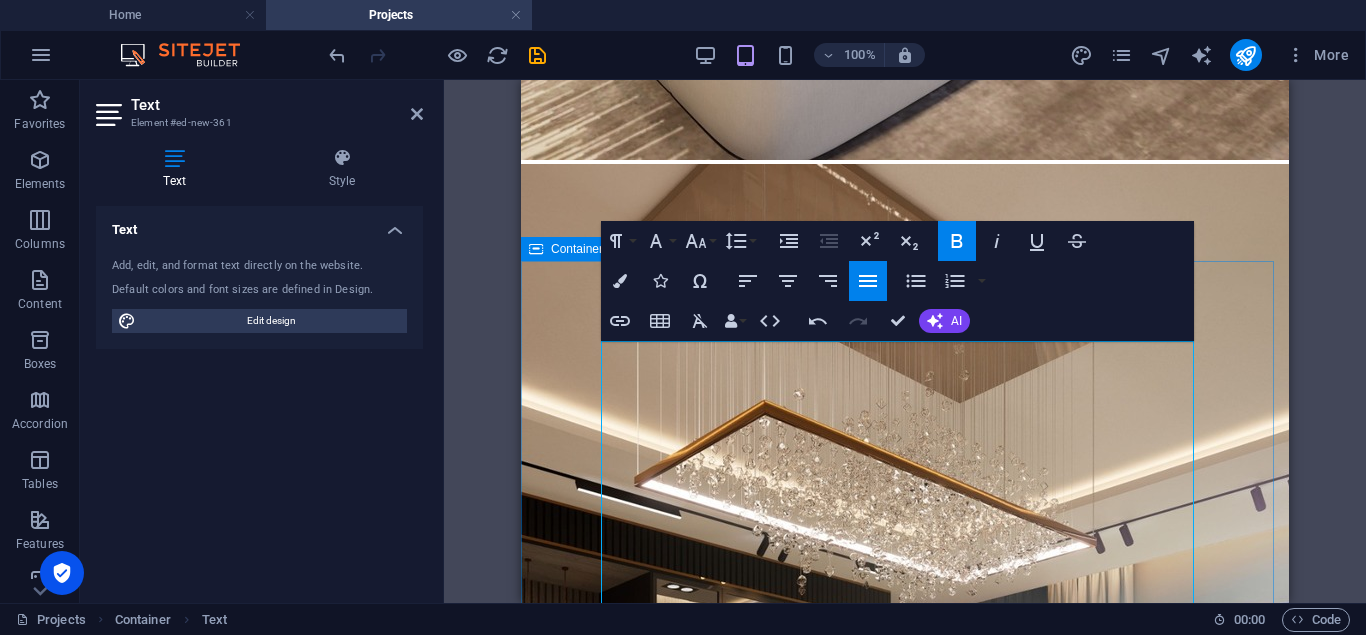 drag, startPoint x: 1079, startPoint y: 349, endPoint x: 600, endPoint y: 338, distance: 479.12628 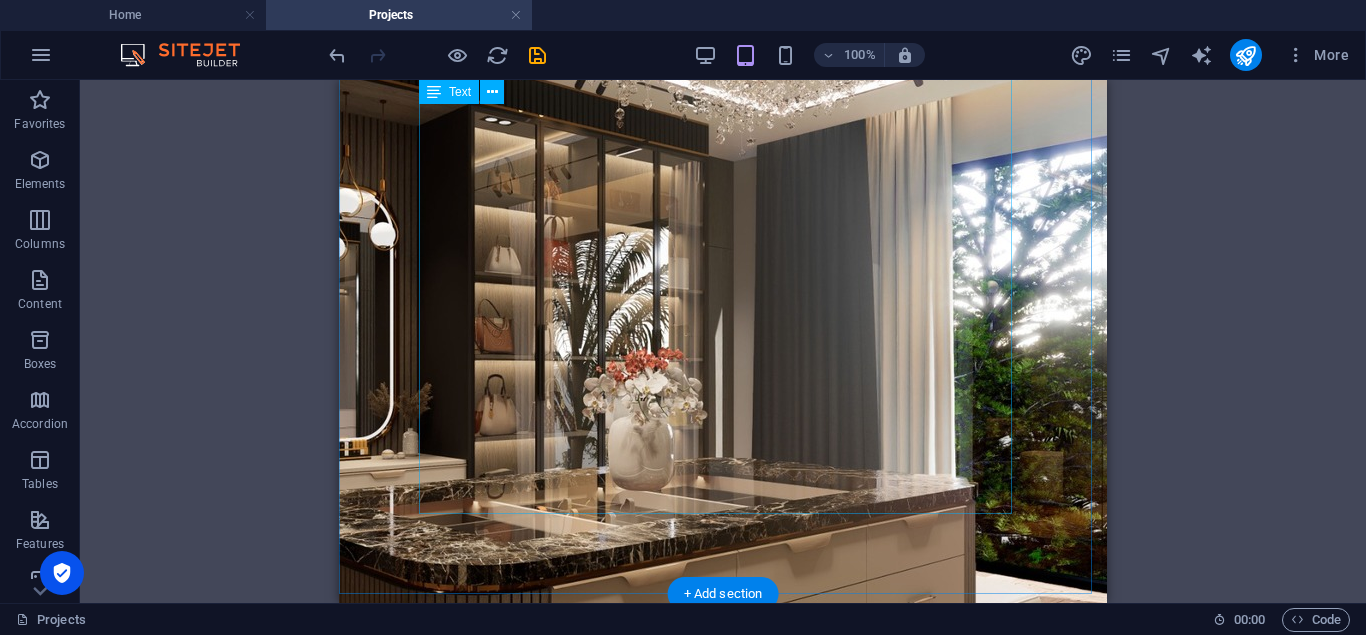 scroll, scrollTop: 2795, scrollLeft: 0, axis: vertical 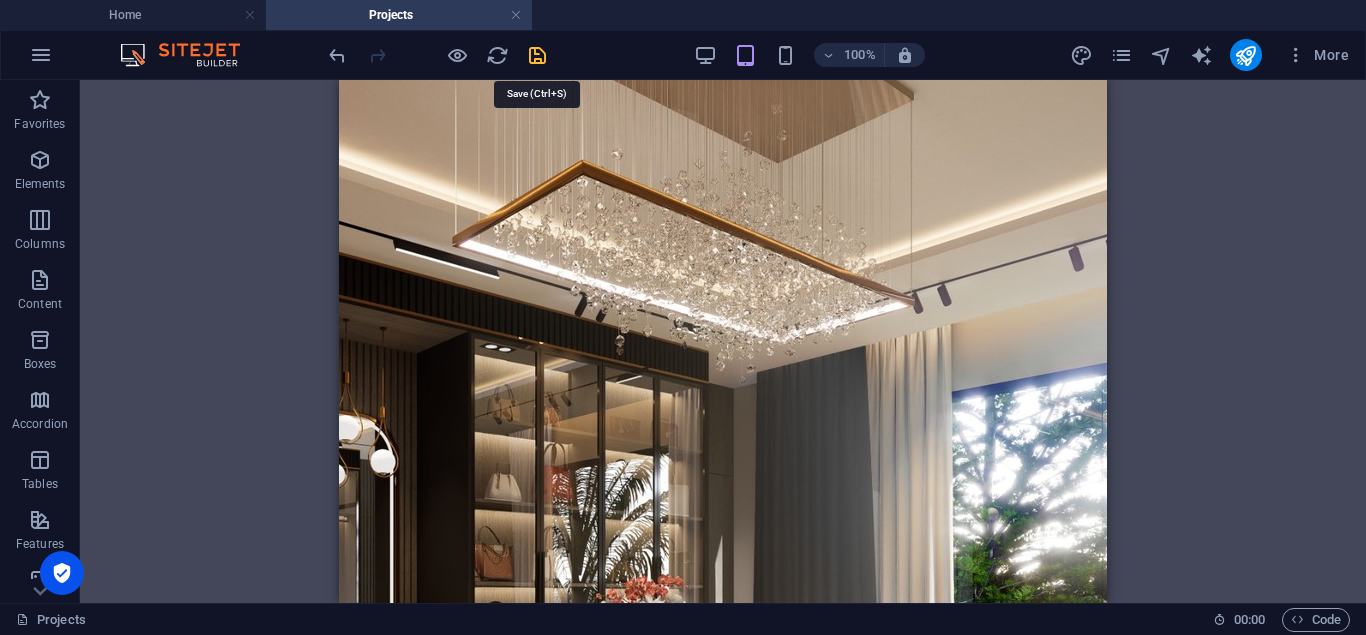 click at bounding box center (537, 55) 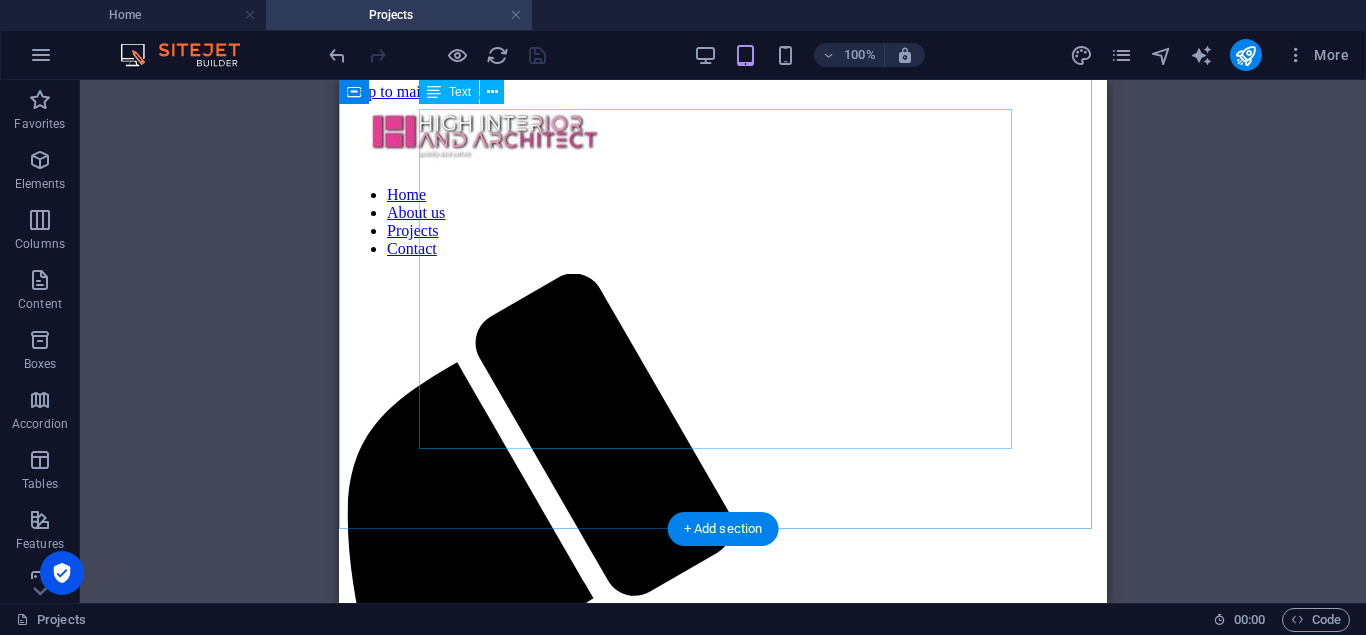 scroll, scrollTop: 0, scrollLeft: 0, axis: both 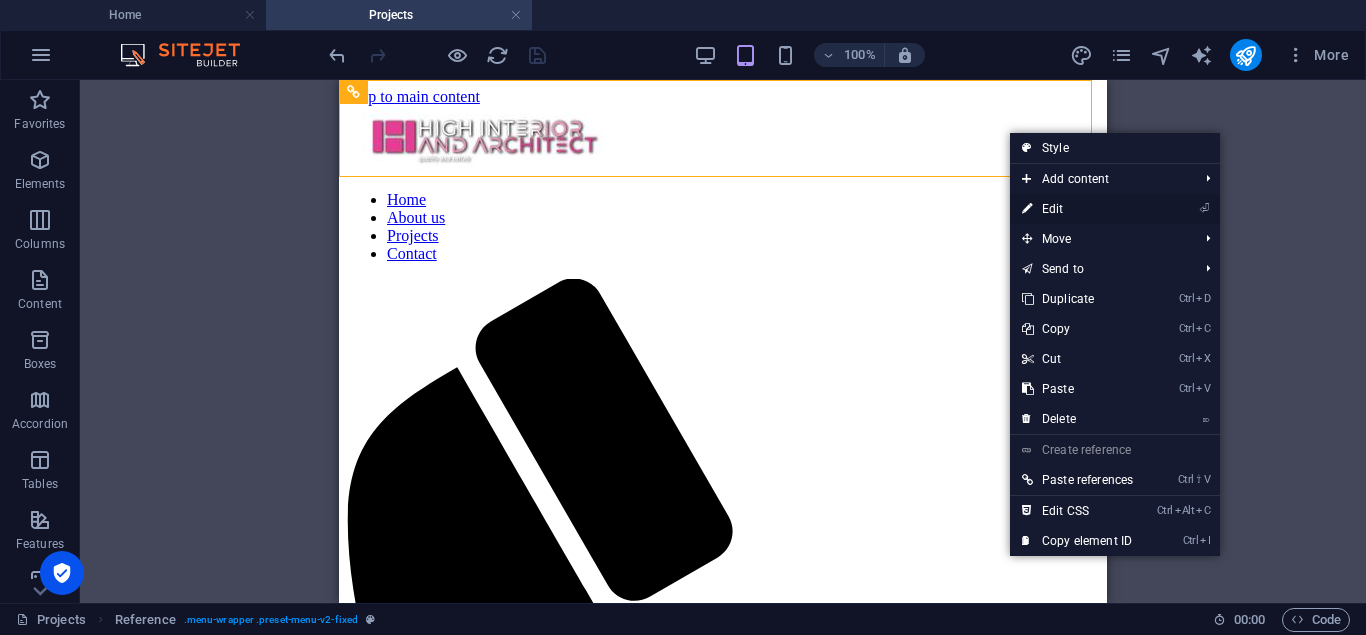 click on "⏎  Edit" at bounding box center (1077, 209) 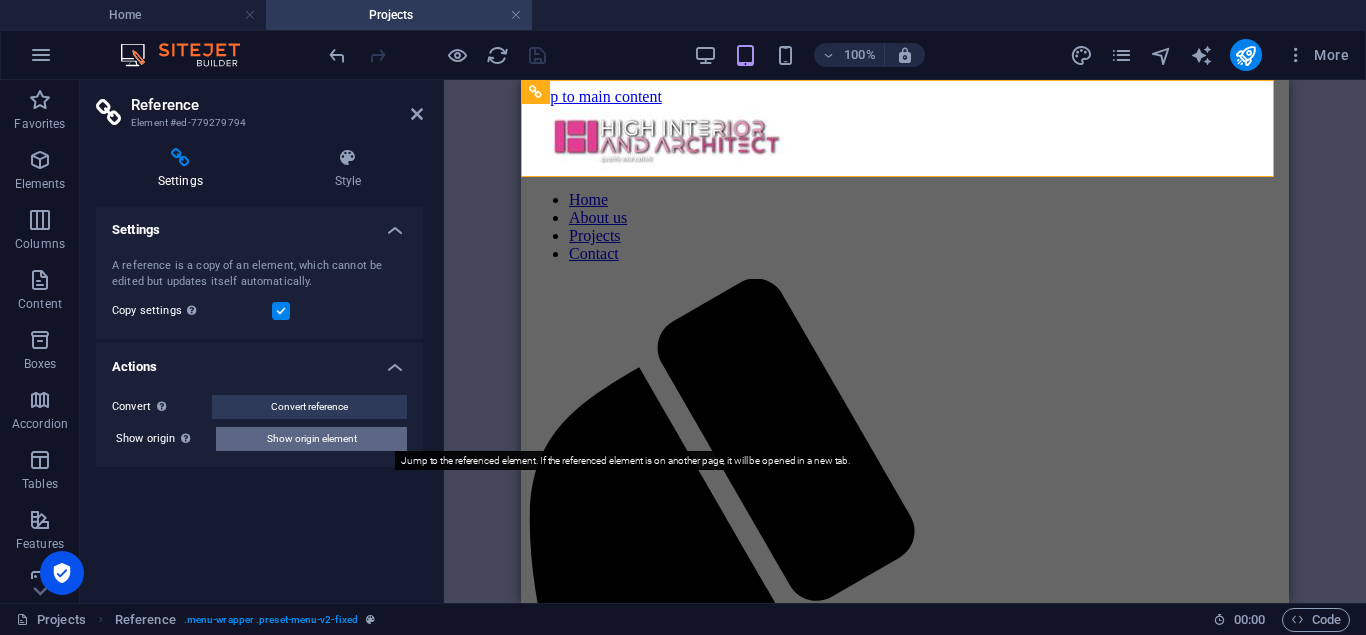 click on "Show origin element" at bounding box center (312, 439) 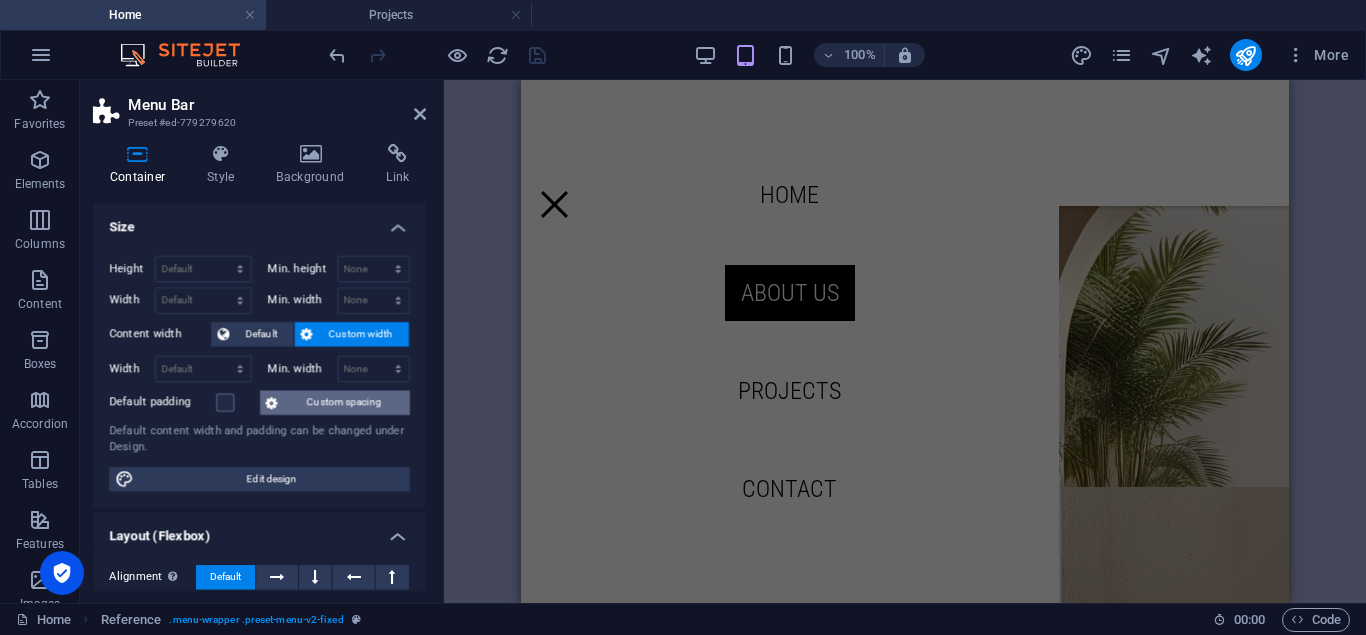 scroll, scrollTop: 1548, scrollLeft: 0, axis: vertical 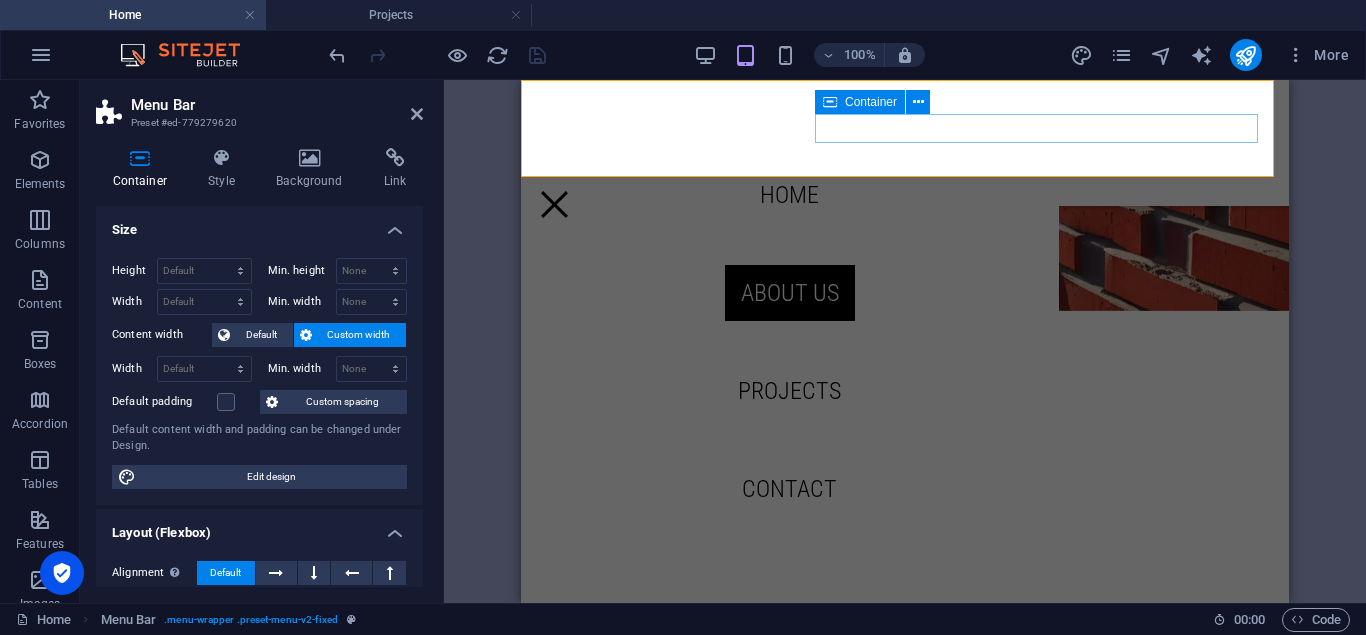 click at bounding box center [905, 175] 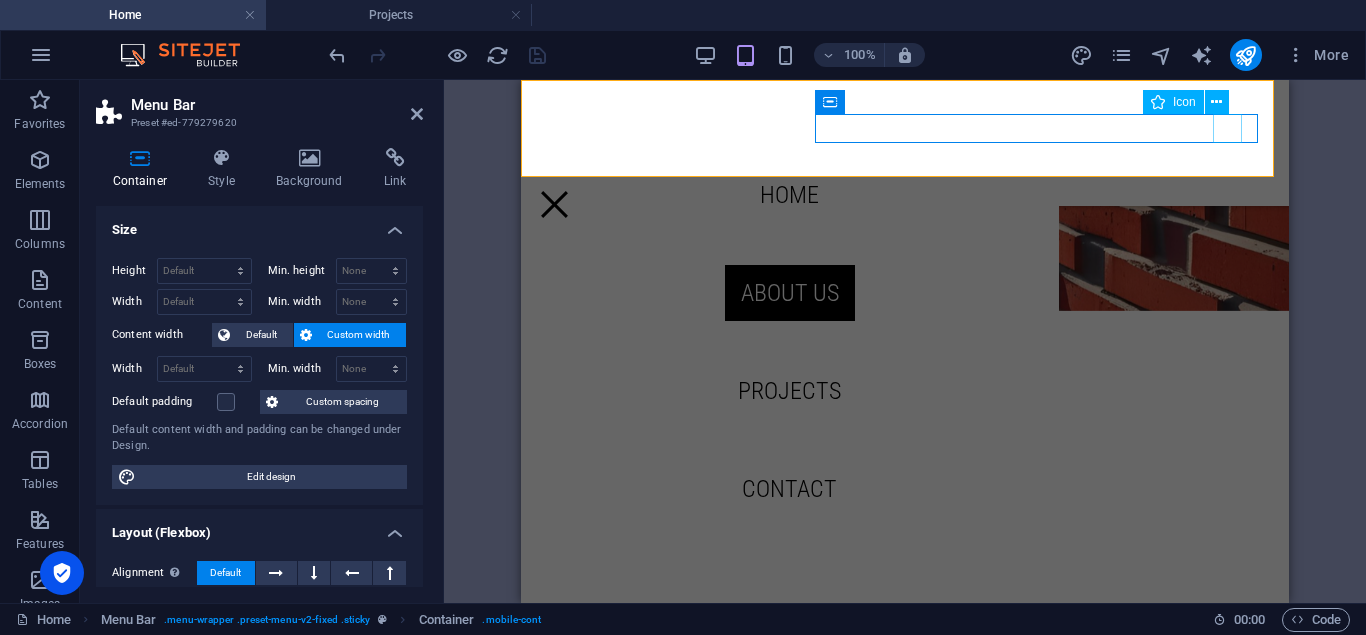 click at bounding box center (897, 175) 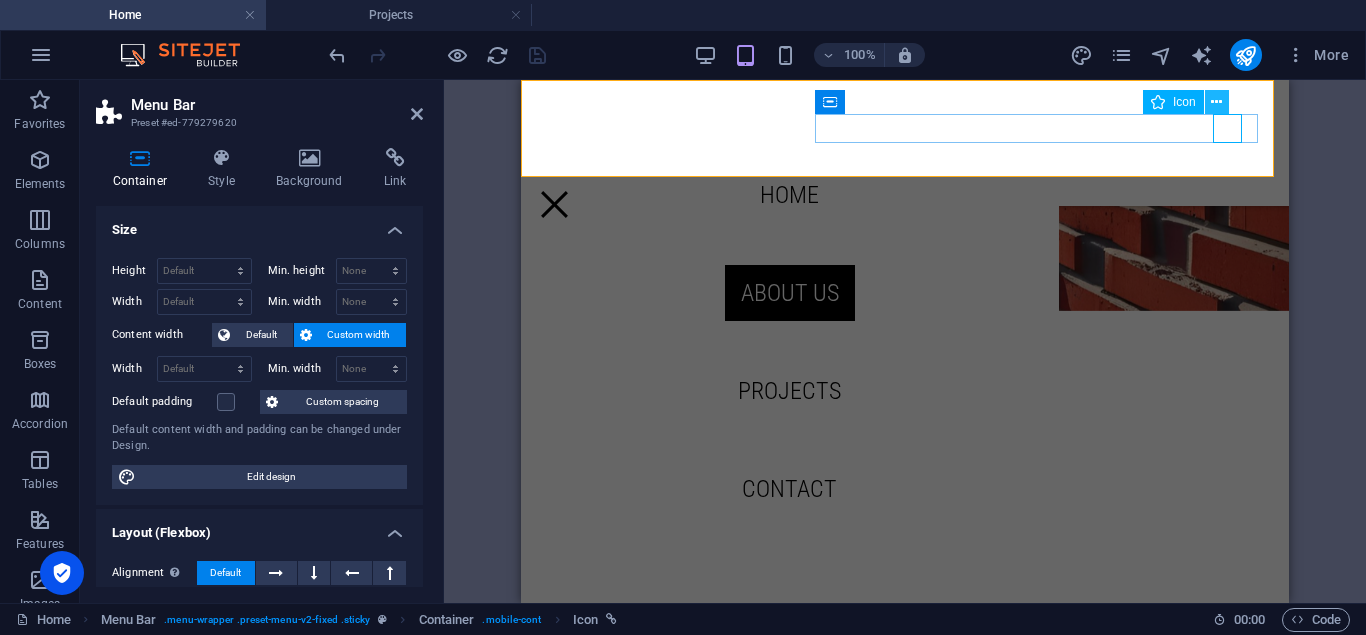 click at bounding box center (1216, 102) 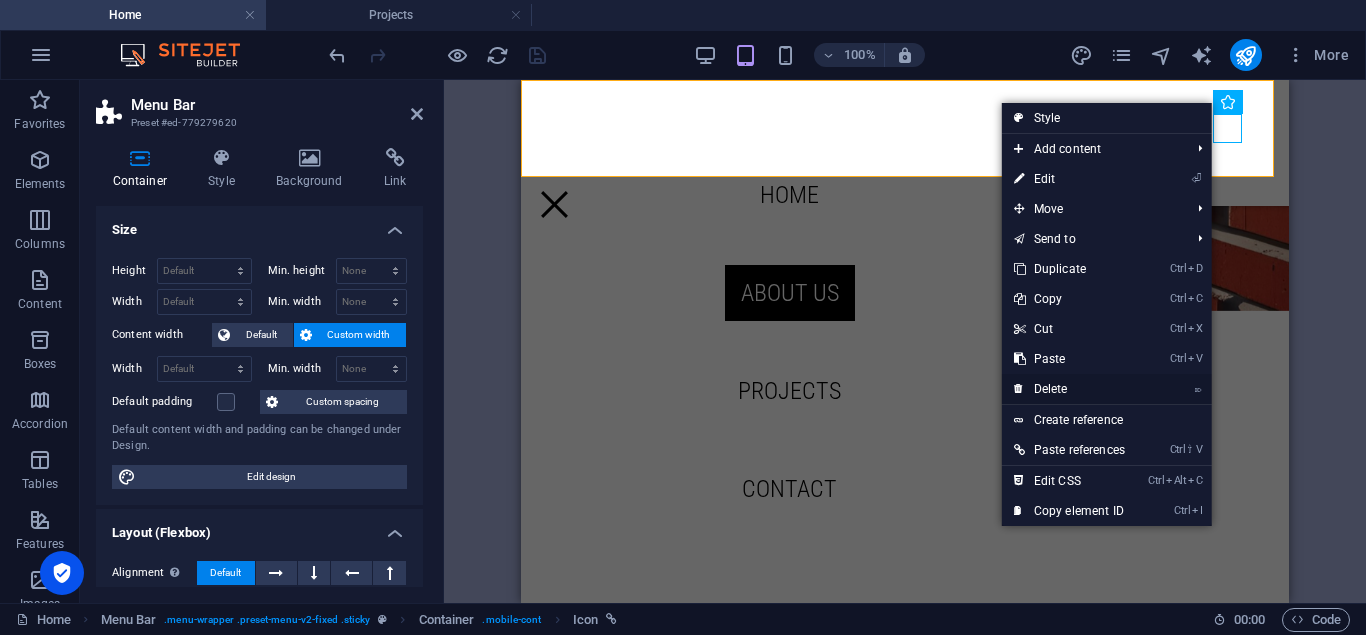 click on "⌦  Delete" at bounding box center (1069, 389) 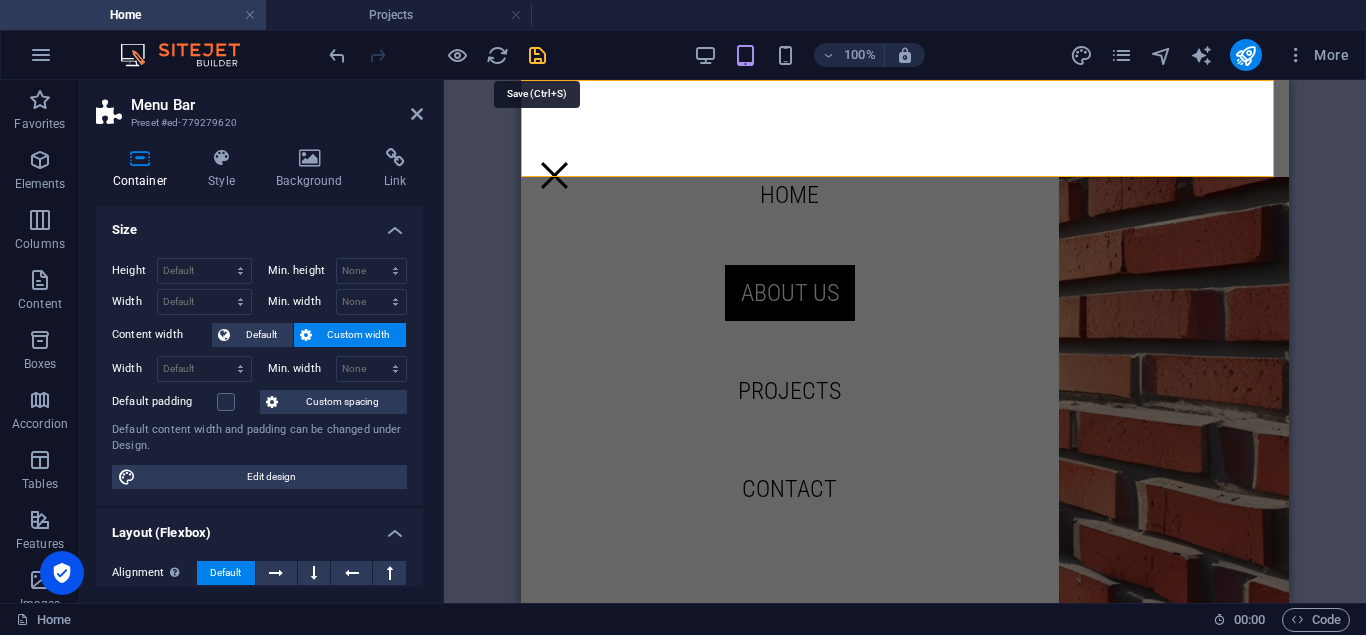 click at bounding box center [537, 55] 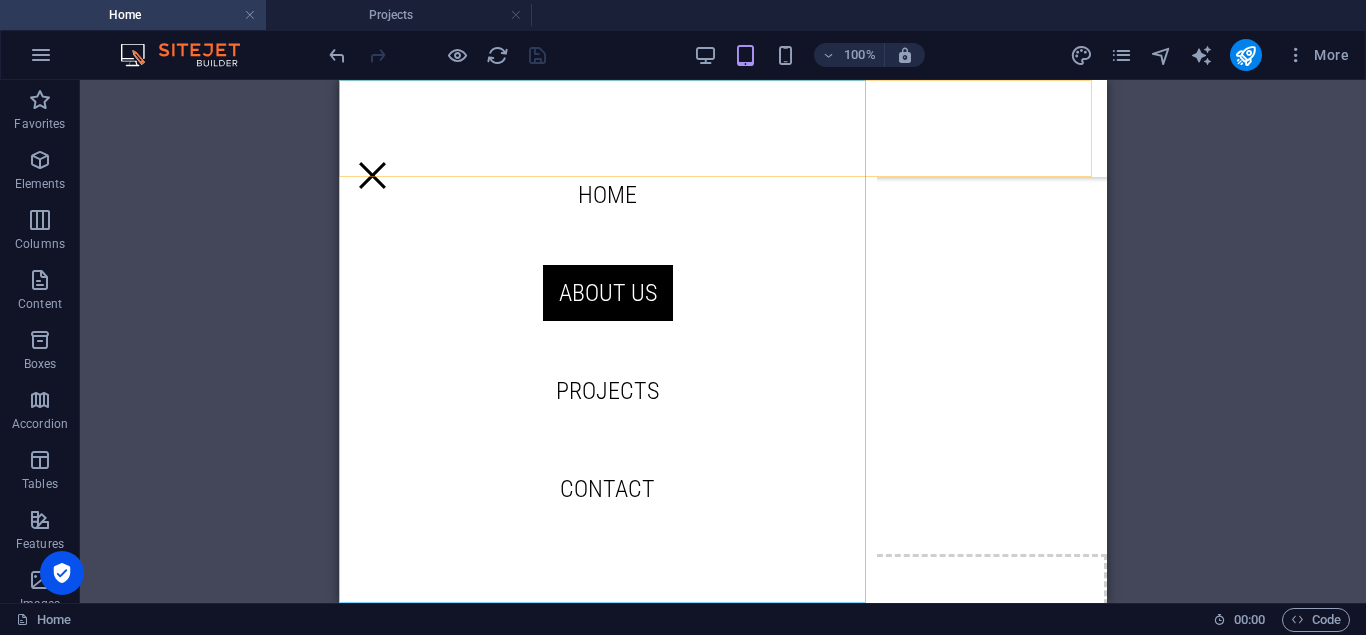 scroll, scrollTop: 2148, scrollLeft: 0, axis: vertical 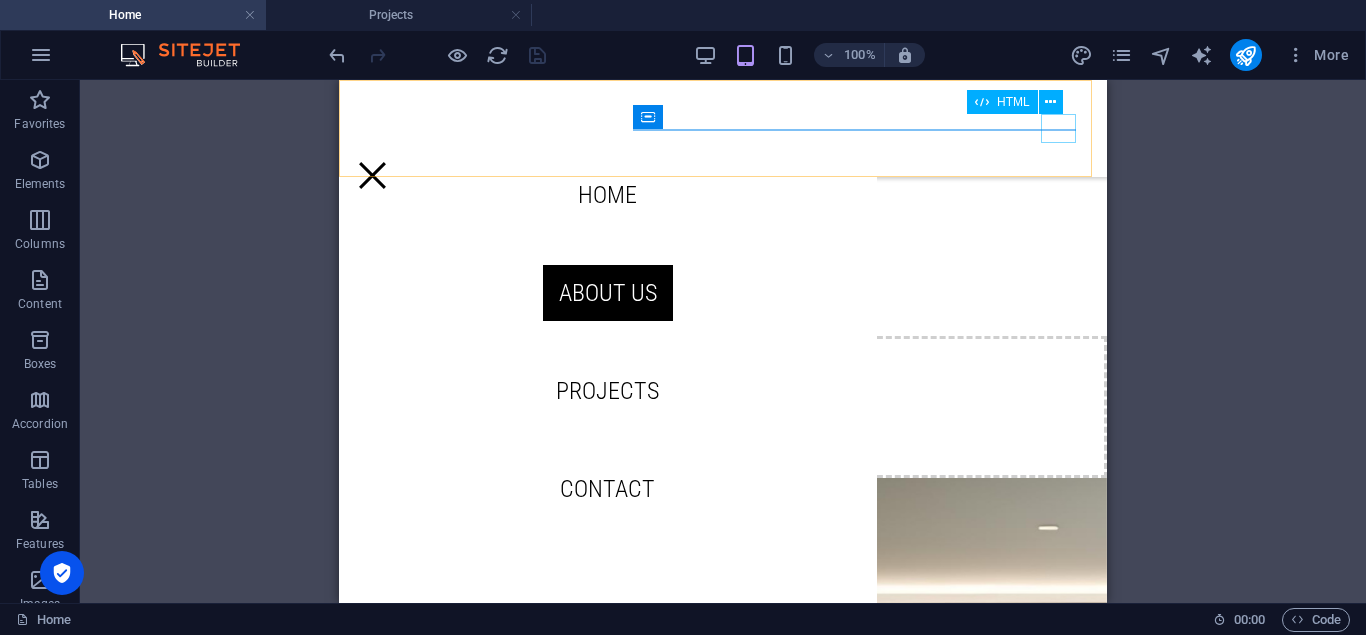 click at bounding box center [372, 175] 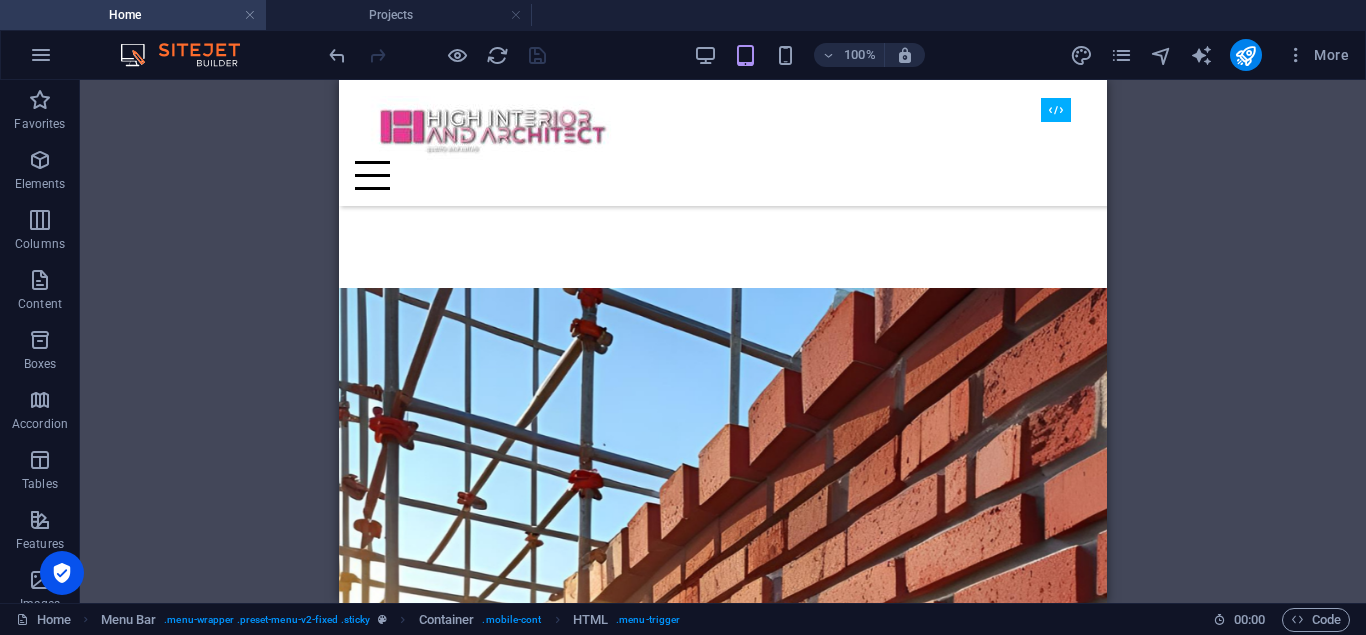 scroll, scrollTop: 648, scrollLeft: 0, axis: vertical 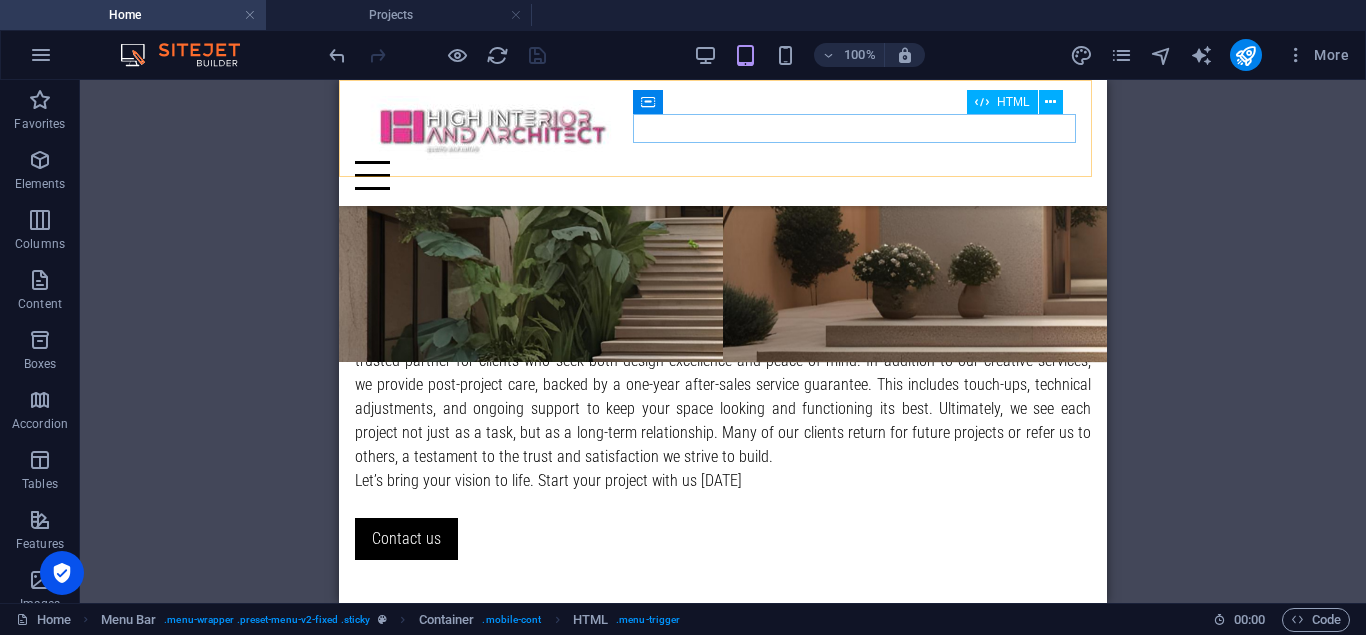 click at bounding box center (723, 175) 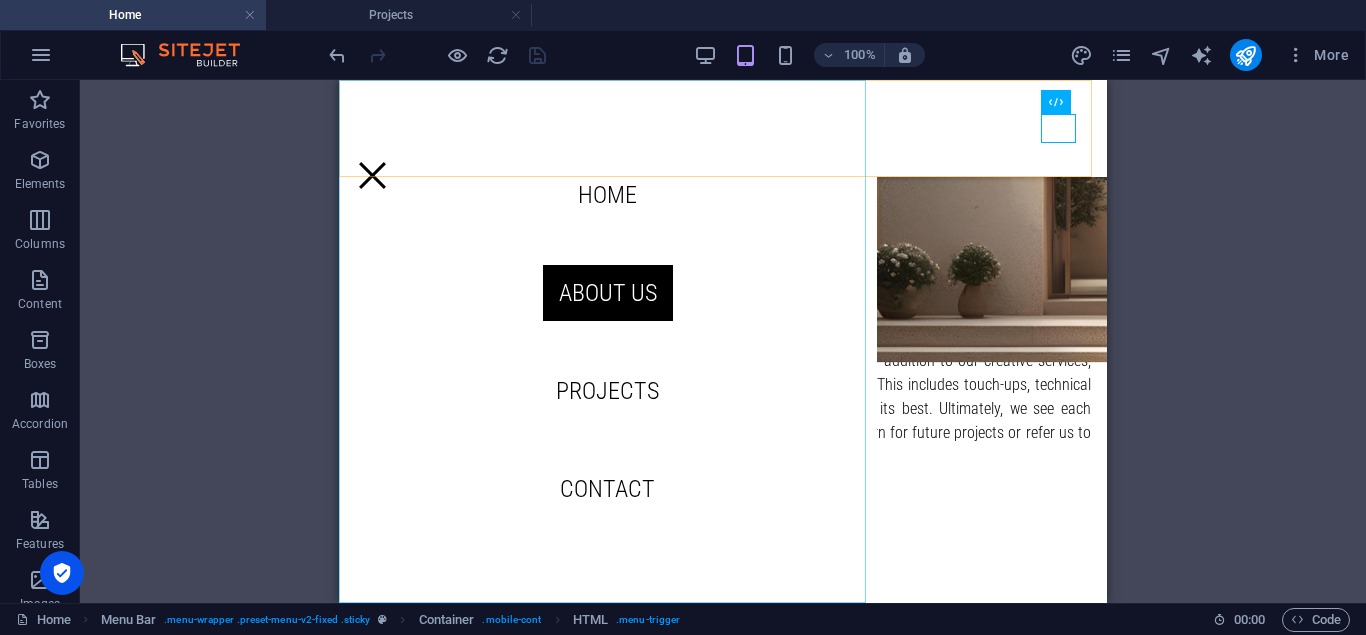 click on "Home About us Projects Contact" at bounding box center [608, 341] 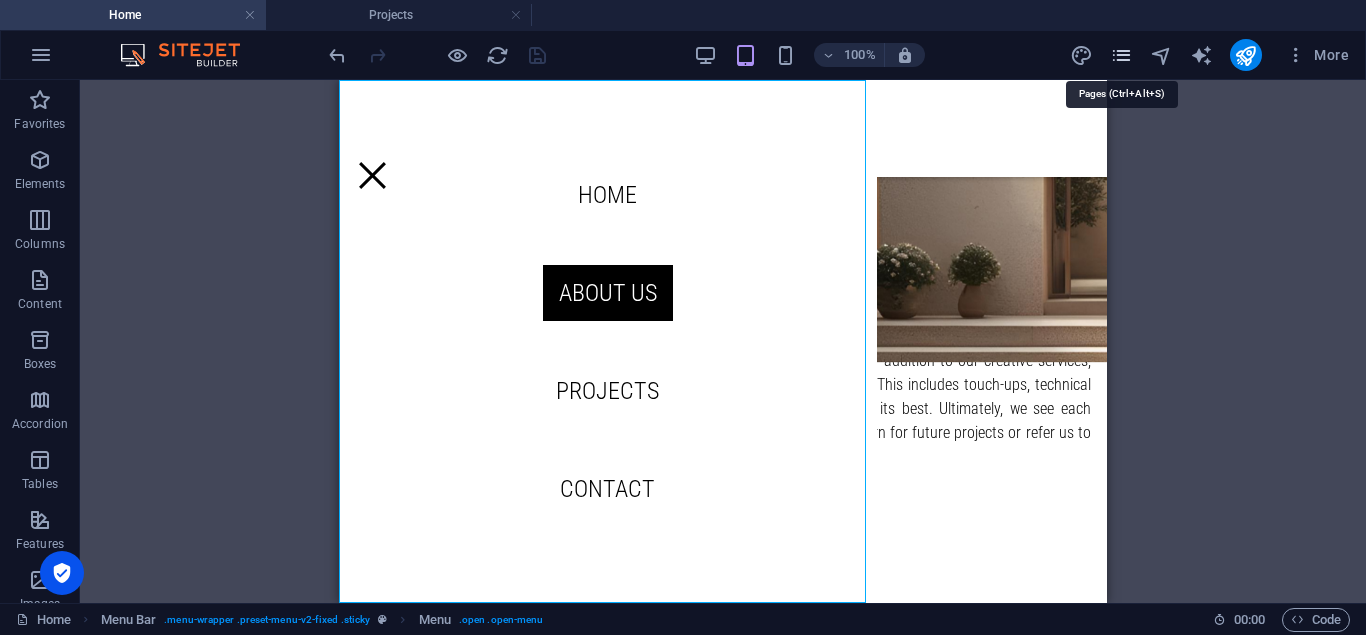 click at bounding box center [1121, 55] 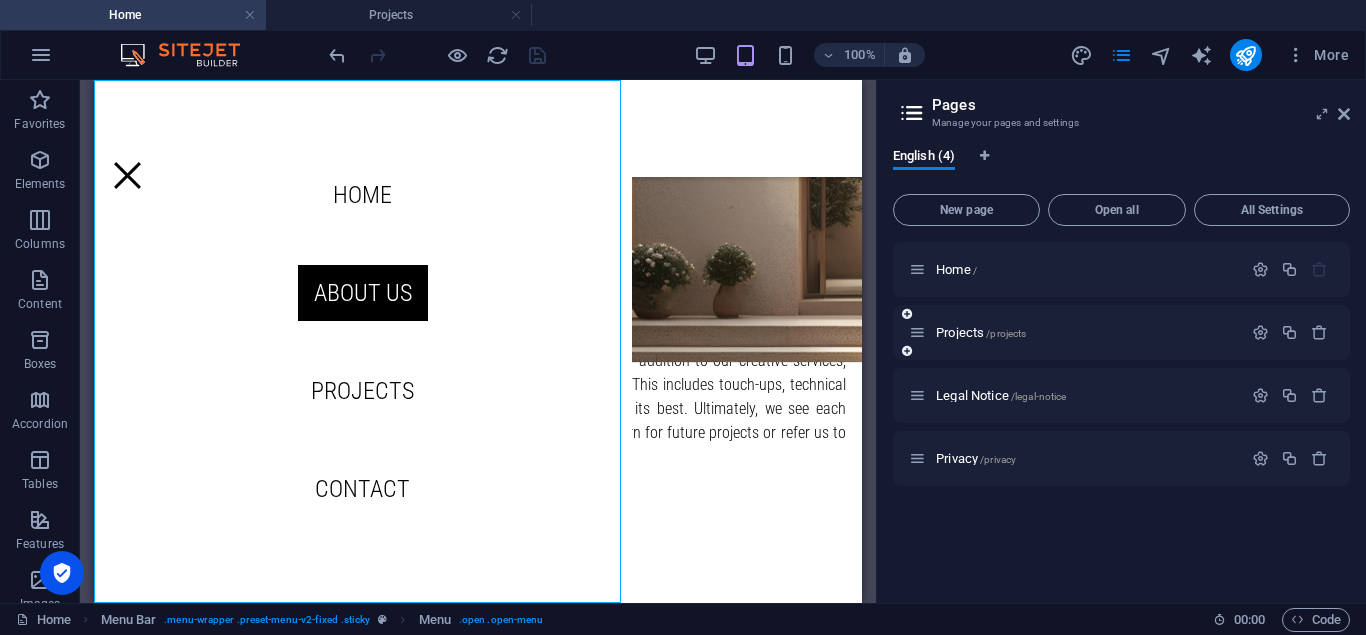 click on "Projects /projects" at bounding box center (1121, 332) 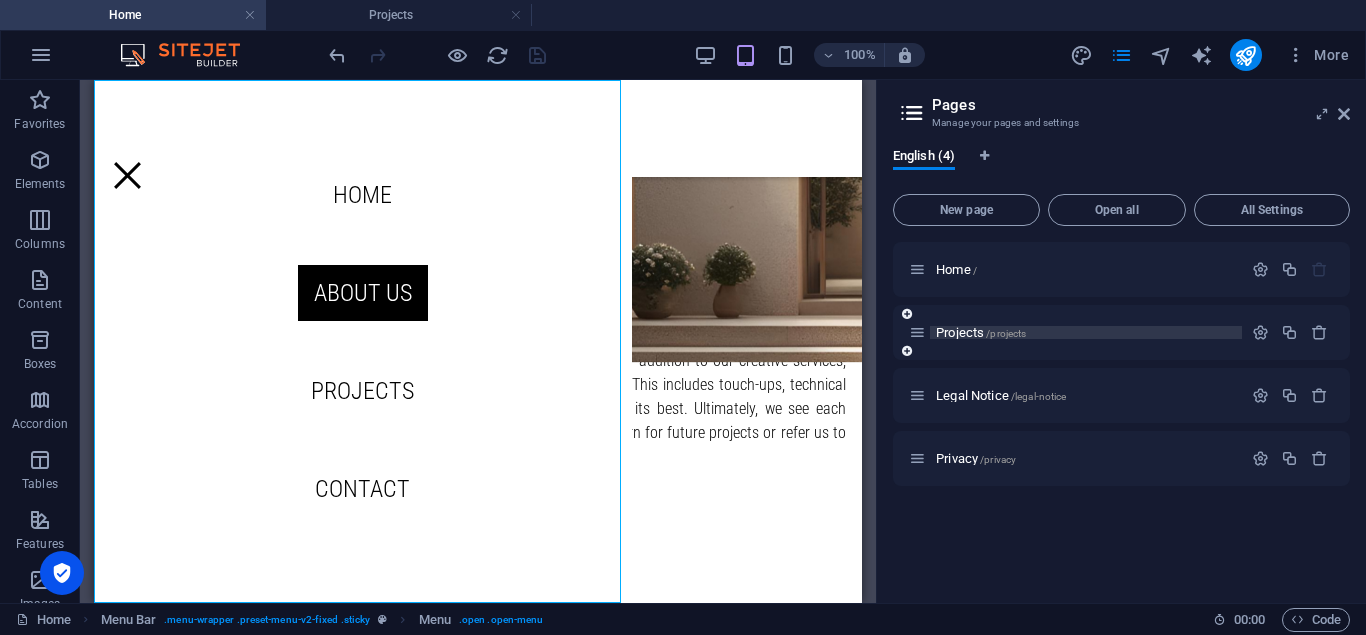click on "Projects /projects" at bounding box center (981, 332) 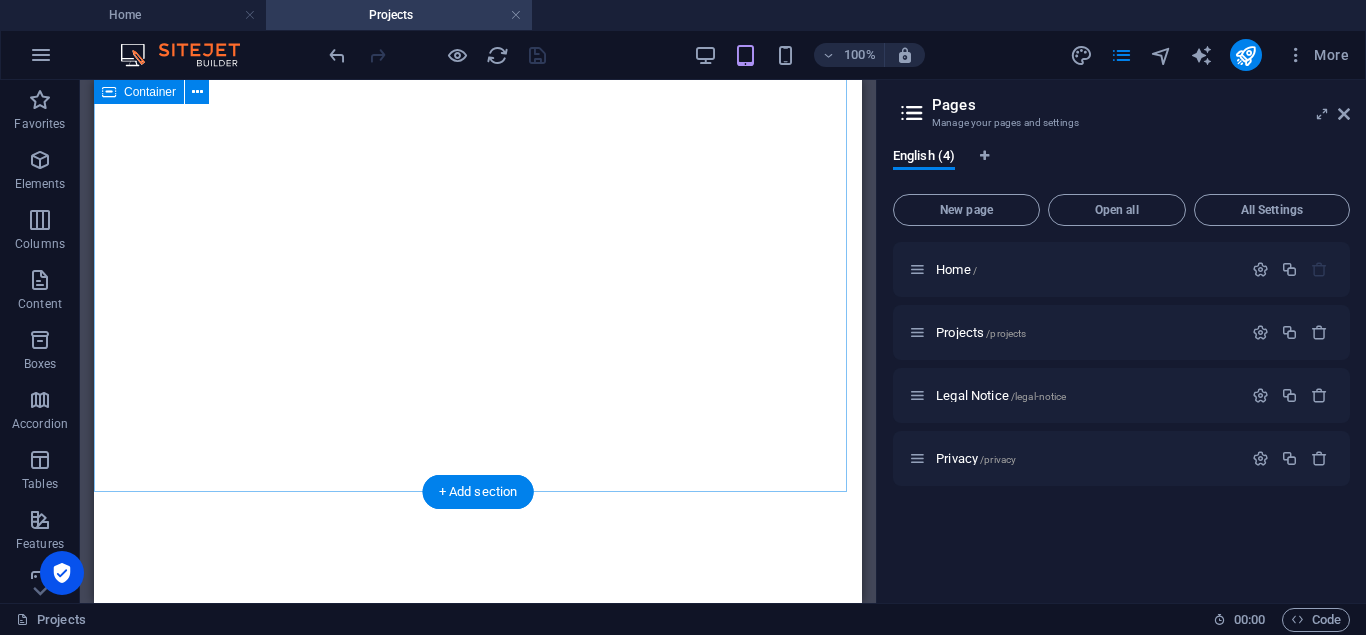 scroll, scrollTop: 2895, scrollLeft: 0, axis: vertical 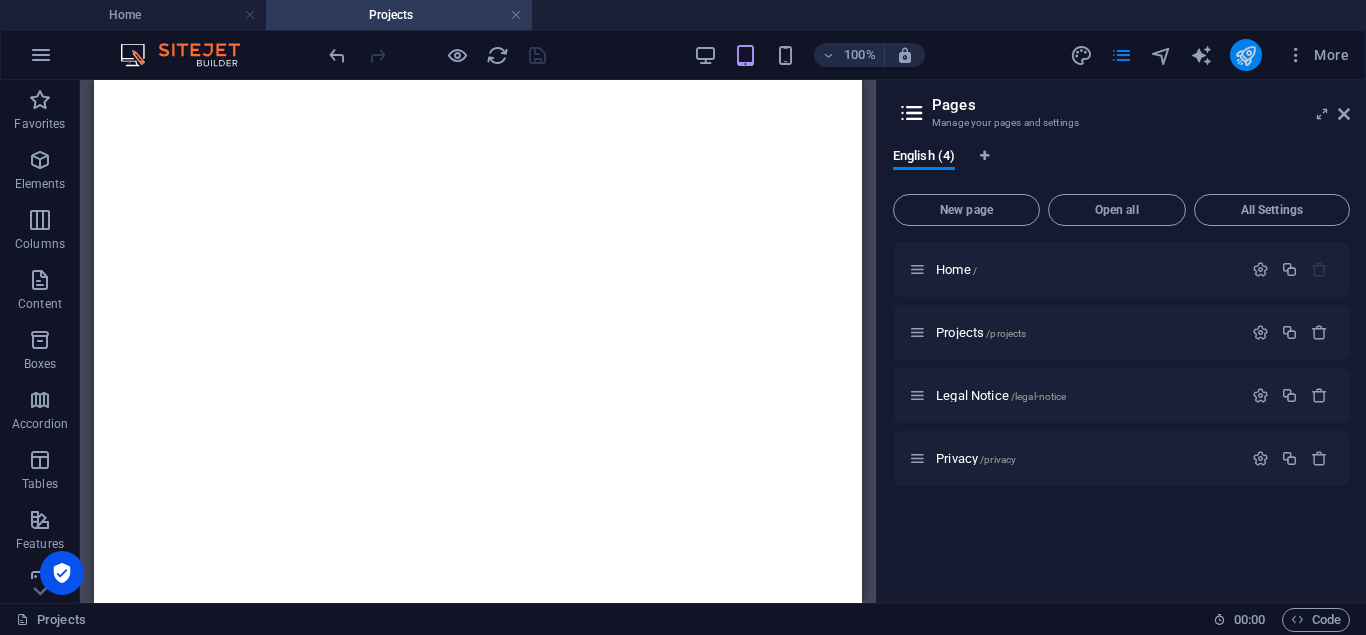 click at bounding box center [1245, 55] 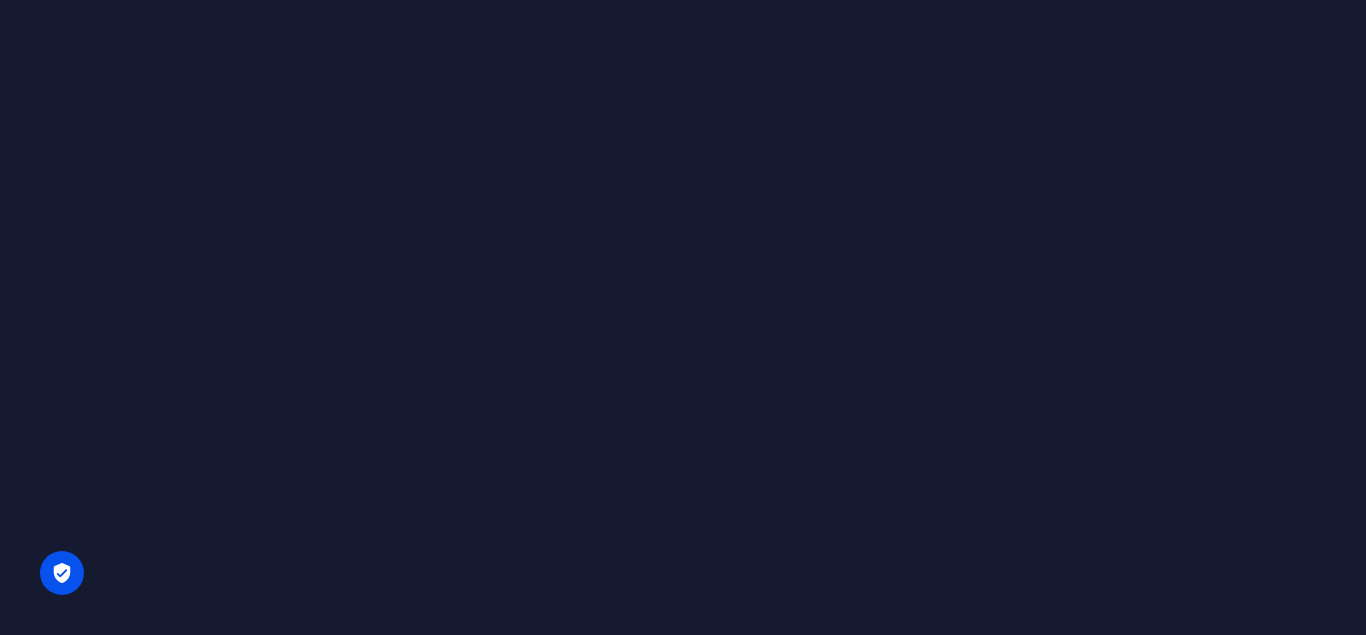 scroll, scrollTop: 0, scrollLeft: 0, axis: both 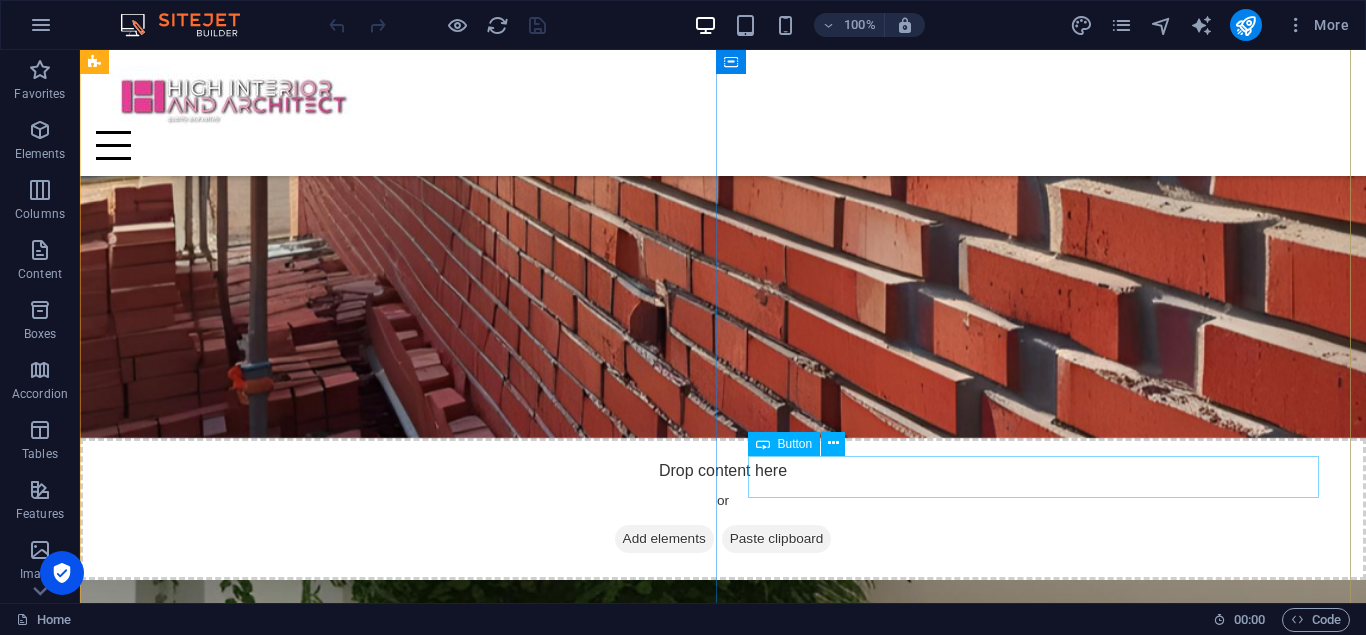 click on "Learn more" at bounding box center [723, 2009] 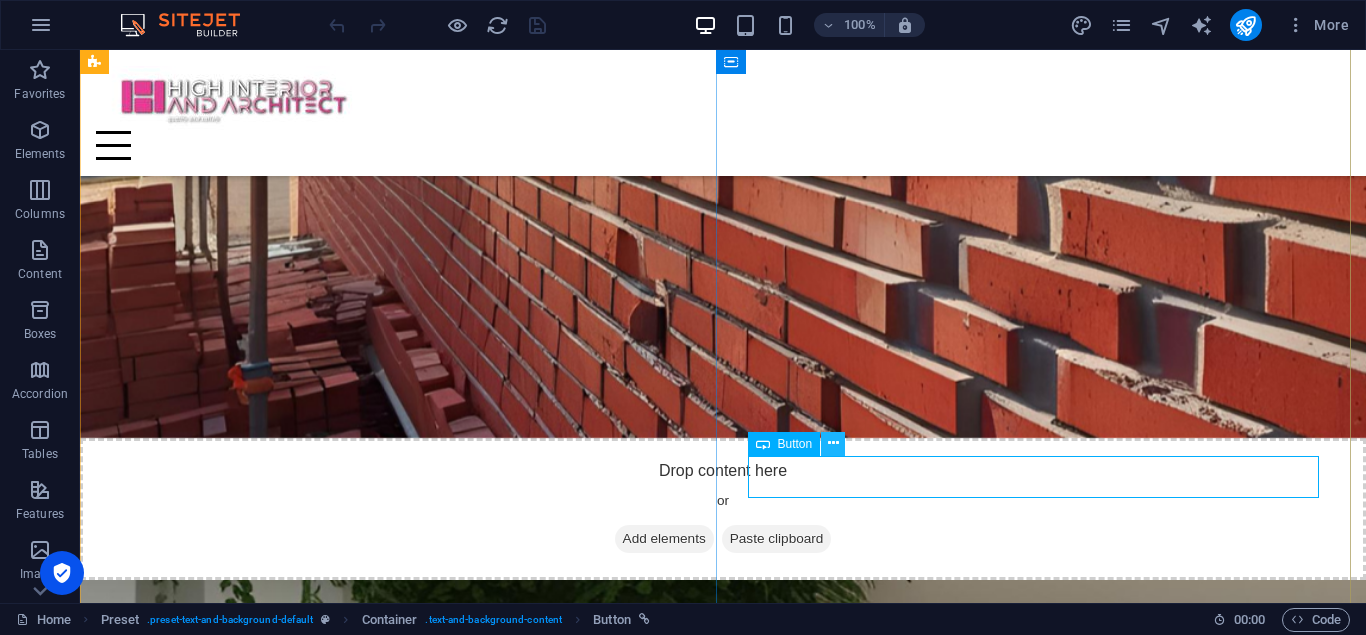 click at bounding box center (833, 443) 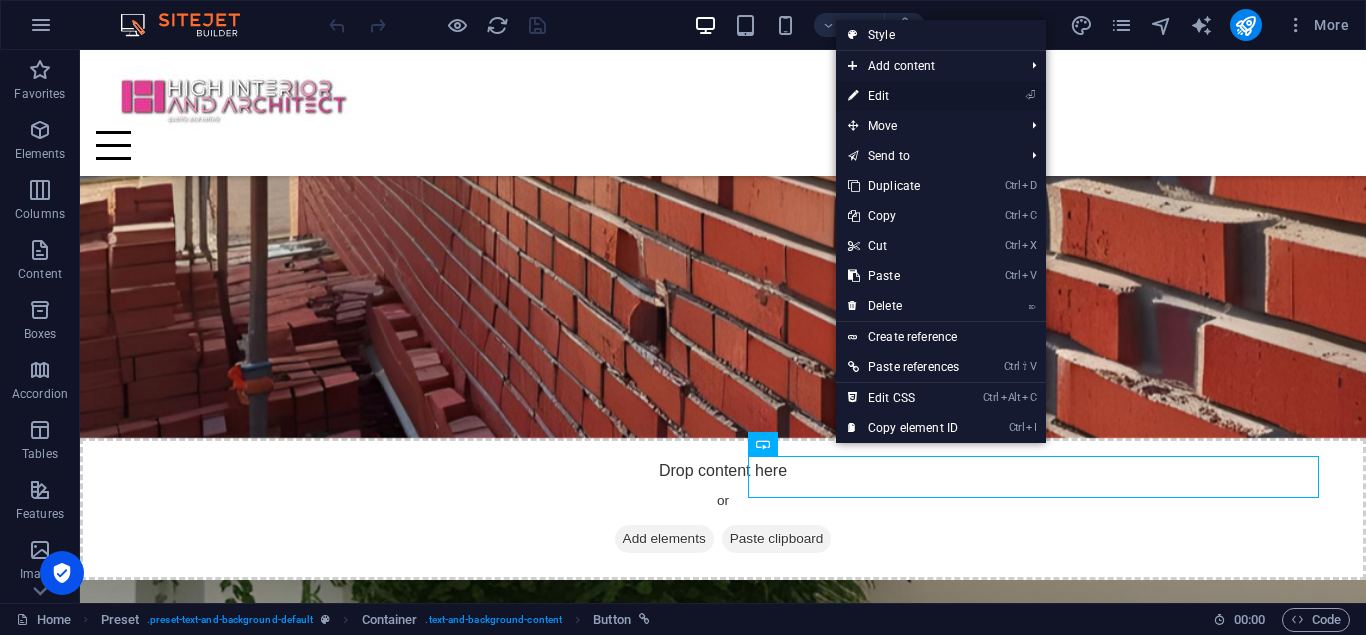 click on "⏎  Edit" at bounding box center [903, 96] 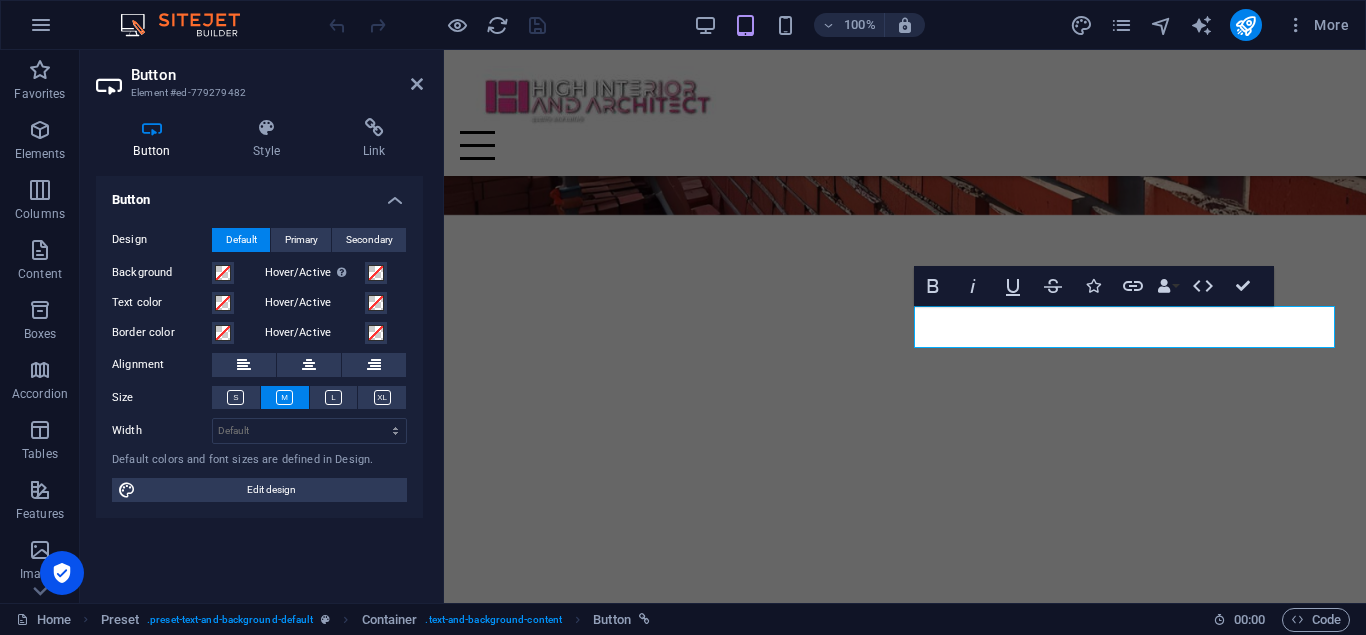 scroll, scrollTop: 2027, scrollLeft: 0, axis: vertical 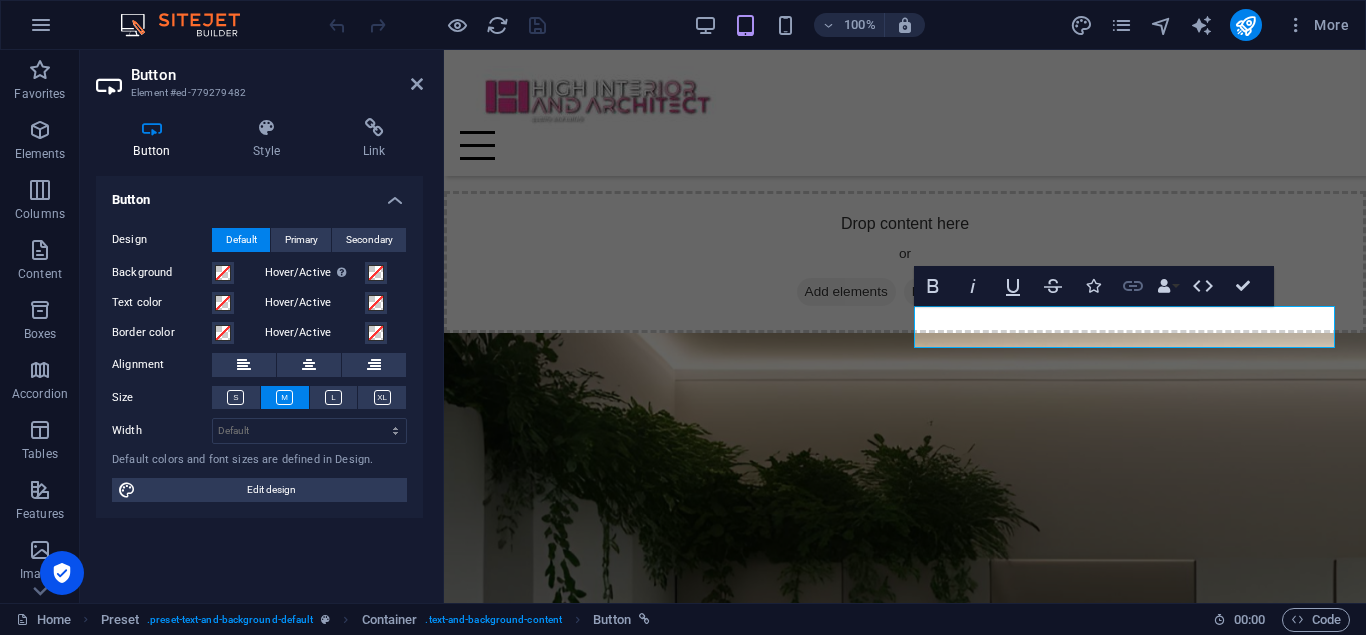 click 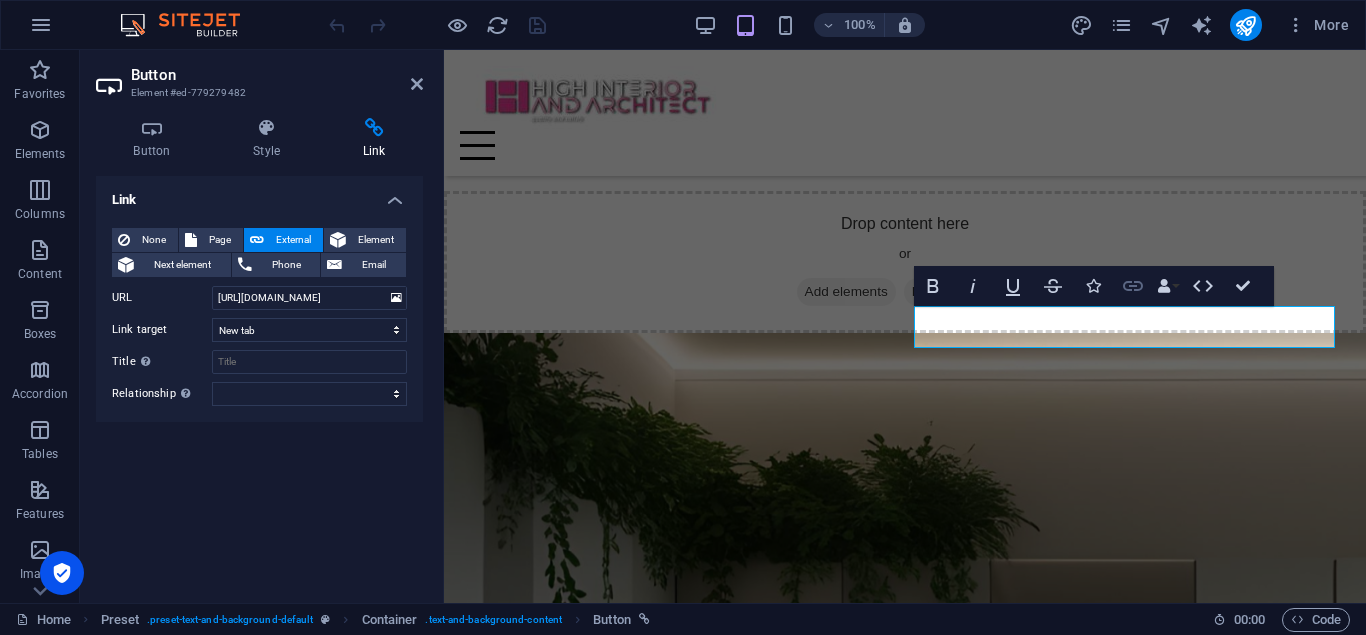 click 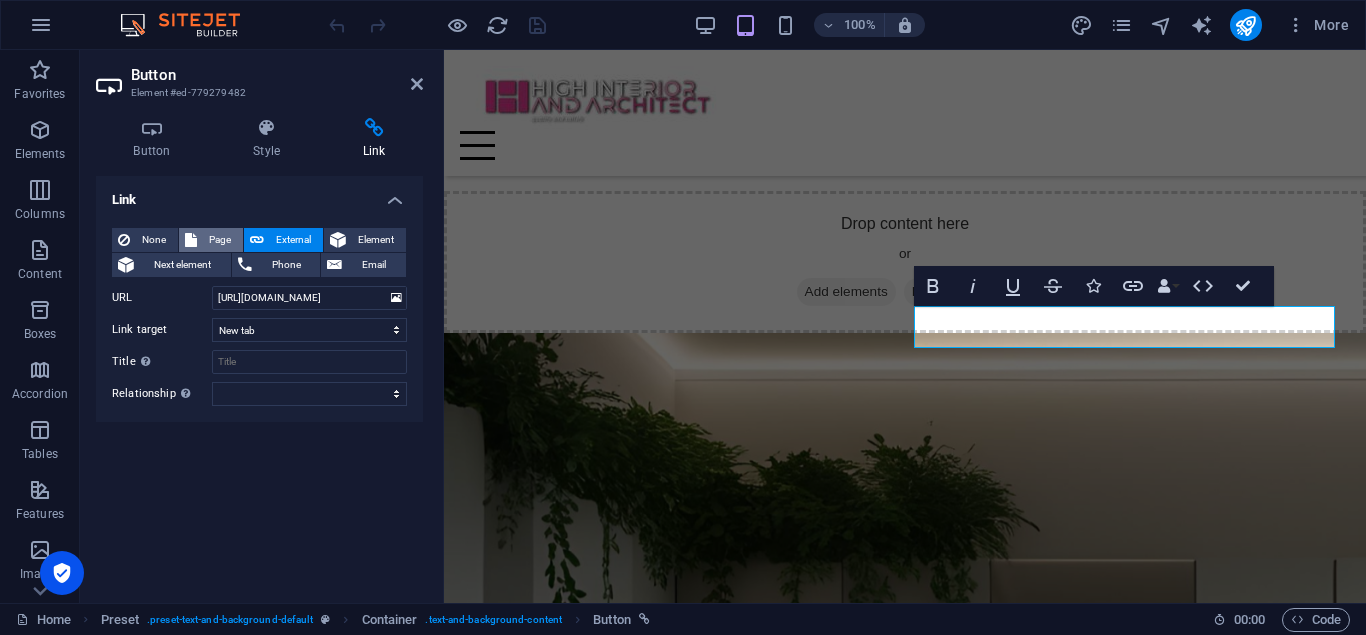 click on "Page" at bounding box center [220, 240] 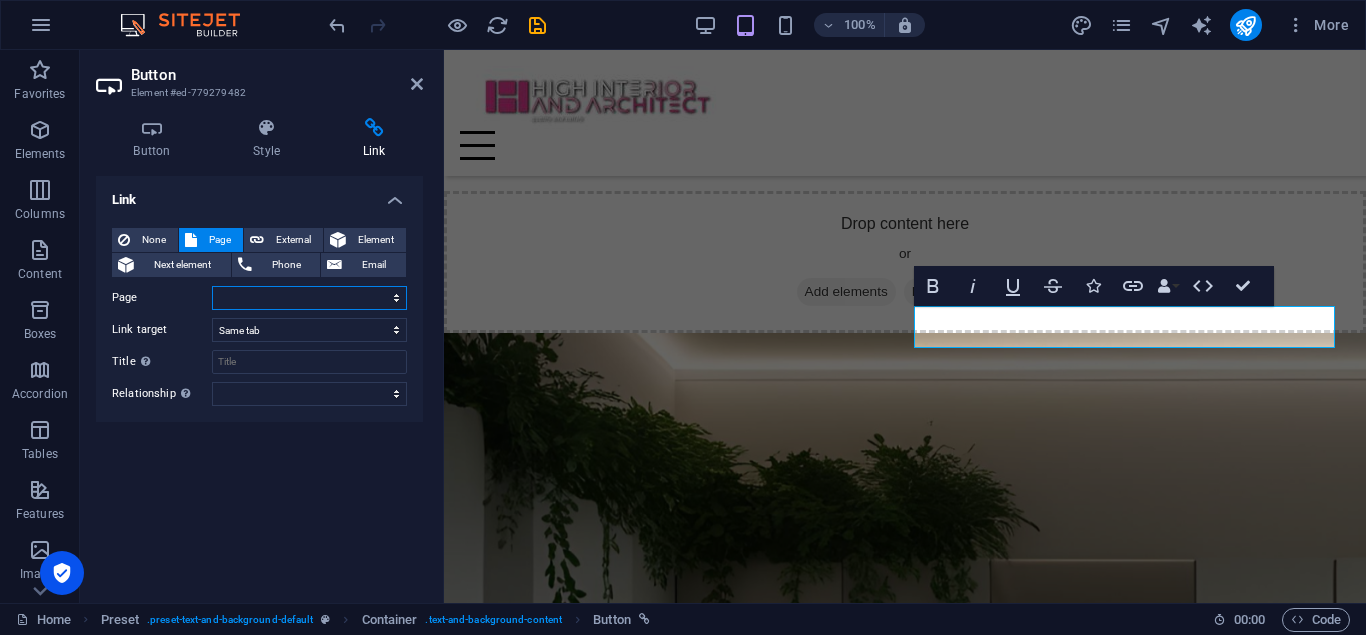 click on "Home Projects Legal Notice Privacy" at bounding box center (309, 298) 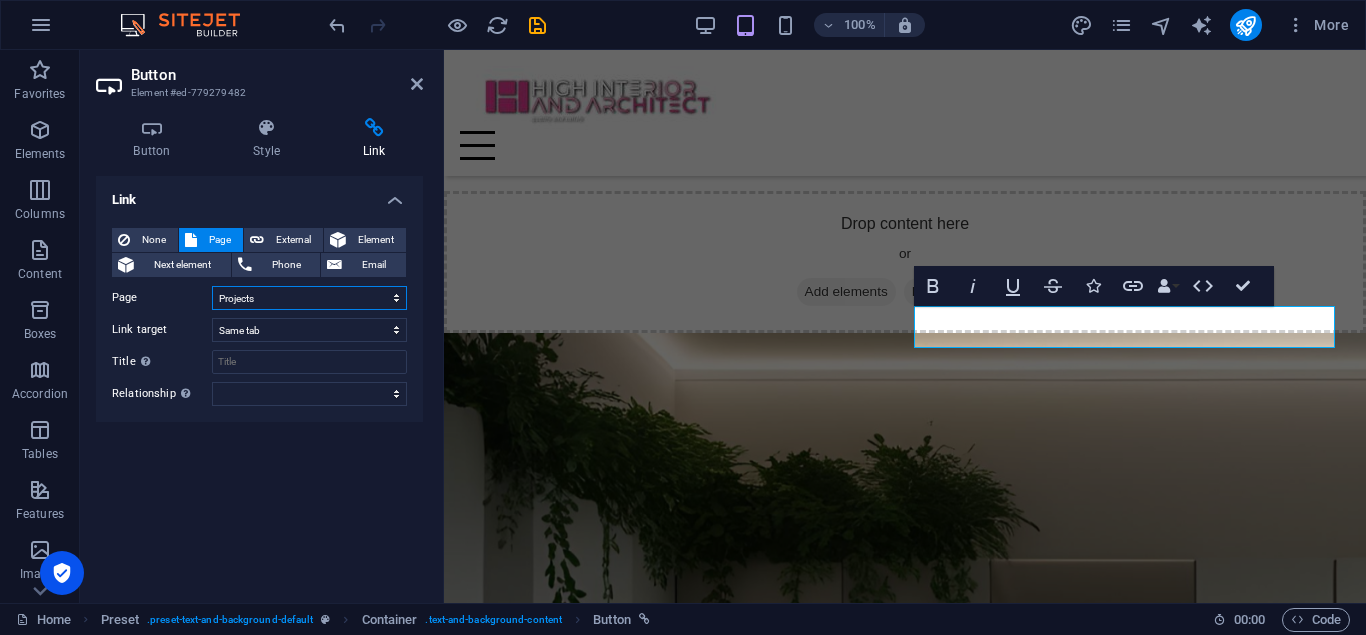 click on "Home Projects Legal Notice Privacy" at bounding box center (309, 298) 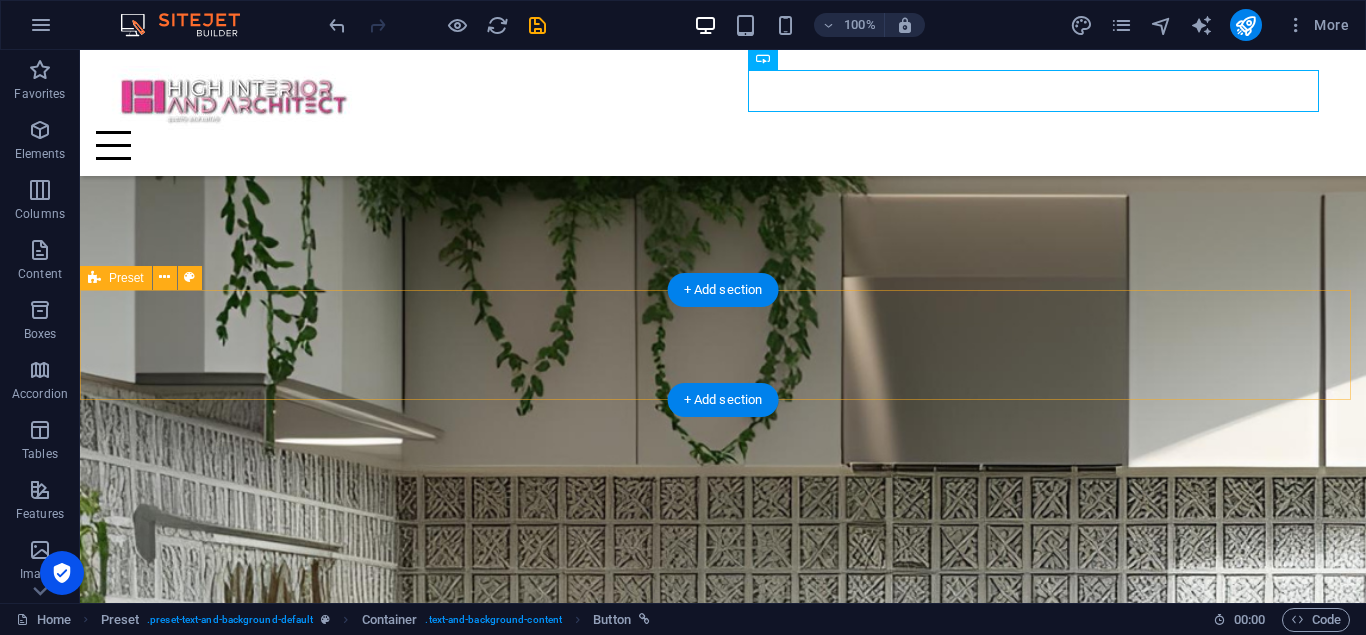 scroll, scrollTop: 1727, scrollLeft: 0, axis: vertical 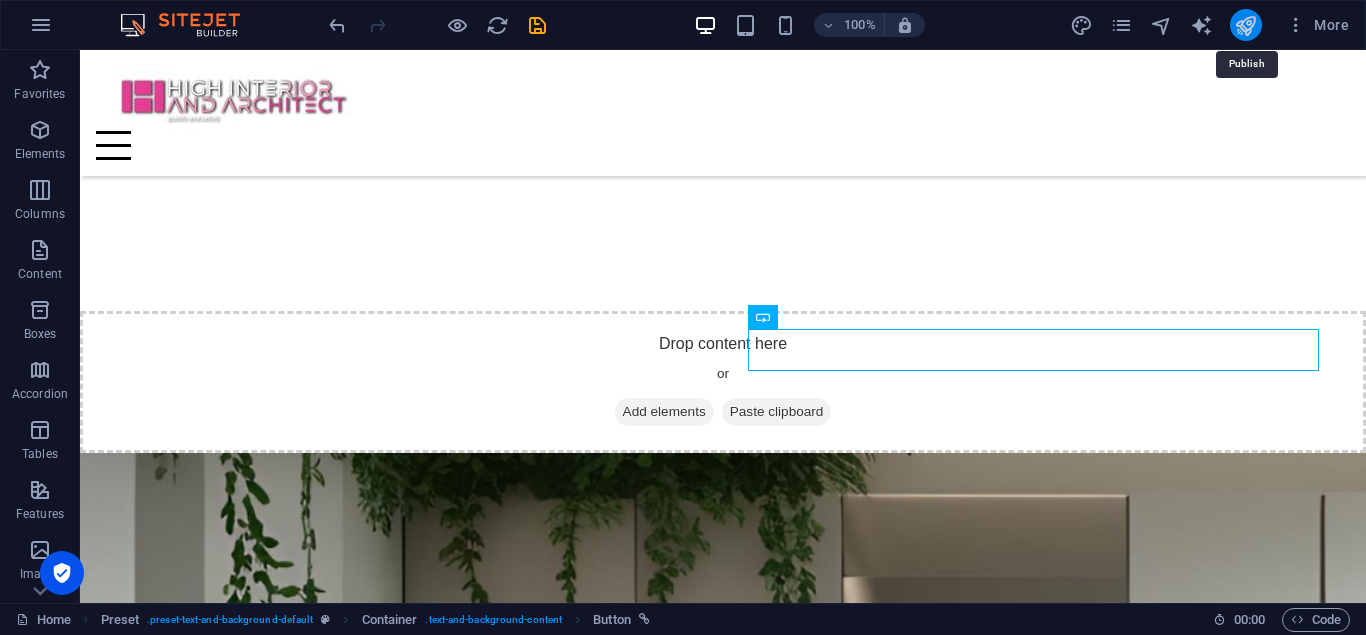 click at bounding box center (1245, 25) 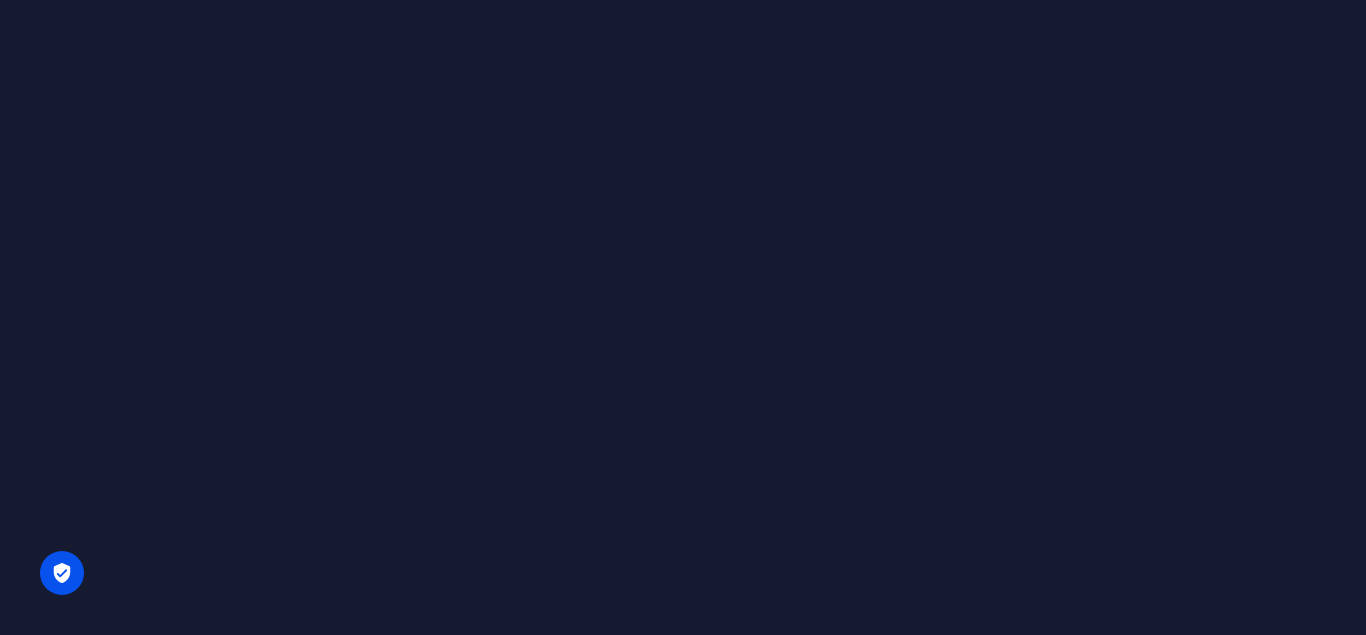 scroll, scrollTop: 0, scrollLeft: 0, axis: both 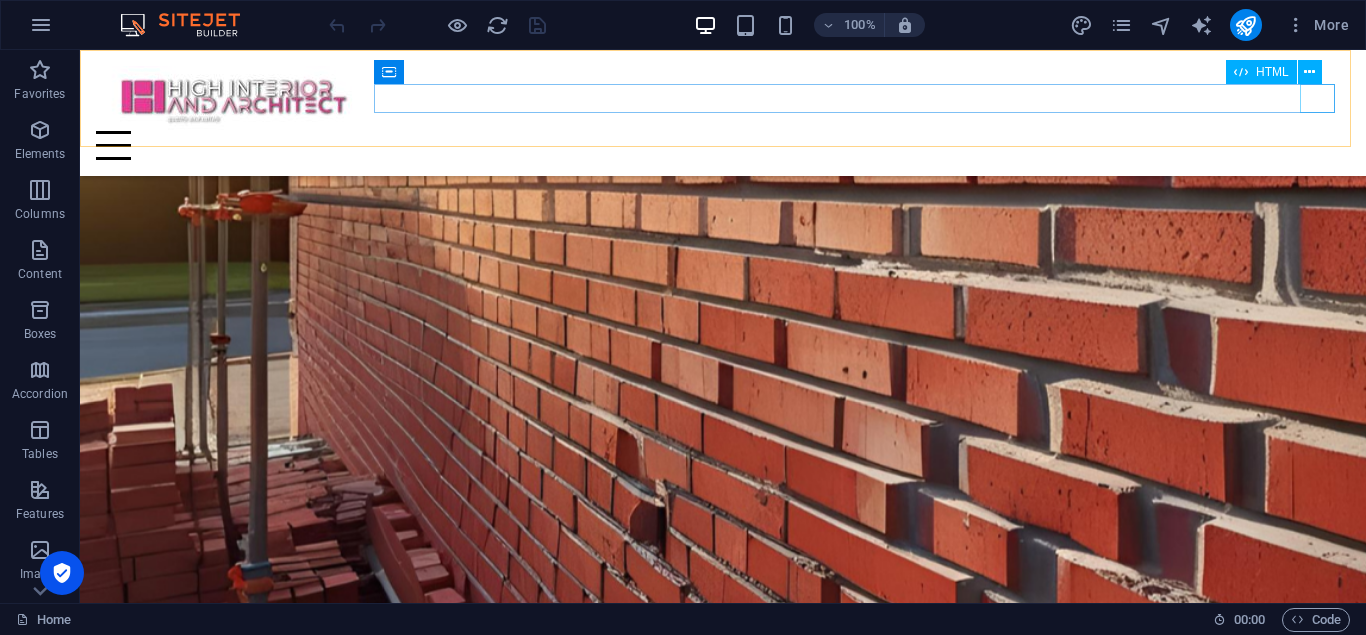 drag, startPoint x: 1246, startPoint y: 37, endPoint x: 1324, endPoint y: 84, distance: 91.06591 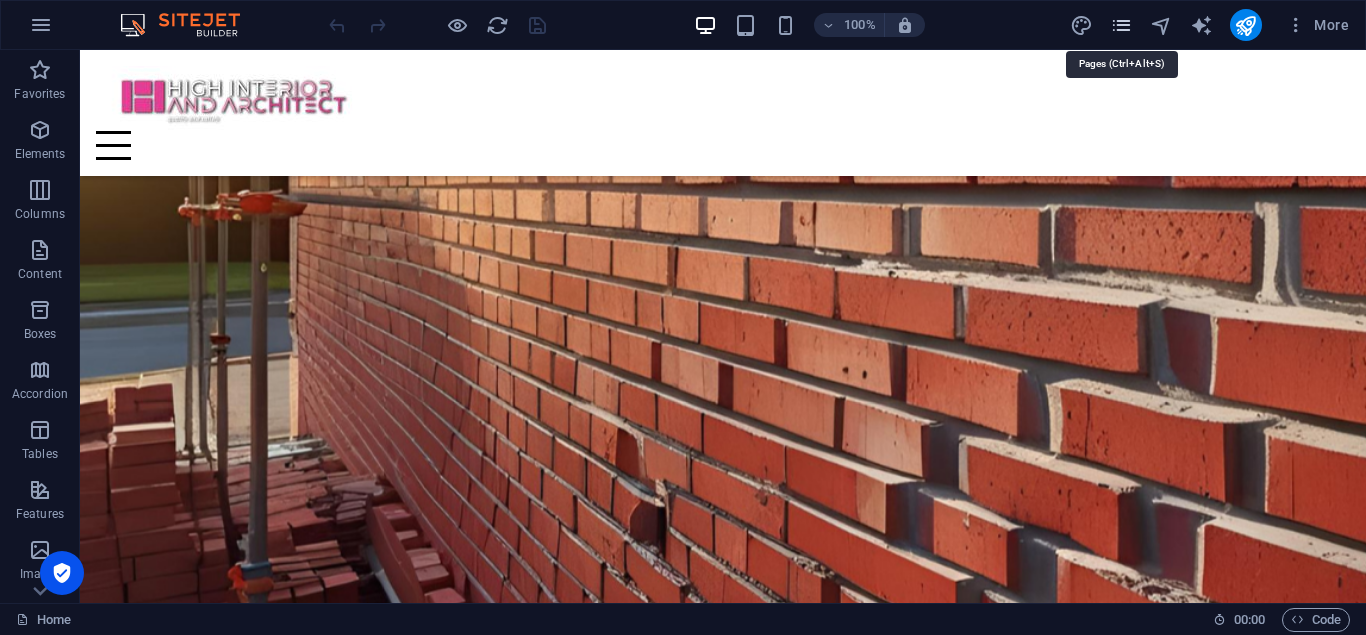 click at bounding box center (1121, 25) 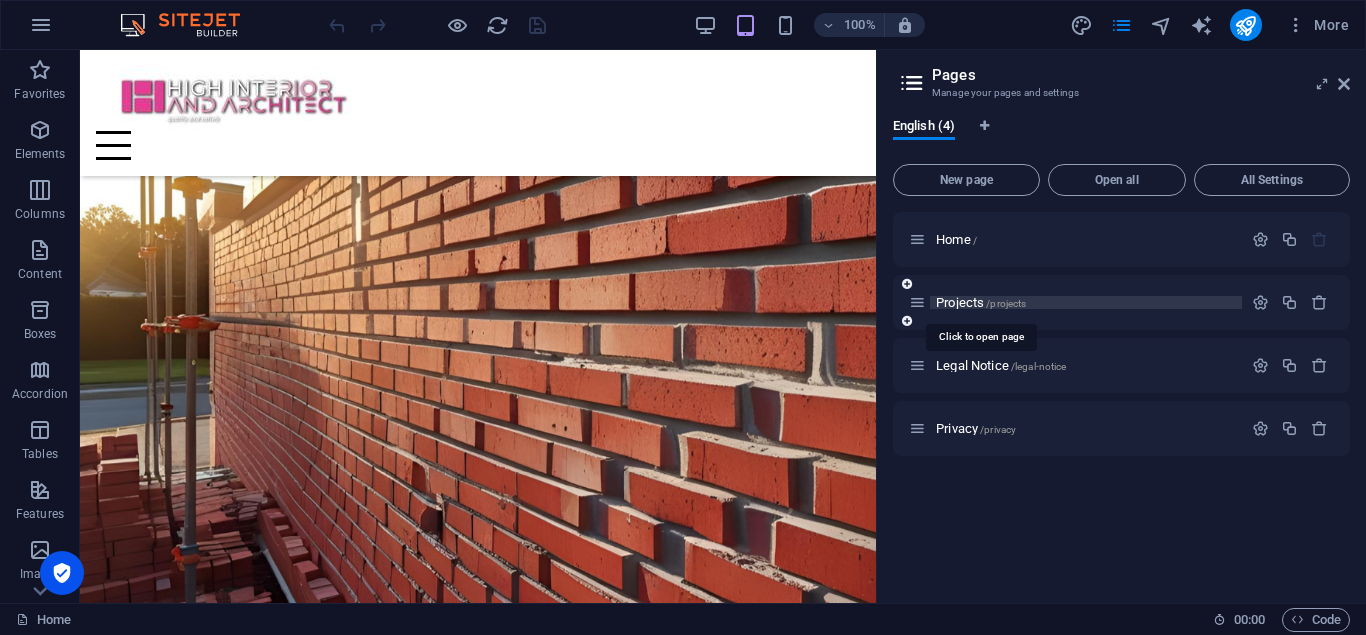 click on "Projects /projects" at bounding box center [981, 302] 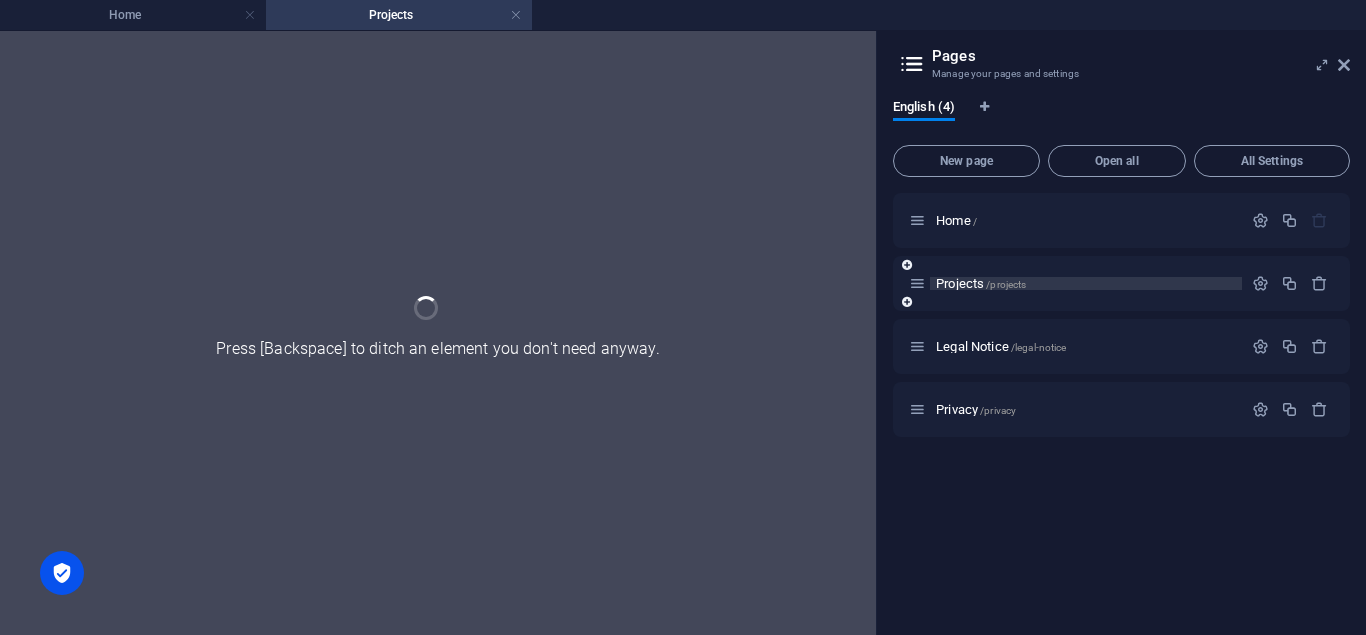 scroll, scrollTop: 0, scrollLeft: 0, axis: both 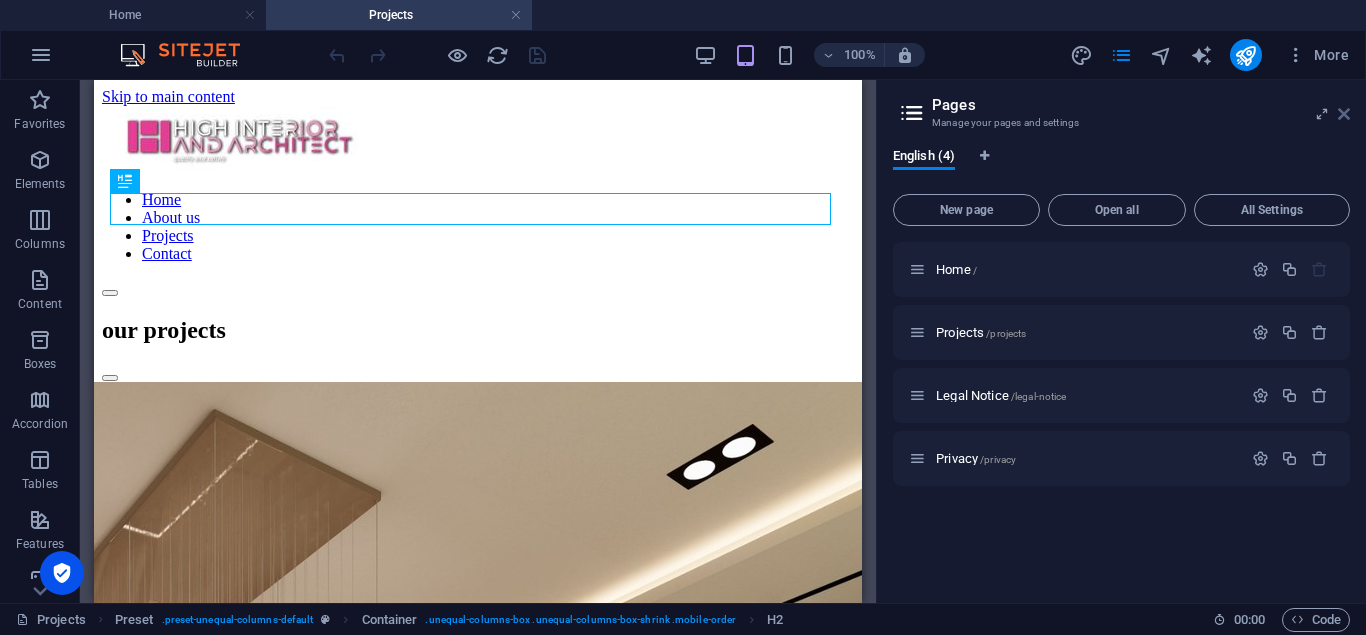 click at bounding box center (1344, 114) 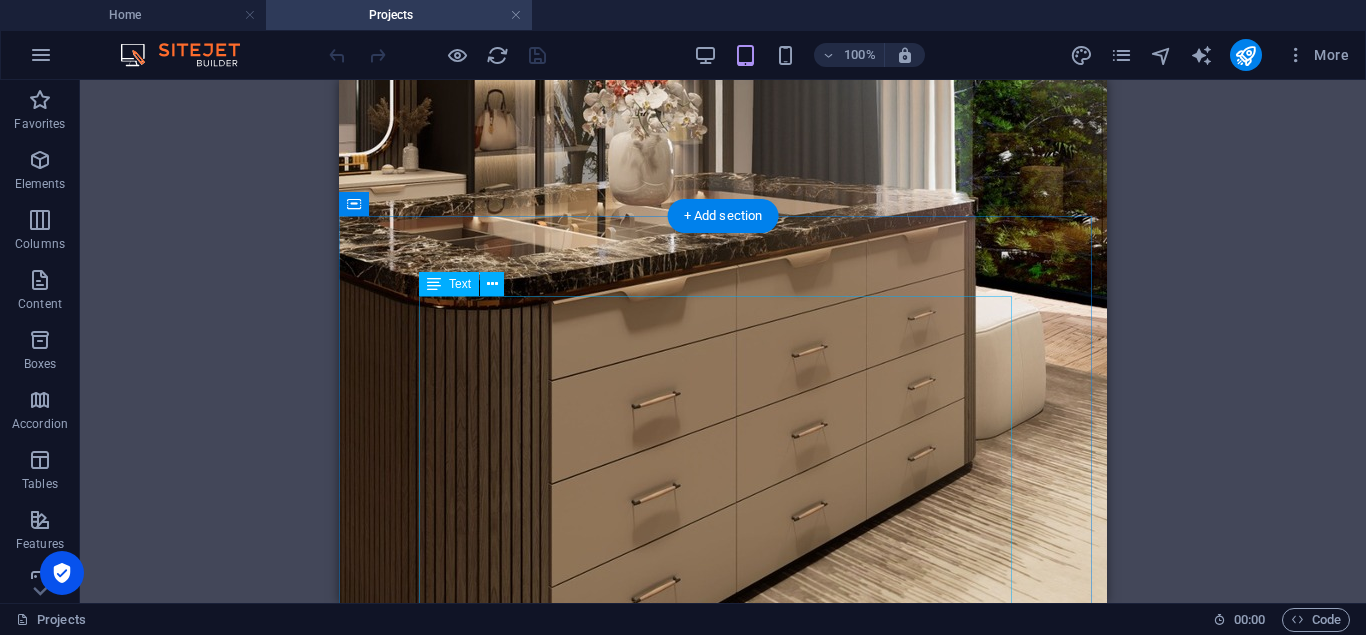 scroll, scrollTop: 2600, scrollLeft: 0, axis: vertical 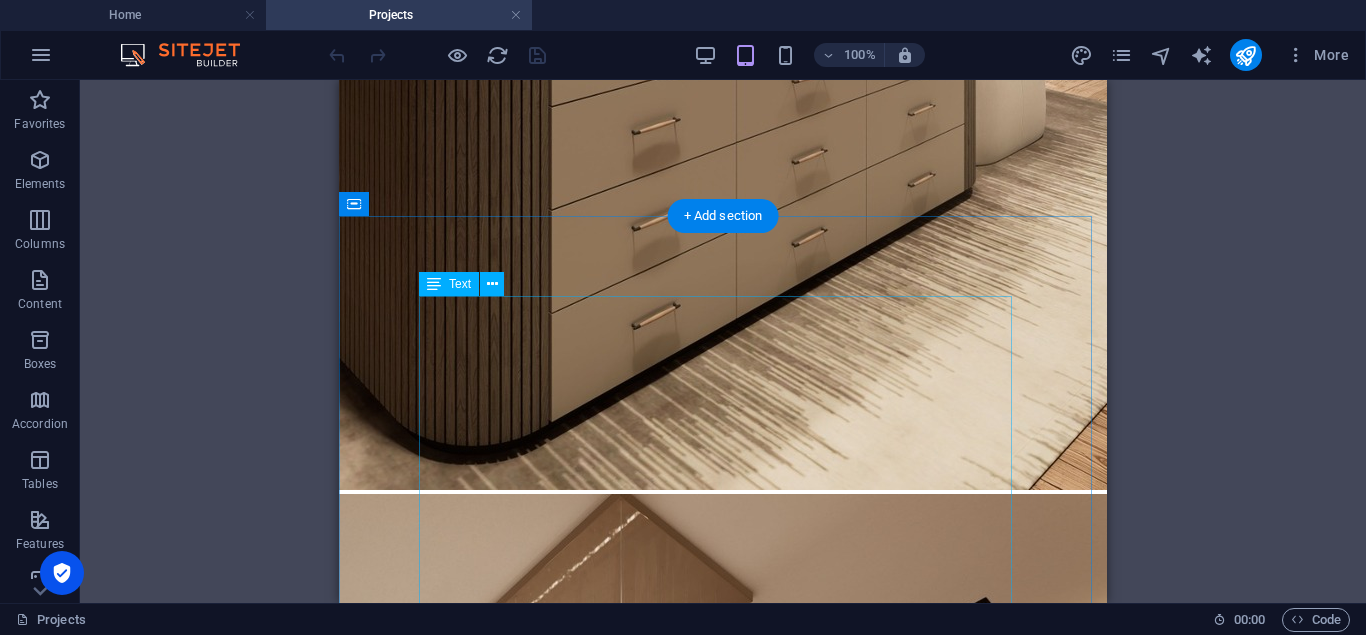 click on "MINIMALIST MODERN POOL DESIGN Minimalist Modern Pool Design This project is a private swimming pool design featuring a modern minimalist concept. The design emphasizes elegance and functionality, creating a calm and exclusive ambiance in the backyard area. The pool walls are clad in exposed stone with staggered height variations, enhanced by LED wall washer lighting that produces a dramatic effect at night. One side of the pool includes a water feature with a small waterfall, adding a natural touch and a relaxing atmosphere through the gentle sound of flowing water. The primary materials used include weather-resistant composite wood decking, a wooden ceiling with recessed LED downlights, and glossy white homogeneous tiles for the transition flooring to create a clean, modern look." at bounding box center [723, 27372] 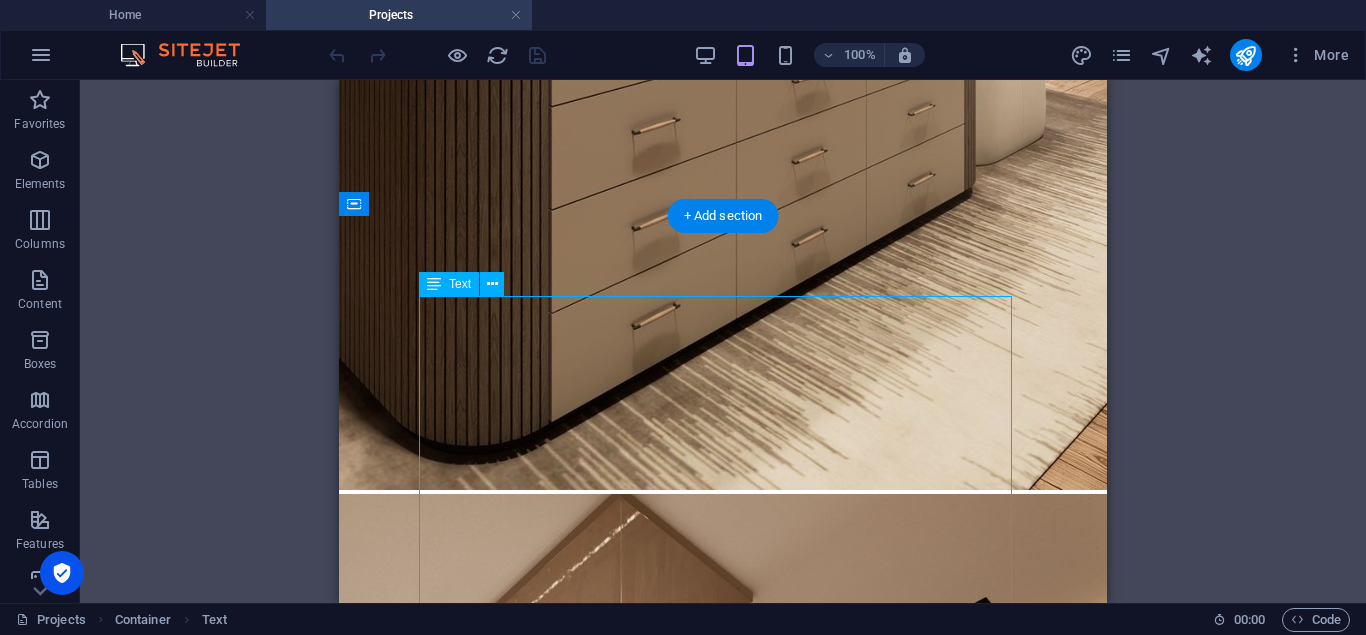 click on "MINIMALIST MODERN POOL DESIGN Minimalist Modern Pool Design This project is a private swimming pool design featuring a modern minimalist concept. The design emphasizes elegance and functionality, creating a calm and exclusive ambiance in the backyard area. The pool walls are clad in exposed stone with staggered height variations, enhanced by LED wall washer lighting that produces a dramatic effect at night. One side of the pool includes a water feature with a small waterfall, adding a natural touch and a relaxing atmosphere through the gentle sound of flowing water. The primary materials used include weather-resistant composite wood decking, a wooden ceiling with recessed LED downlights, and glossy white homogeneous tiles for the transition flooring to create a clean, modern look." at bounding box center (723, 27372) 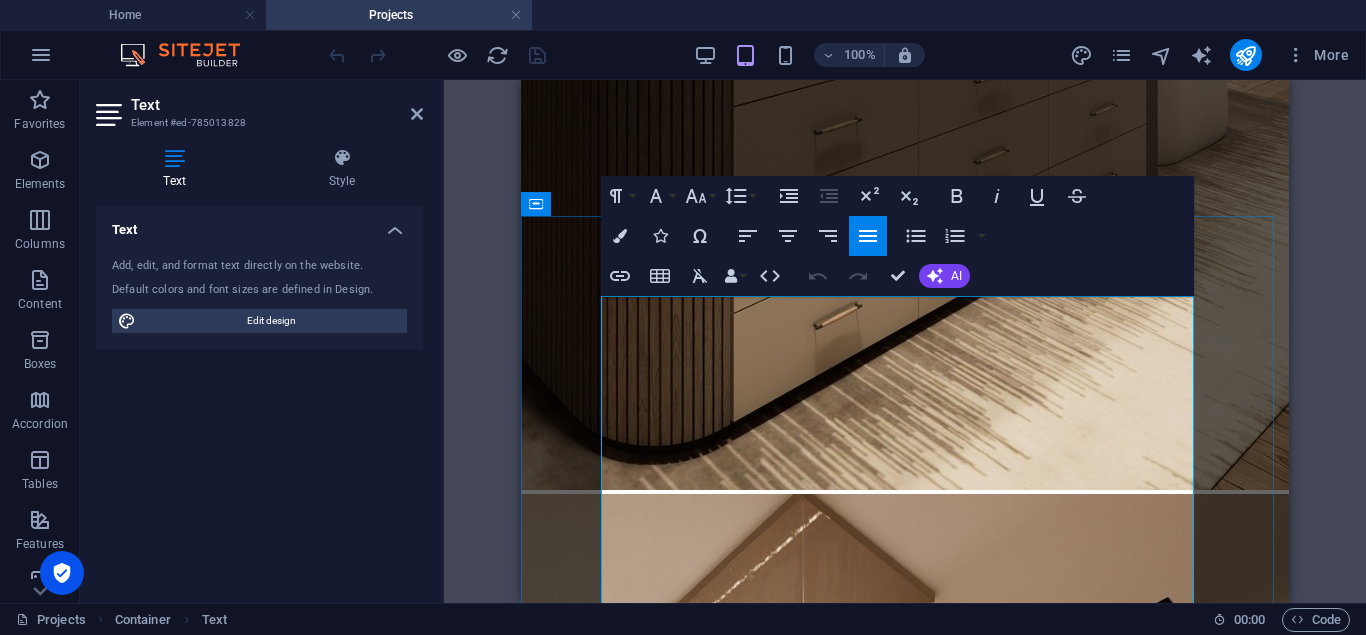 drag, startPoint x: 800, startPoint y: 334, endPoint x: 604, endPoint y: 333, distance: 196.00255 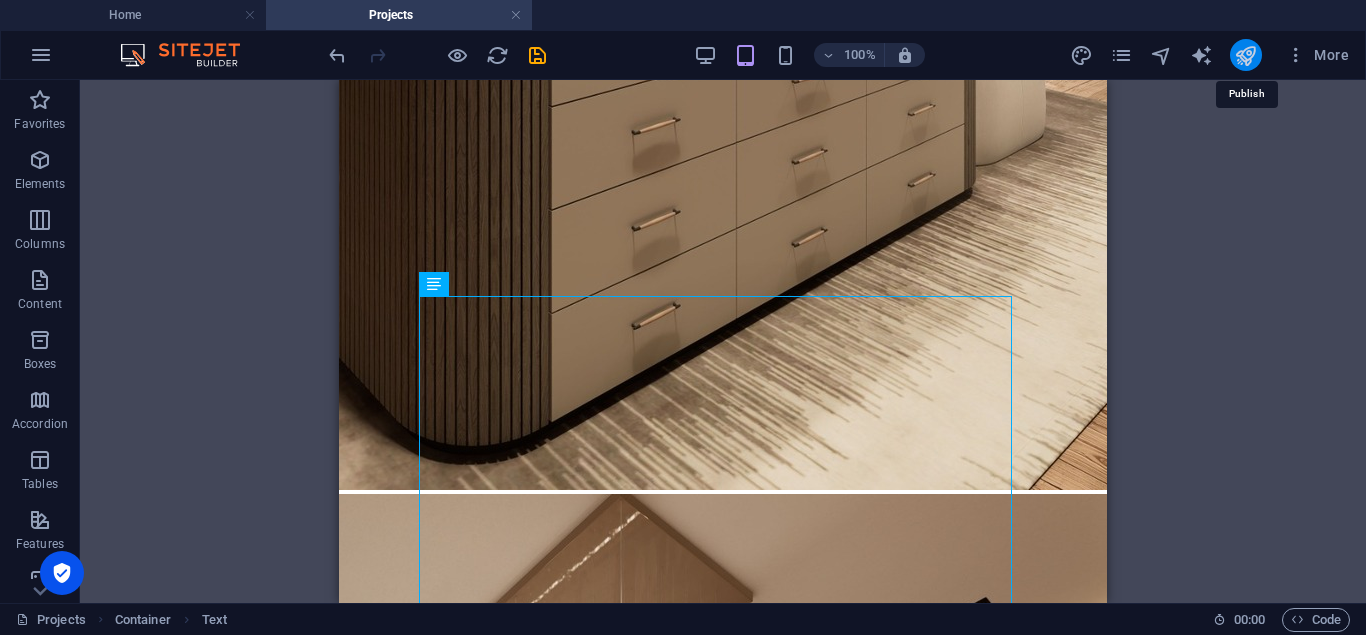 click at bounding box center (1245, 55) 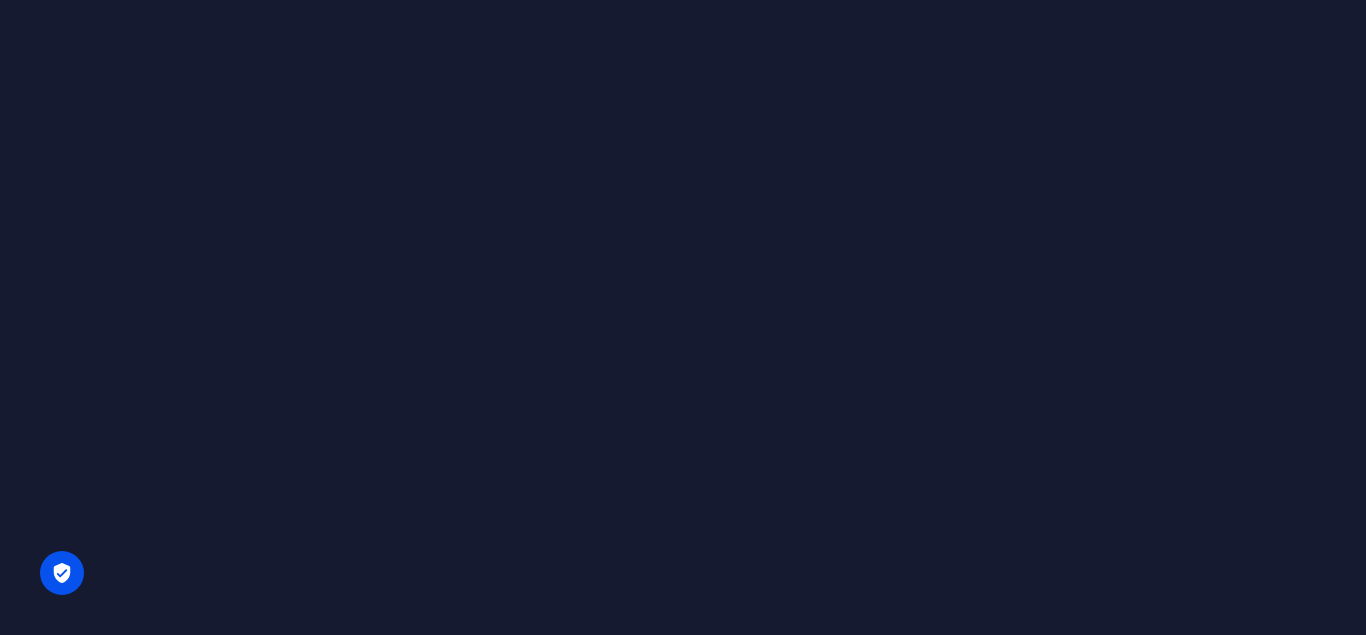 scroll, scrollTop: 0, scrollLeft: 0, axis: both 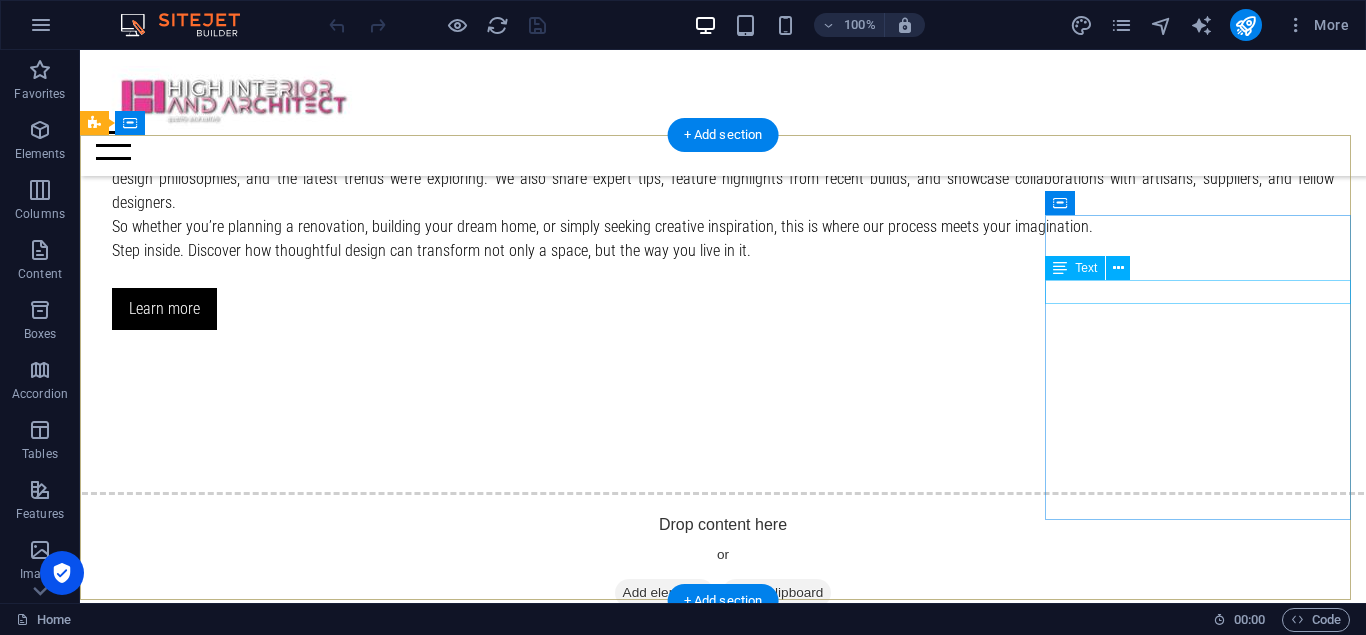 click on "projectdesk @[DOMAIN_NAME]" at bounding box center [723, 2667] 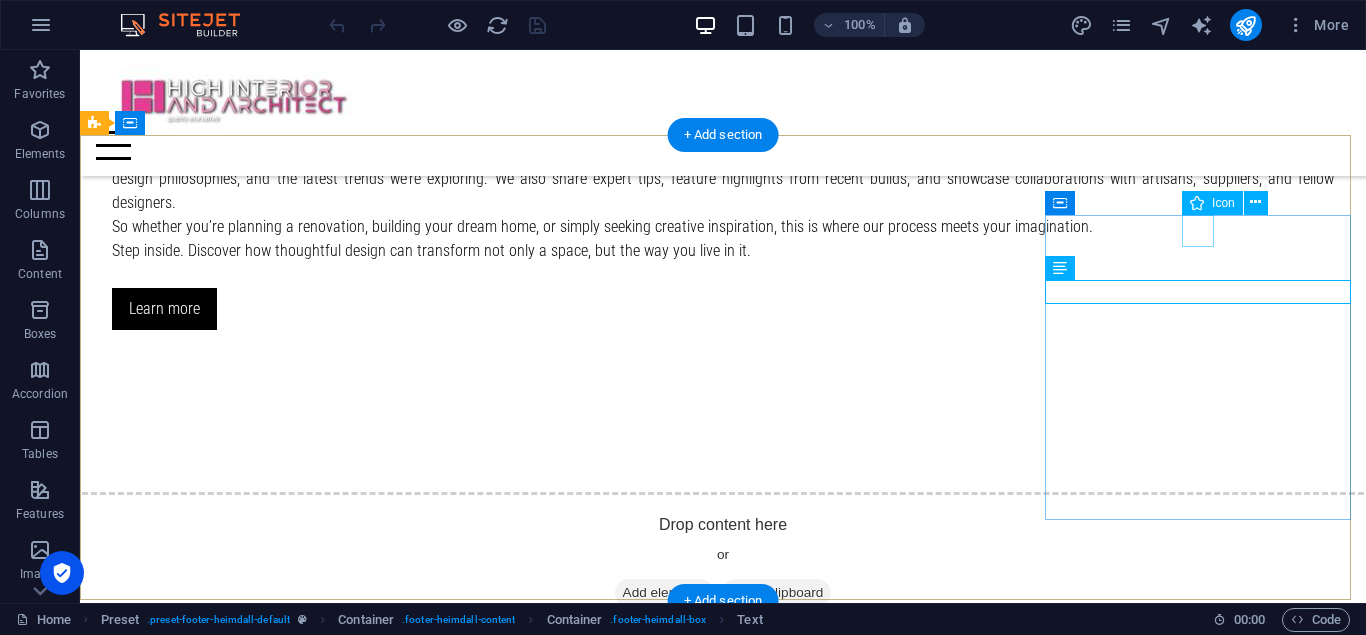 click at bounding box center (723, 2605) 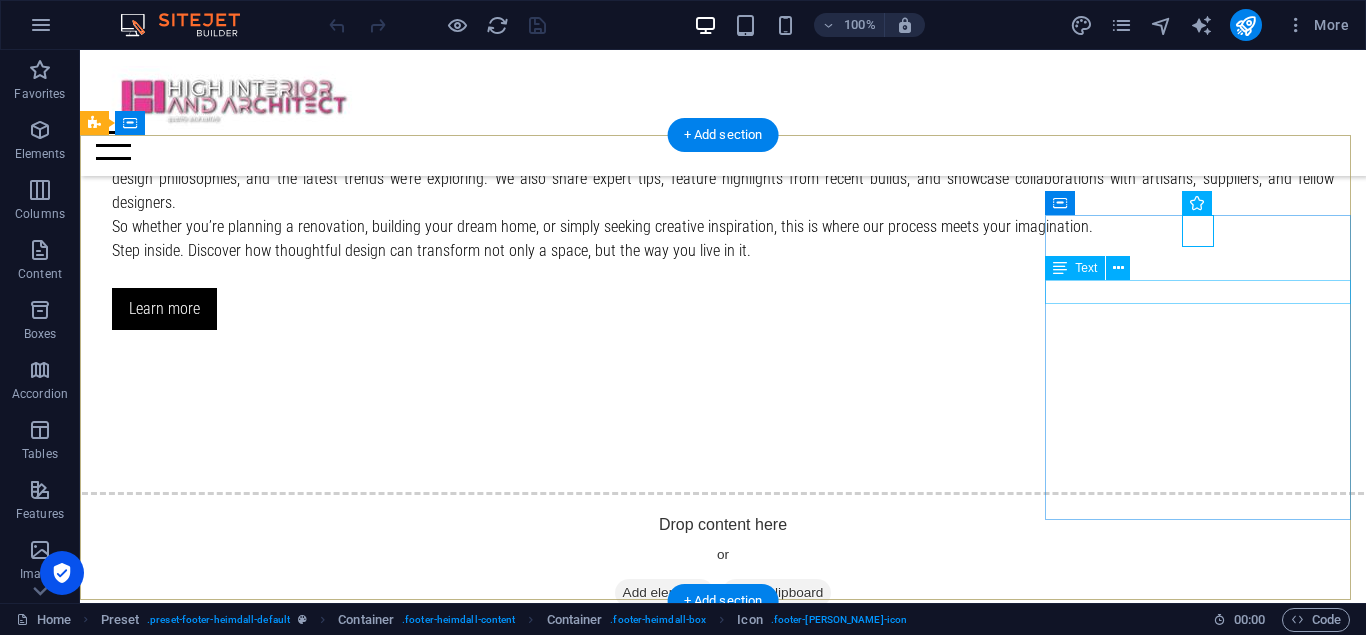 click on "projectdesk @[DOMAIN_NAME]" at bounding box center (723, 2667) 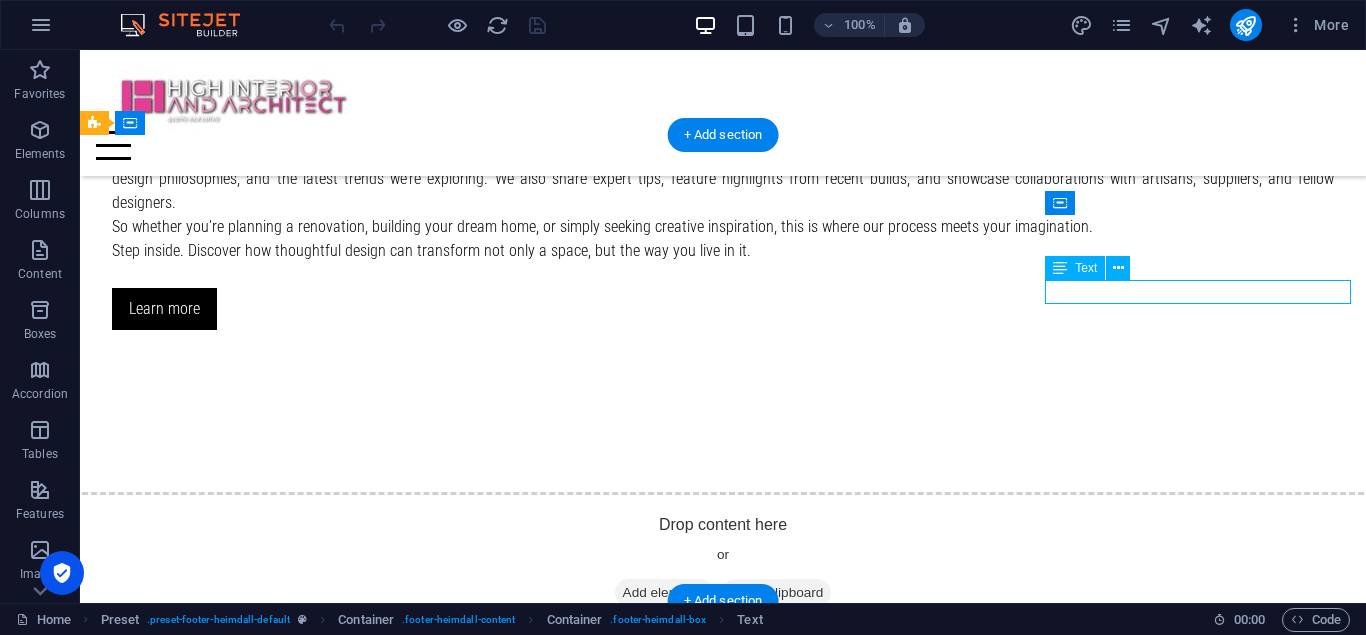 click on "projectdesk @[DOMAIN_NAME]" at bounding box center (723, 2667) 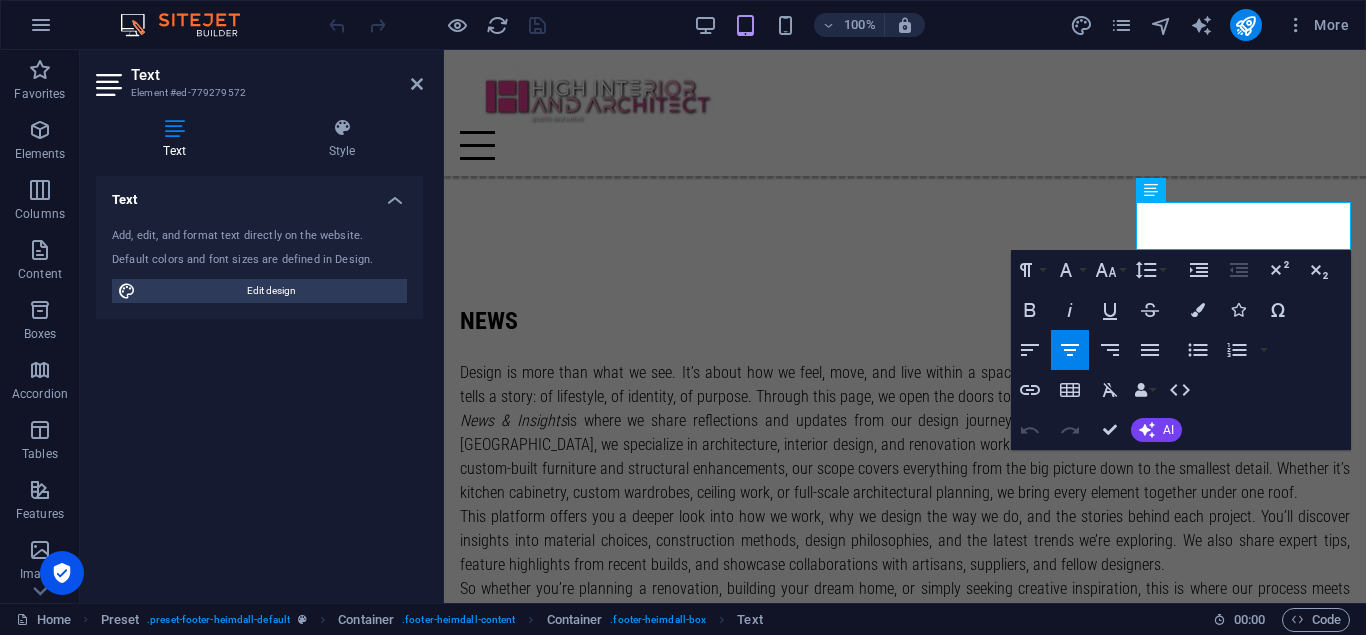 scroll, scrollTop: 3353, scrollLeft: 0, axis: vertical 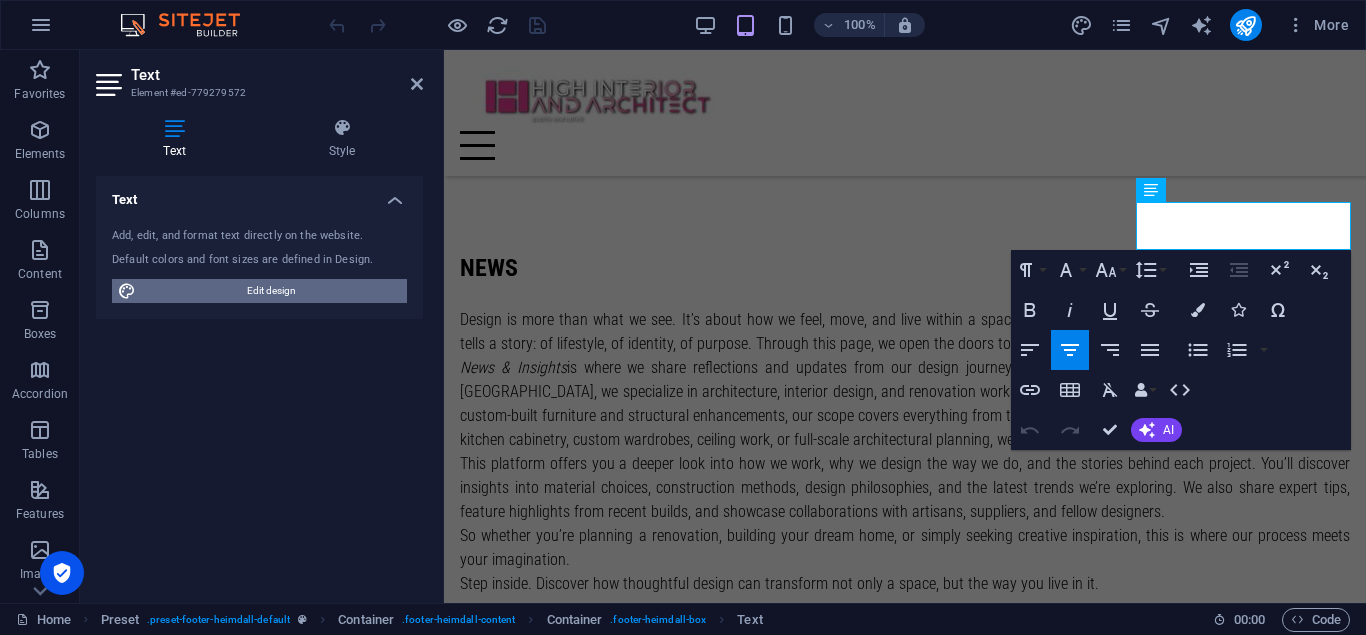 click on "Edit design" at bounding box center (271, 291) 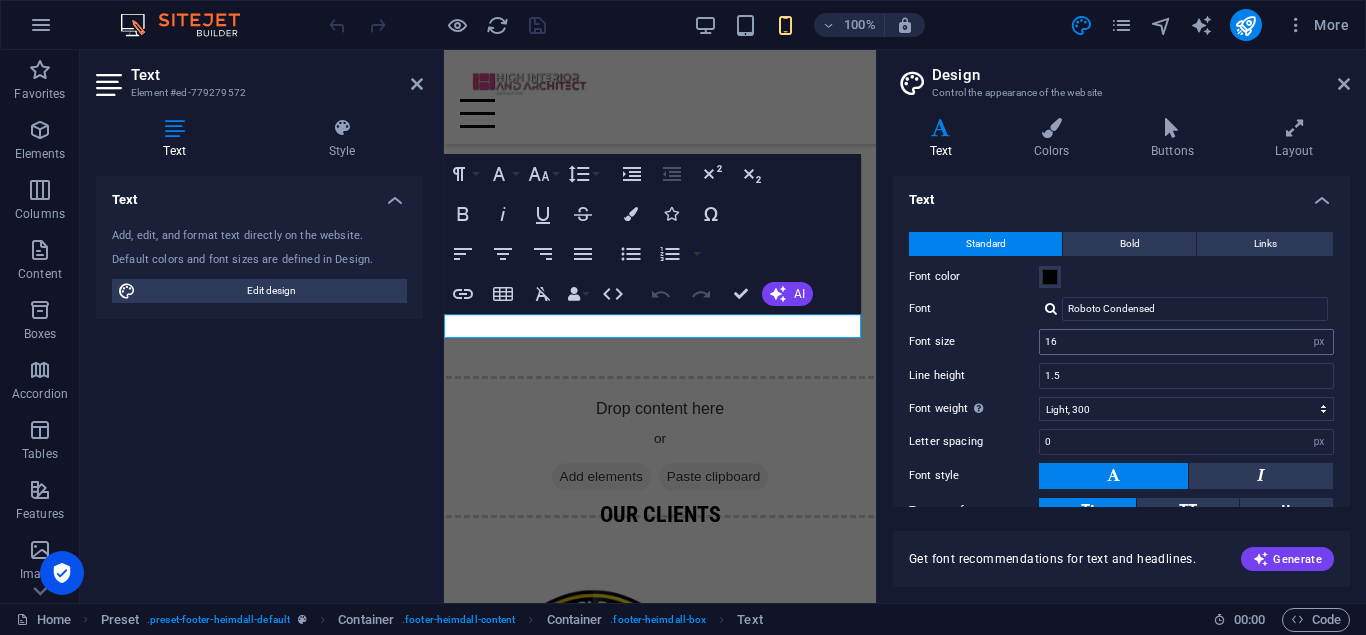 scroll, scrollTop: 5473, scrollLeft: 0, axis: vertical 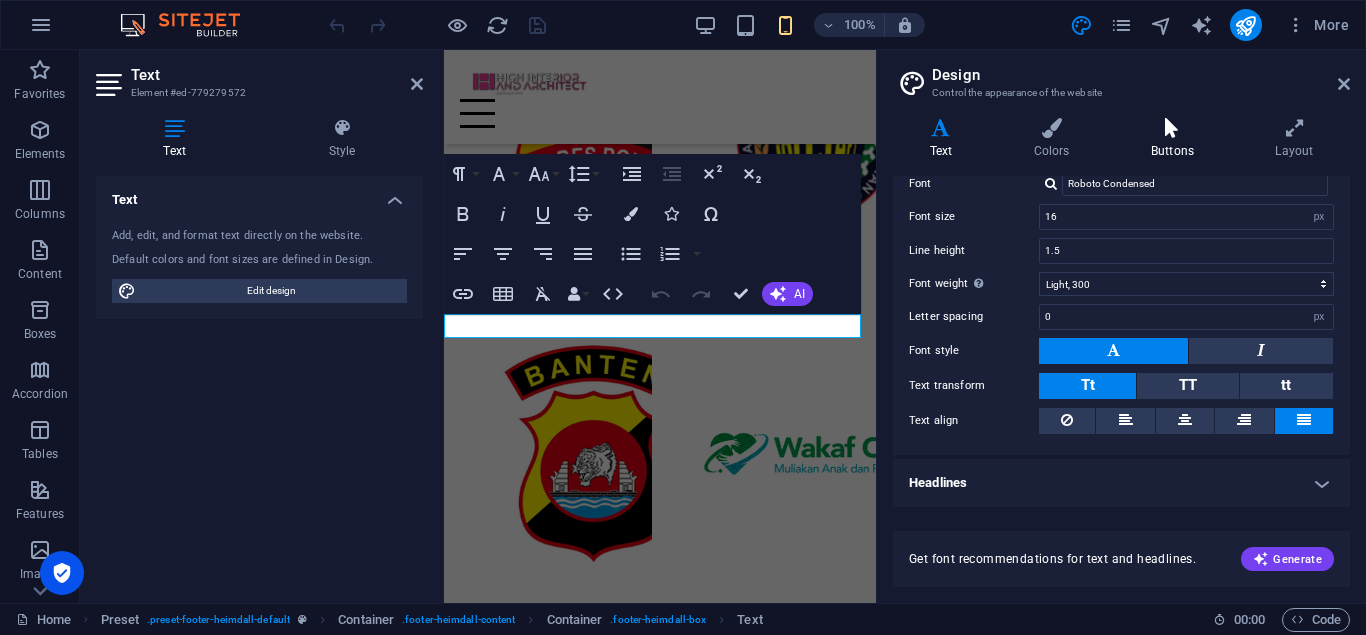 click on "Buttons" at bounding box center (1176, 139) 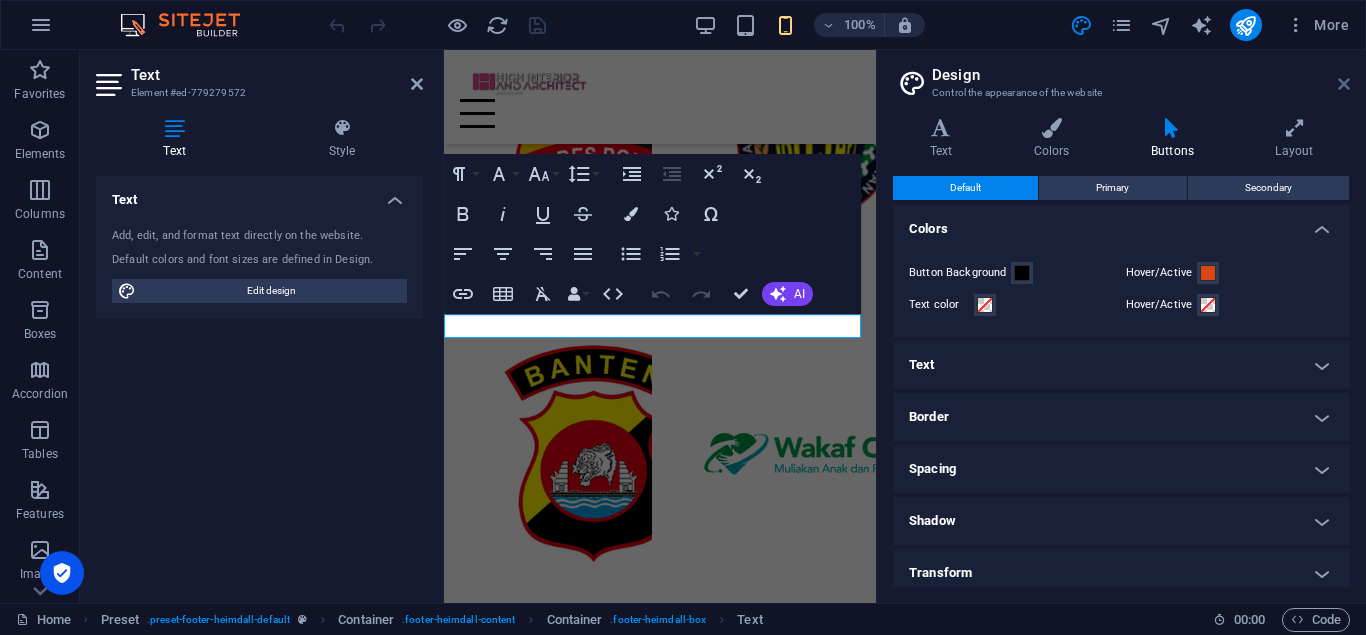 click at bounding box center [1344, 84] 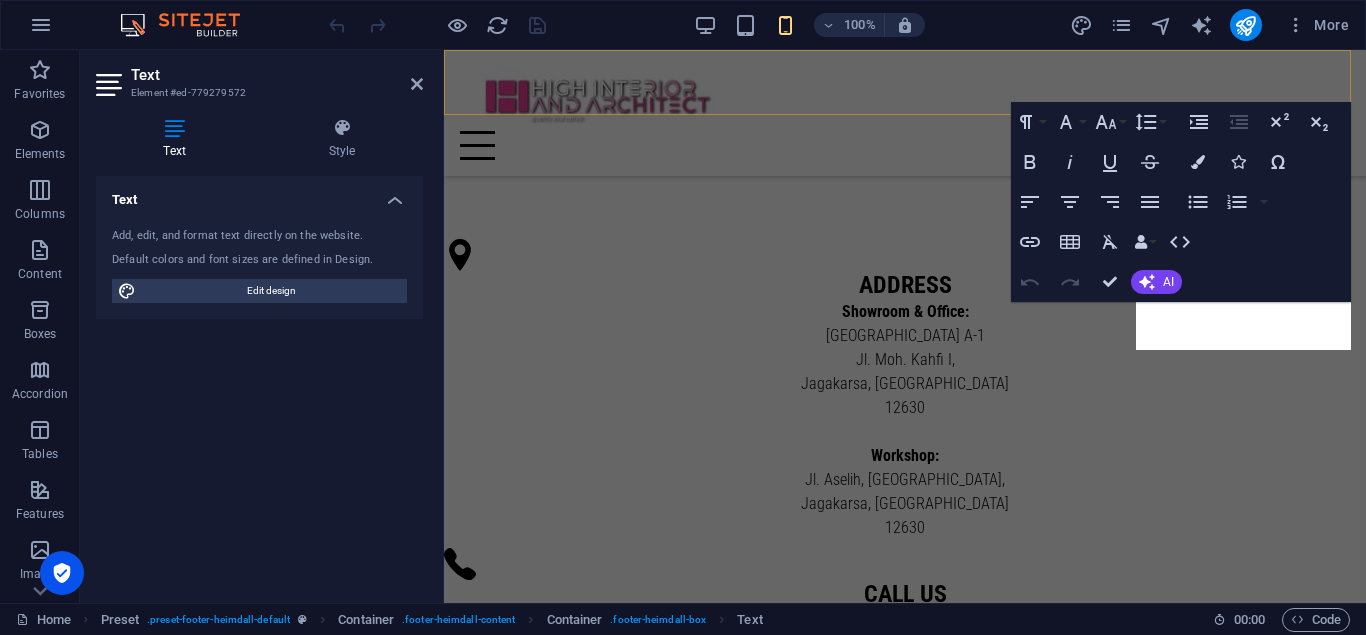 scroll, scrollTop: 3253, scrollLeft: 0, axis: vertical 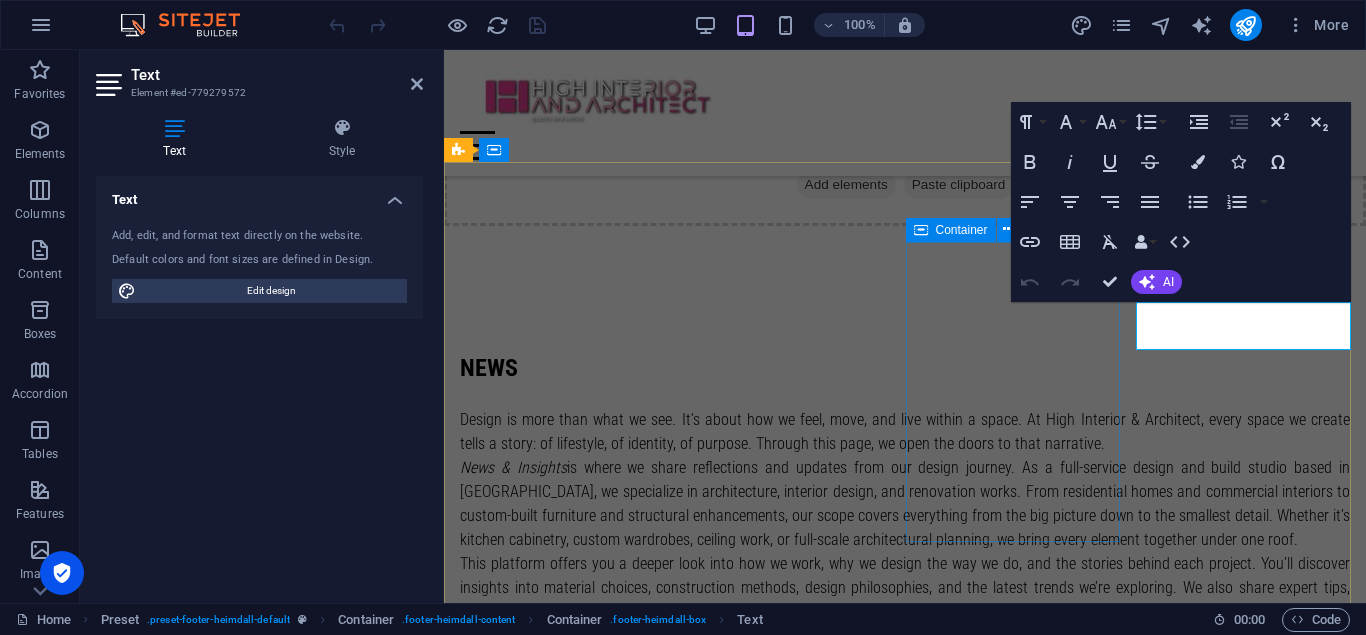 click on "Social LinkedIn   Instagram" at bounding box center [905, 2939] 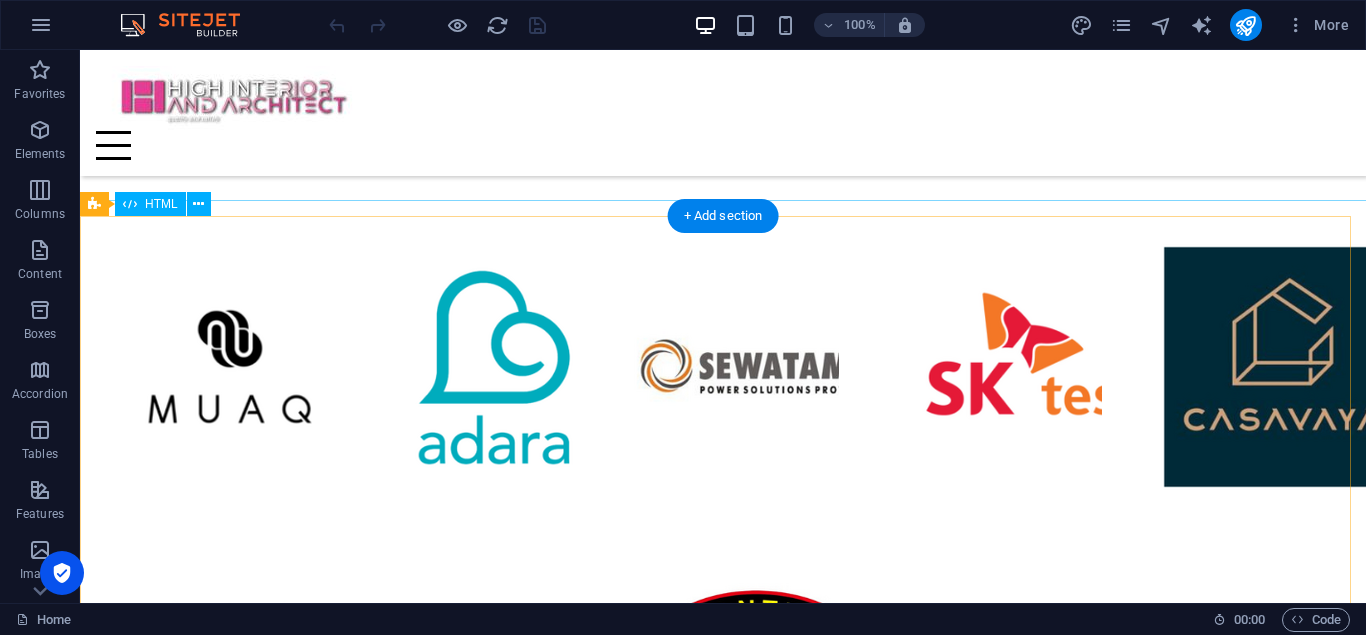 scroll, scrollTop: 3871, scrollLeft: 0, axis: vertical 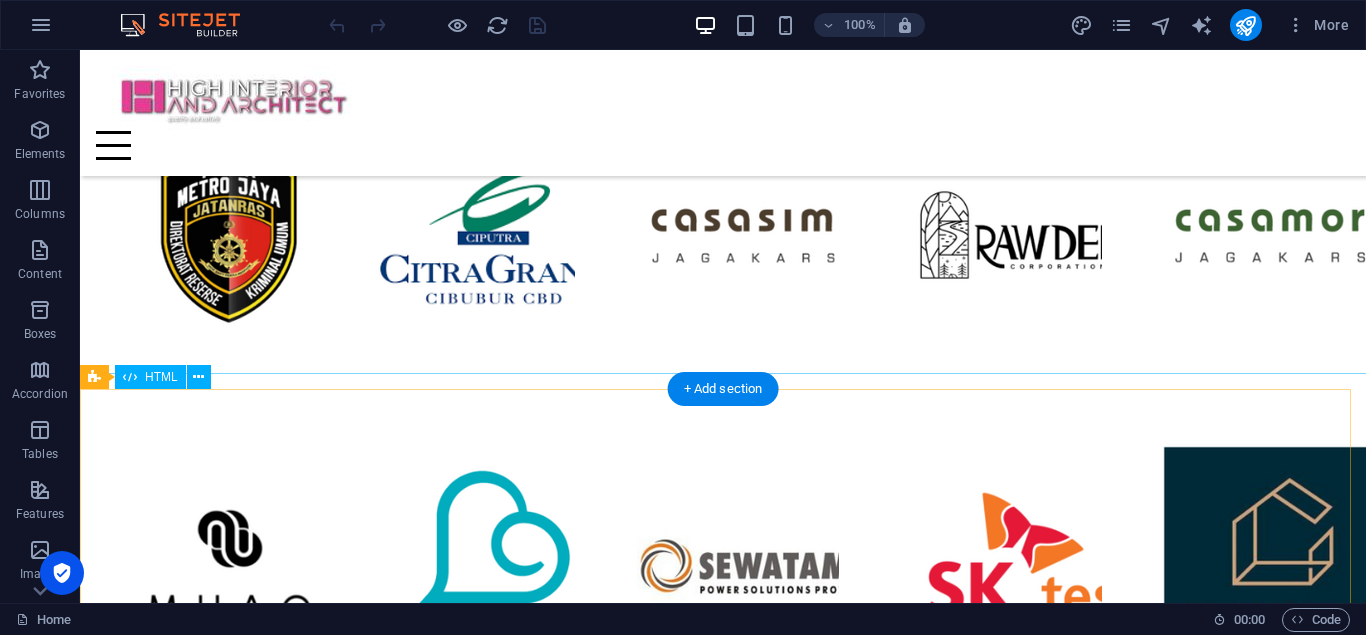 click on "Panel only seen by widget owner
Edit widget
Views
0% Share 🔥" at bounding box center (723, 2908) 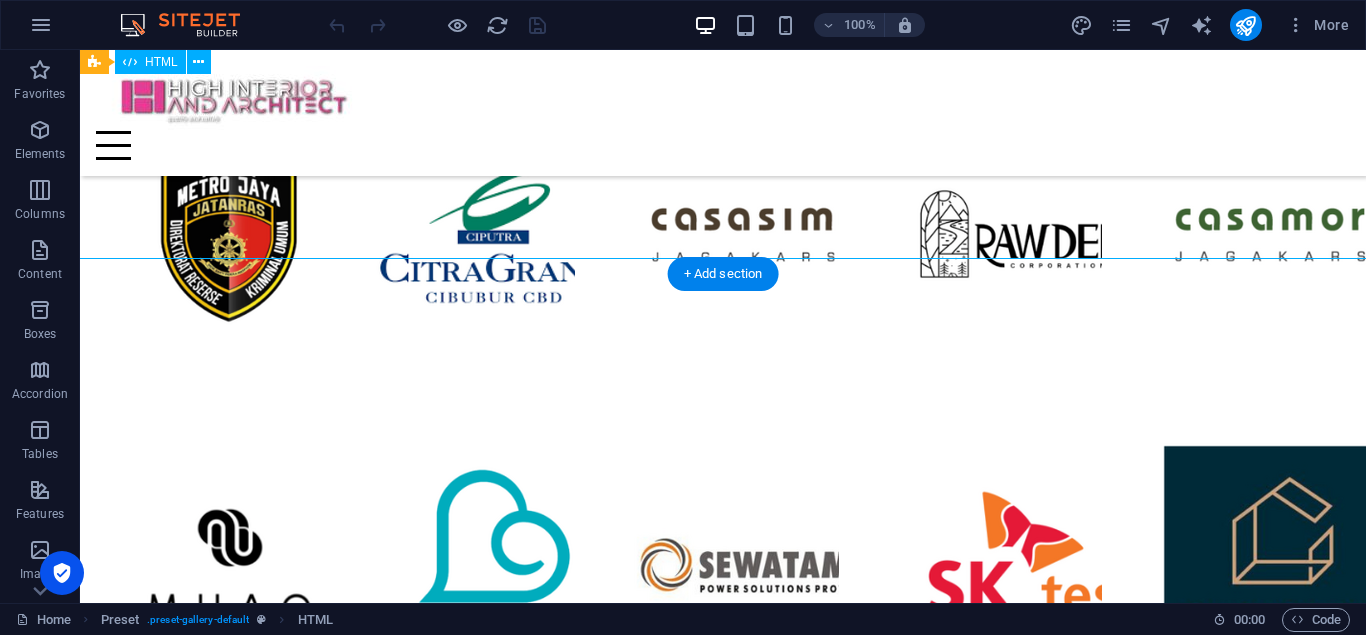 scroll, scrollTop: 3871, scrollLeft: 0, axis: vertical 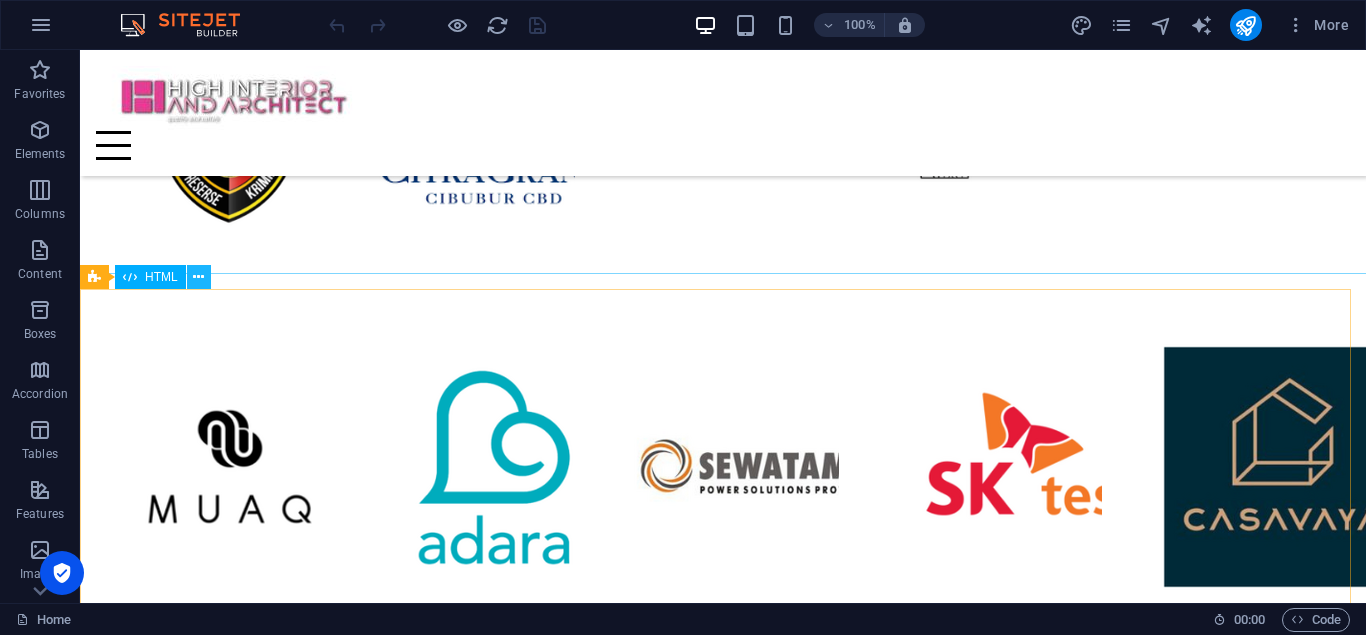 click at bounding box center (198, 277) 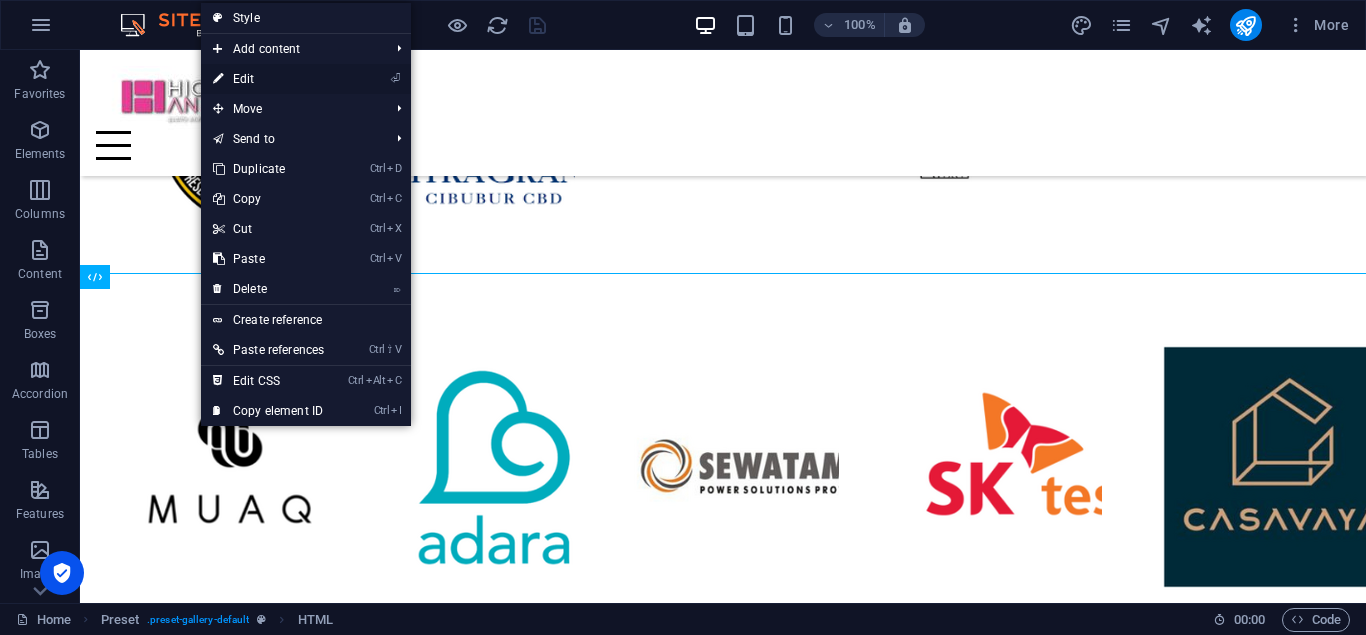 click on "⏎  Edit" at bounding box center [268, 79] 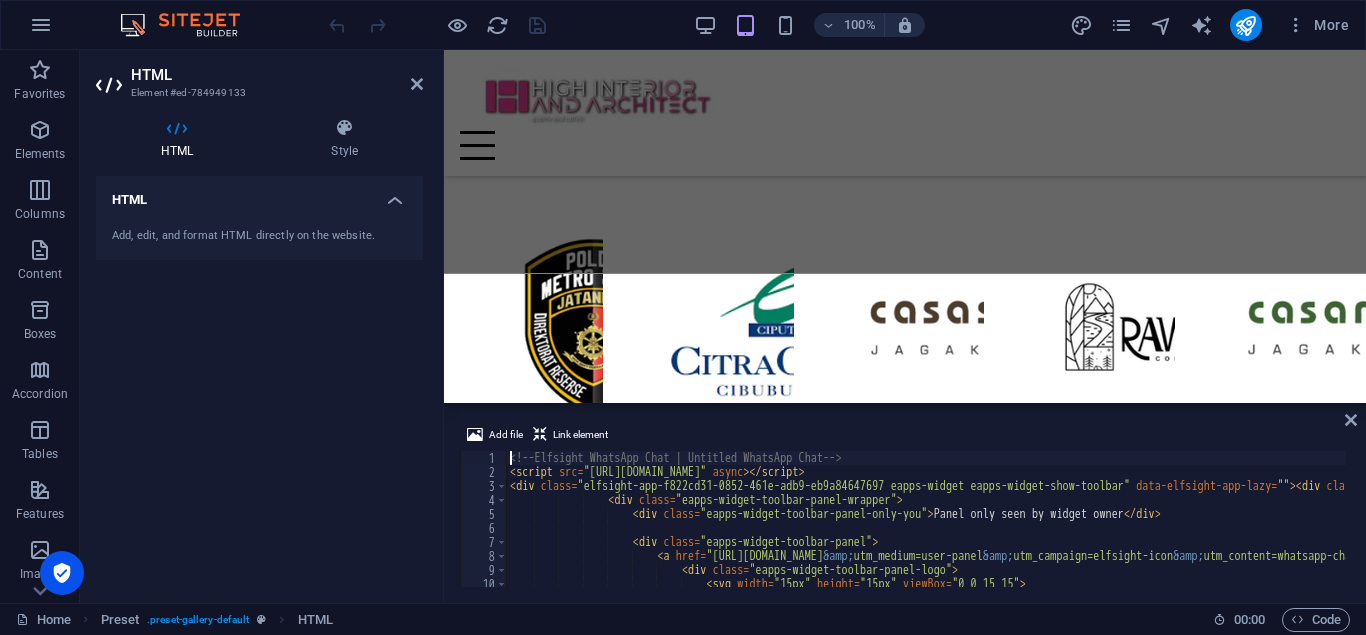 scroll, scrollTop: 3758, scrollLeft: 0, axis: vertical 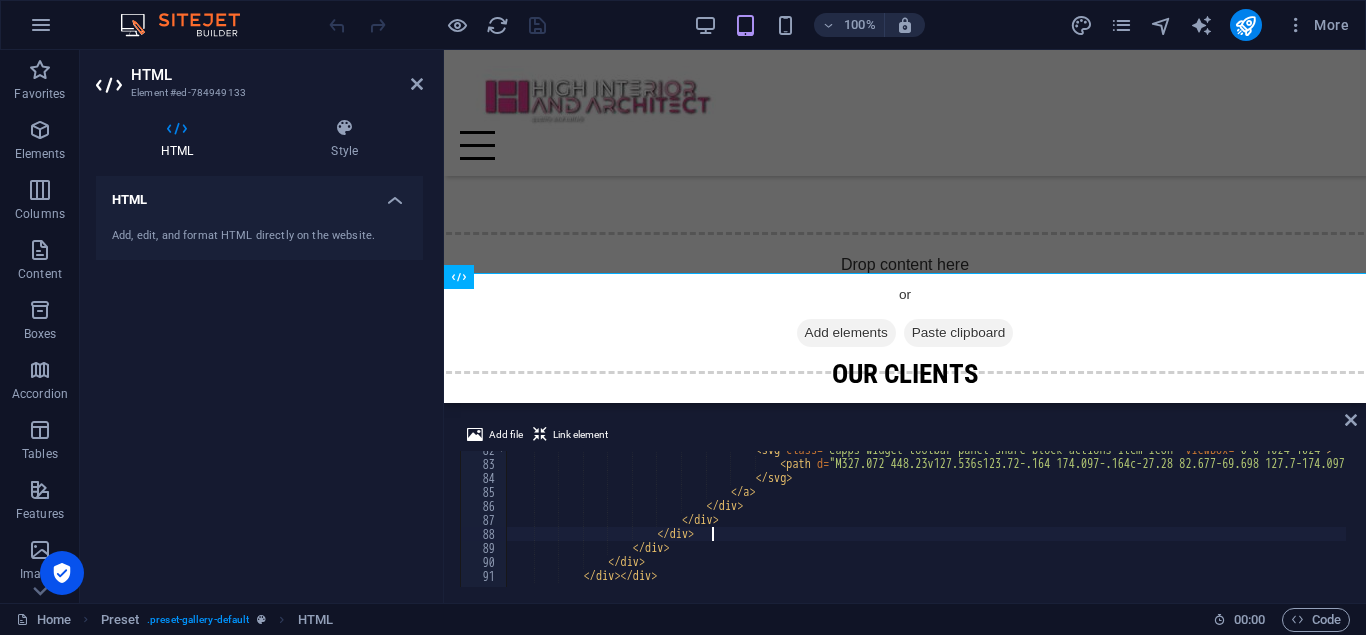 click on "< svg   class = "eapps-widget-toolbar-panel-share-block-actions-item-icon"   viewBox = "0 0 1024 1024" >                                                        < path   d = "M327.072 448.23v127.536s123.72-.164 174.097-.164c-27.28 82.677-69.698 127.7-174.097 127.7-105.651 0-188.112-85.65-188.112-191.302s82.461-191.302 188.112-191.302c55.861 0 91.937 19.633 125.029 47.001 26.49-26.49 24.274-30.264 91.669-93.908-57.209-52.071-133.245-83.815-216.695-83.815C149.223 189.976 5.051 334.151 5.051 512s144.175 322.024 322.024 322.024c265.837 0 330.813-231.474 309.271-385.793H327.072zm580.285 6.38V343.018h-79.709V454.61H712.866v79.709h114.782v114.782h79.709V534.319h111.592V454.61H907.357z" > </ path >                                                   </ svg >                                              </ a >                                         </ div >                                    </ div >                               </ div >                          </ div" at bounding box center [22621, 523] 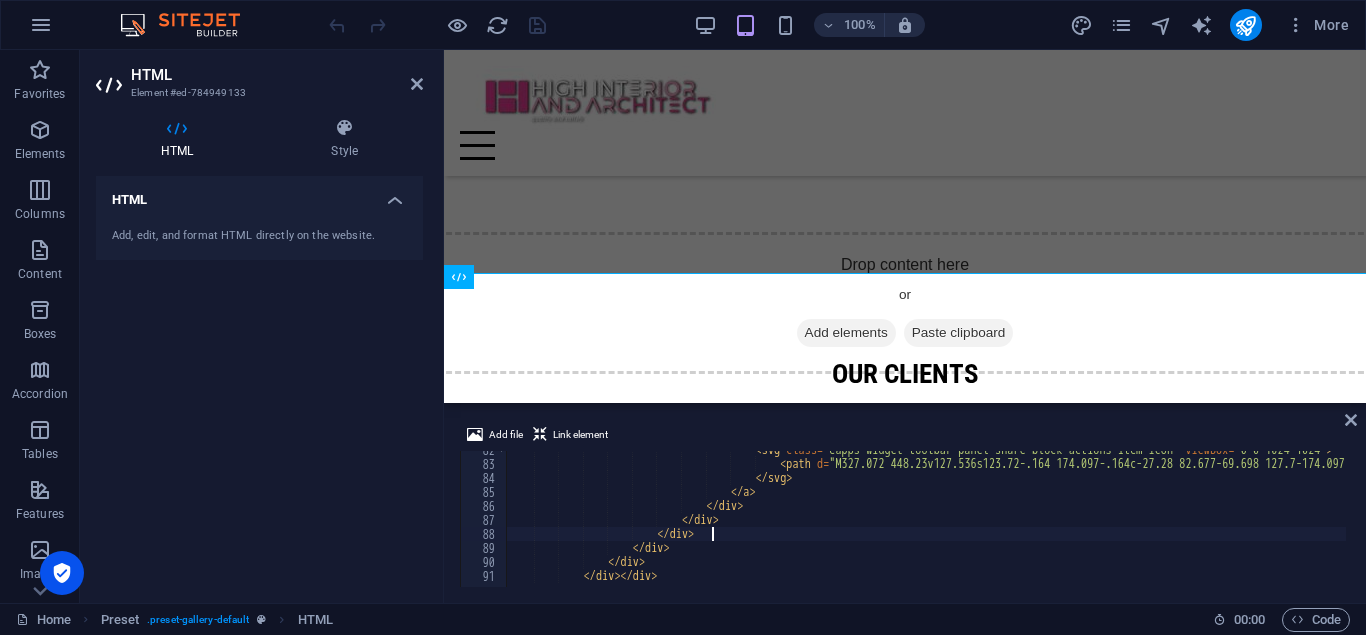 type on "</div>
</div></div>" 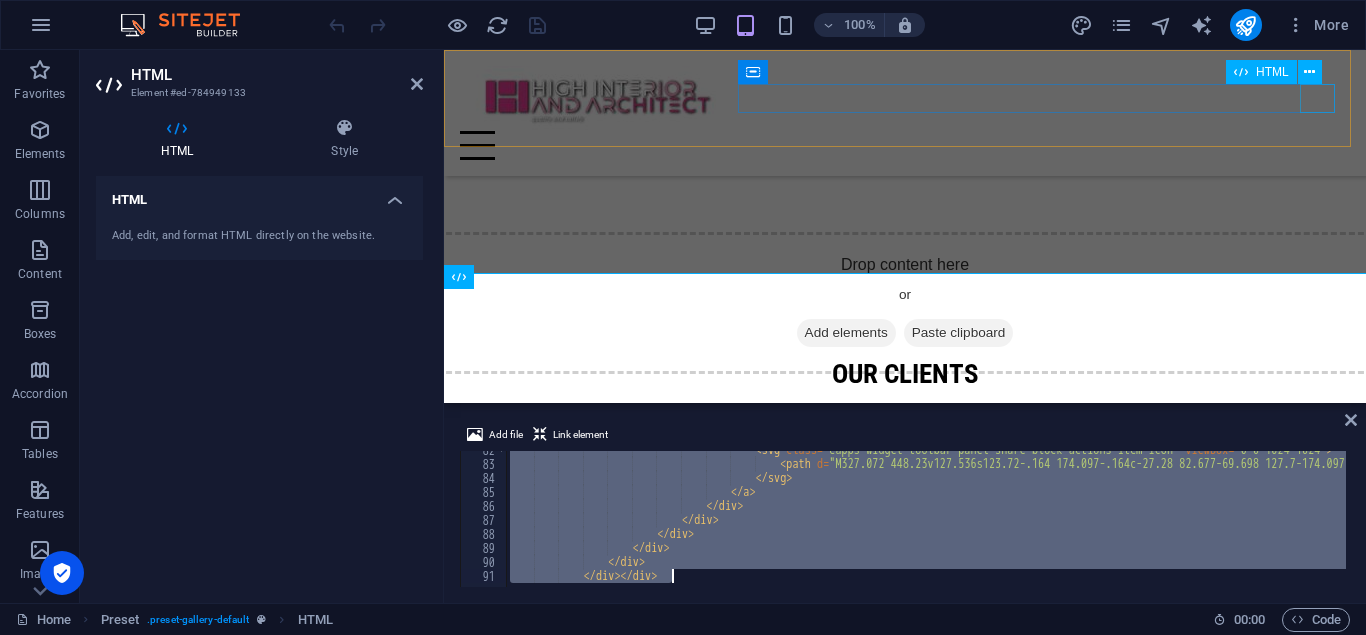 click at bounding box center [905, 145] 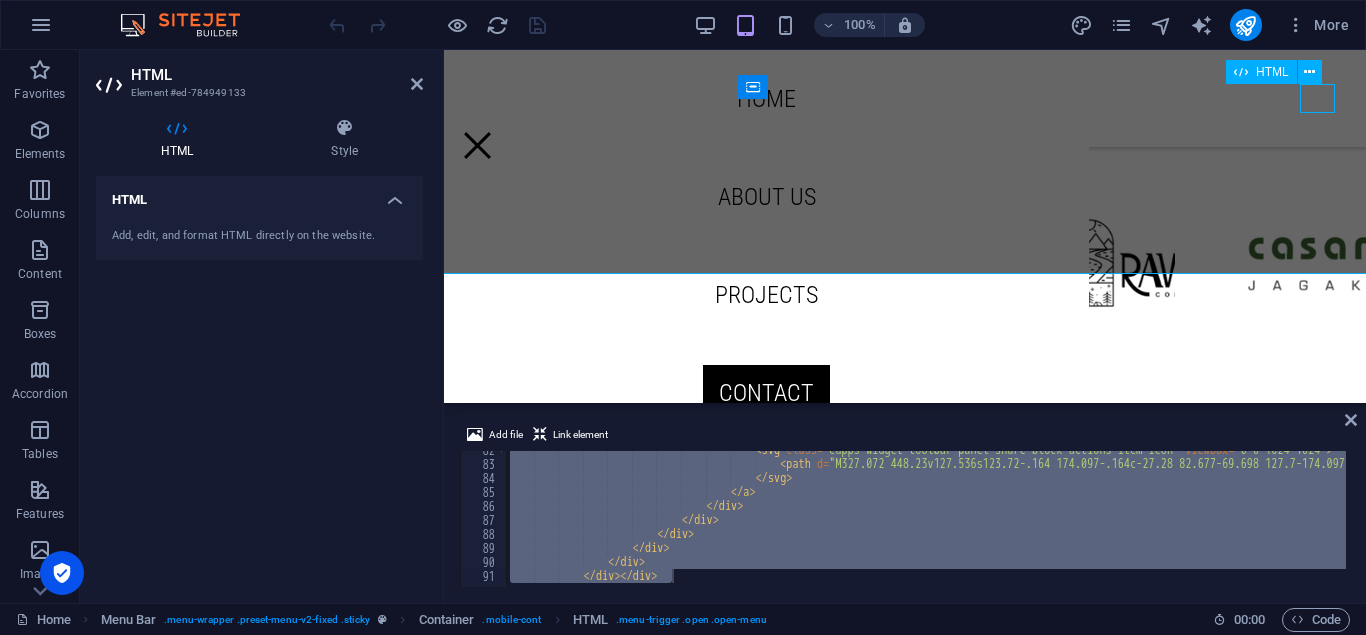 scroll, scrollTop: 3946, scrollLeft: 0, axis: vertical 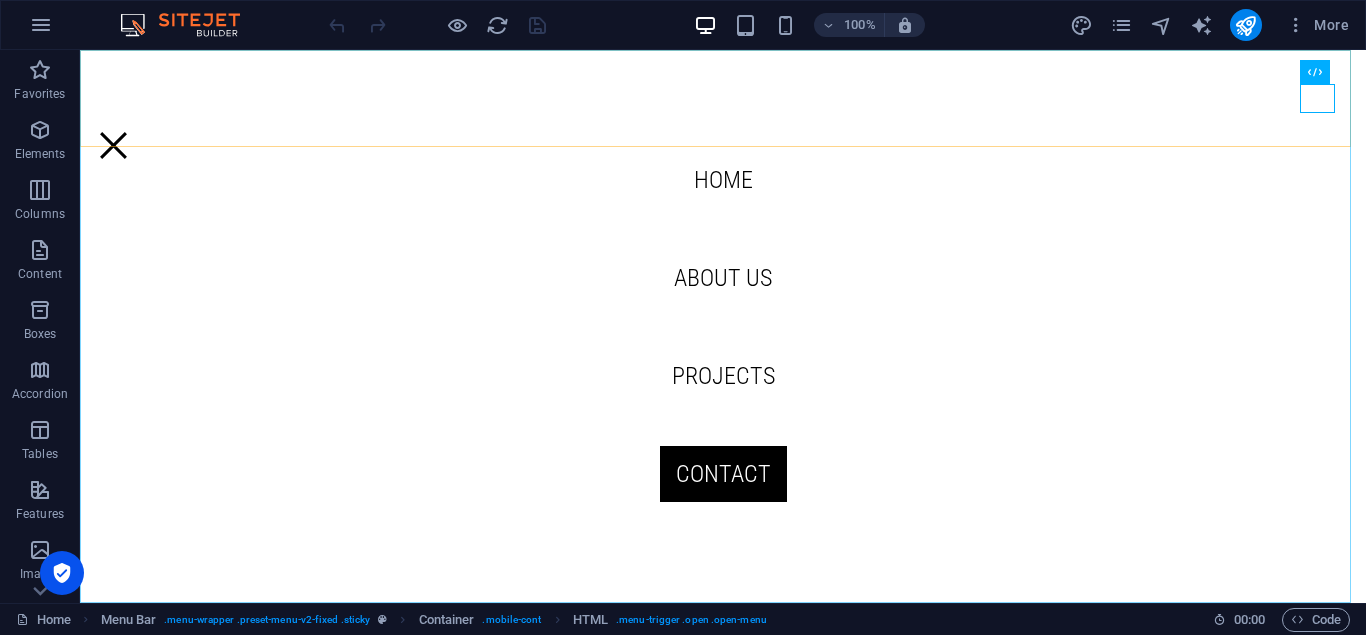click on "Home About us Projects Contact" at bounding box center (723, 326) 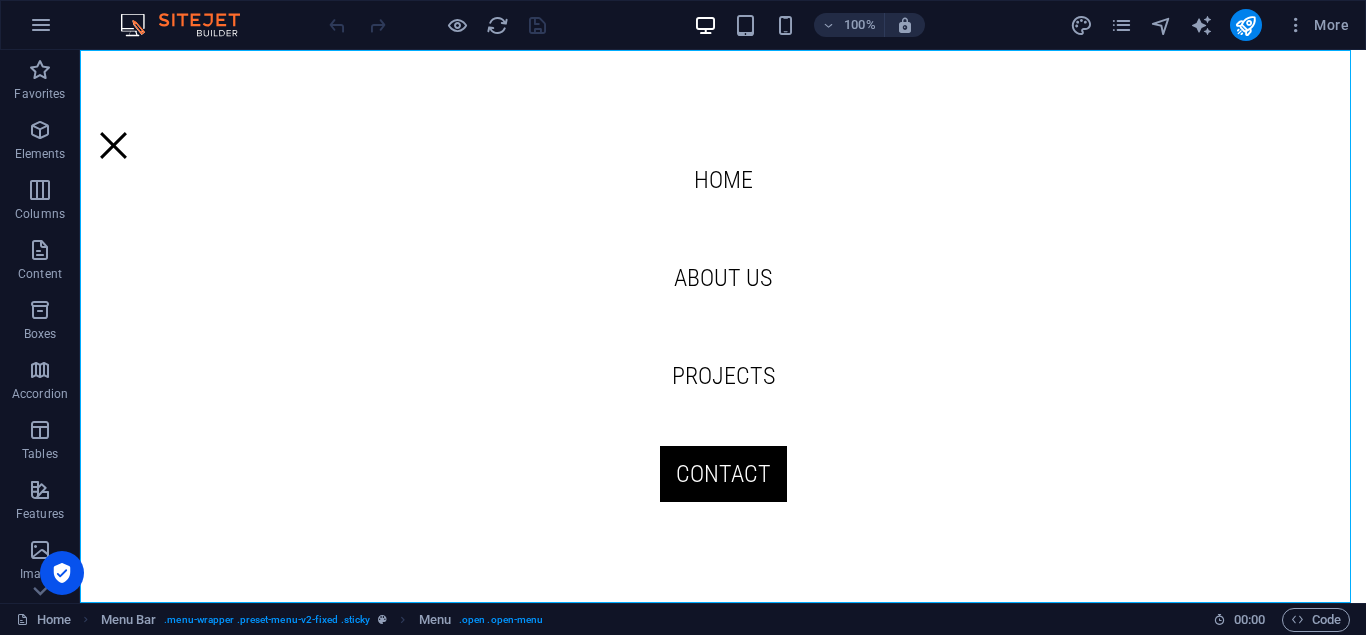 click on "Home About us Projects Contact" at bounding box center [723, 326] 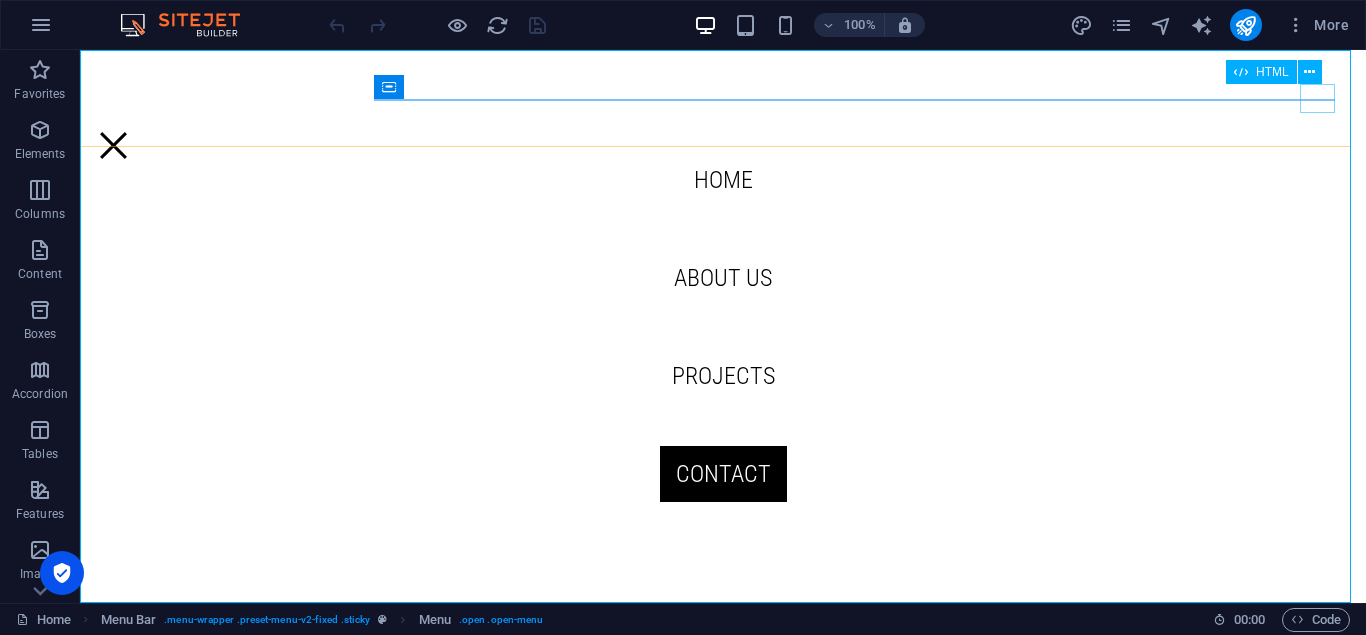 click at bounding box center [113, 145] 